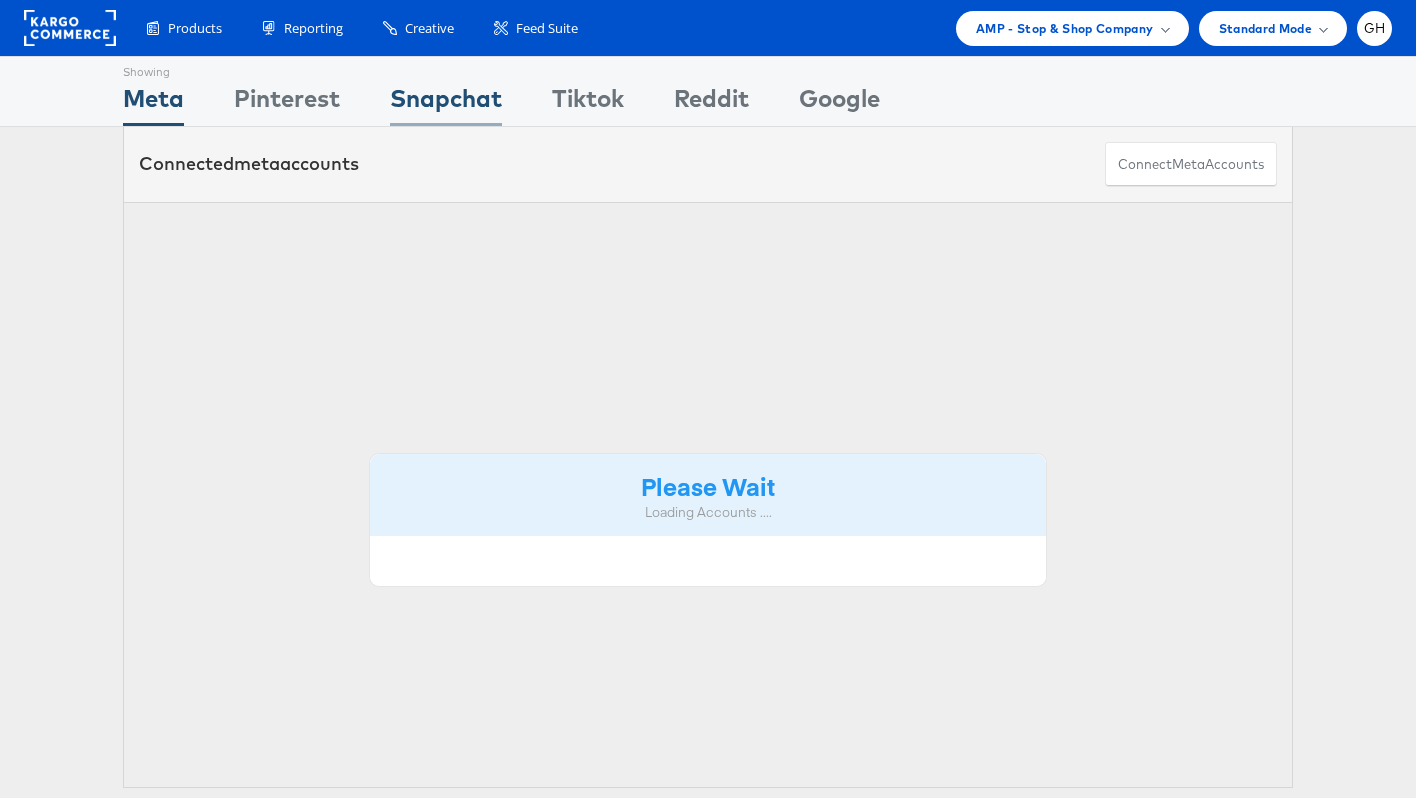 scroll, scrollTop: 0, scrollLeft: 0, axis: both 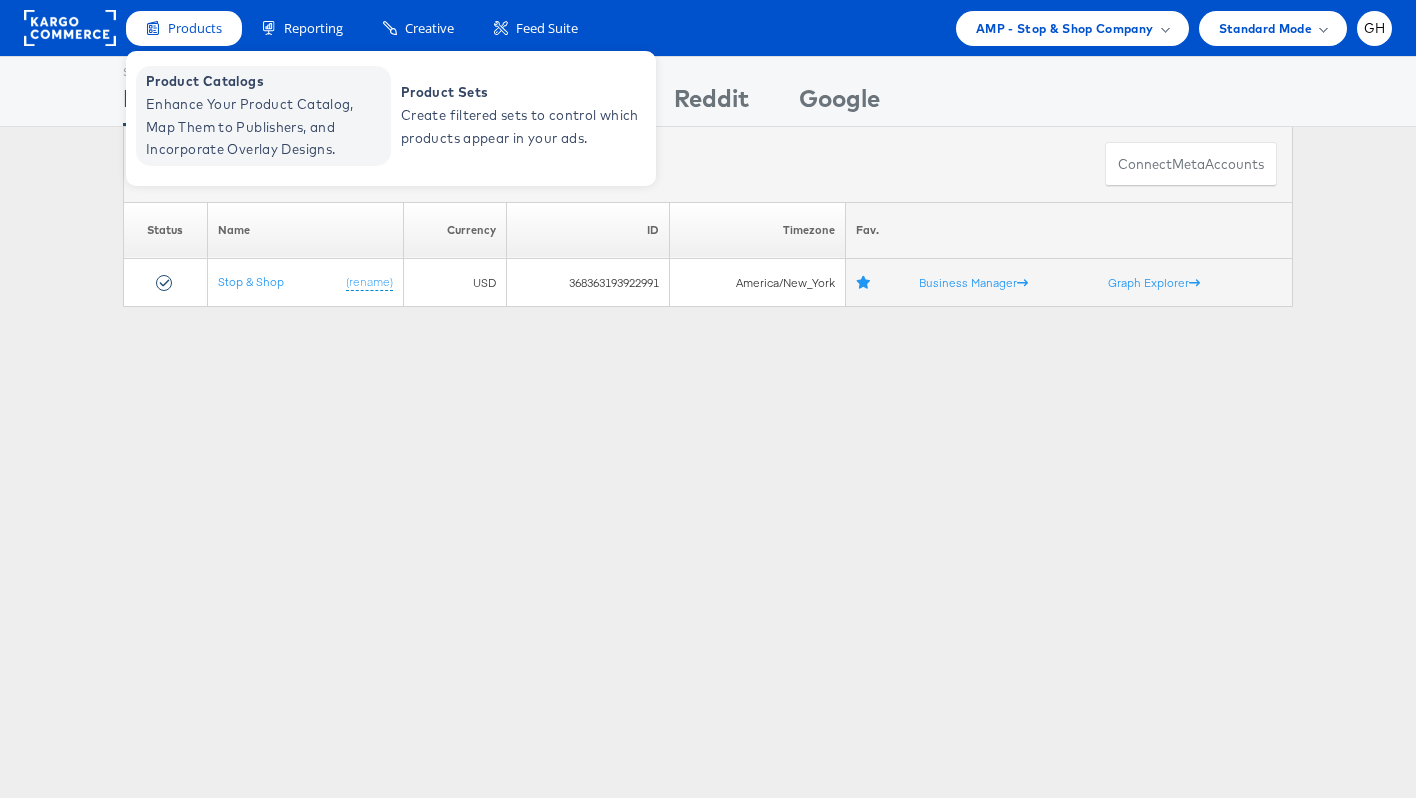 click on "Enhance Your Product Catalog, Map Them to Publishers, and Incorporate Overlay Designs." at bounding box center (266, 127) 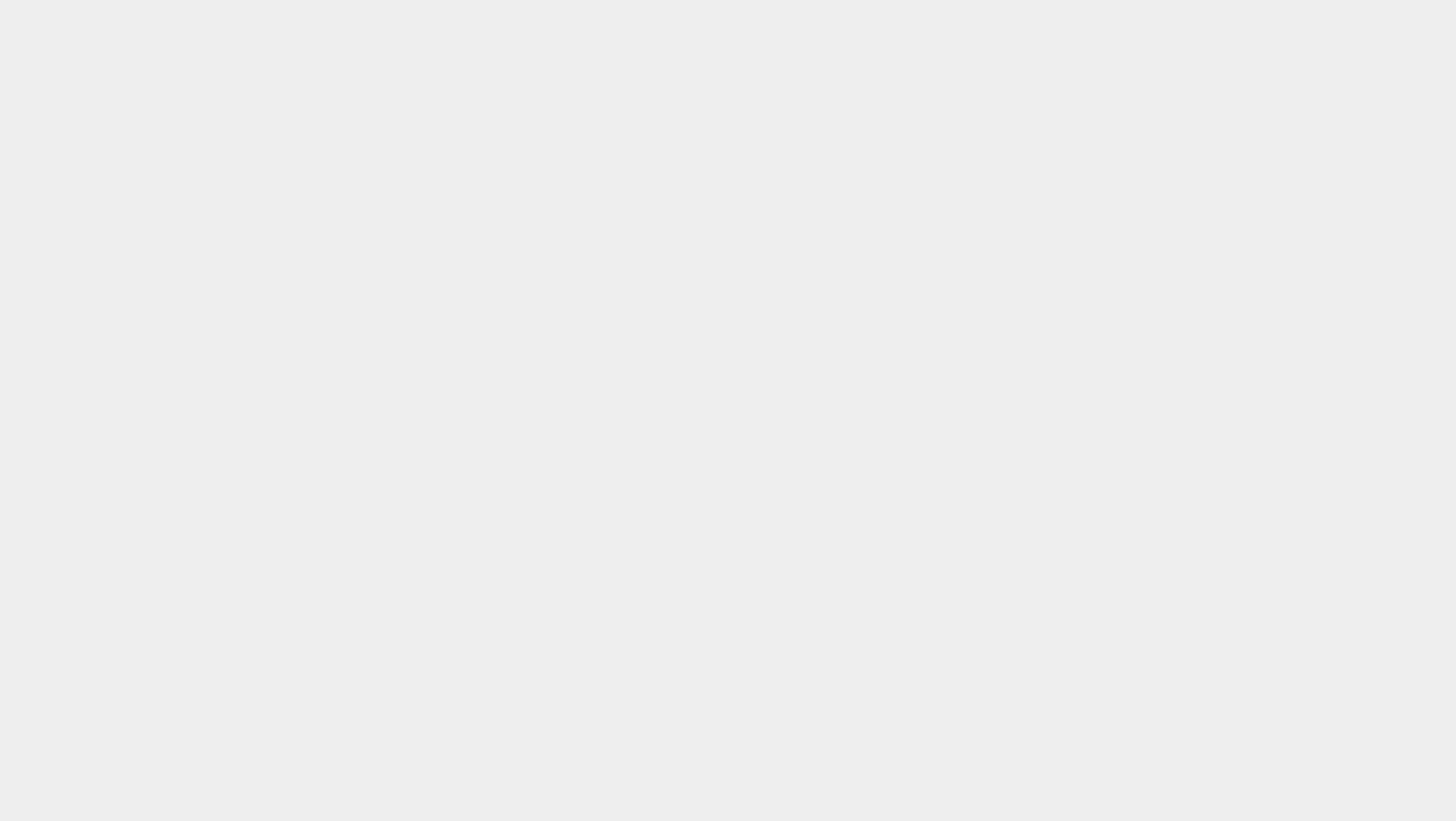 scroll, scrollTop: 0, scrollLeft: 0, axis: both 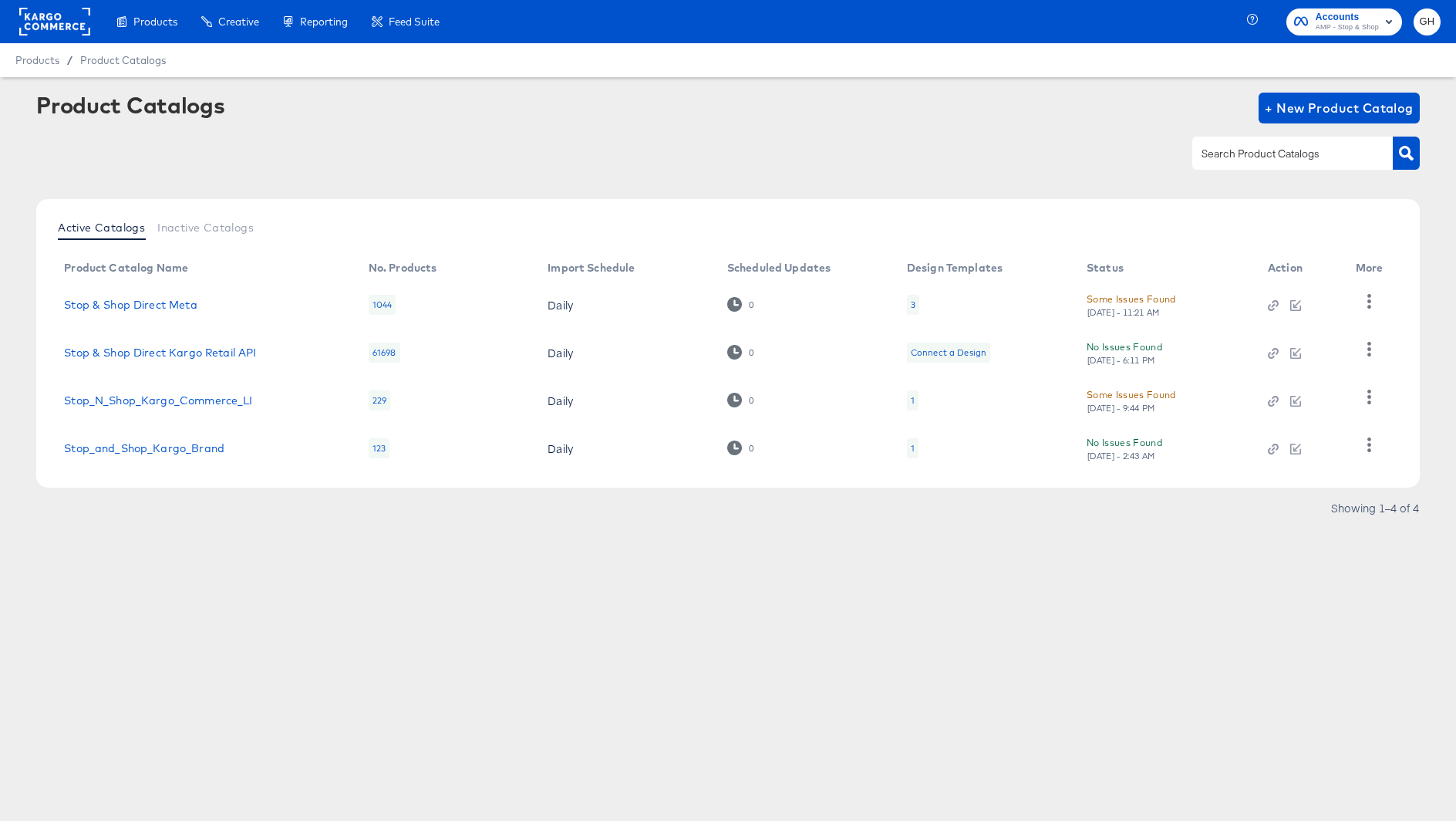 click on "3" at bounding box center [984, 305] 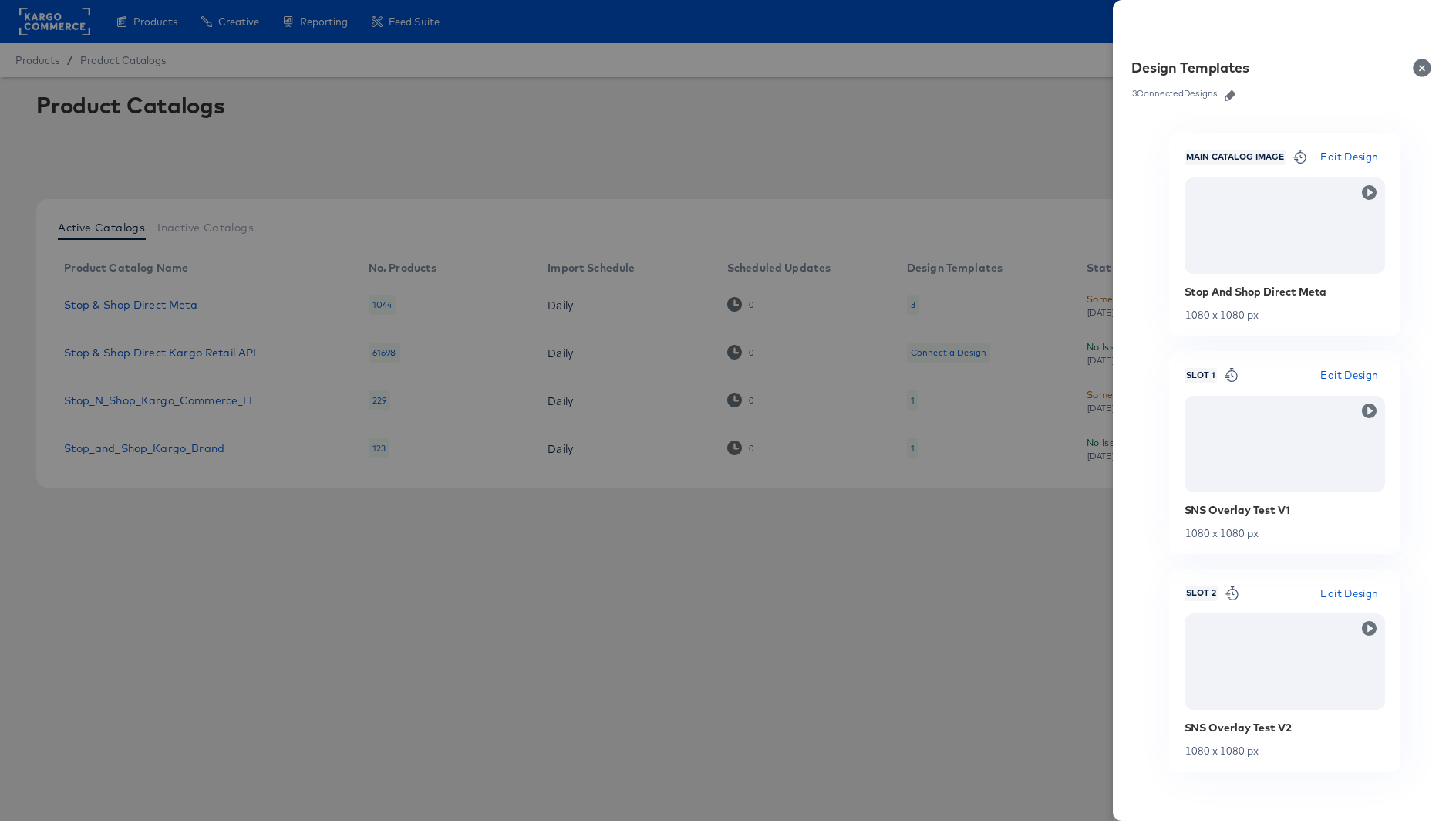 click at bounding box center [728, 410] 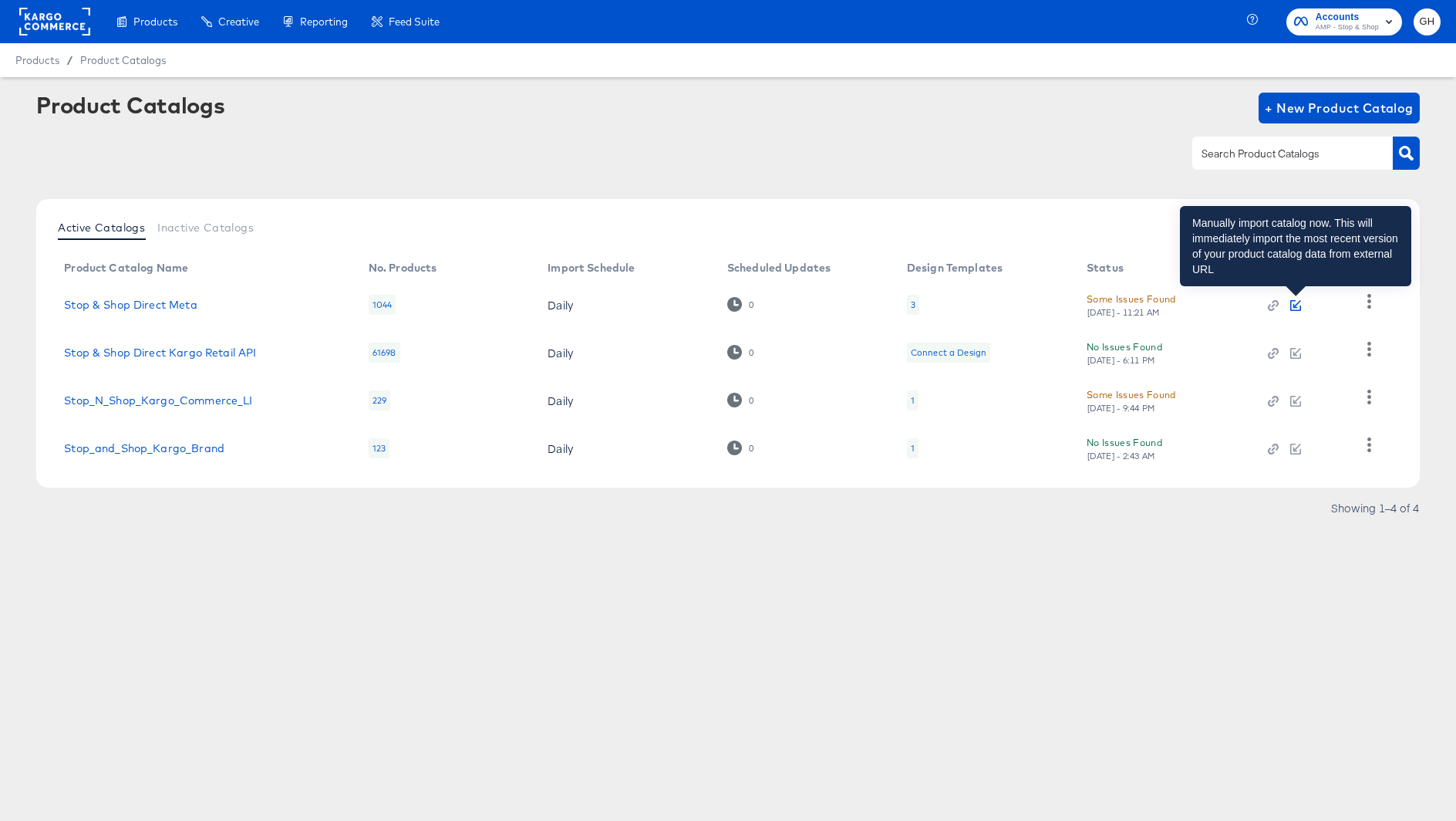 click 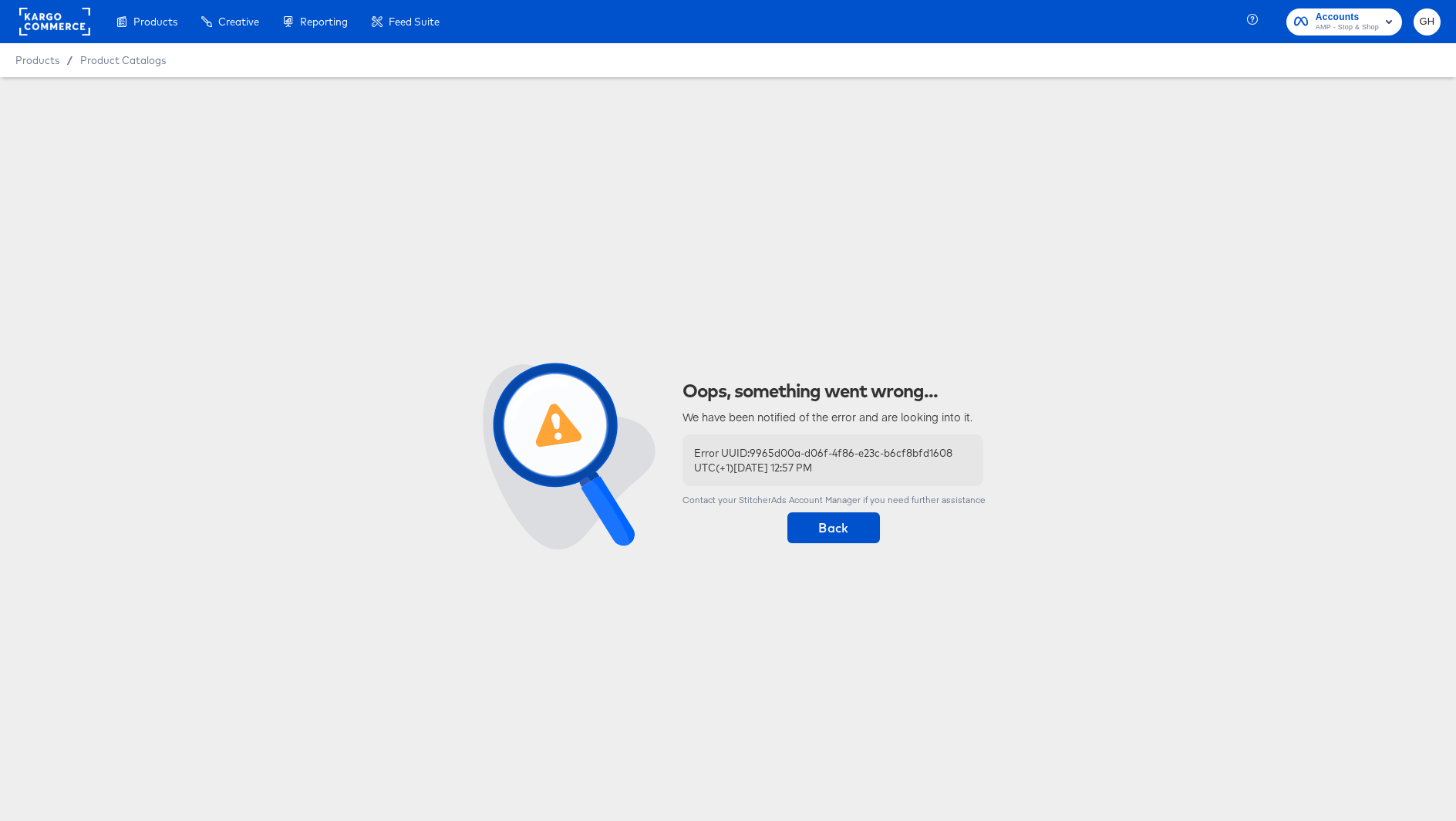 click 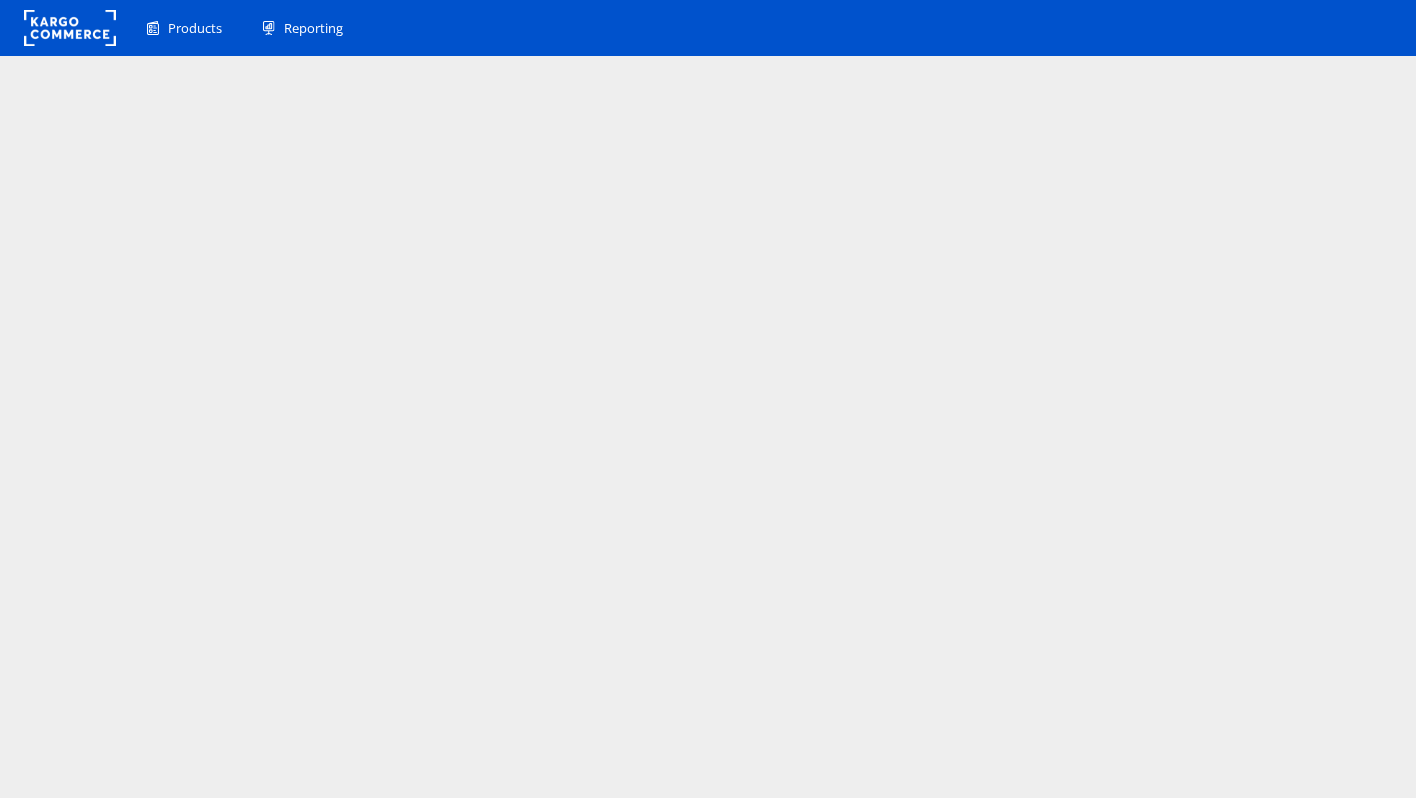 scroll, scrollTop: 0, scrollLeft: 0, axis: both 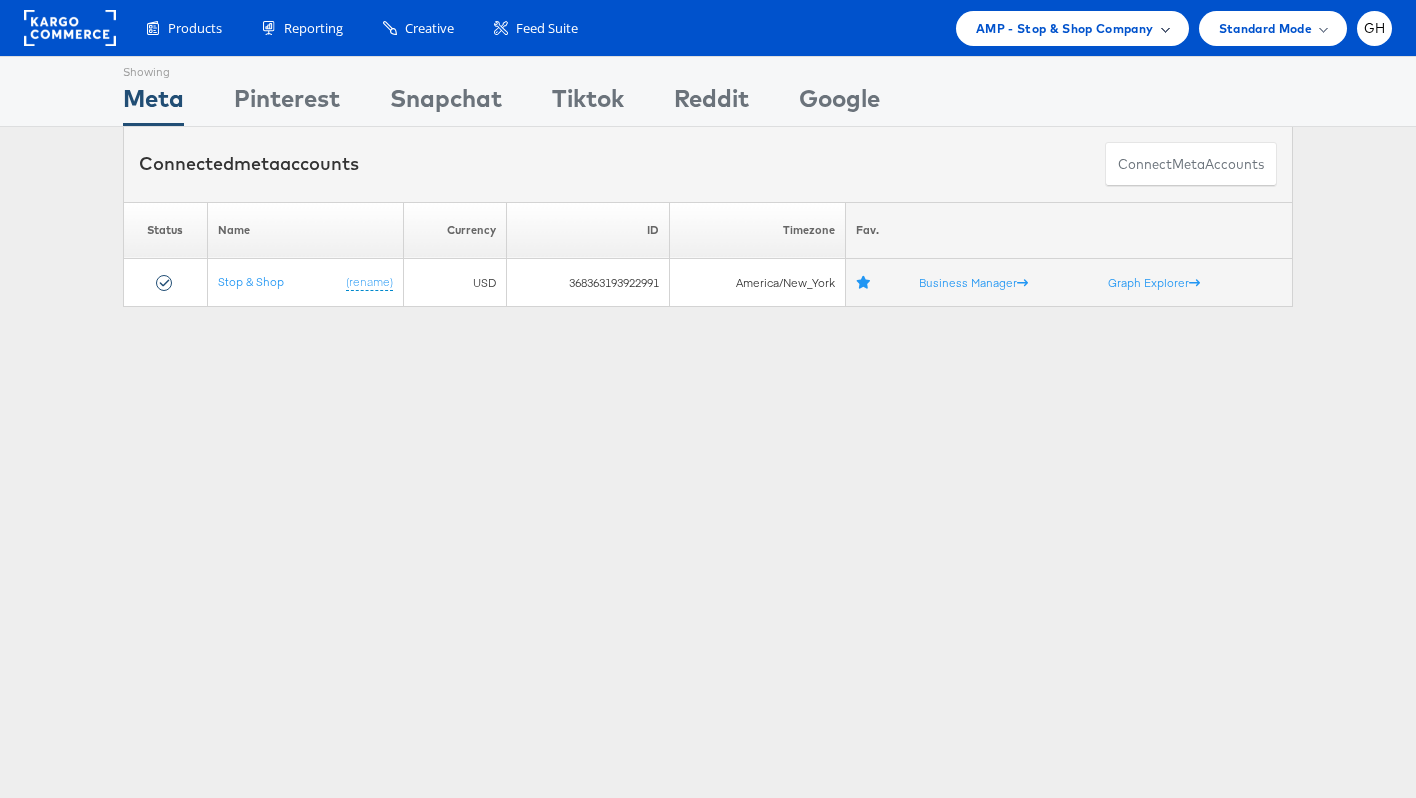 click on "AMP - Stop & Shop Company" at bounding box center [1065, 28] 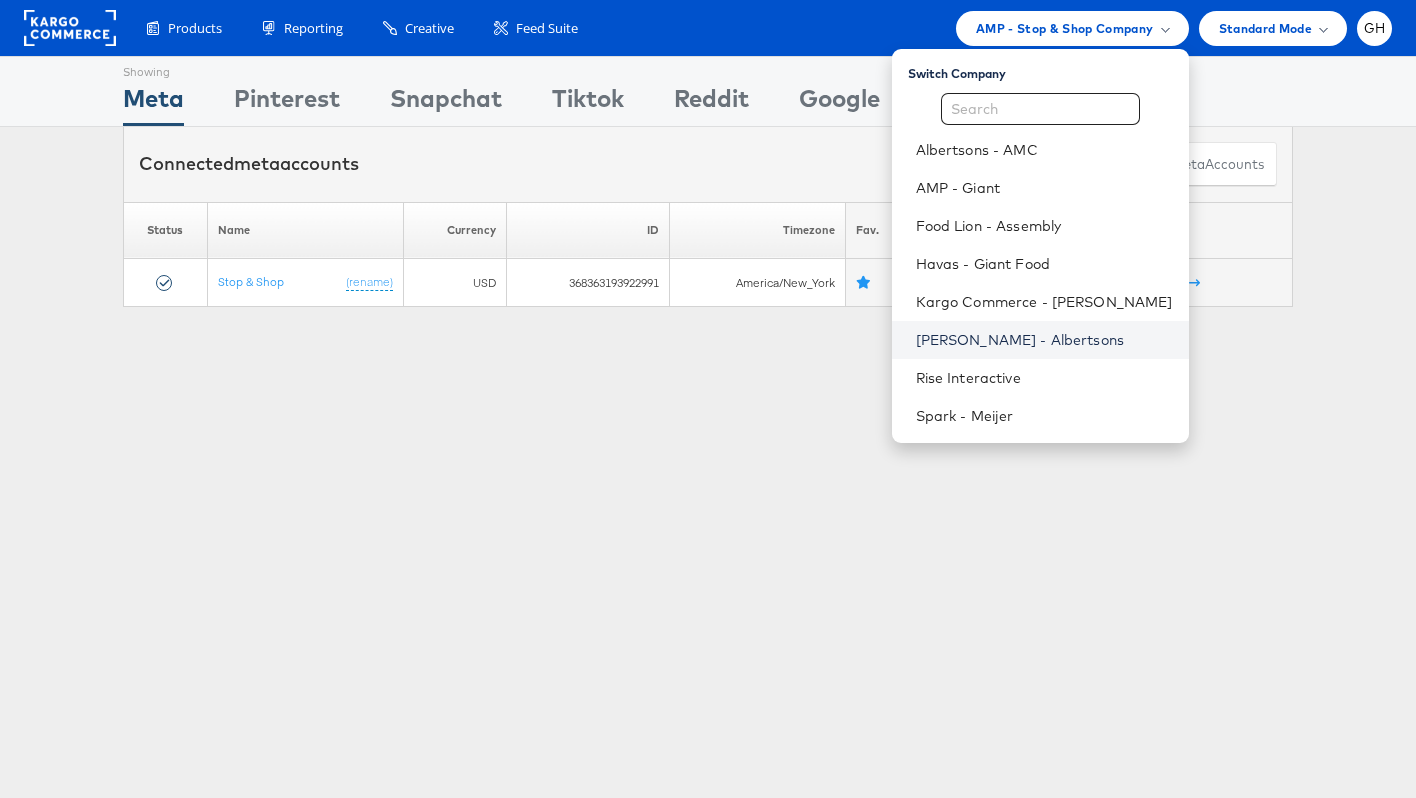click on "Merkle - Albertsons" at bounding box center (1044, 340) 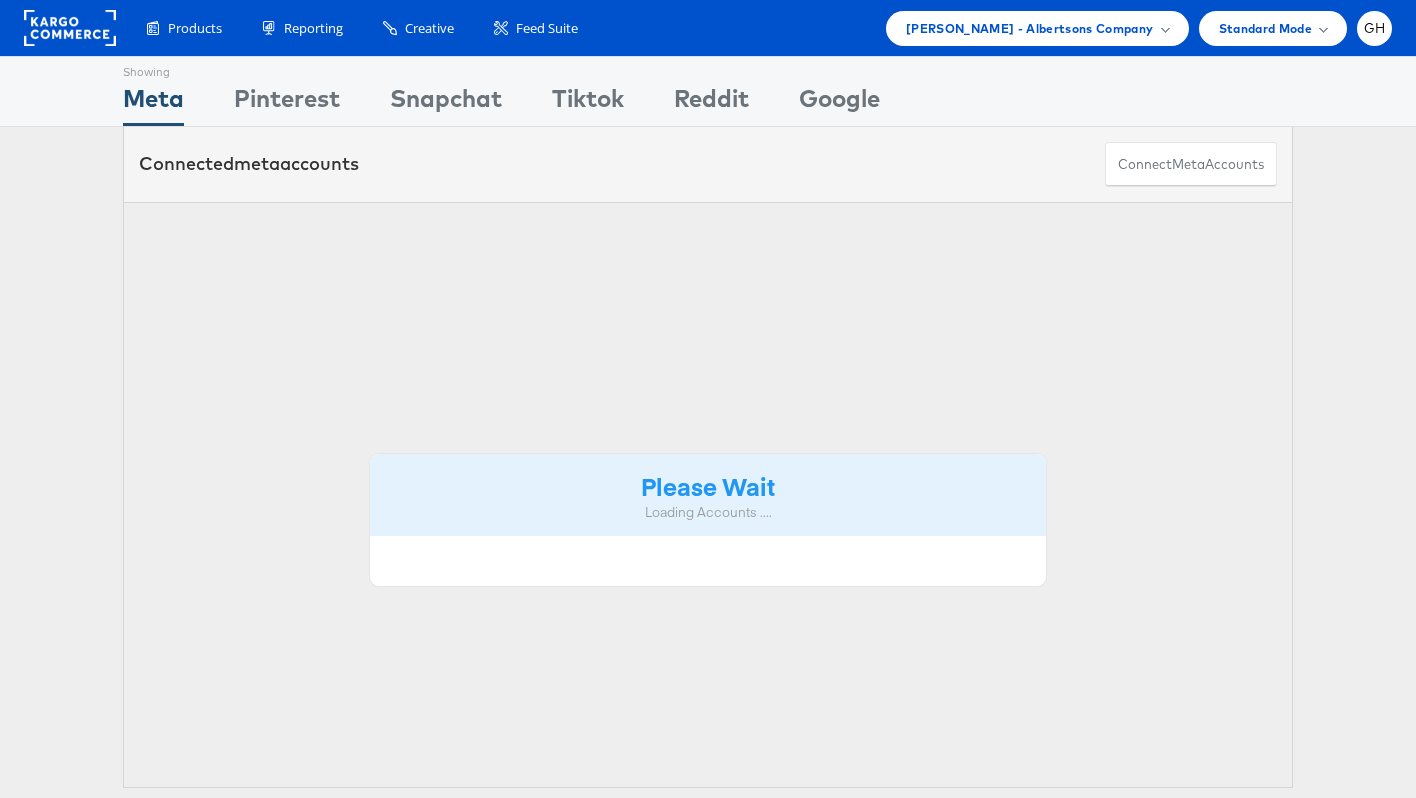 scroll, scrollTop: 0, scrollLeft: 0, axis: both 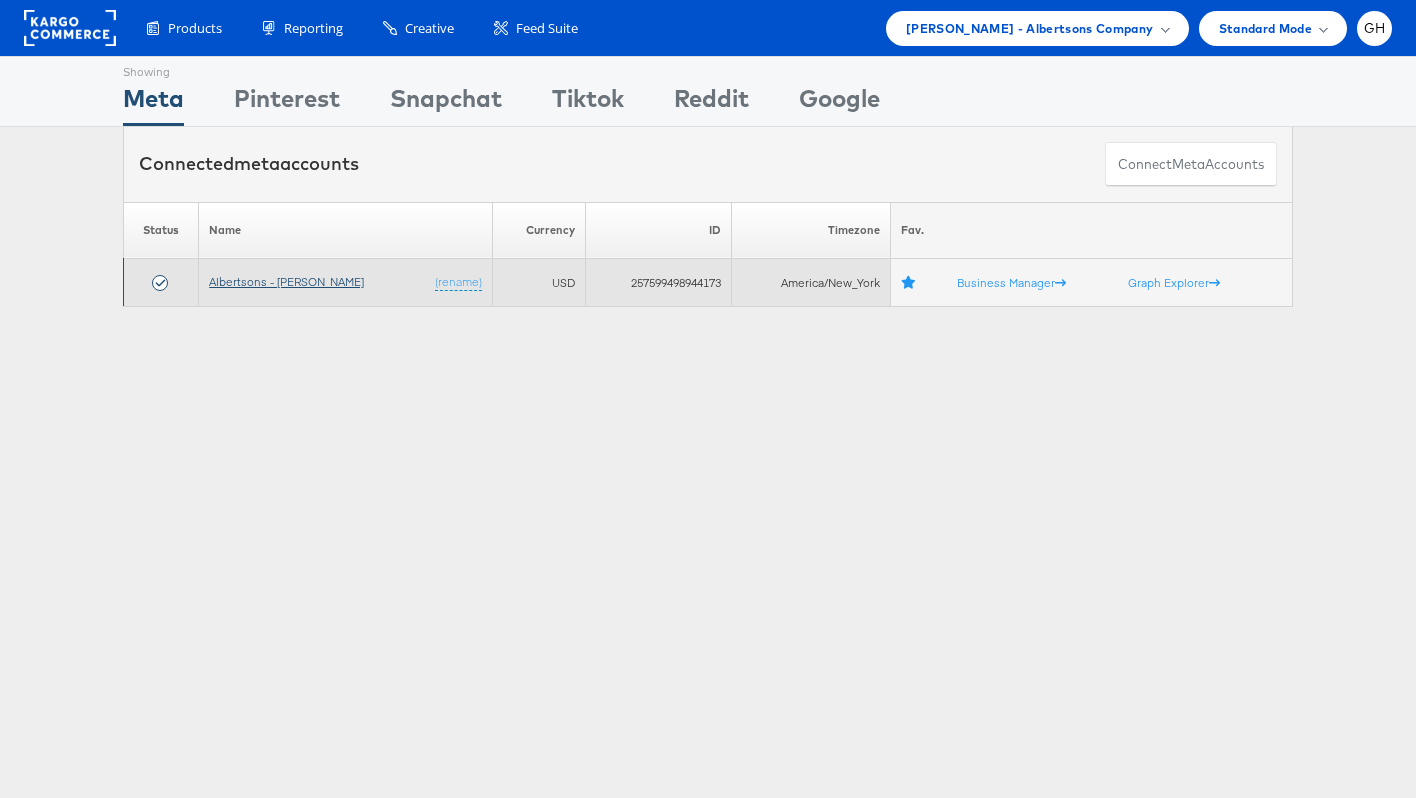 click on "Albertsons - Merkle" at bounding box center (286, 281) 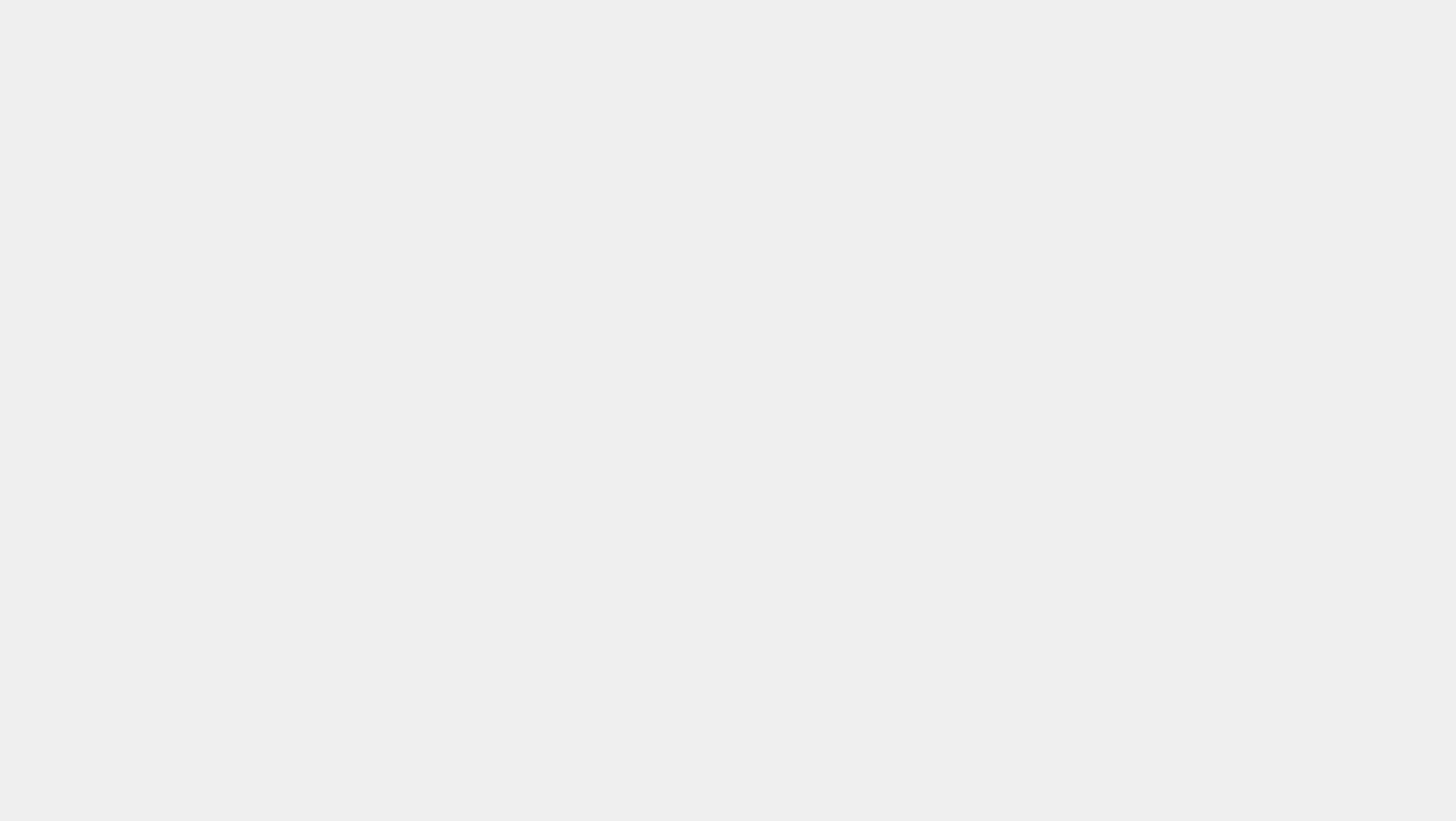 scroll, scrollTop: 0, scrollLeft: 0, axis: both 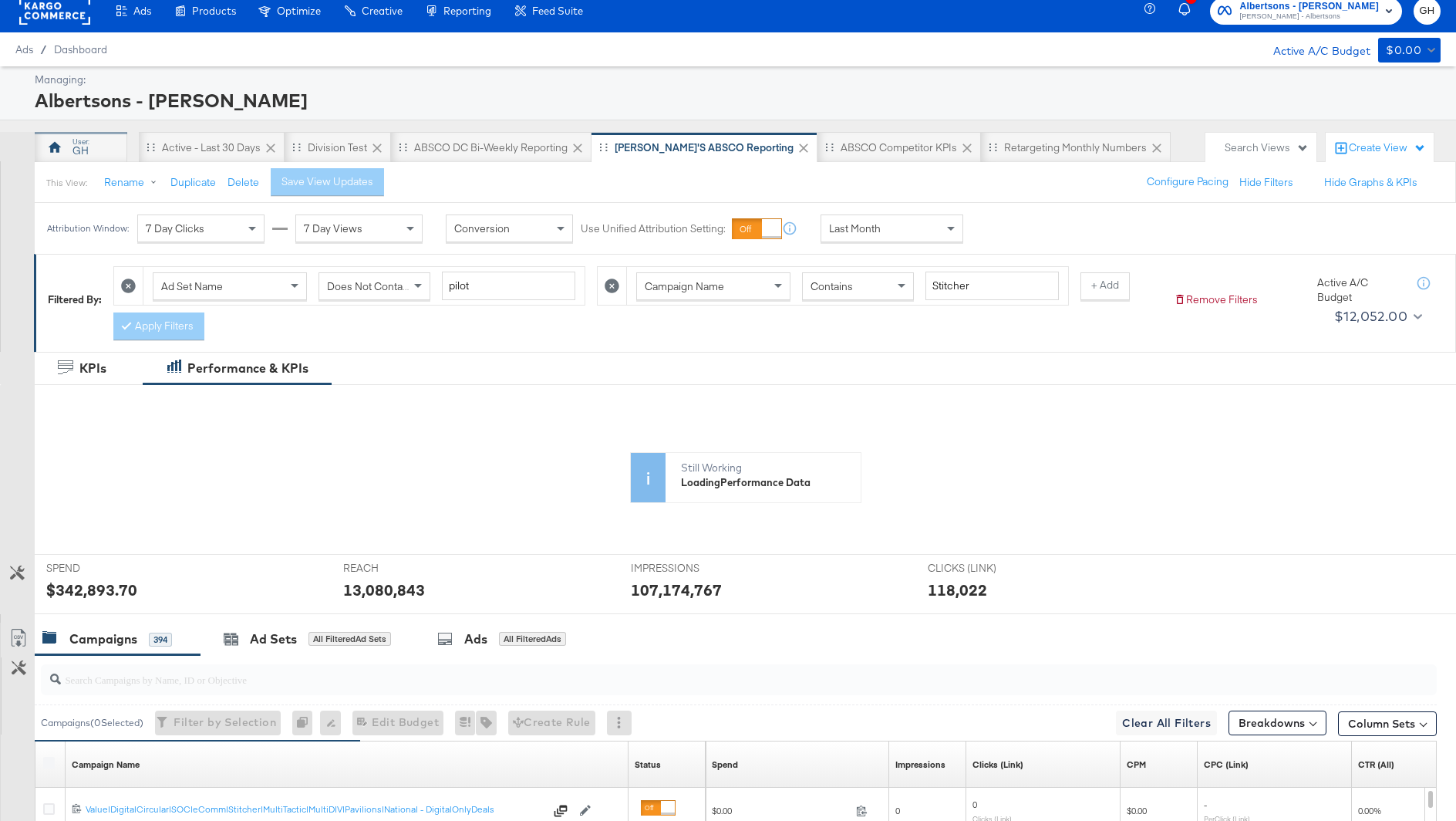 click on "GH" at bounding box center [81, 147] 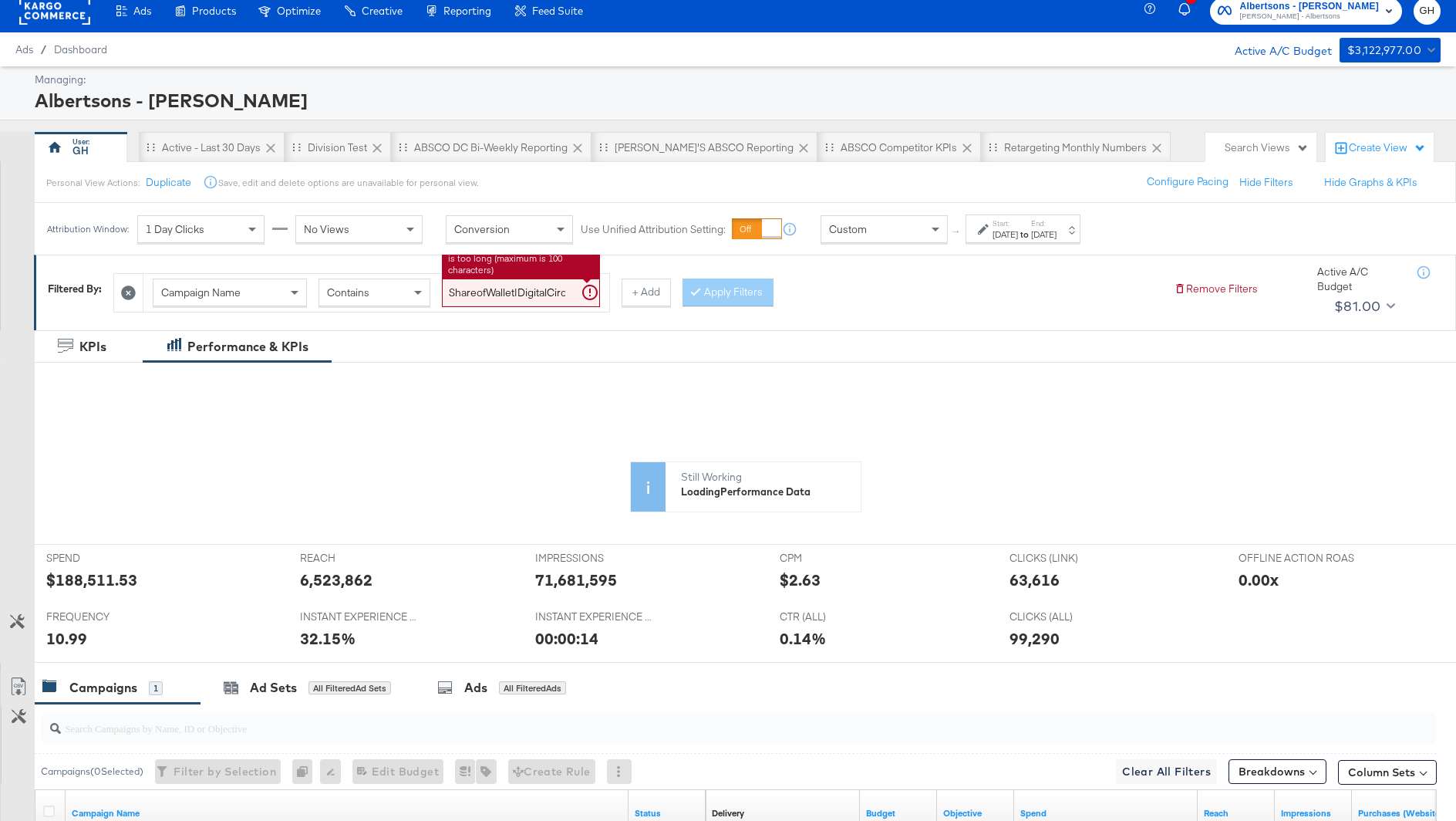 click on "ShareofWallet|DigitalCircular|SOC|eComm|Stitcher|MultiTactic|MultiDIV|Safeway|National - DigitalOnlyDeals" at bounding box center (521, 292) 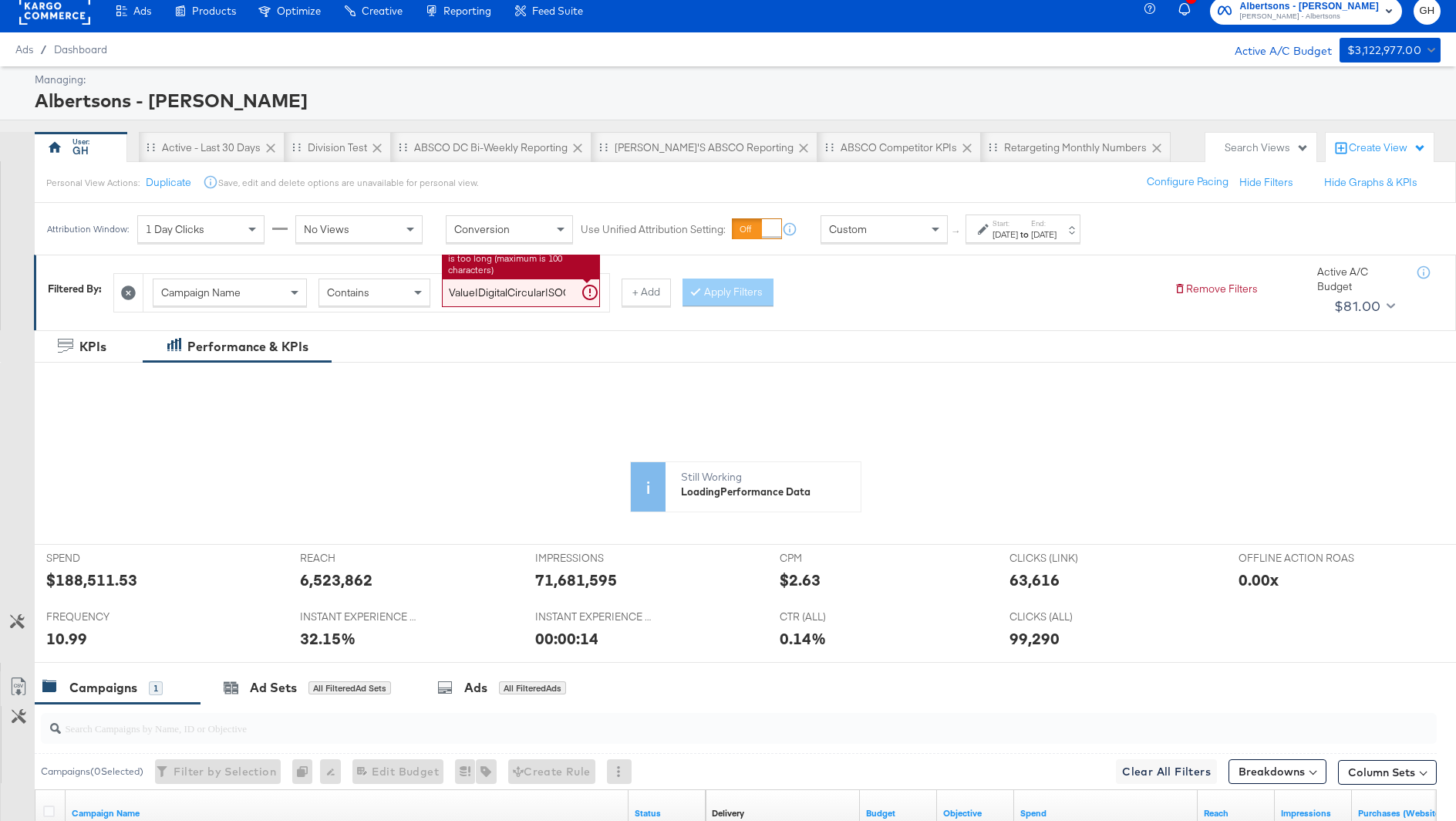 scroll, scrollTop: 0, scrollLeft: 312, axis: horizontal 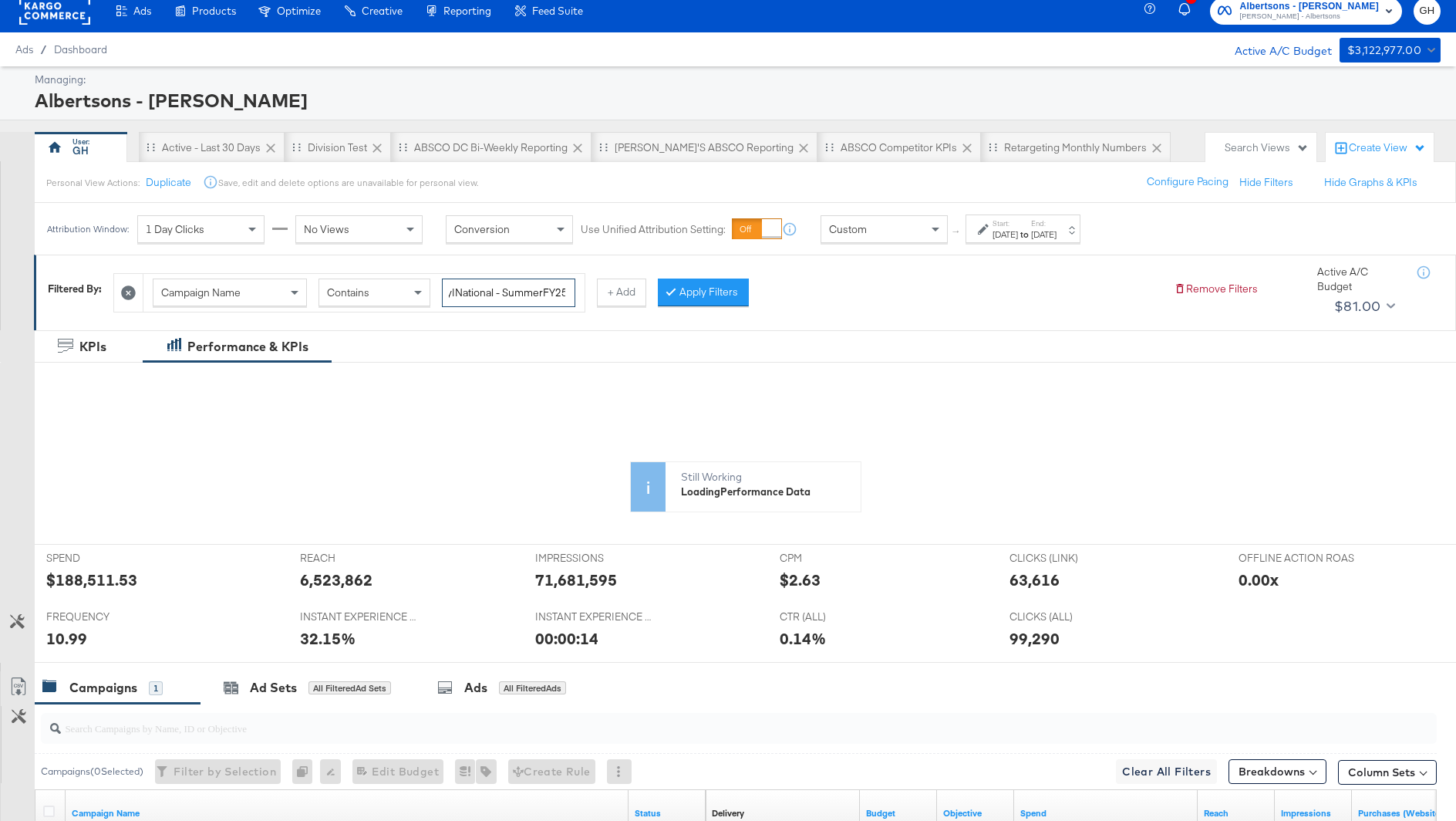 type on "Value|DigitalCircular|SOC|eComm|Stitcher|PRO|MultiDIV|Safeway|National - SummerFY25" 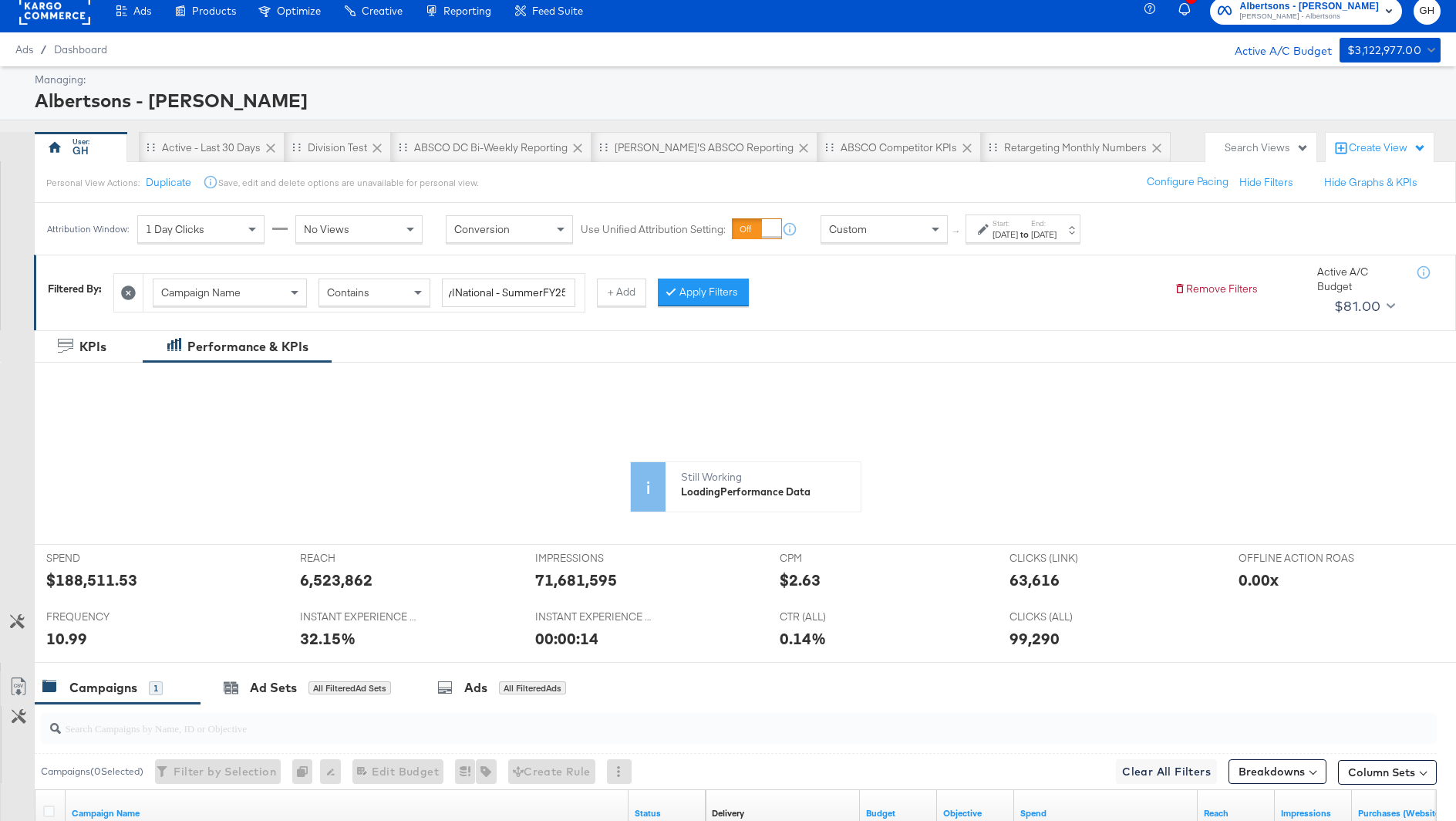 click on "Campaign Name Contains Value|DigitalCircular|SOC|eComm|Stitcher|PRO|MultiDIV|Safeway|National - SummerFY25 + Add   Apply Filters" at bounding box center [637, 289] 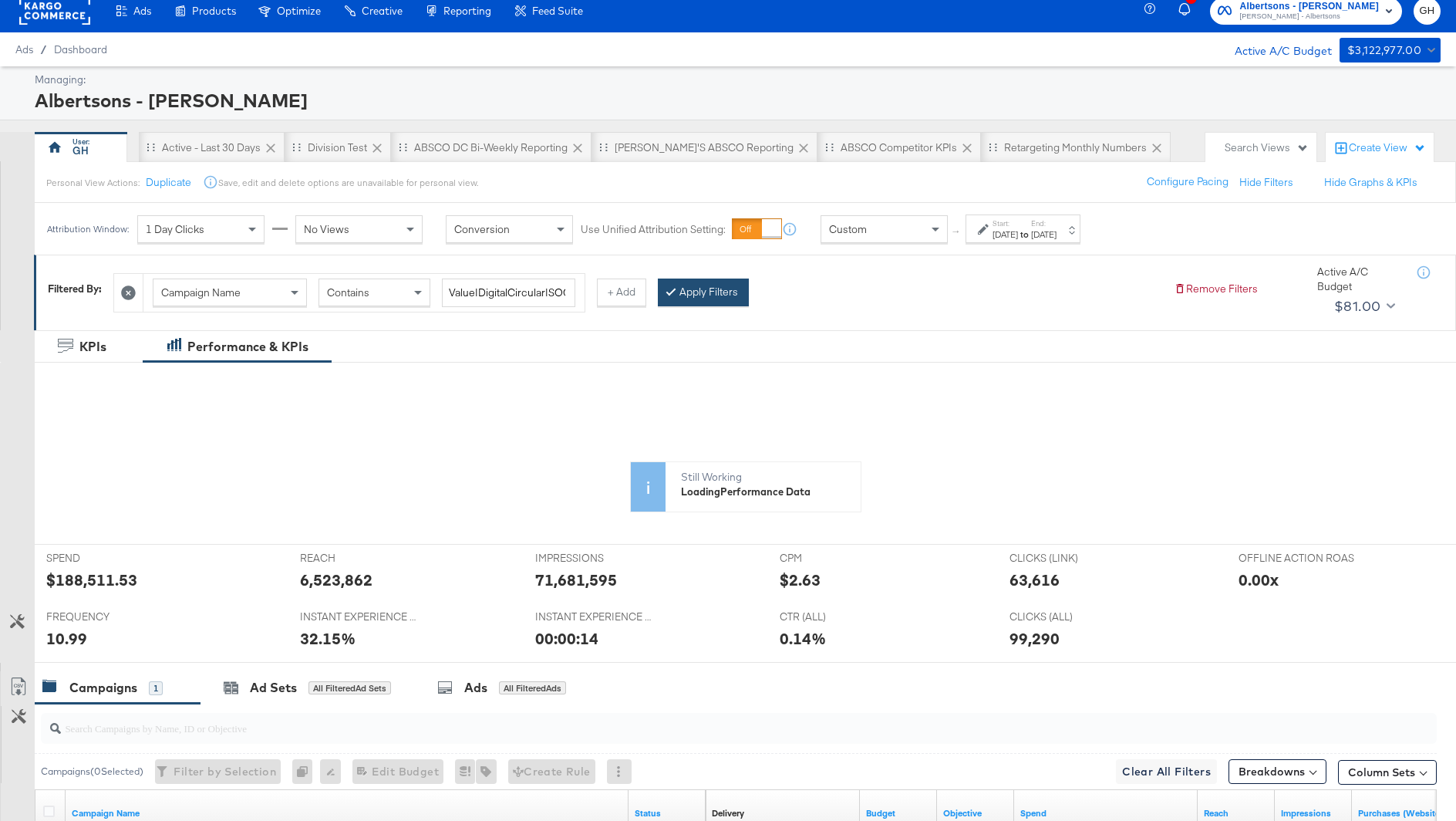 click on "Apply Filters" at bounding box center [703, 292] 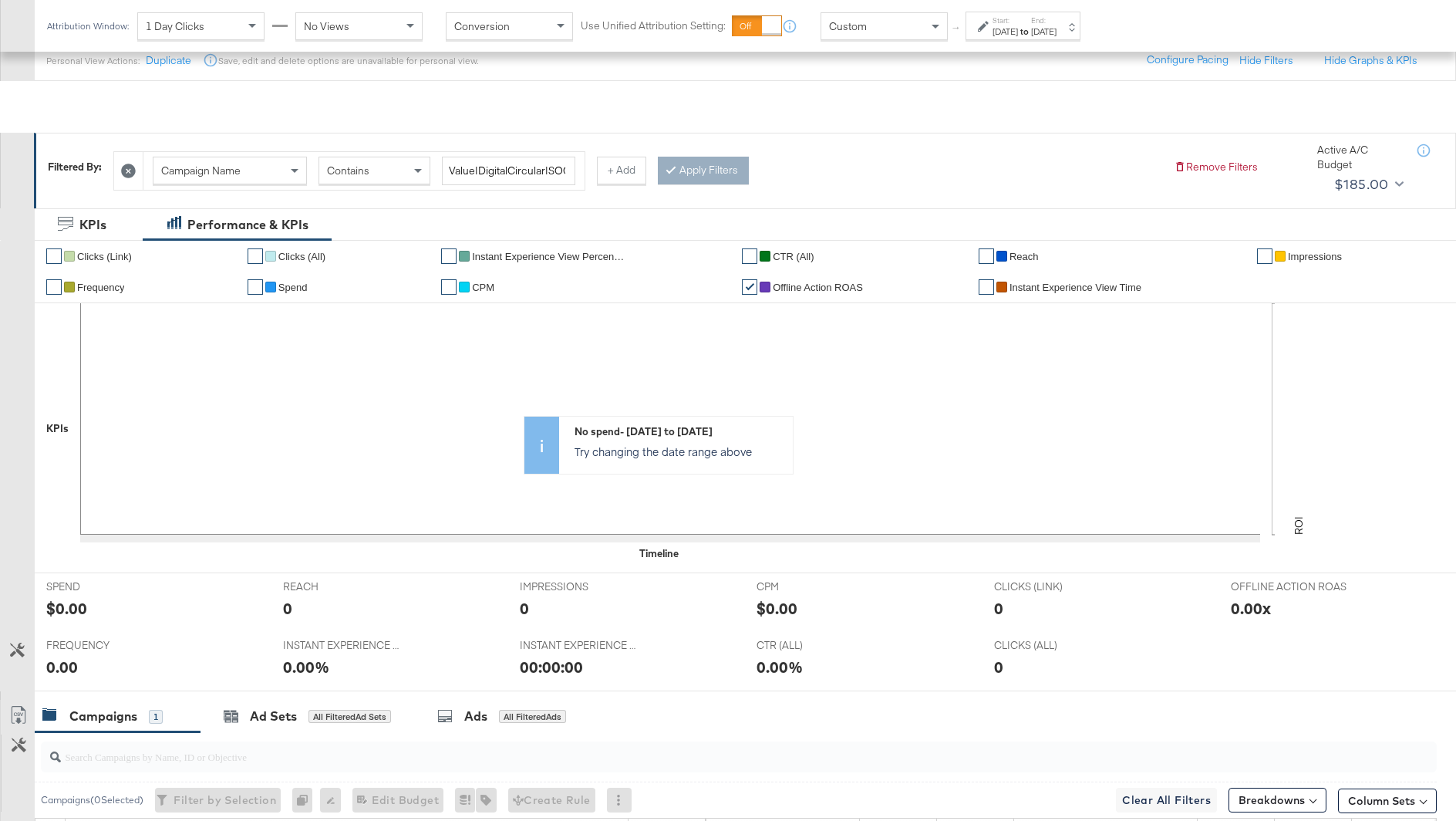 scroll, scrollTop: 380, scrollLeft: 0, axis: vertical 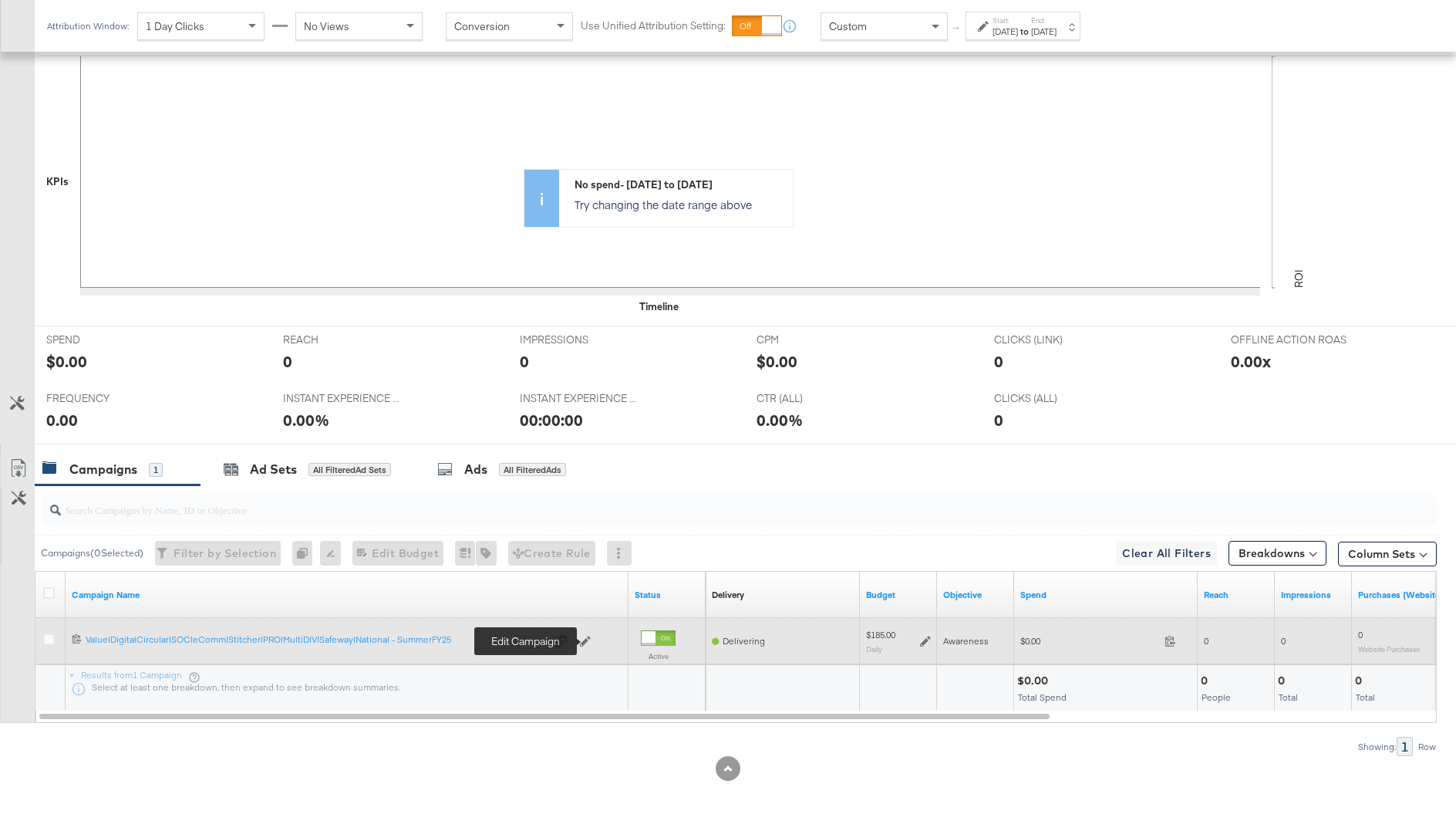 click 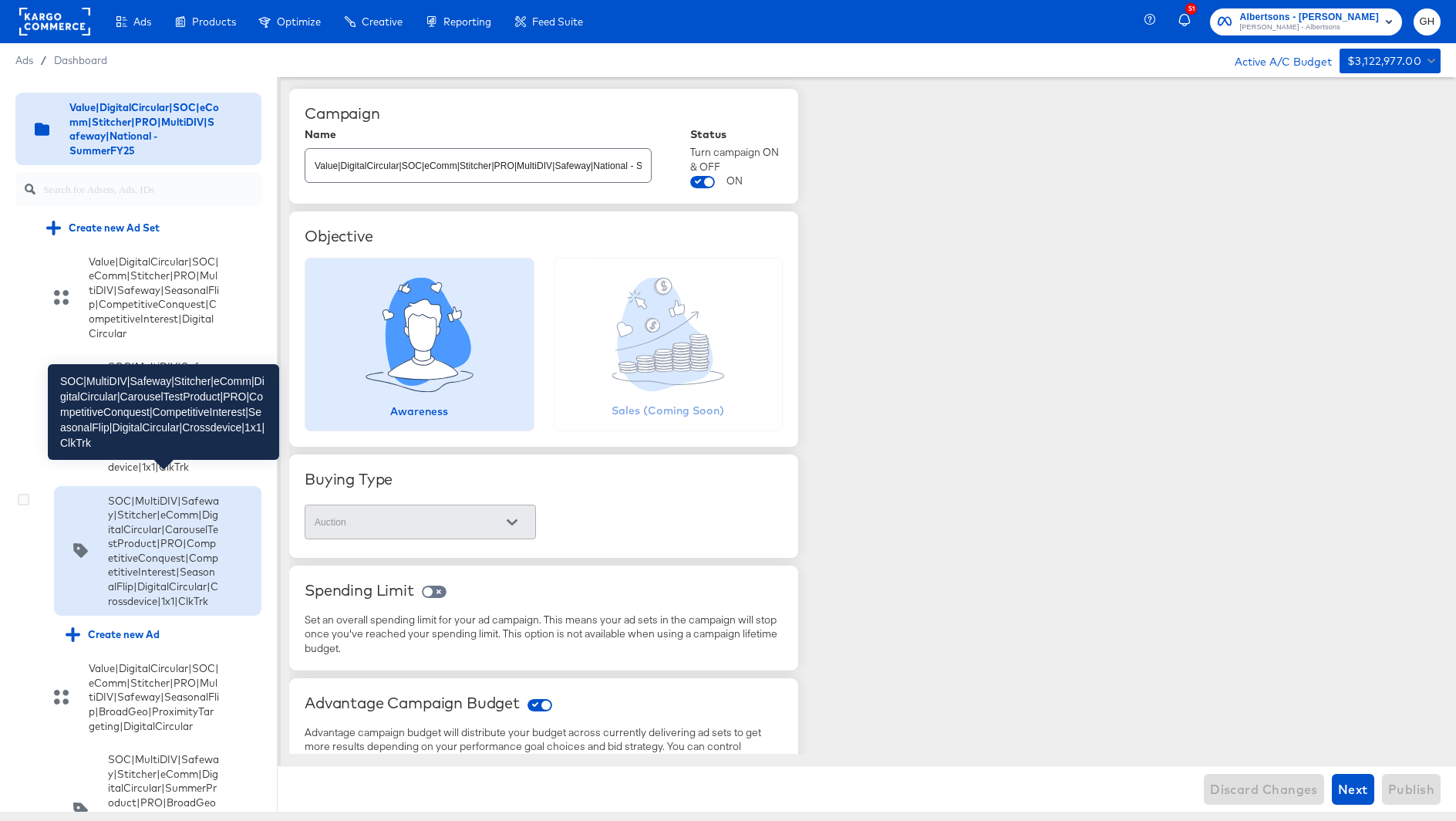 scroll, scrollTop: 113, scrollLeft: 0, axis: vertical 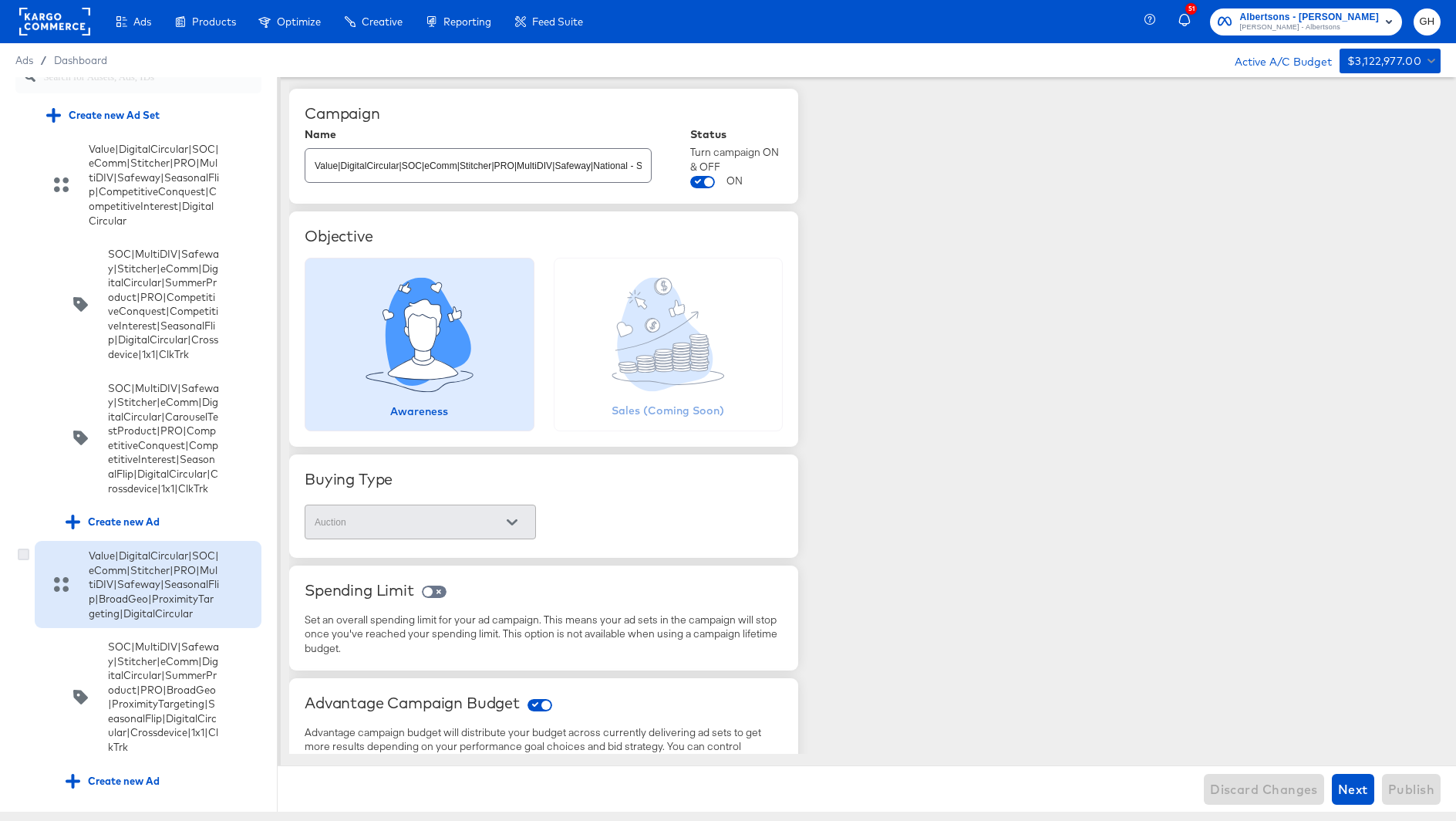 click at bounding box center (23, 554) 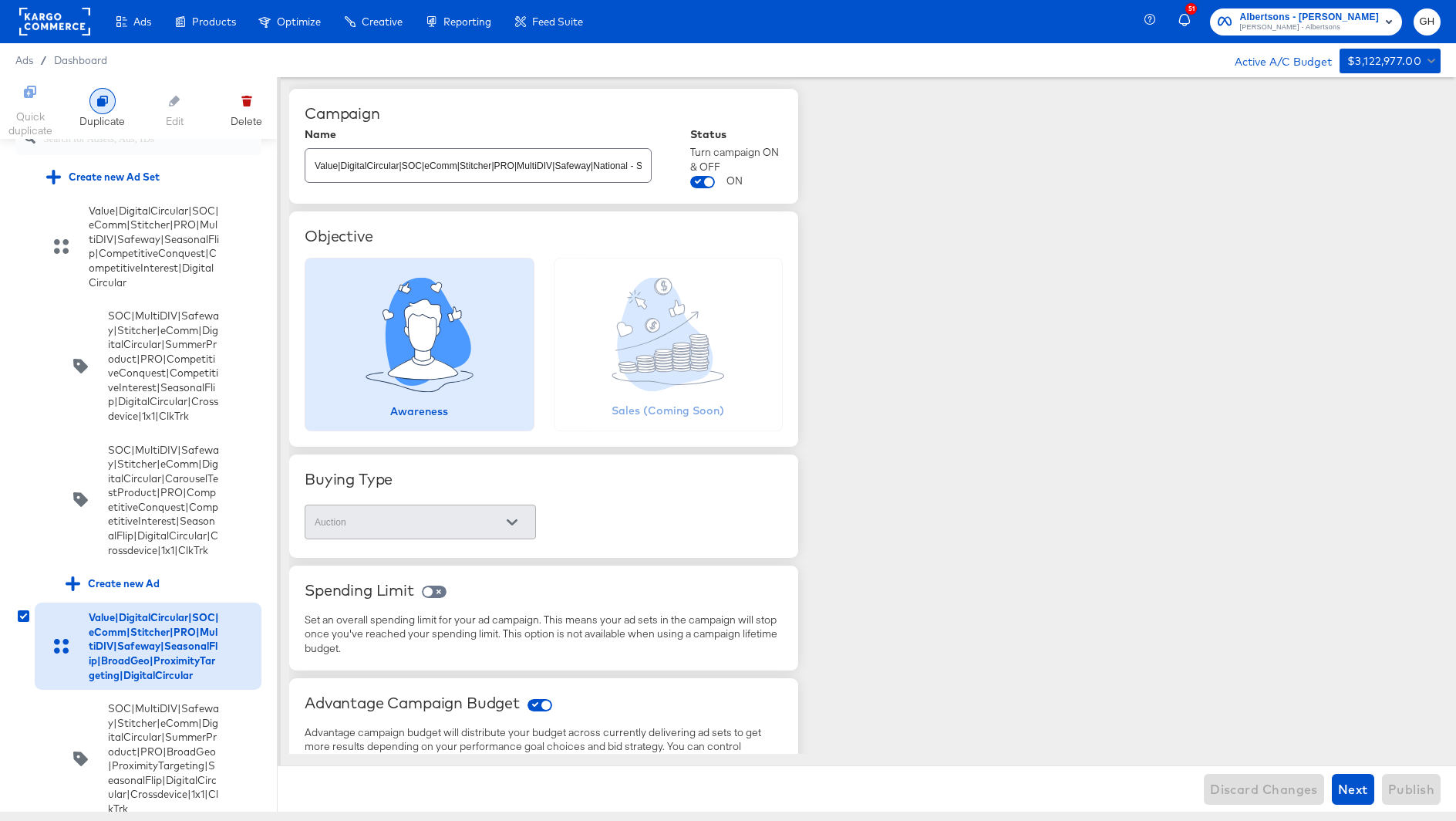 click 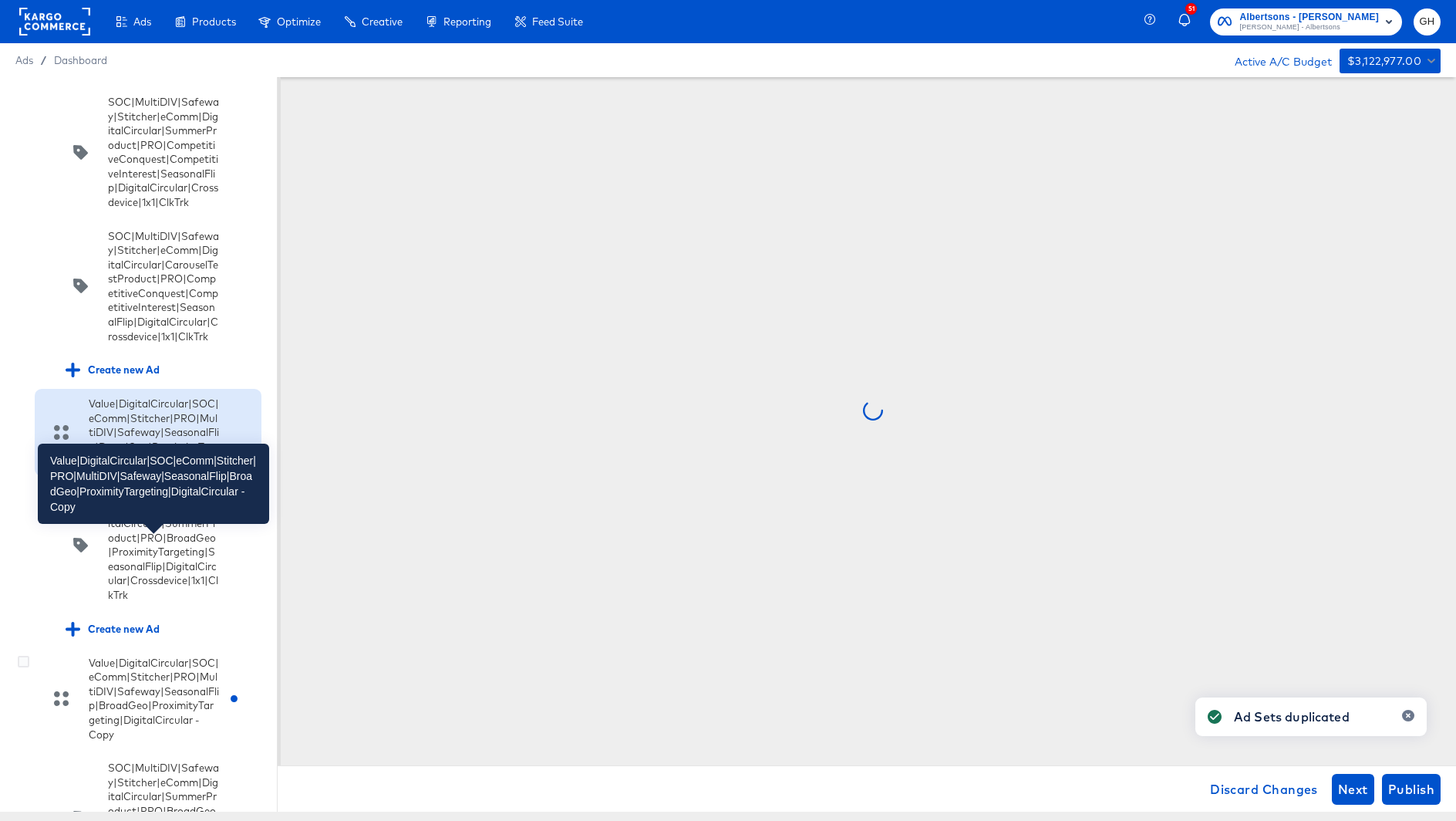 scroll, scrollTop: 386, scrollLeft: 0, axis: vertical 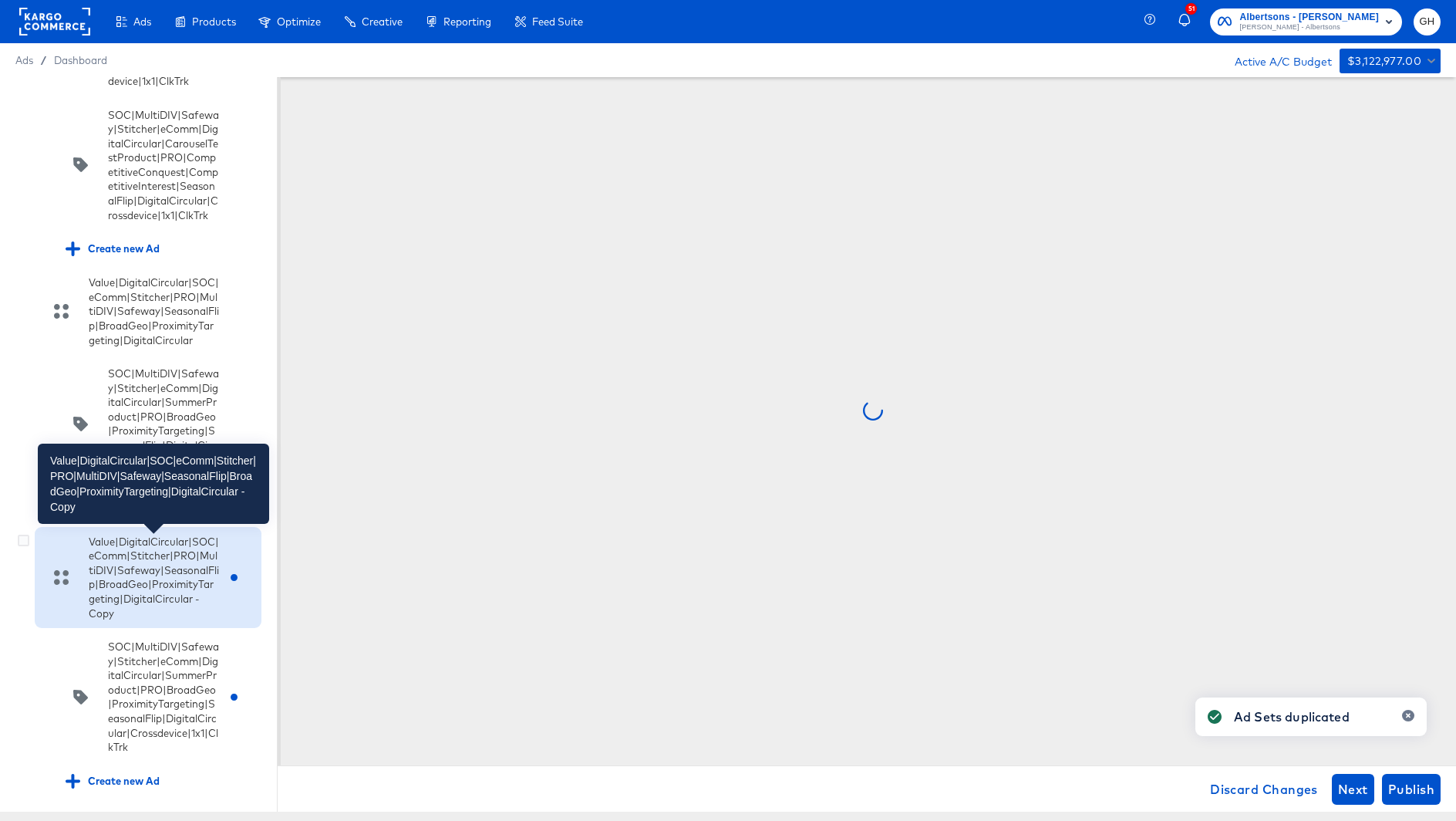 click on "Value|DigitalCircular|SOC|eComm|Stitcher|PRO|MultiDIV|Safeway|SeasonalFlip|BroadGeo|ProximityTargeting|DigitalCircular - Copy" at bounding box center (153, 577) 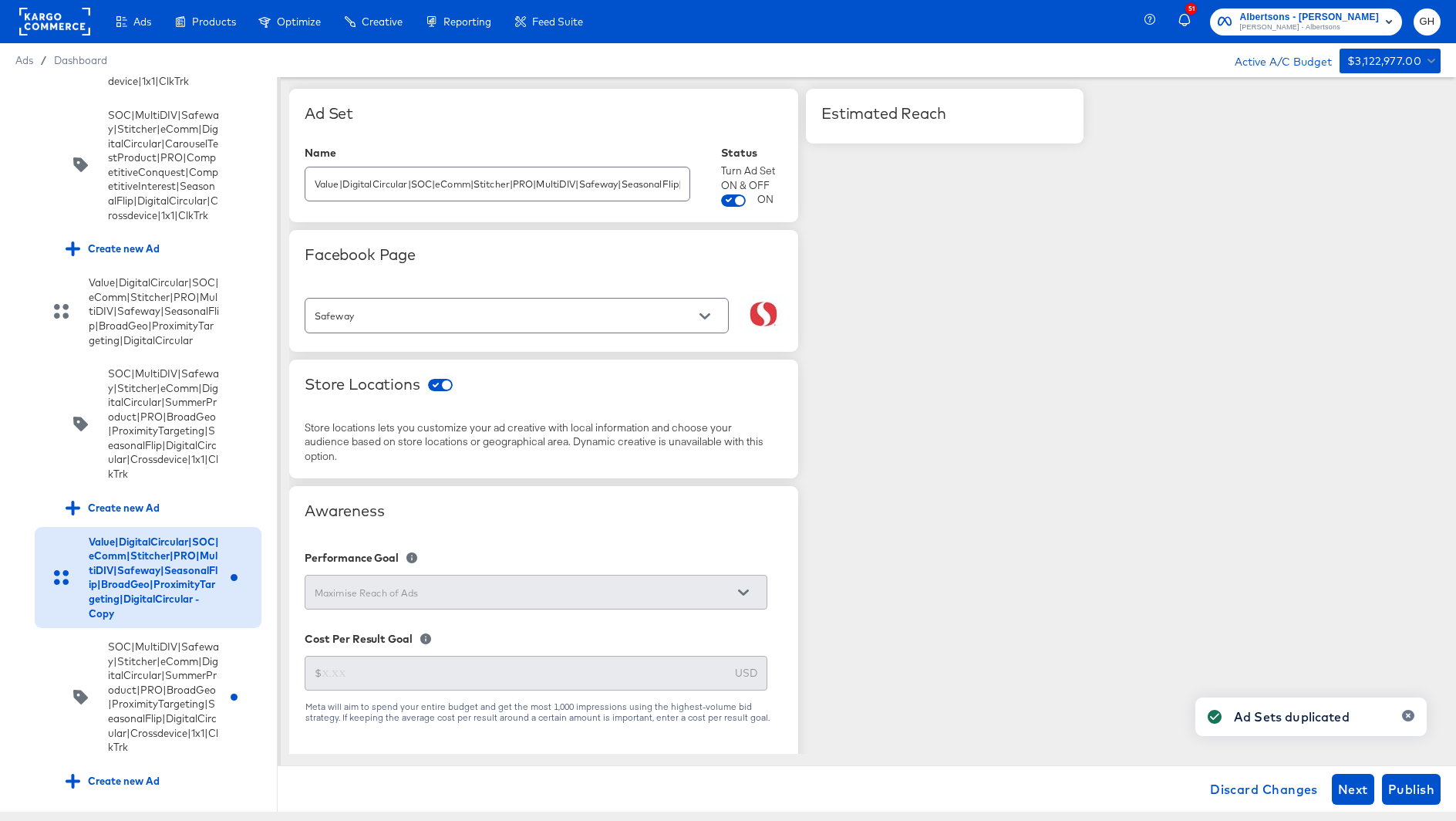 type 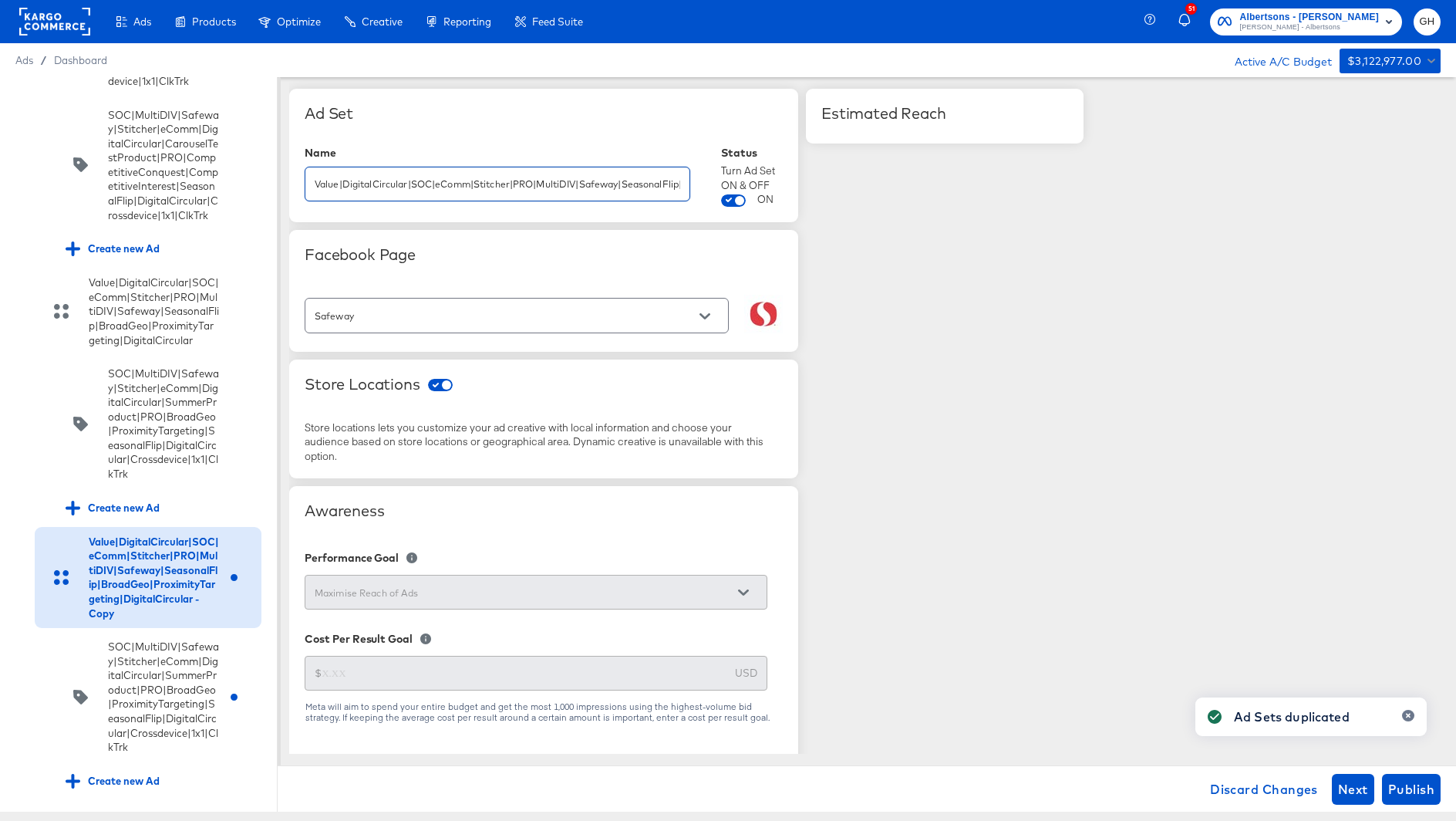 click on "Value|DigitalCircular|SOC|eComm|Stitcher|PRO|MultiDIV|Safeway|SeasonalFlip|BroadGeo|ProximityTargeting|DigitalCircular - Copy" at bounding box center (497, 177) 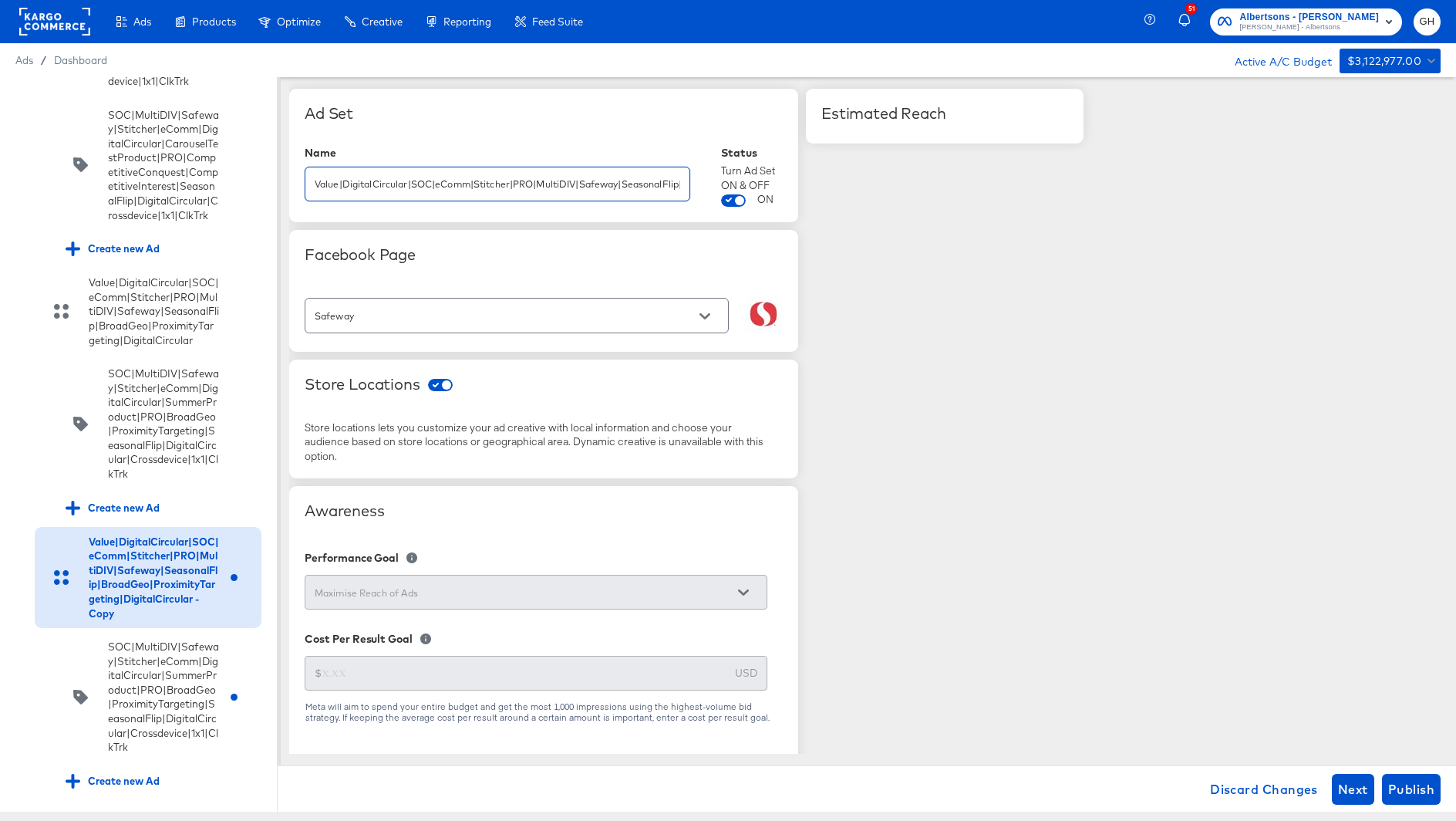 click on "Value|DigitalCircular|SOC|eComm|Stitcher|PRO|MultiDIV|Safeway|SeasonalFlip|BroadGeo|ProximityTargeting|DigitalCircular - Copy" at bounding box center (497, 177) 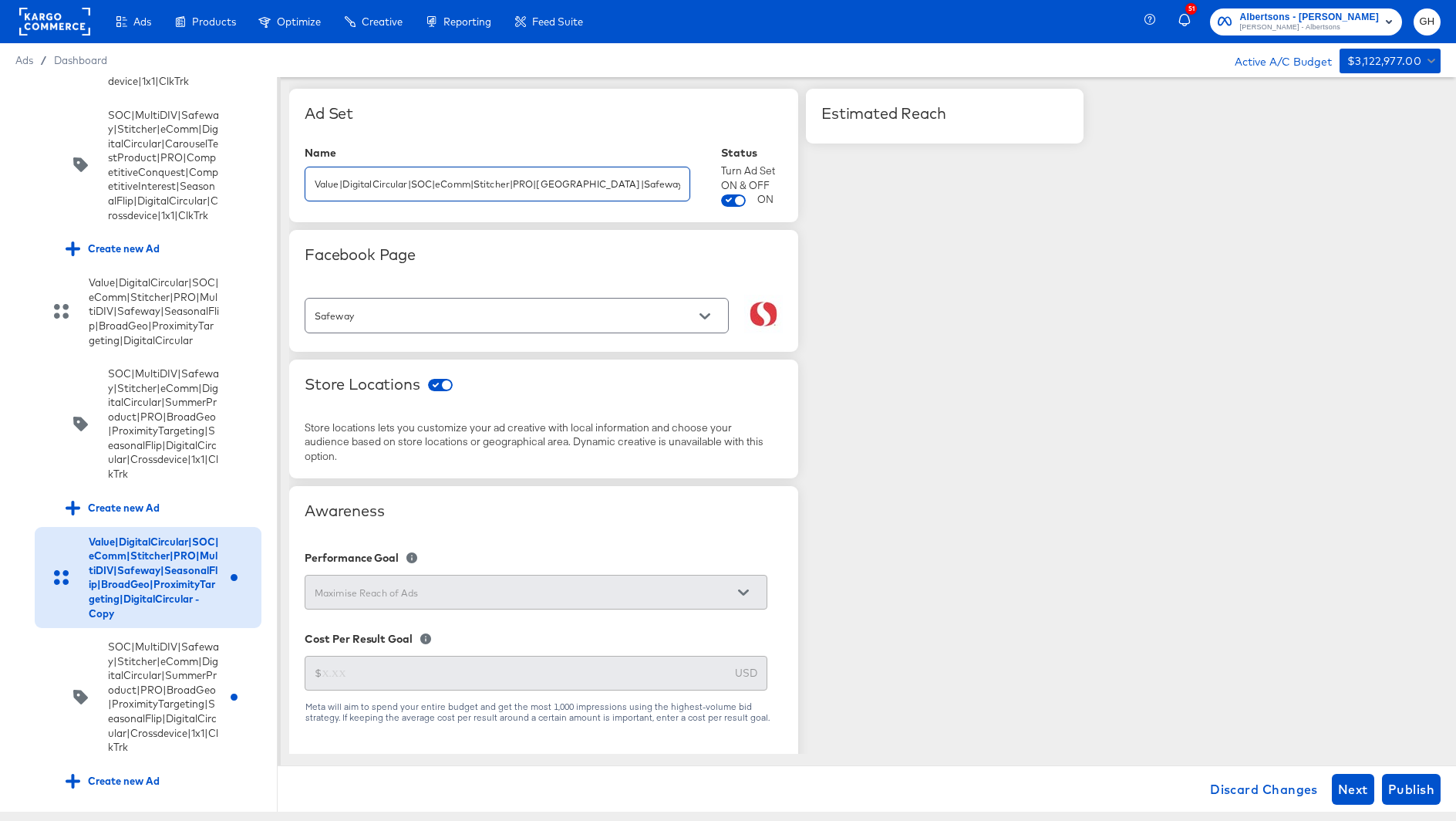 scroll, scrollTop: 0, scrollLeft: 224, axis: horizontal 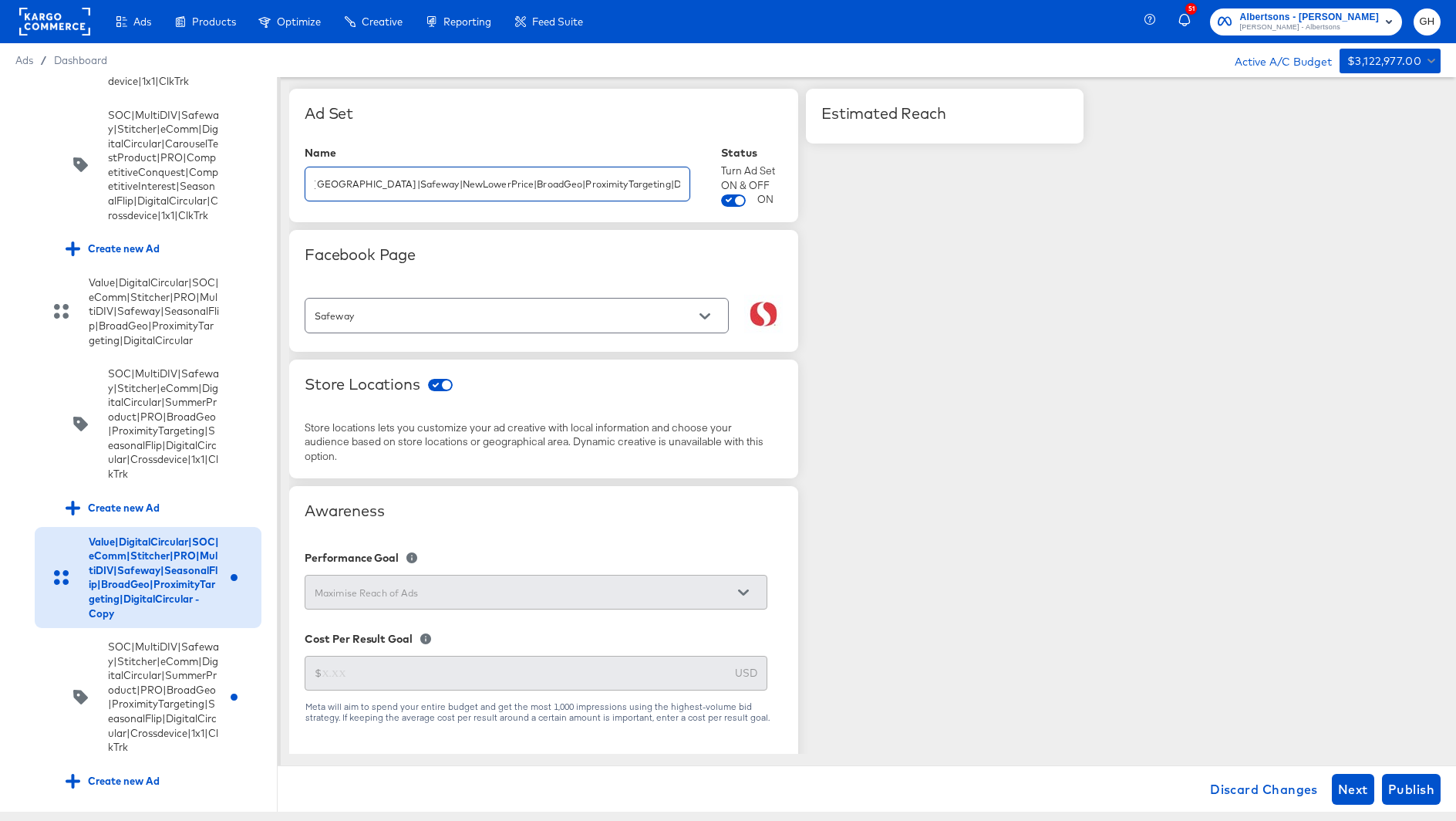 type on "Value|DigitalCircular|SOC|eComm|Stitcher|PRO|Seattle|Safeway|NewLowerPrice|BroadGeo|ProximityTargeting|DigitalCircular" 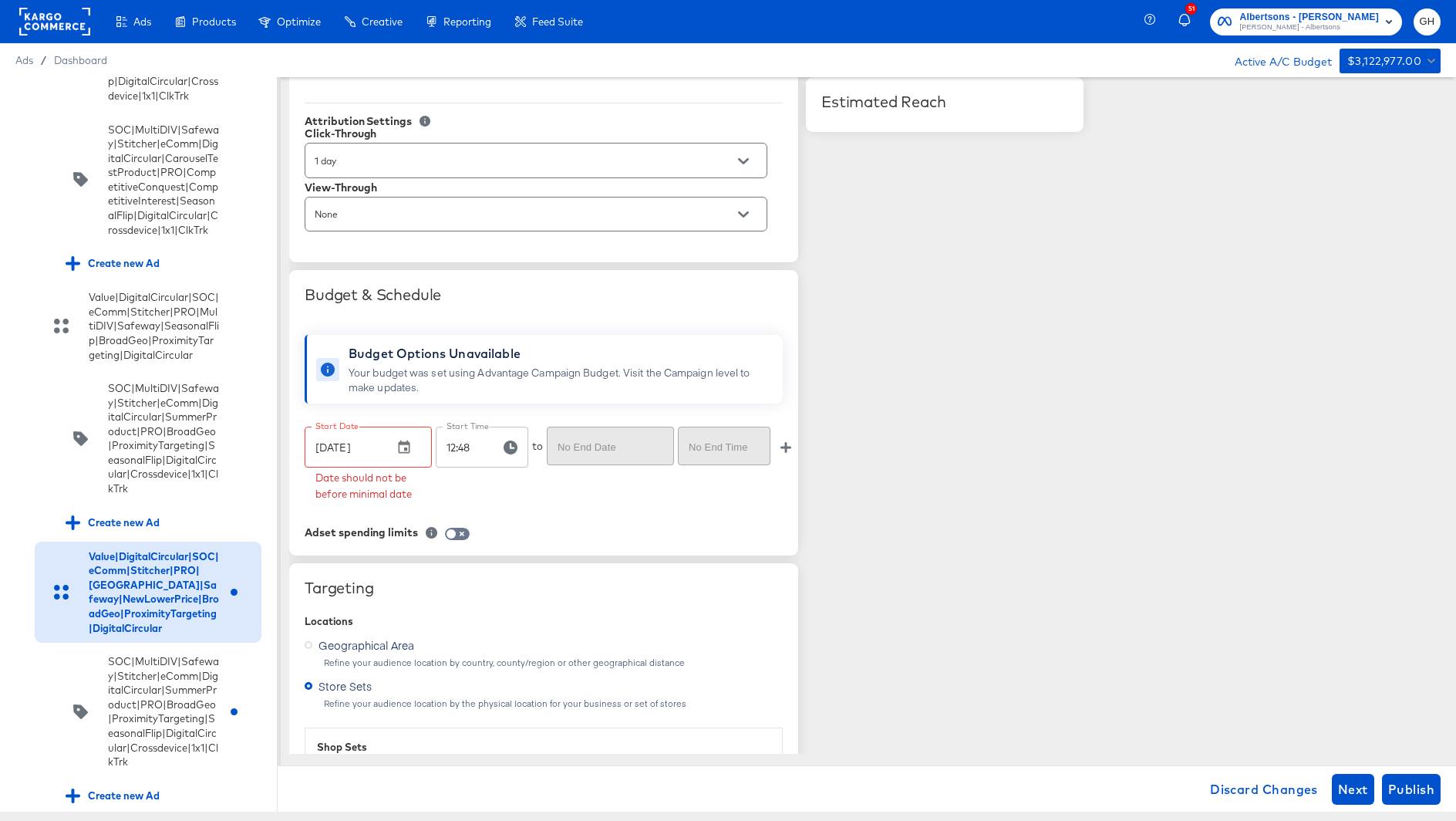 scroll, scrollTop: 664, scrollLeft: 0, axis: vertical 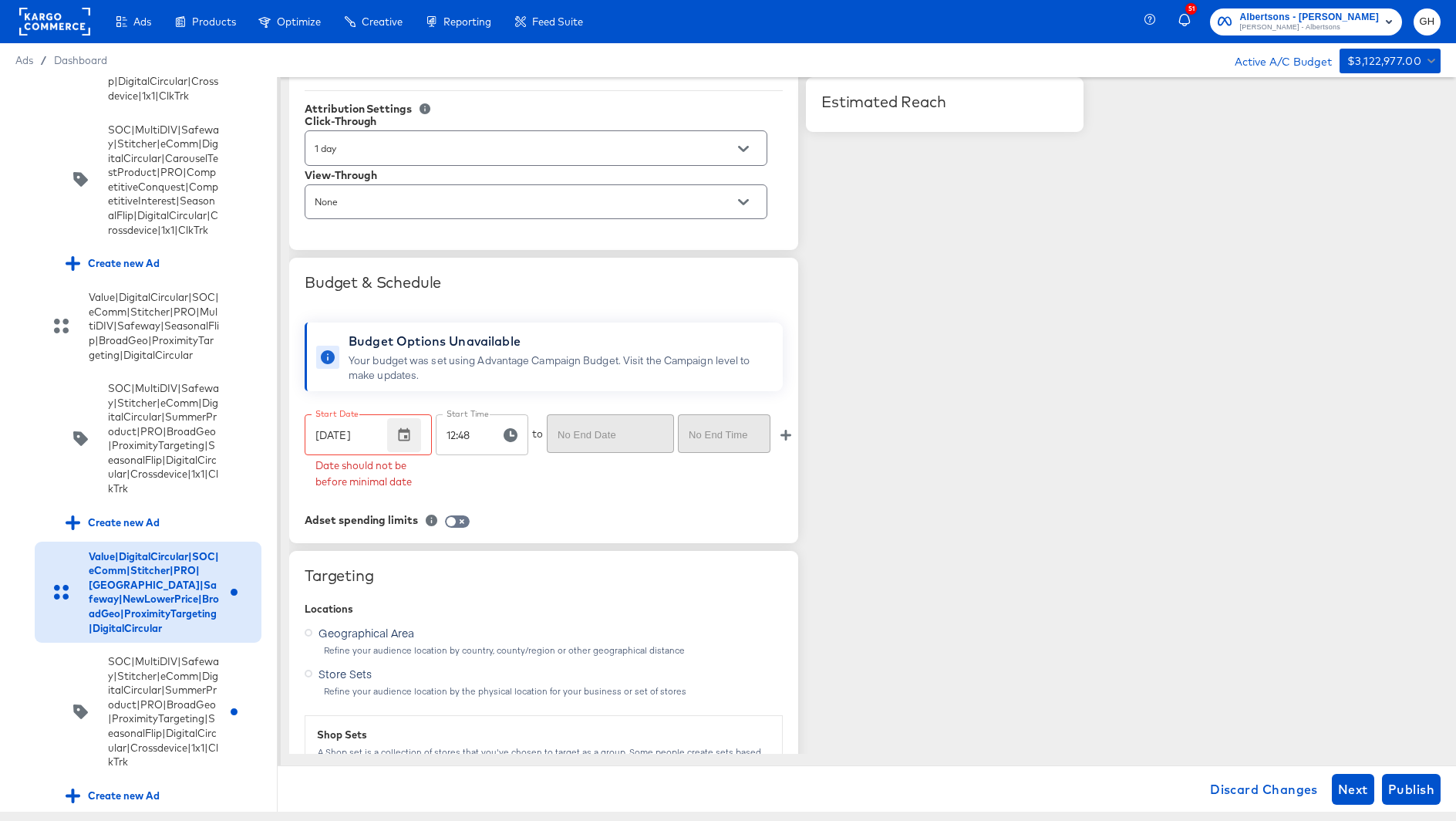 click at bounding box center (404, 435) 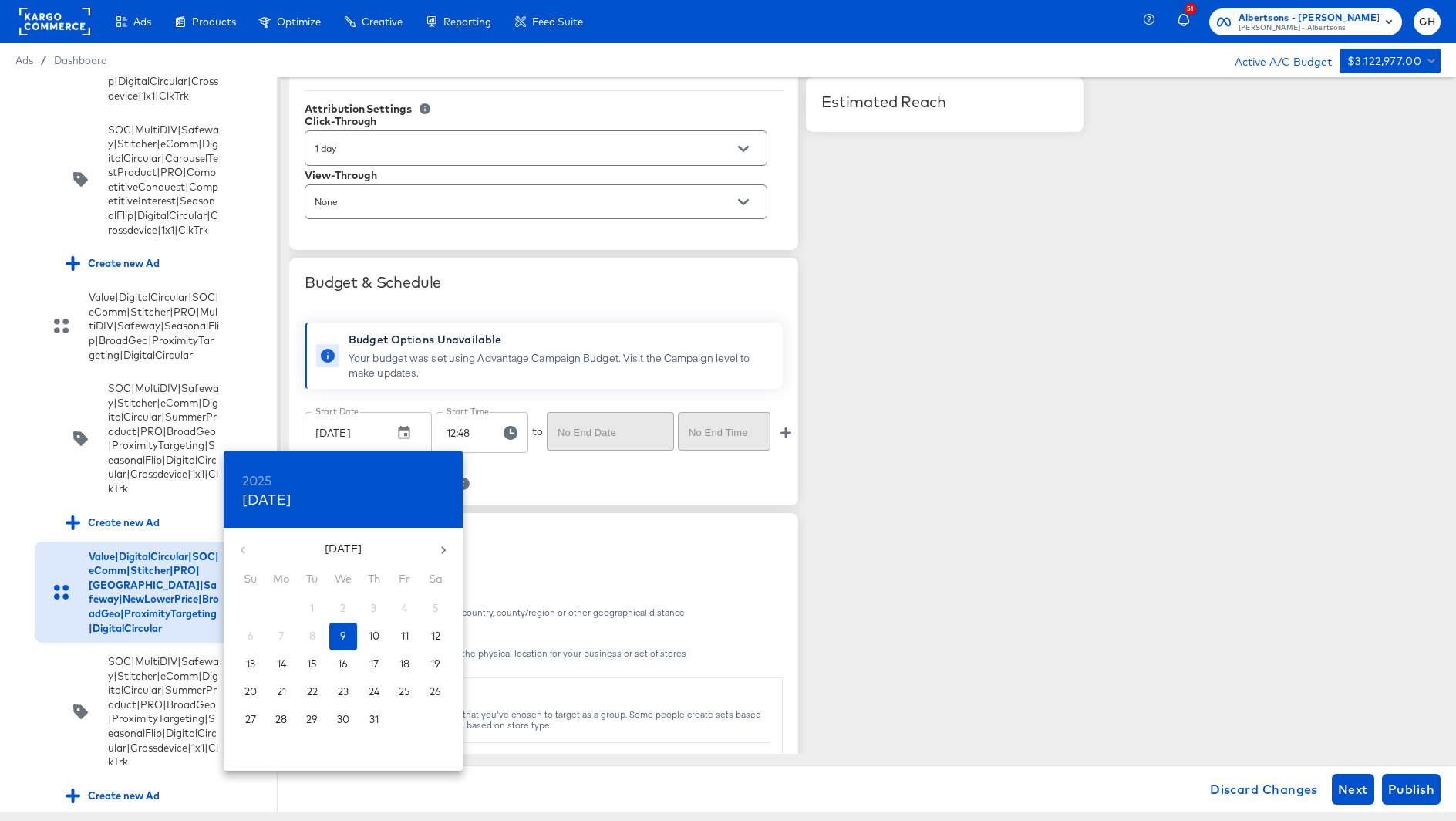 click at bounding box center (728, 410) 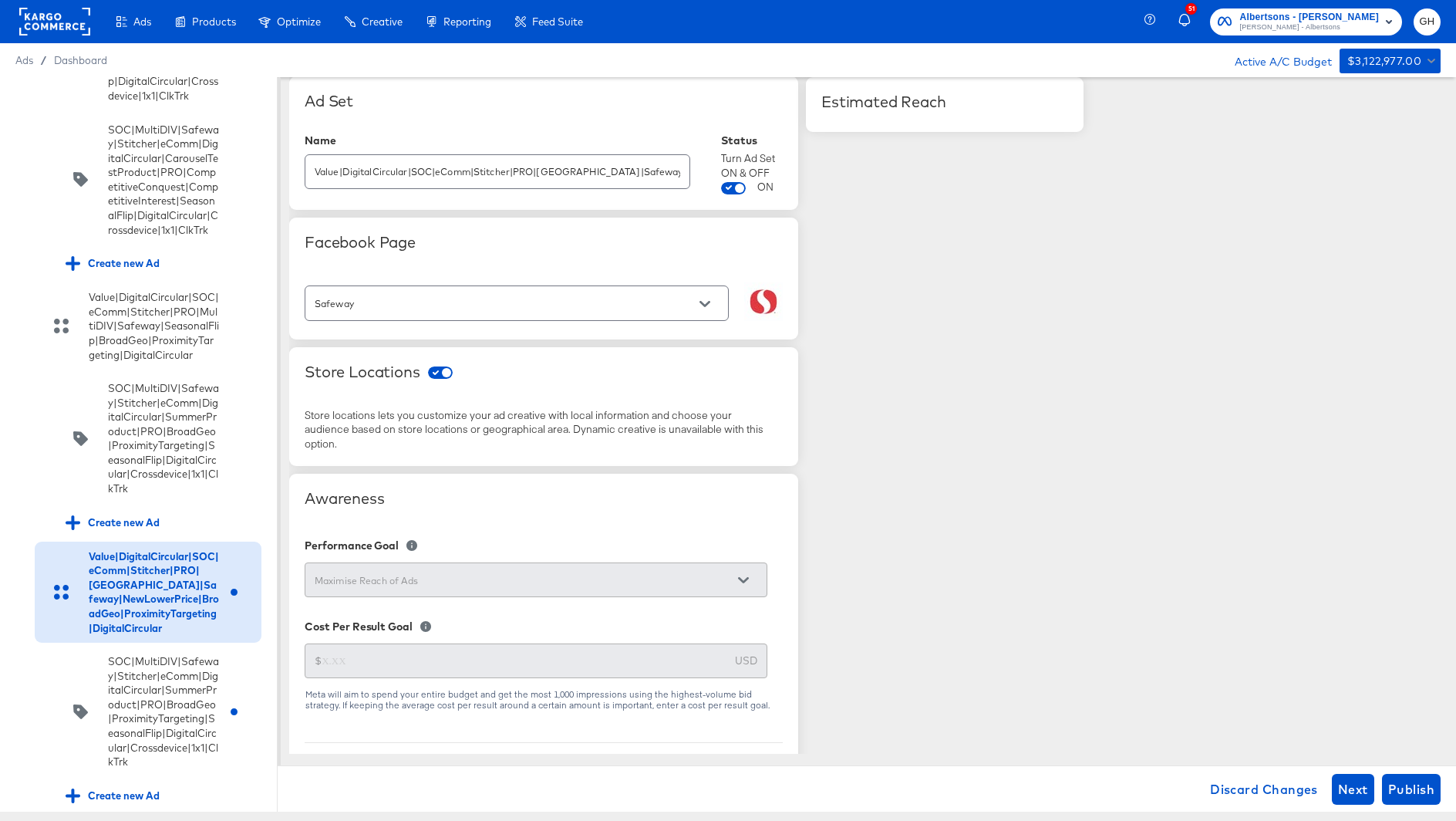 scroll, scrollTop: 0, scrollLeft: 0, axis: both 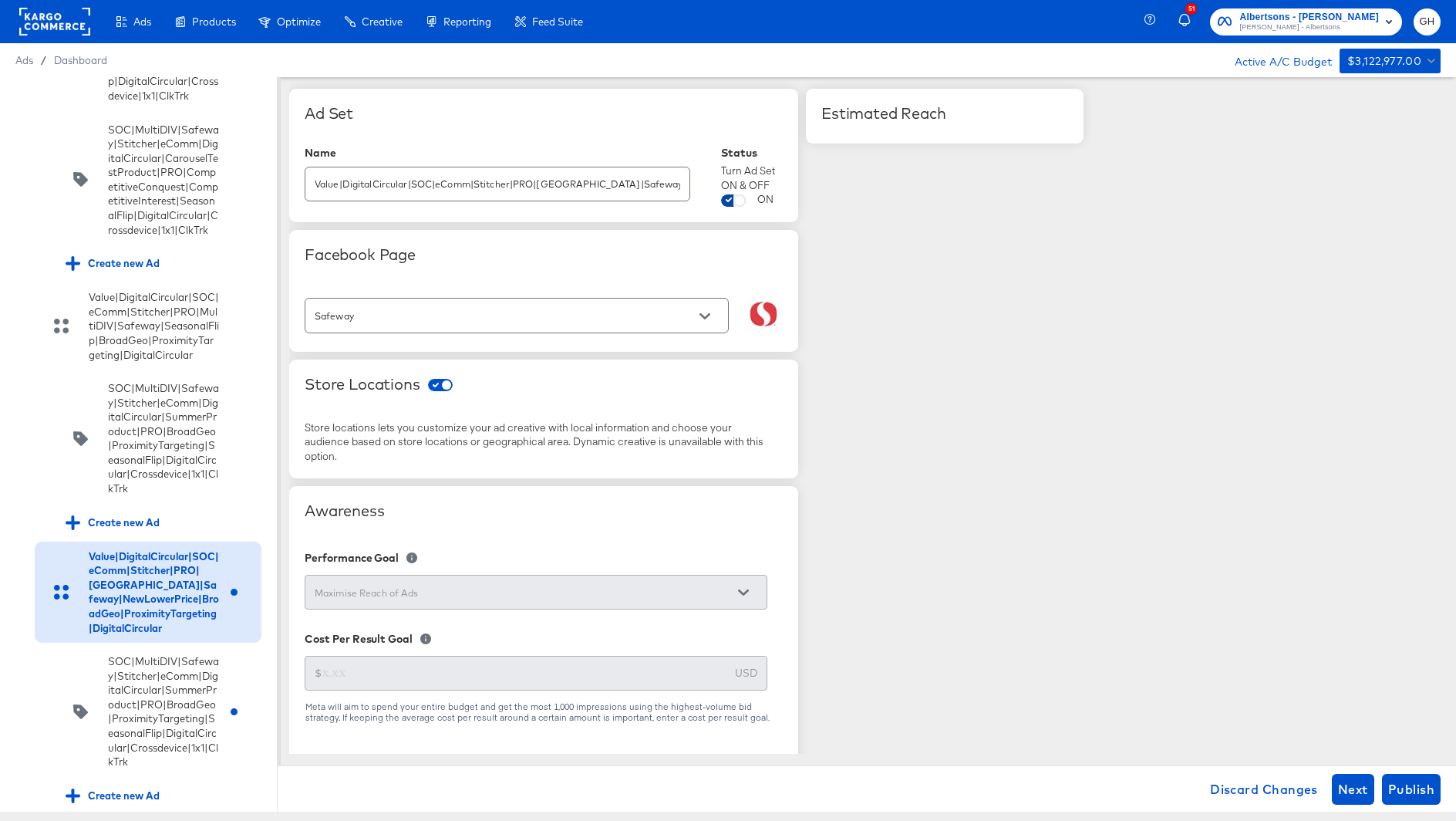click at bounding box center [740, 204] 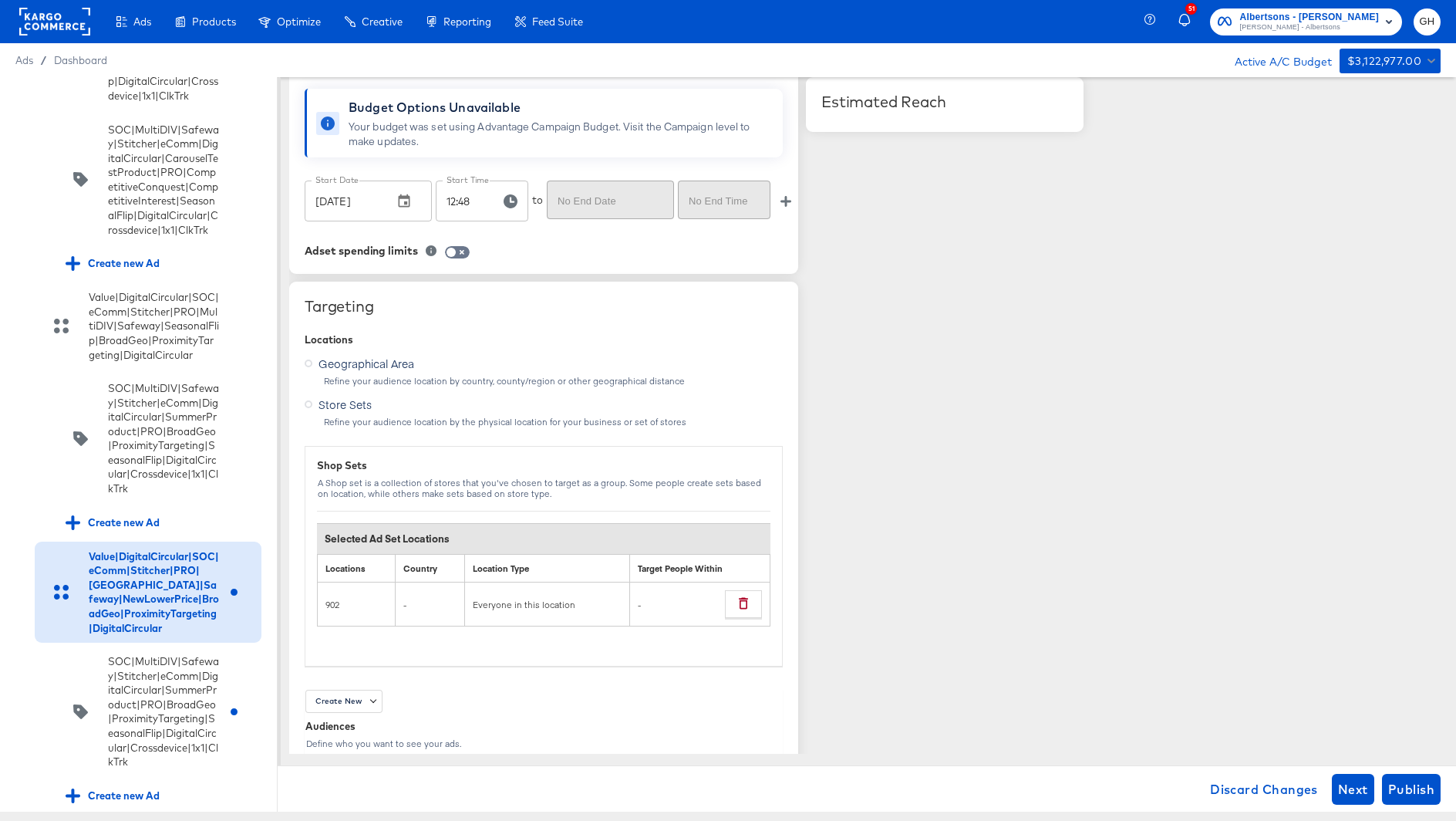 scroll, scrollTop: 943, scrollLeft: 0, axis: vertical 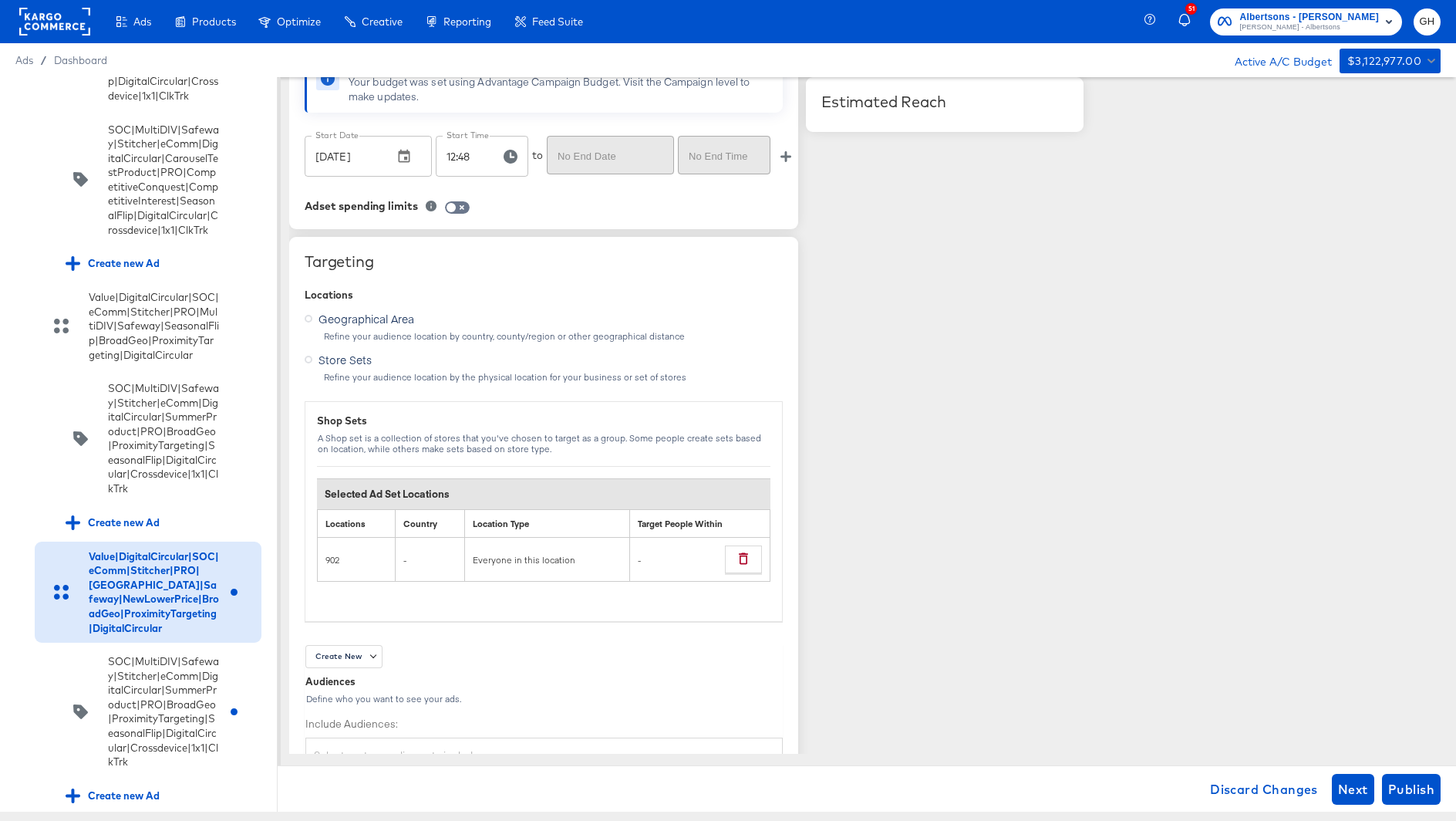 click on "12:48" at bounding box center [462, 156] 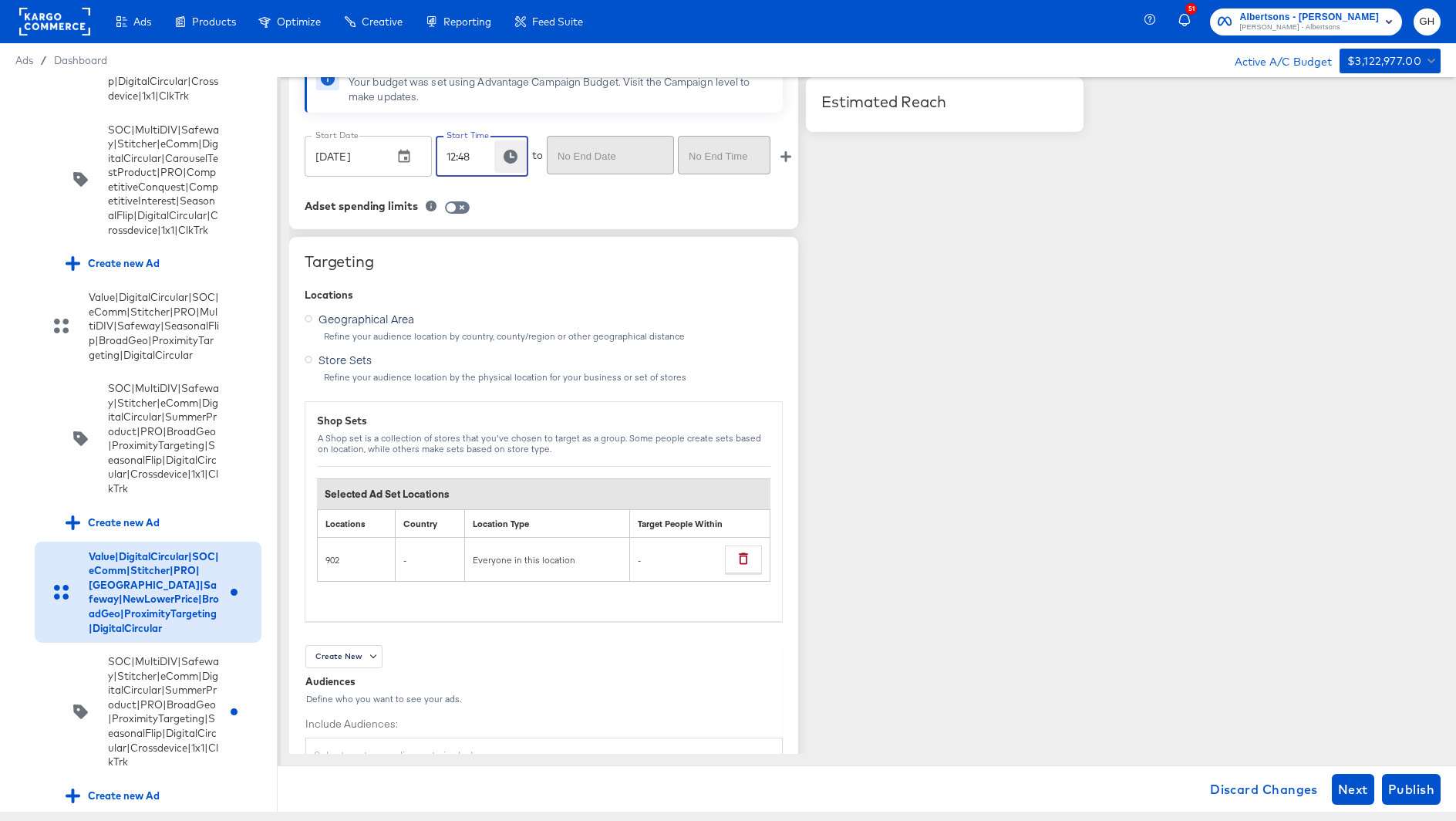 click at bounding box center (511, 157) 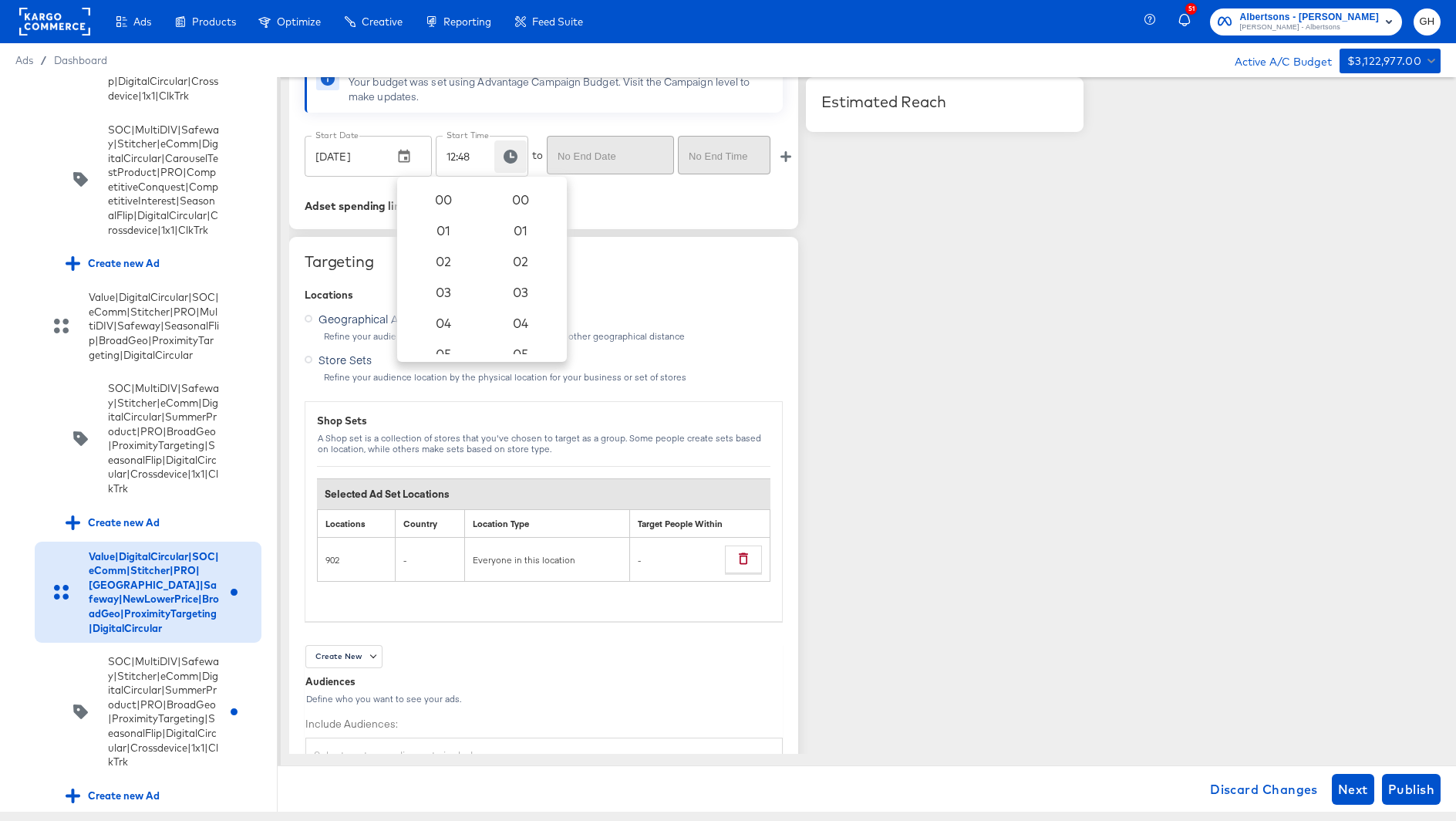 scroll, scrollTop: 795, scrollLeft: 0, axis: vertical 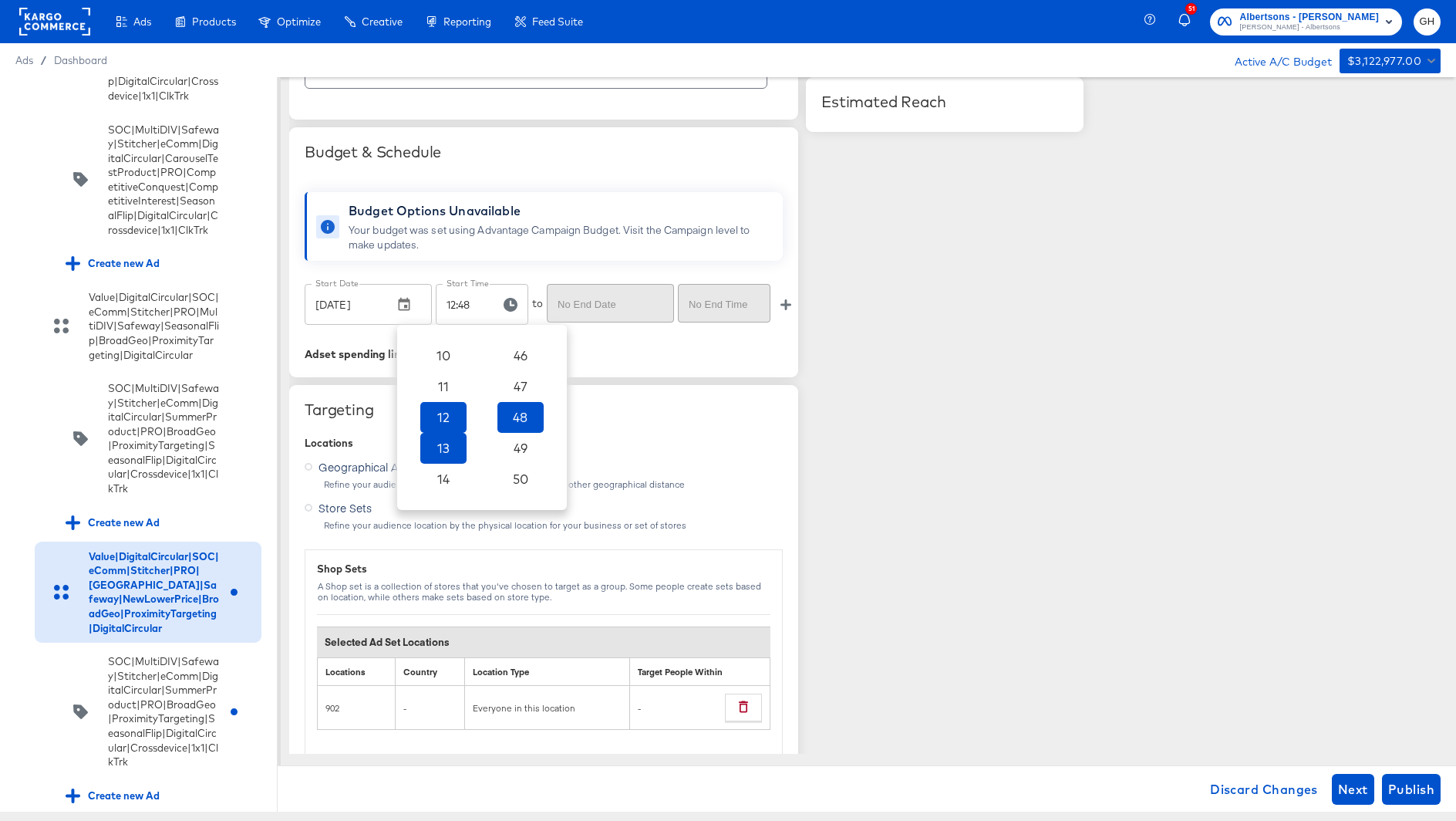 click on "13" at bounding box center [443, 448] 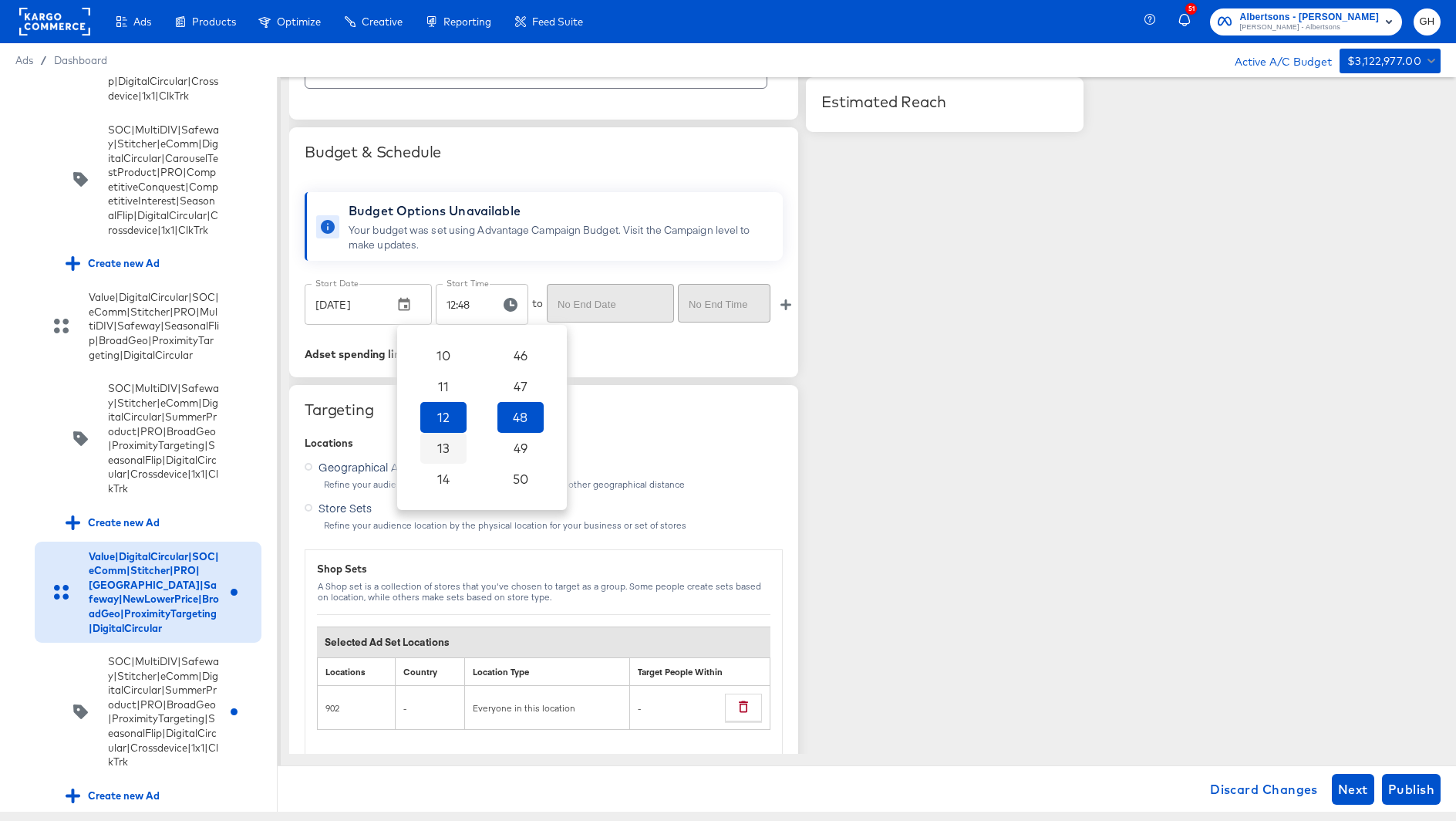 type 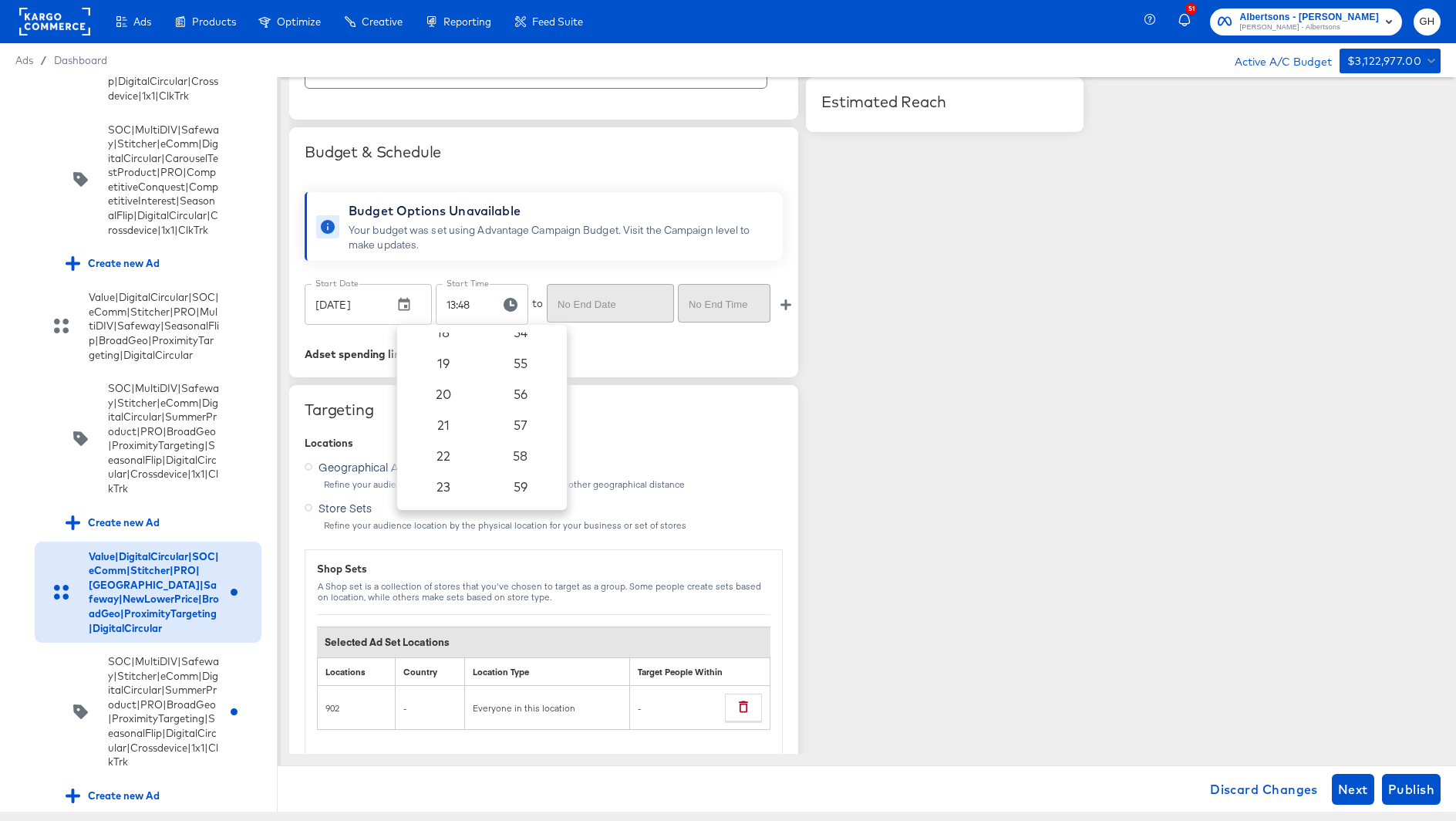 scroll, scrollTop: 170, scrollLeft: 0, axis: vertical 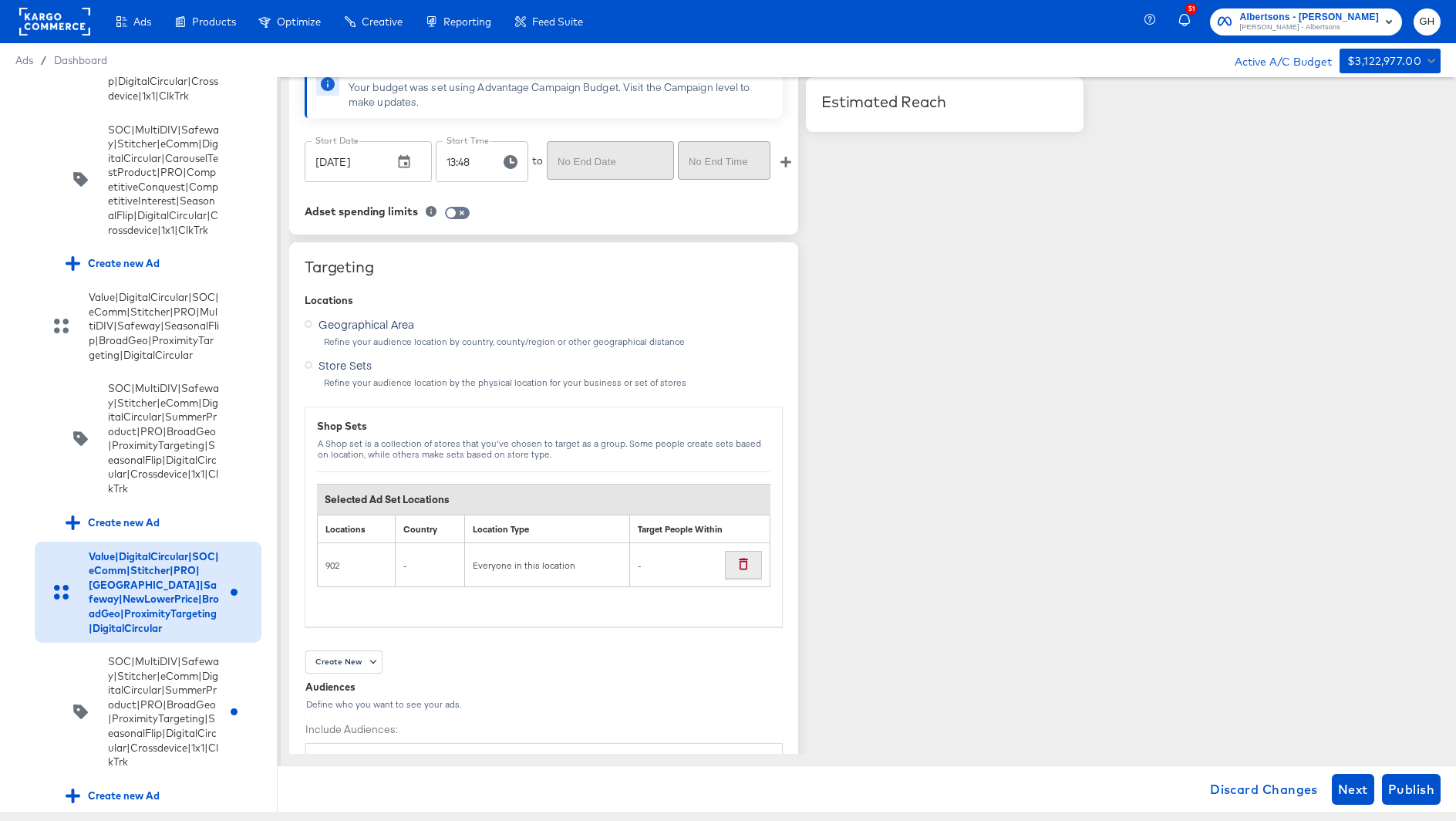 click 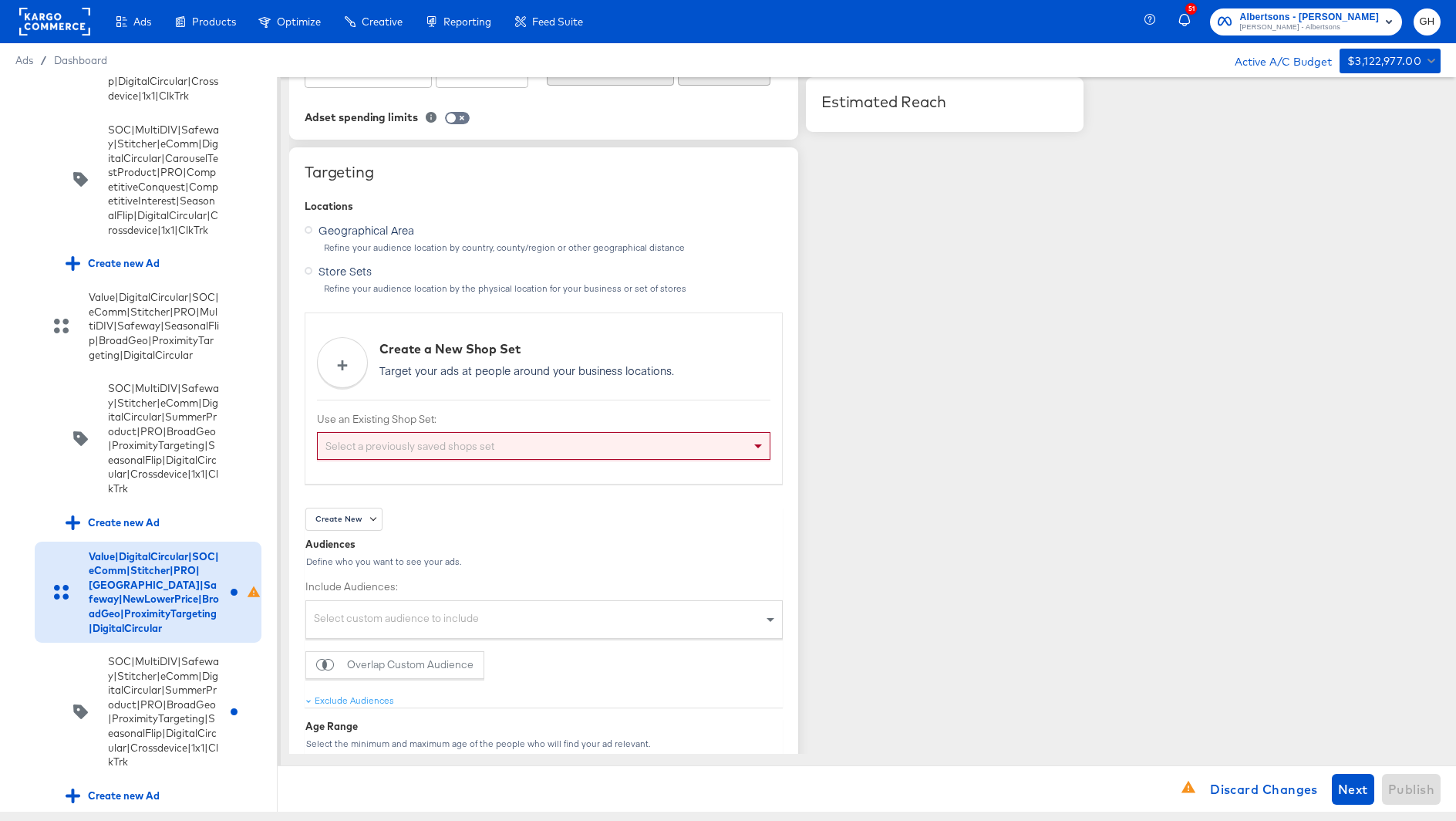 scroll, scrollTop: 844, scrollLeft: 0, axis: vertical 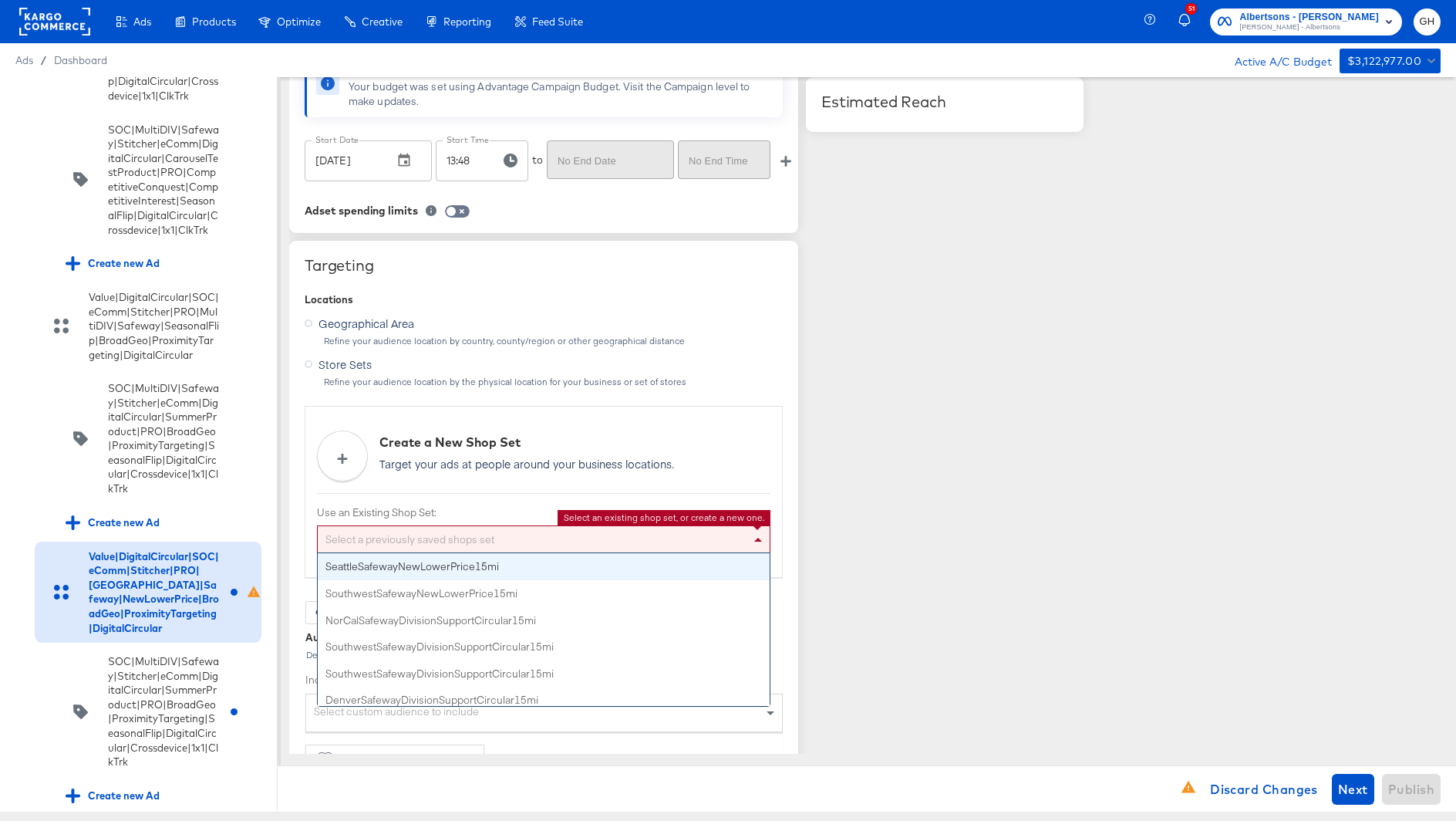 click on "Select a previously saved shops set" at bounding box center (544, 539) 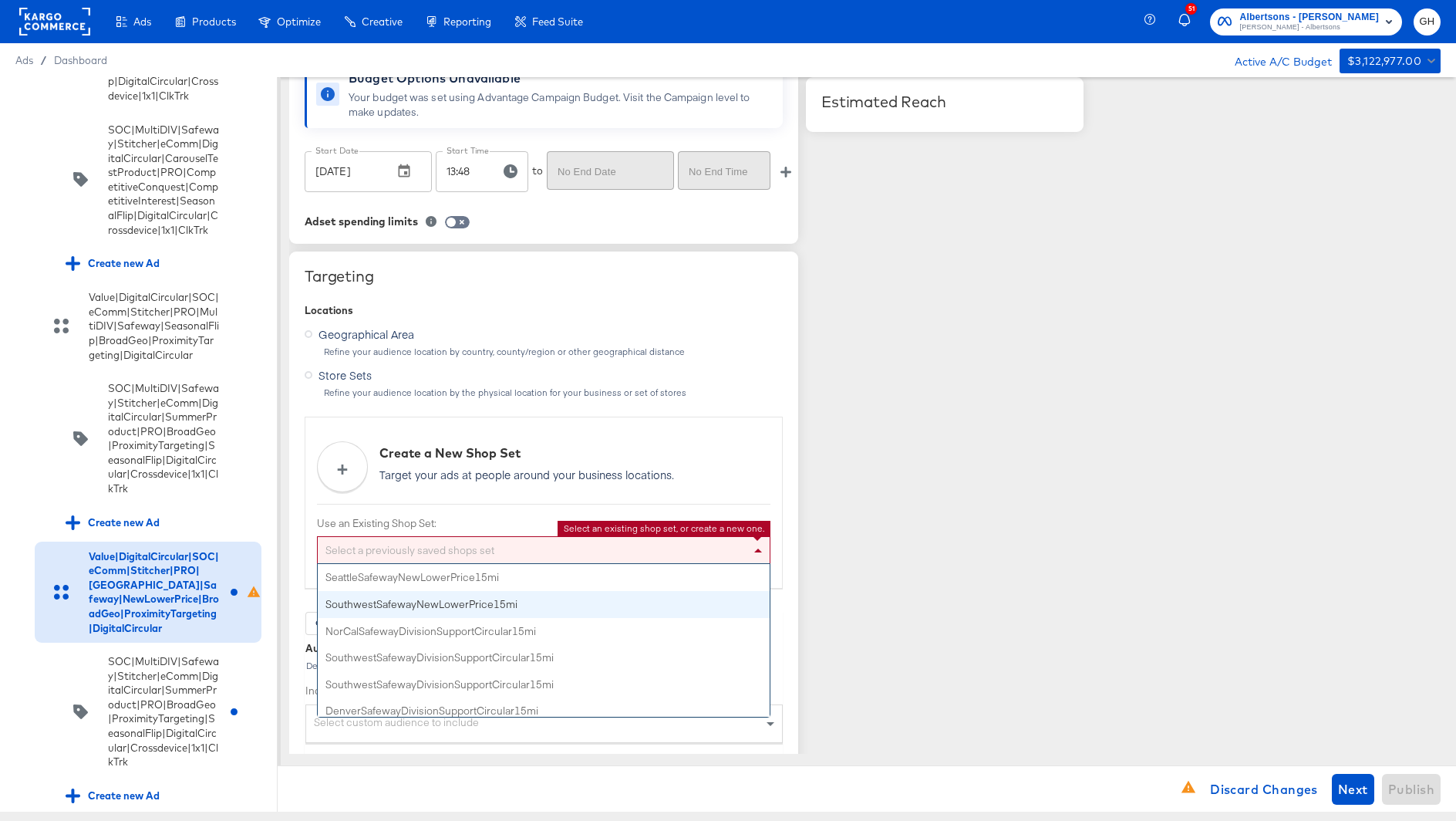 scroll, scrollTop: 830, scrollLeft: 0, axis: vertical 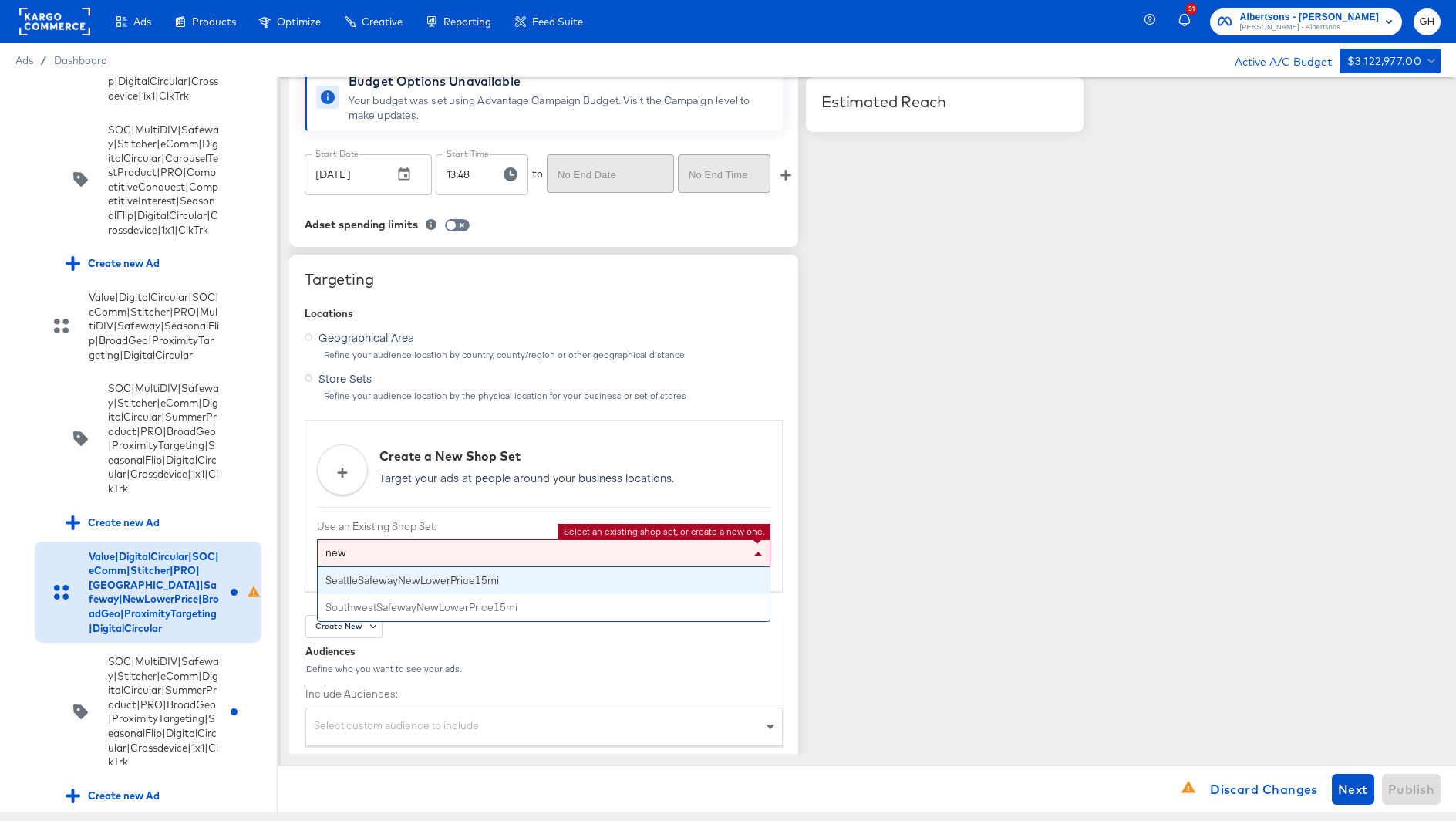 type on "new" 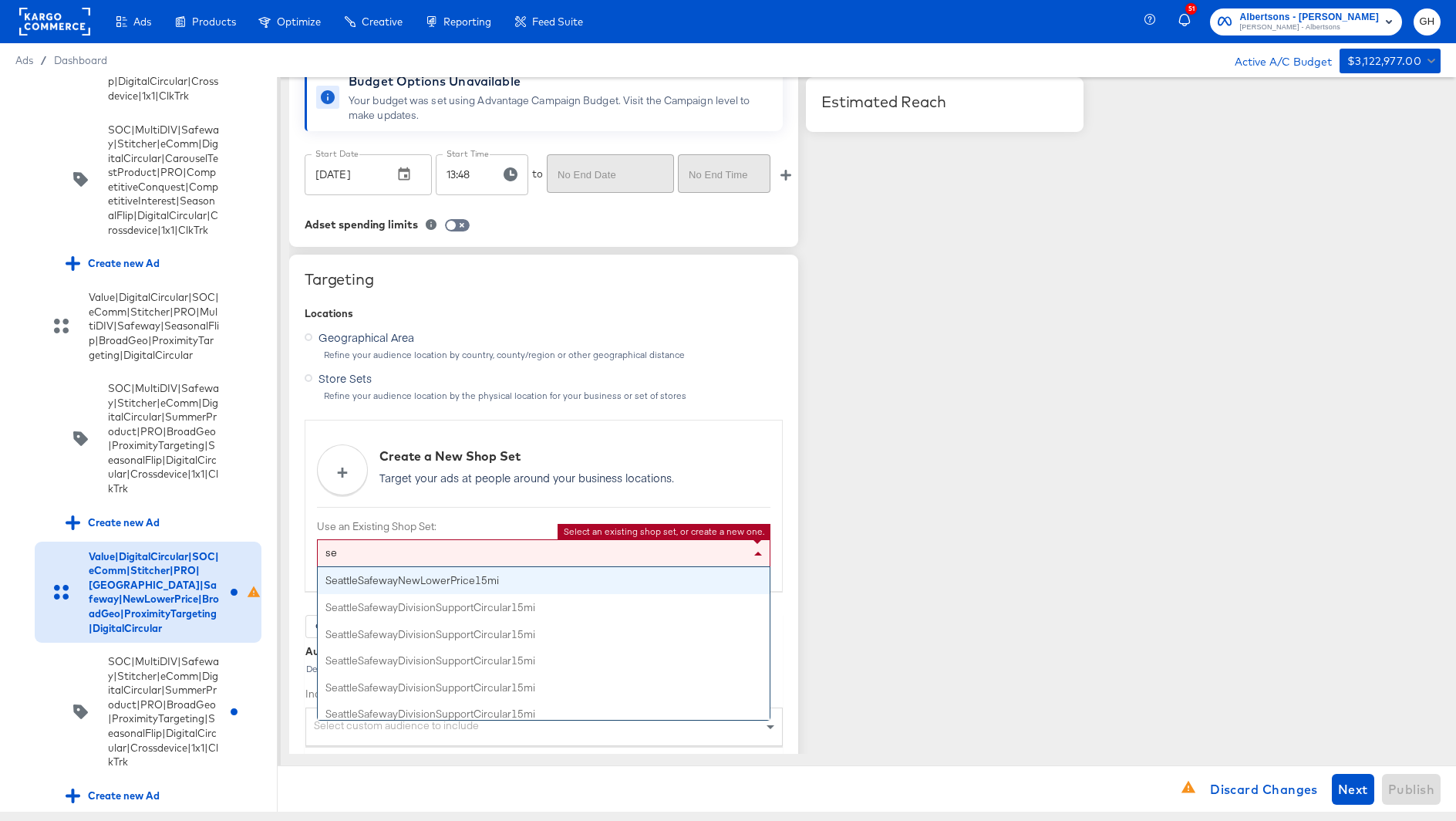 type on "sea" 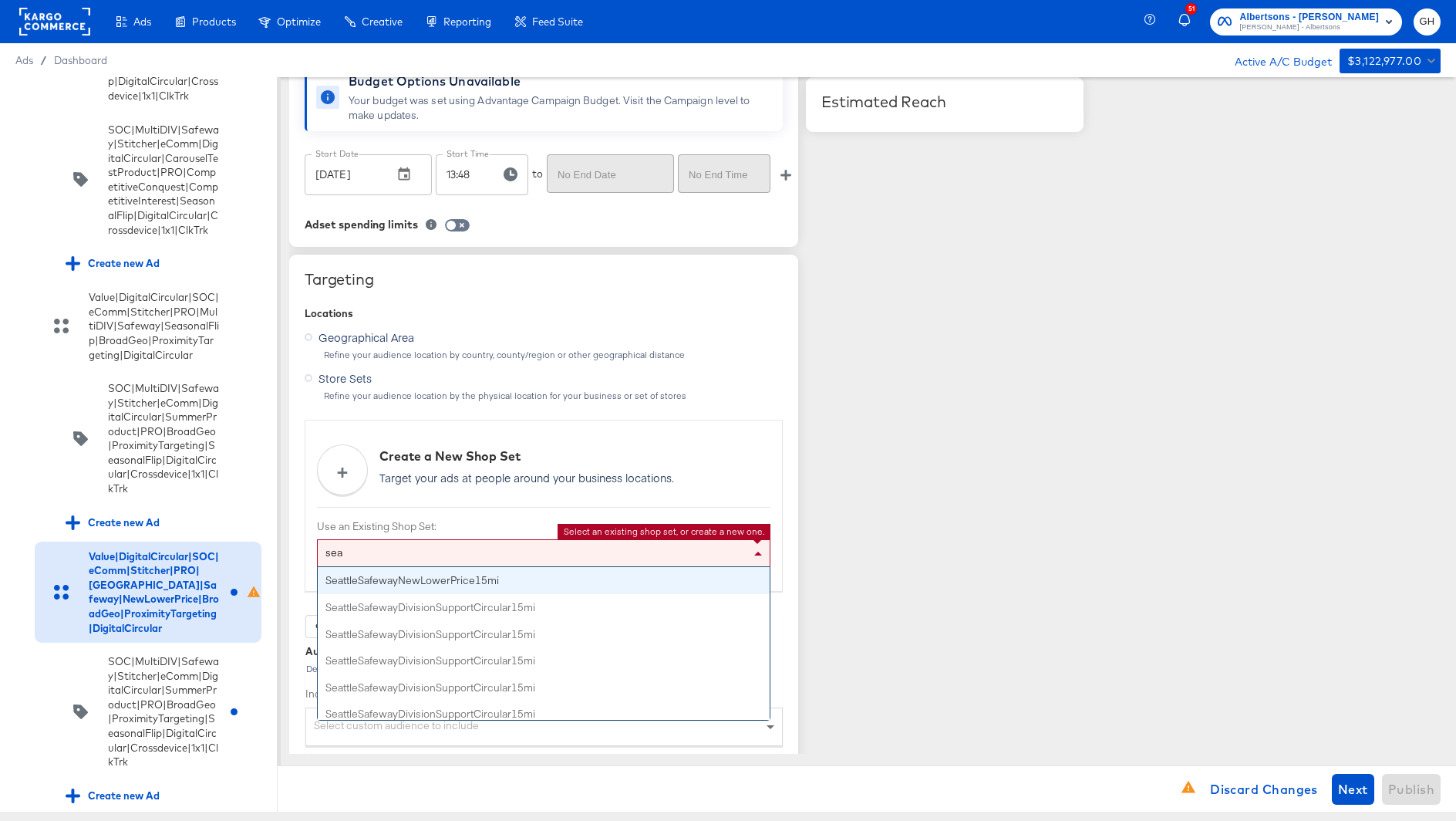 type 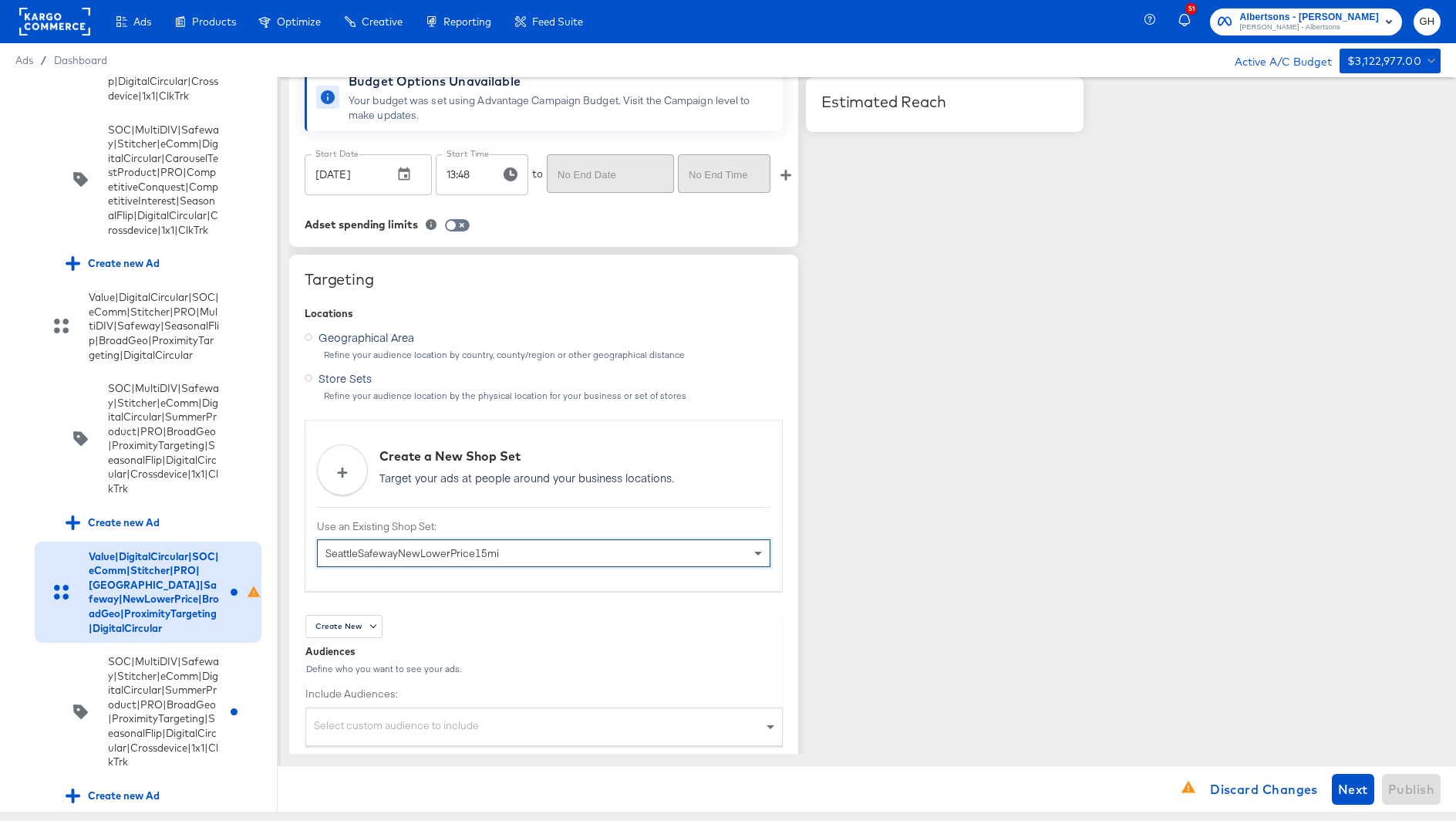 type on "Safeway" 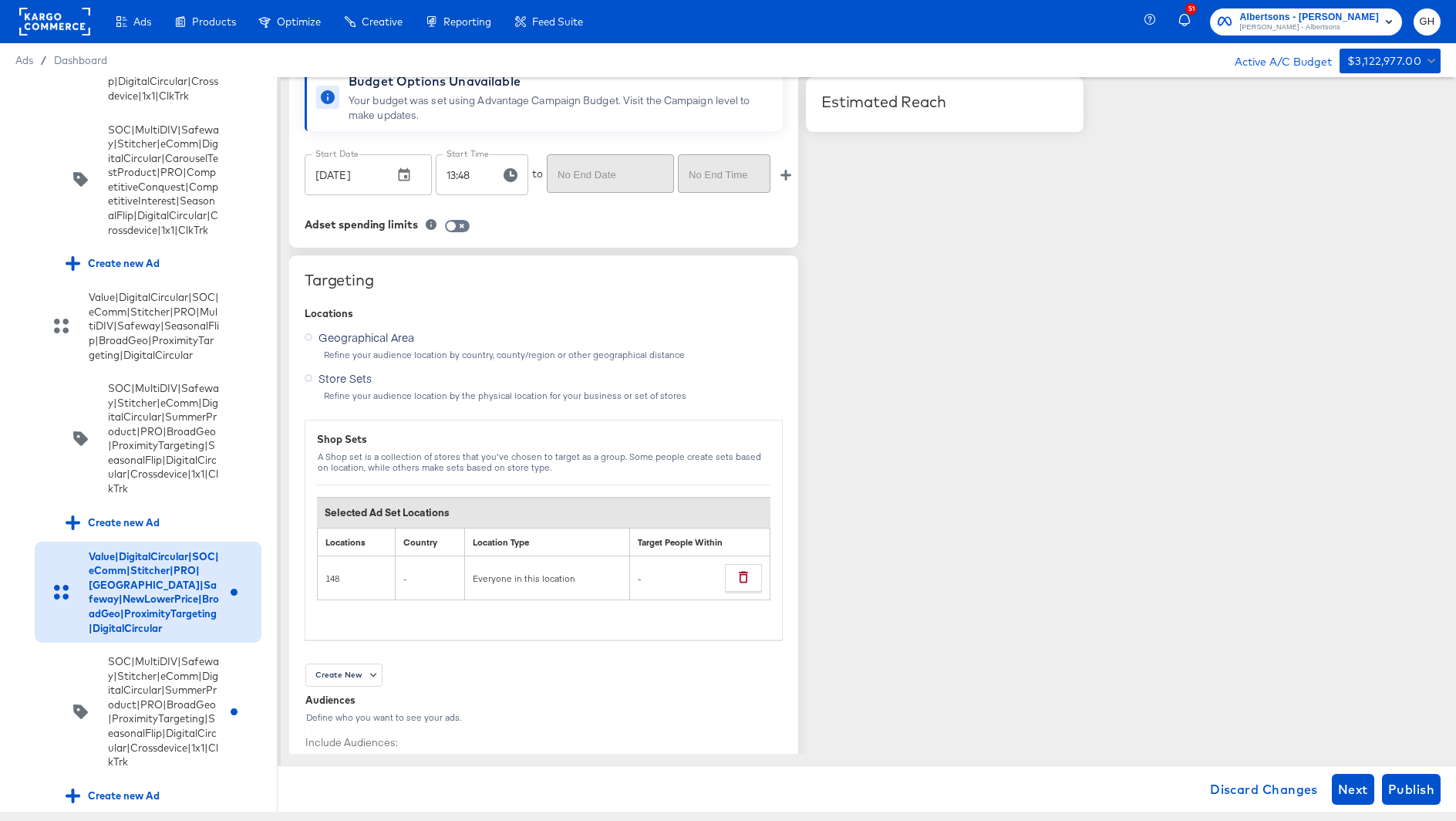 type 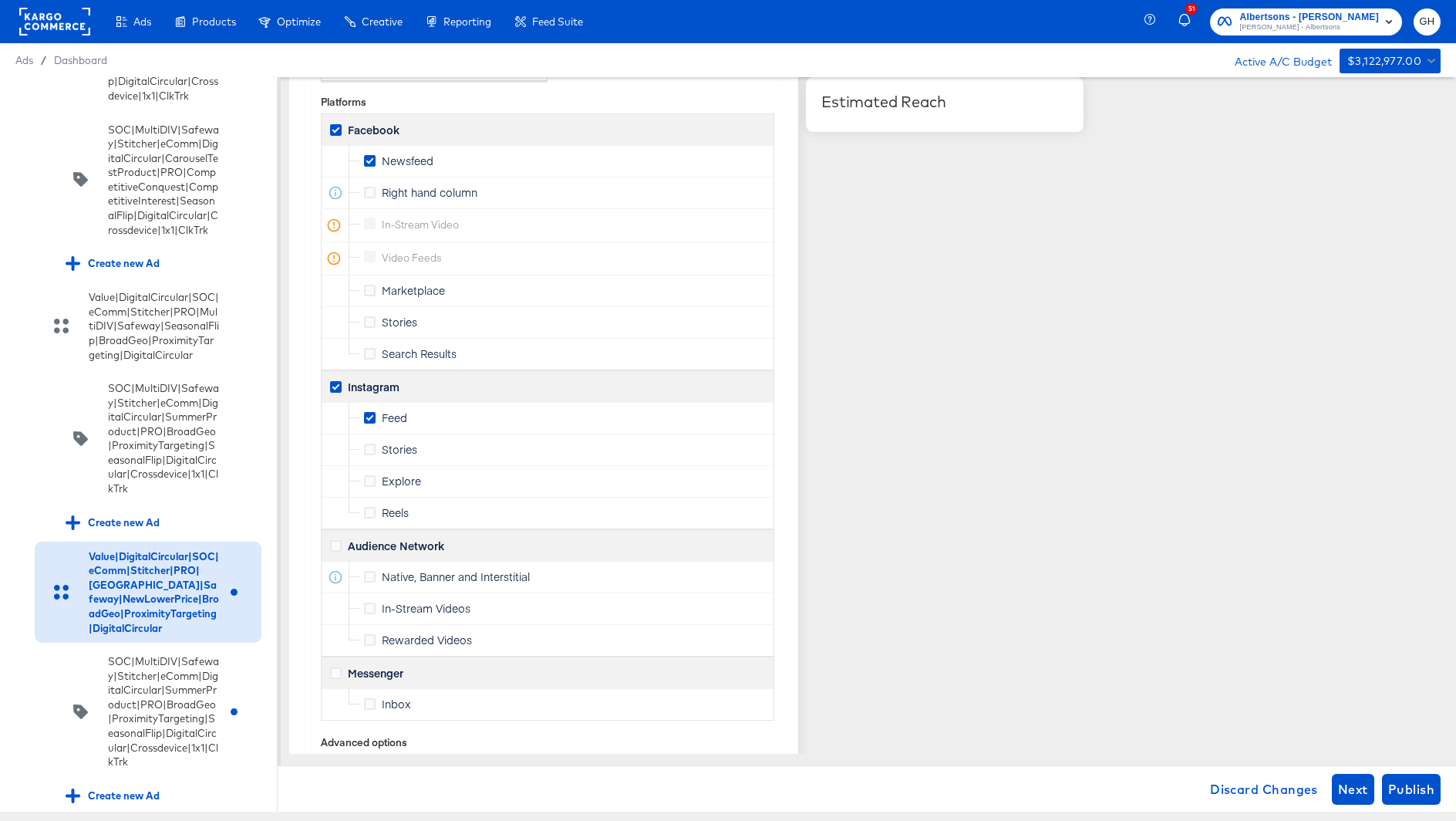 scroll, scrollTop: 2286, scrollLeft: 0, axis: vertical 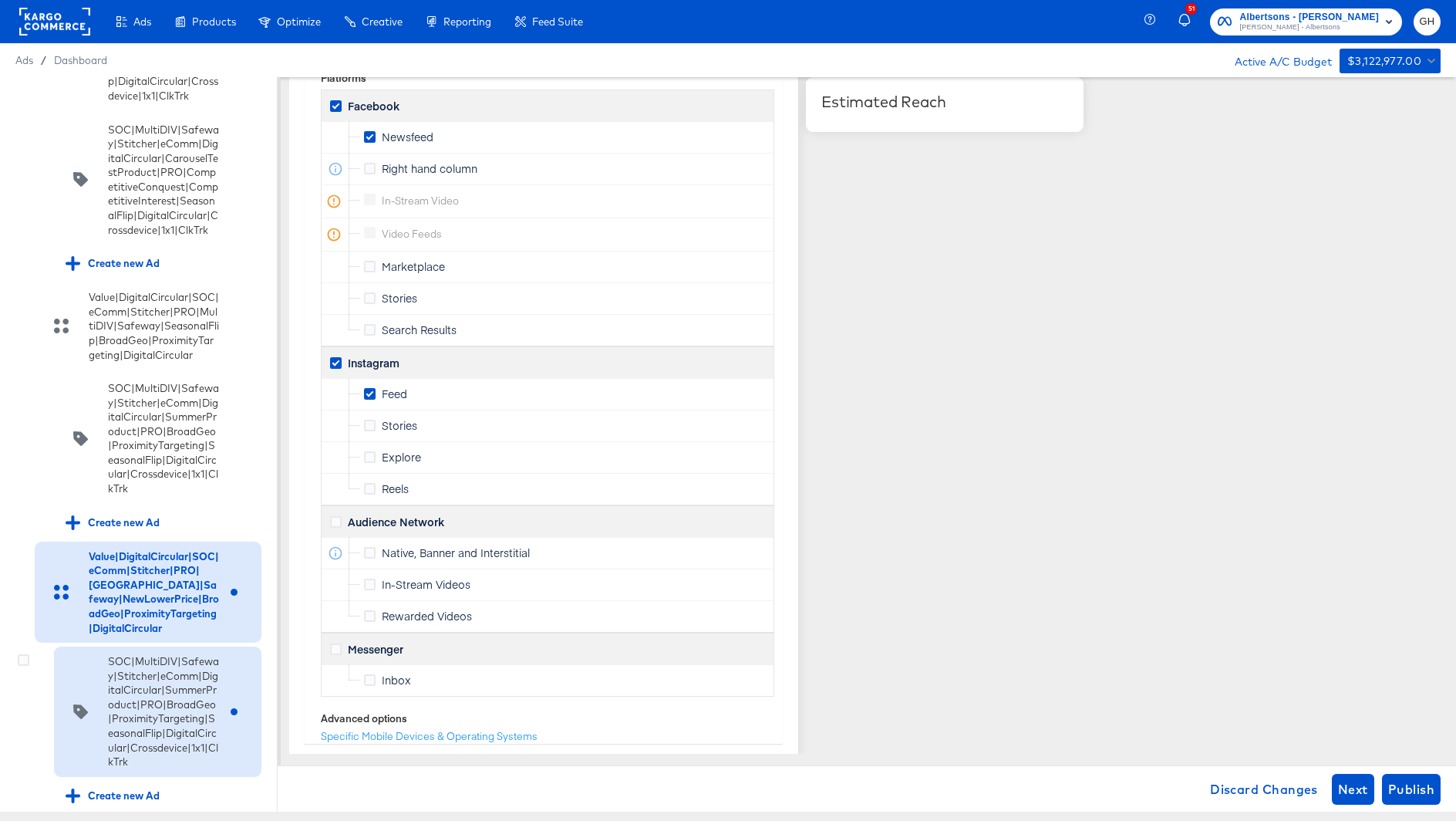 click on "SOC|MultiDIV|Safeway|Stitcher|eComm|DigitalCircular|SummerProduct|PRO|BroadGeo|ProximityTargeting|SeasonalFlip|DigitalCircular|Crossdevice|1x1|ClkTrk" at bounding box center [163, 711] 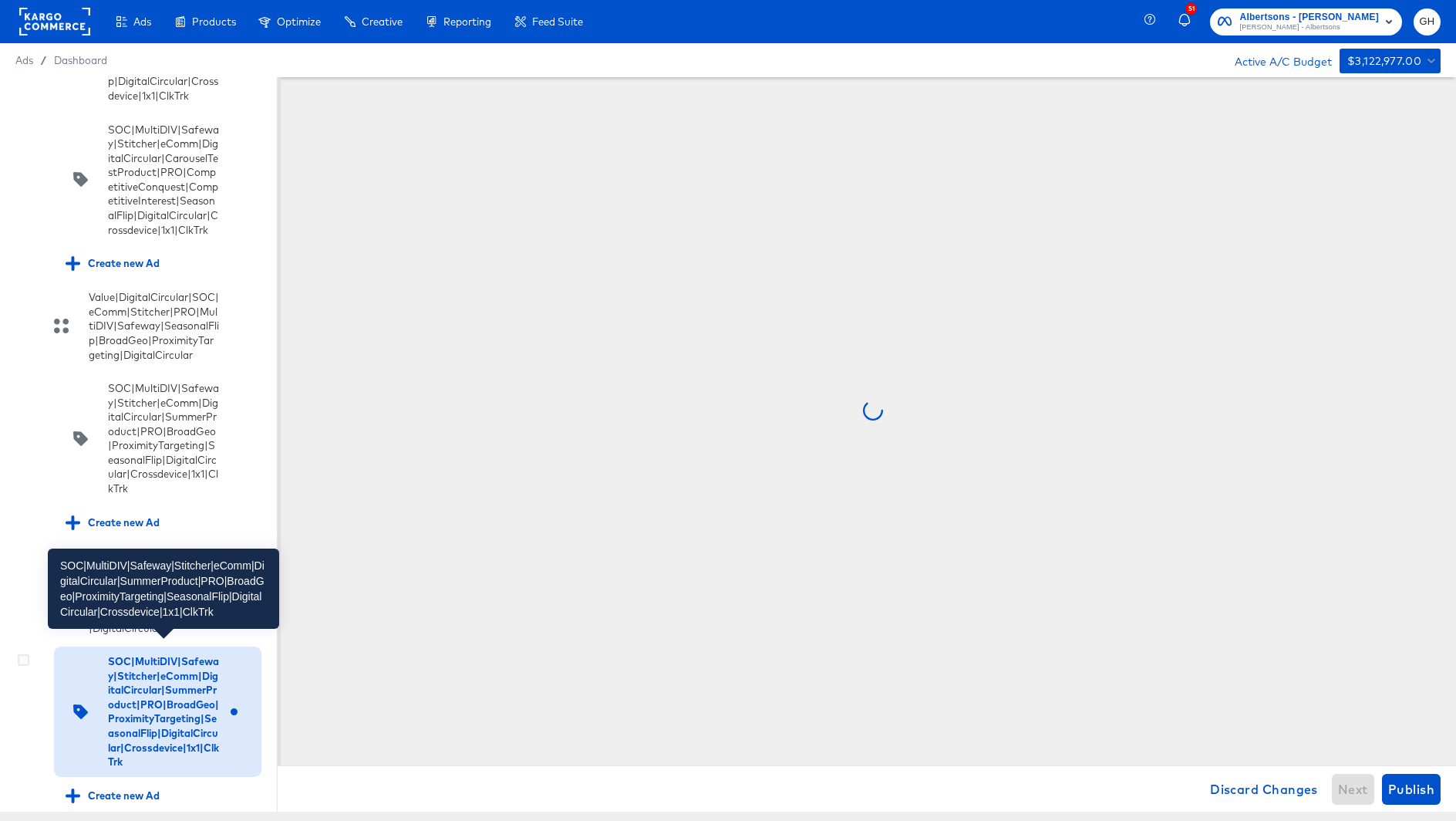 scroll, scrollTop: 0, scrollLeft: 0, axis: both 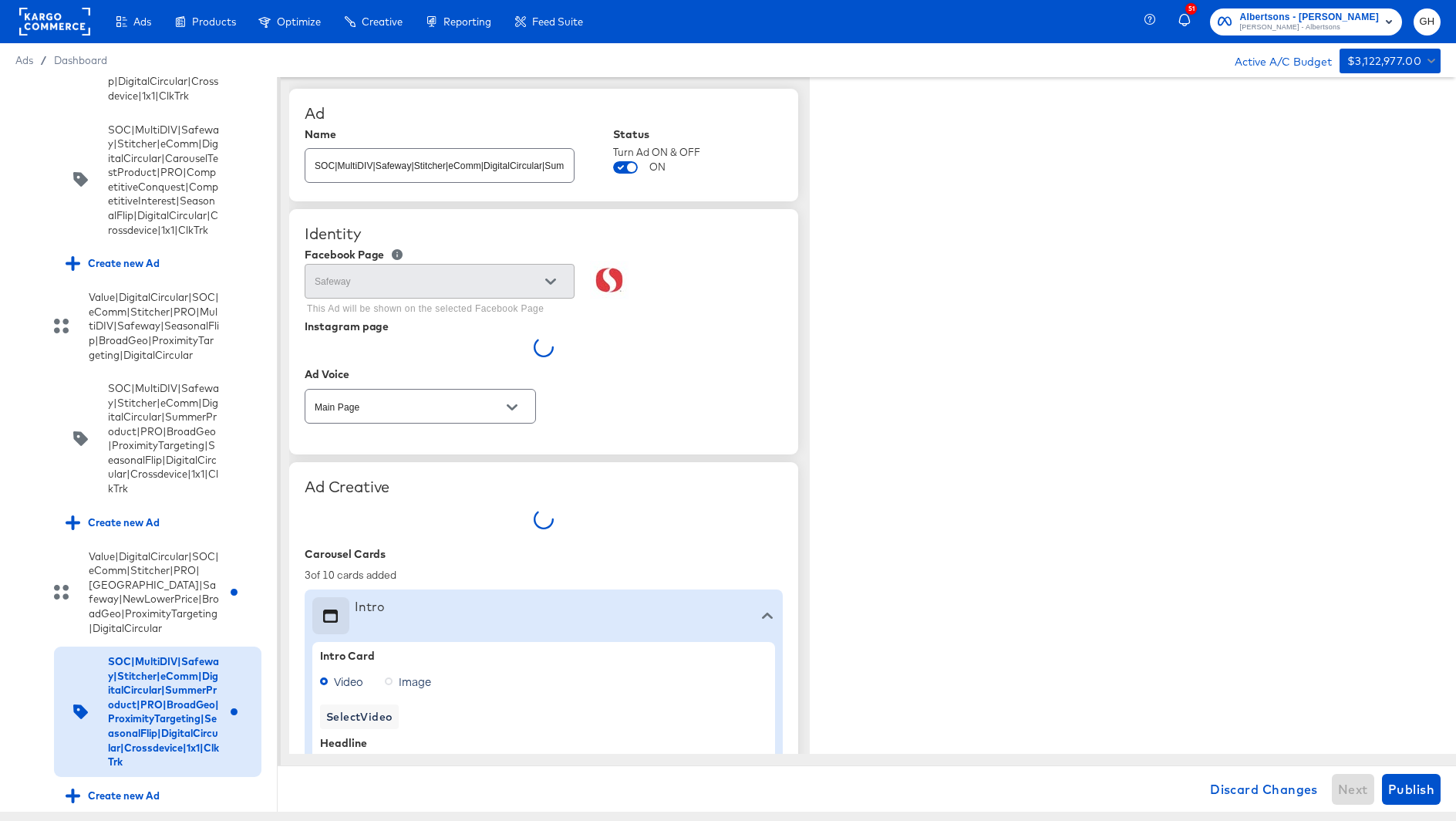 type on "x" 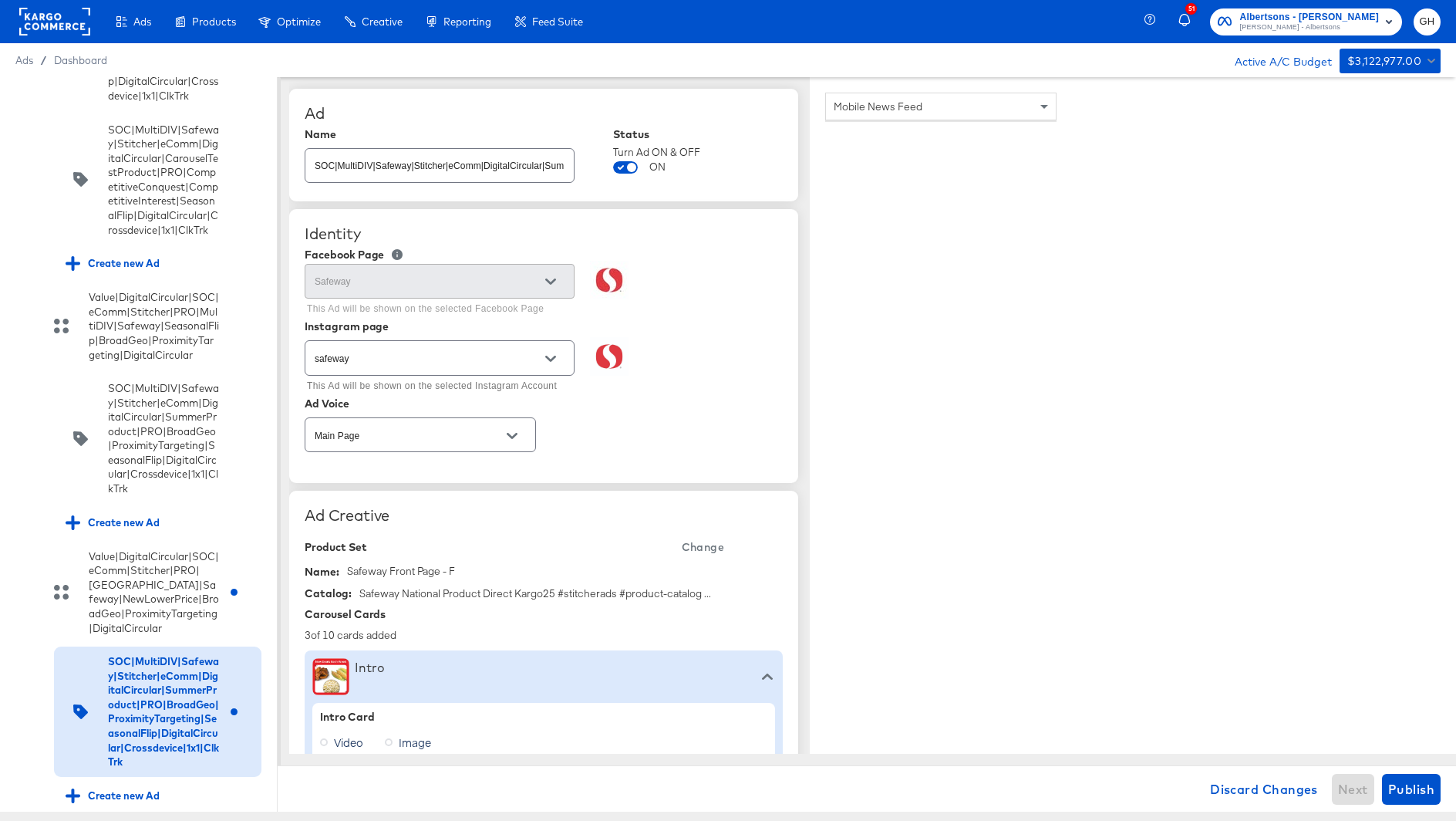 click on "SOC|MultiDIV|Safeway|Stitcher|eComm|DigitalCircular|SummerProduct|PRO|BroadGeo|ProximityTargeting|SeasonalFlip|DigitalCircular|Crossdevice|1x1|ClkTrk" at bounding box center [440, 159] 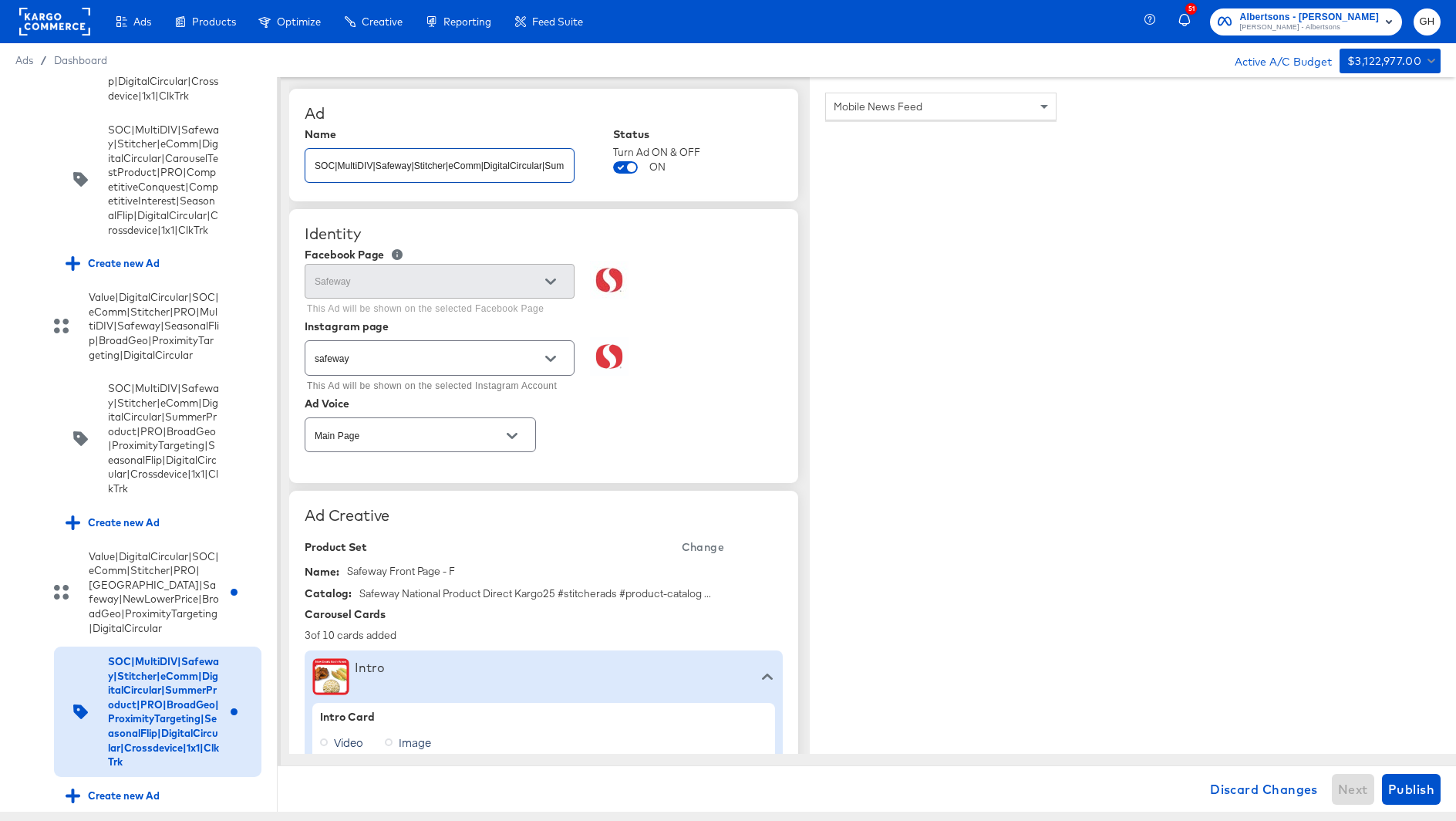 click on "SOC|MultiDIV|Safeway|Stitcher|eComm|DigitalCircular|SummerProduct|PRO|BroadGeo|ProximityTargeting|SeasonalFlip|DigitalCircular|Crossdevice|1x1|ClkTrk" at bounding box center [440, 159] 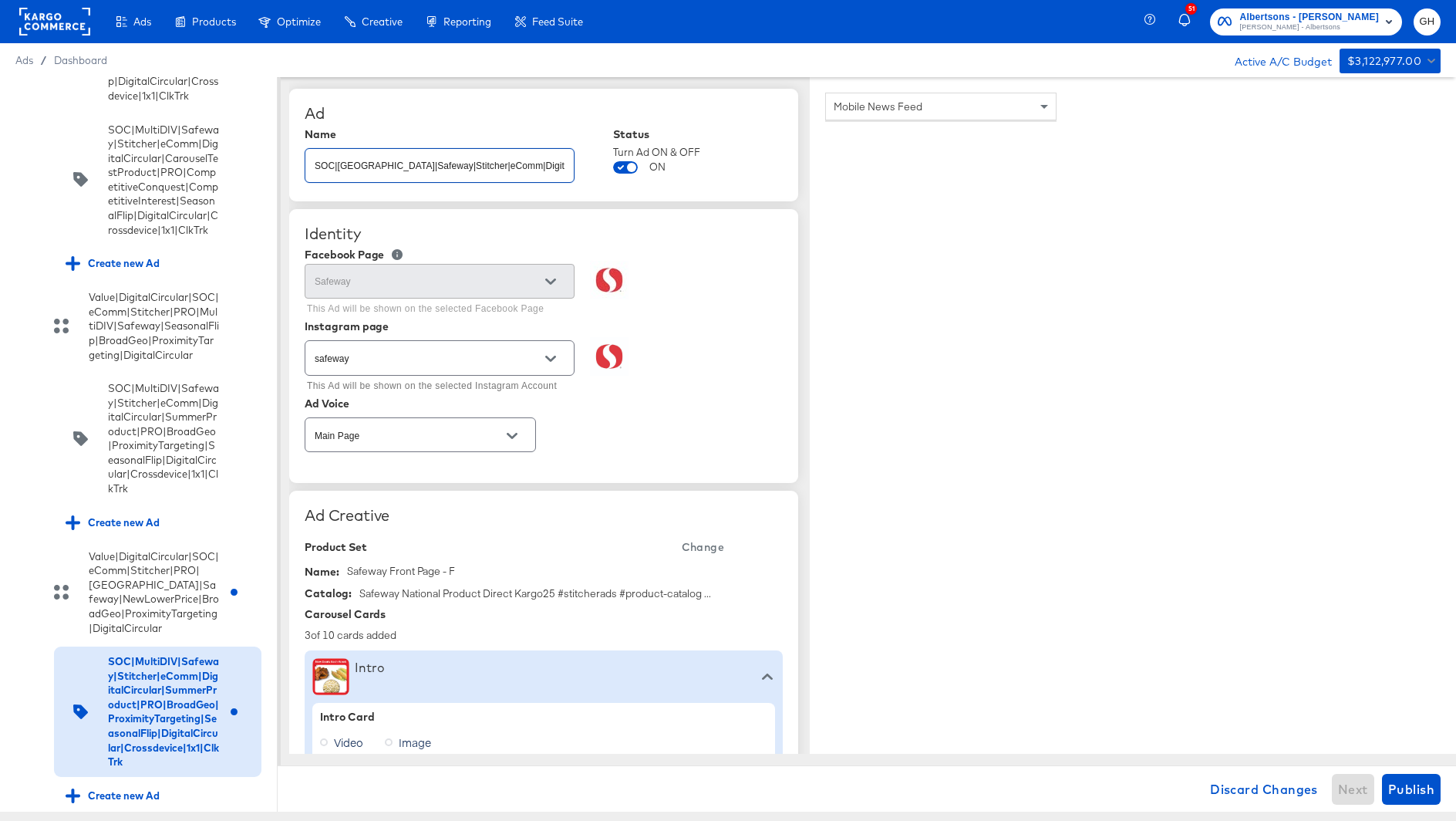 scroll, scrollTop: 0, scrollLeft: 446, axis: horizontal 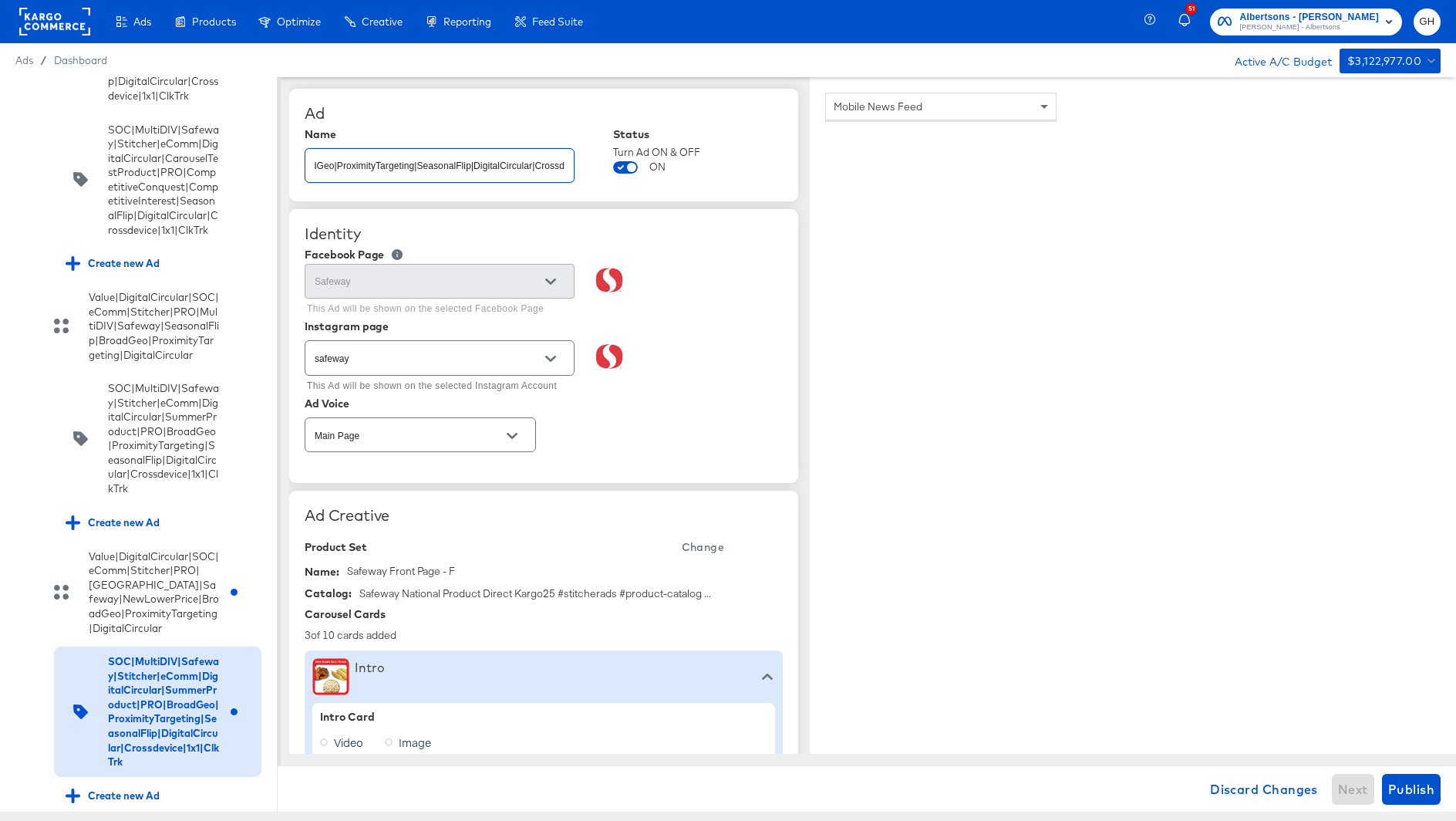 type on "SOC|Seattle|Safeway|Stitcher|eComm|DigitalCircular|CarouselSummerProduct|PRO|BroadGeo|ProximityTargeting|SeasonalFlip|DigitalCircular|Crossdevice|1x1|ClkTrk" 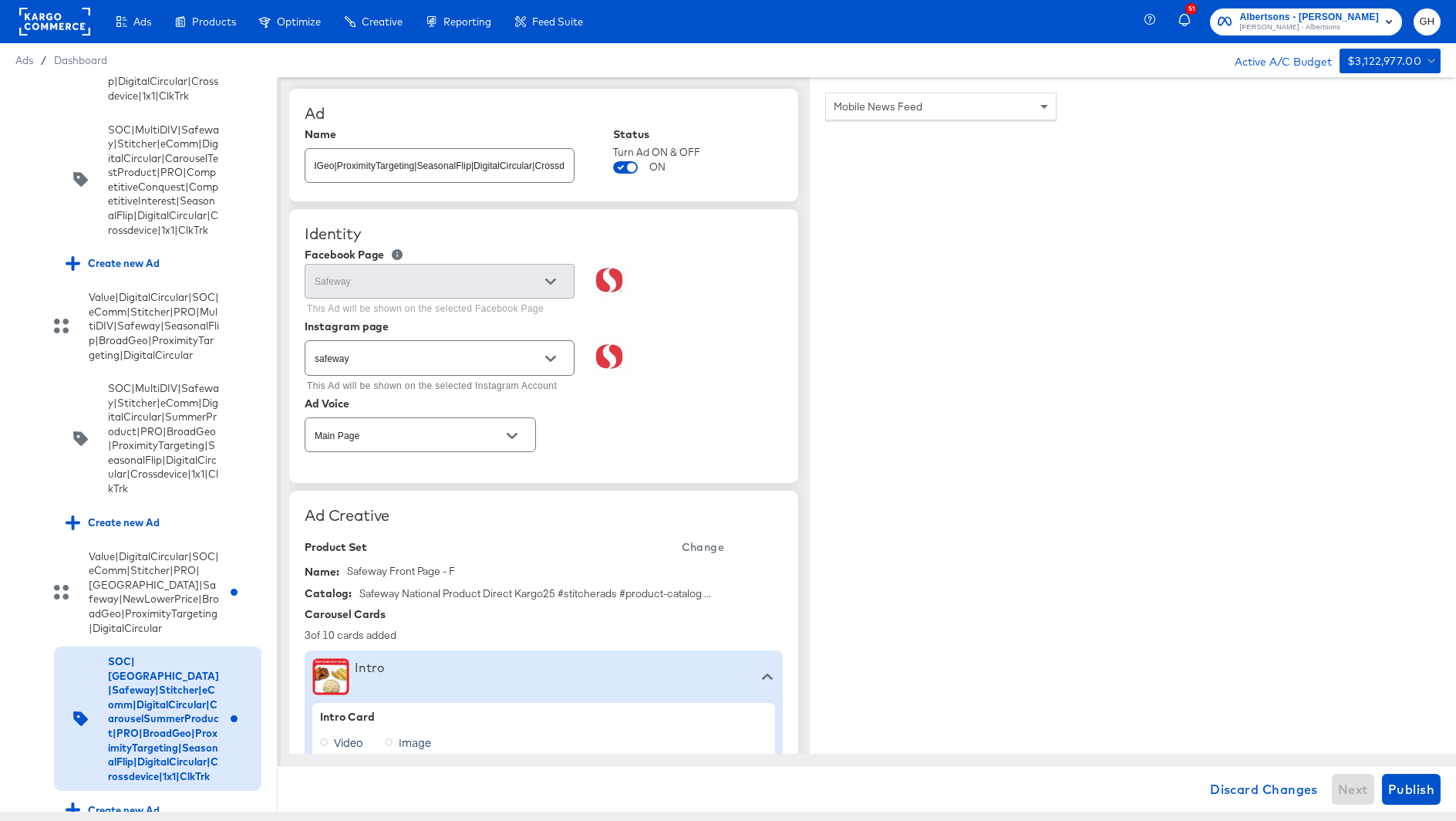 click on "Ad Name SOC|Seattle|Safeway|Stitcher|eComm|DigitalCircular|CarouselSummerProduct|PRO|BroadGeo|ProximityTargeting|SeasonalFlip|DigitalCircular|Crossdevice|1x1|ClkTrk Status Turn Ad ON & OFF ON" at bounding box center (544, 145) 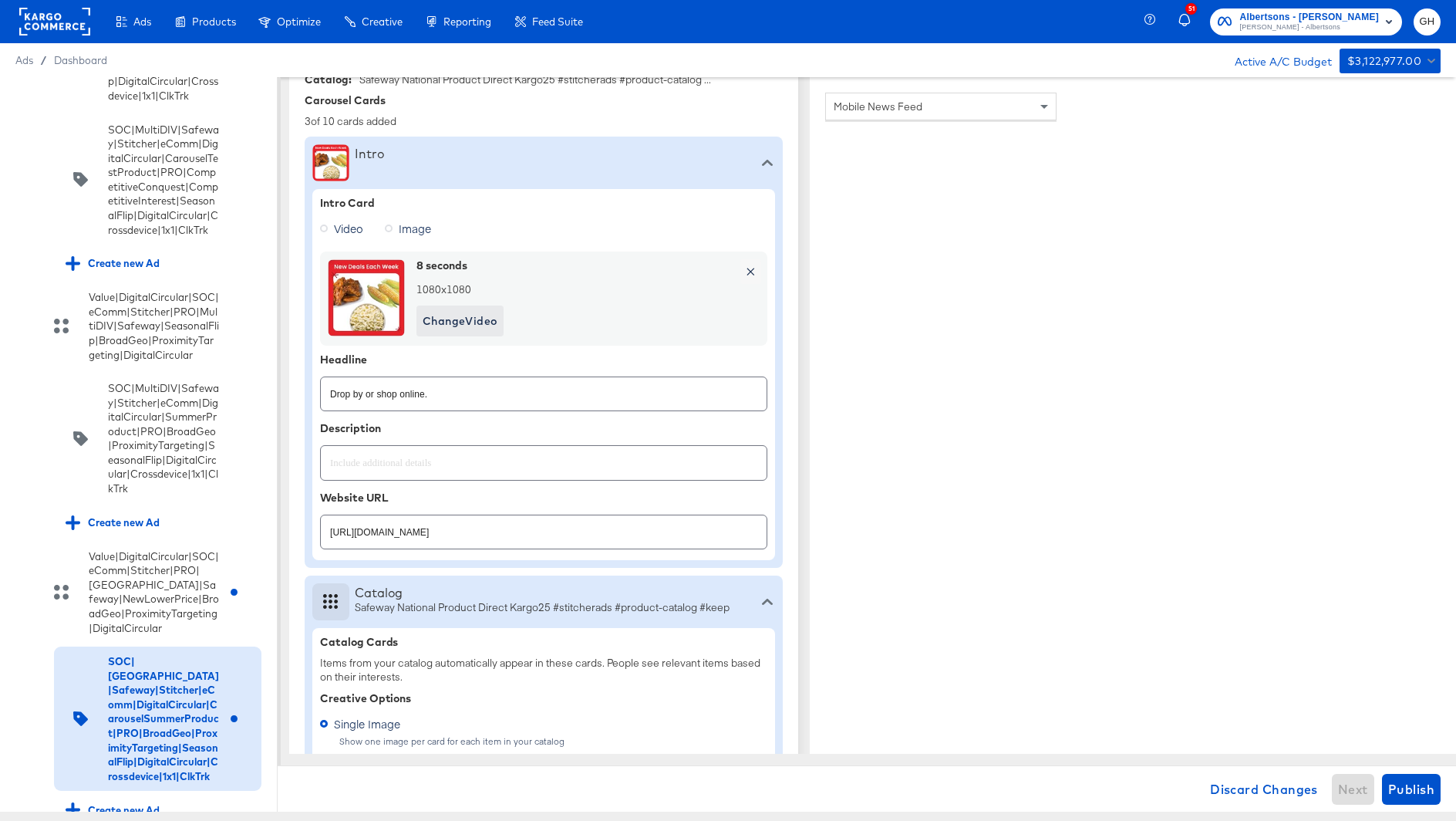 scroll, scrollTop: 522, scrollLeft: 0, axis: vertical 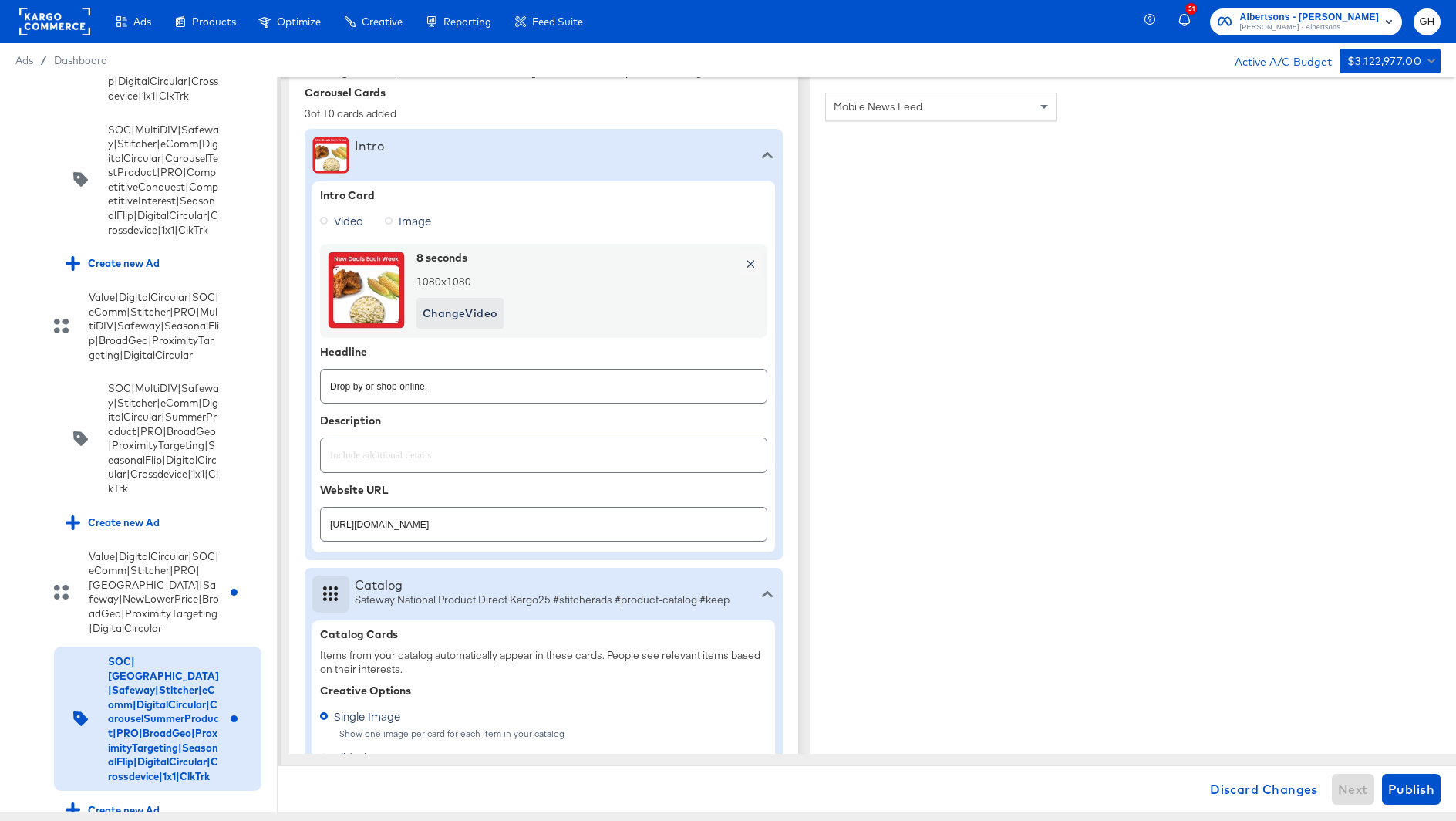 click on "https://ad.doubleclick.net/ddm/clk/614903460;421959973;r" at bounding box center (544, 518) 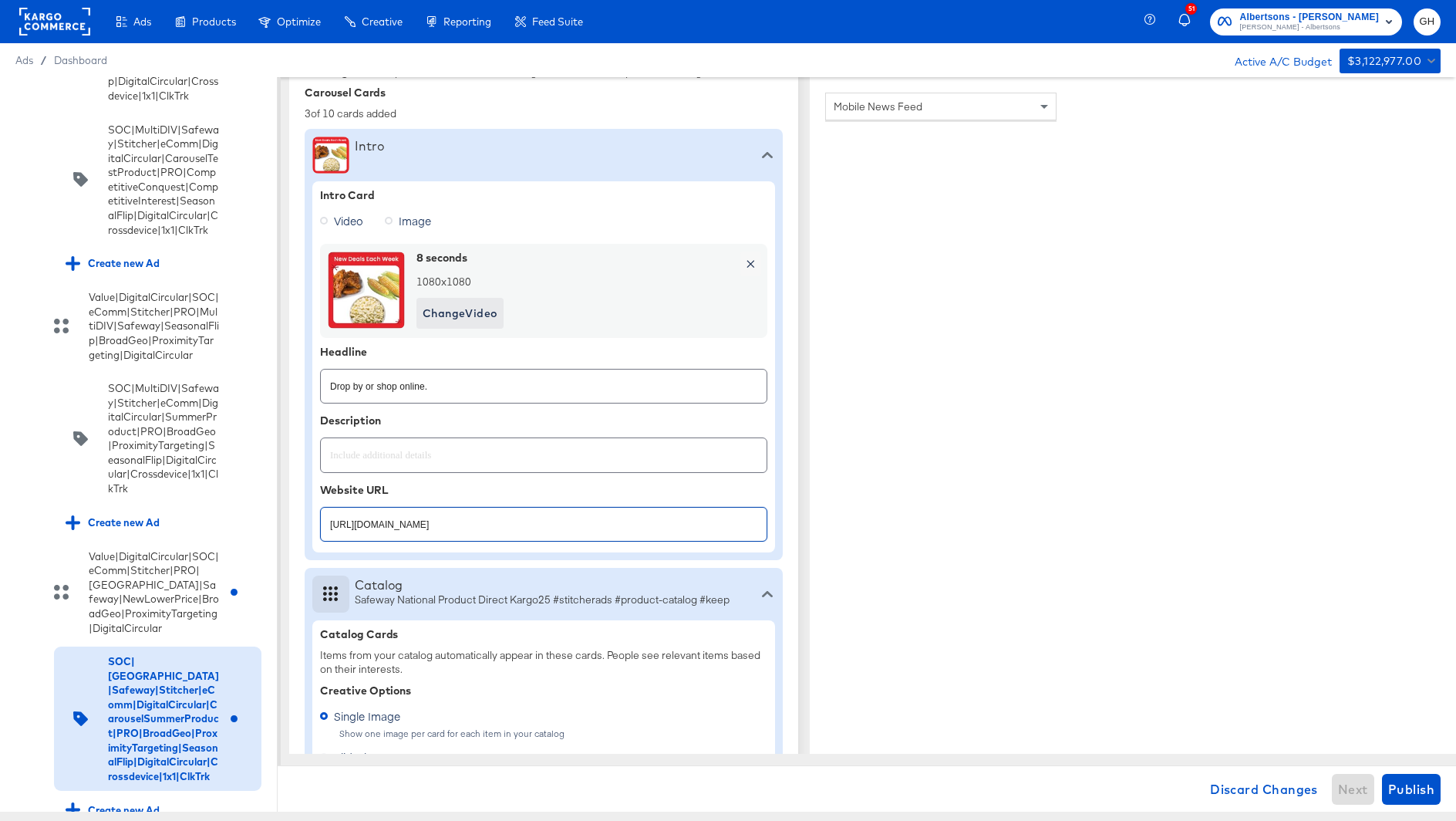 click on "https://ad.doubleclick.net/ddm/clk/614903460;421959973;r" at bounding box center (544, 518) 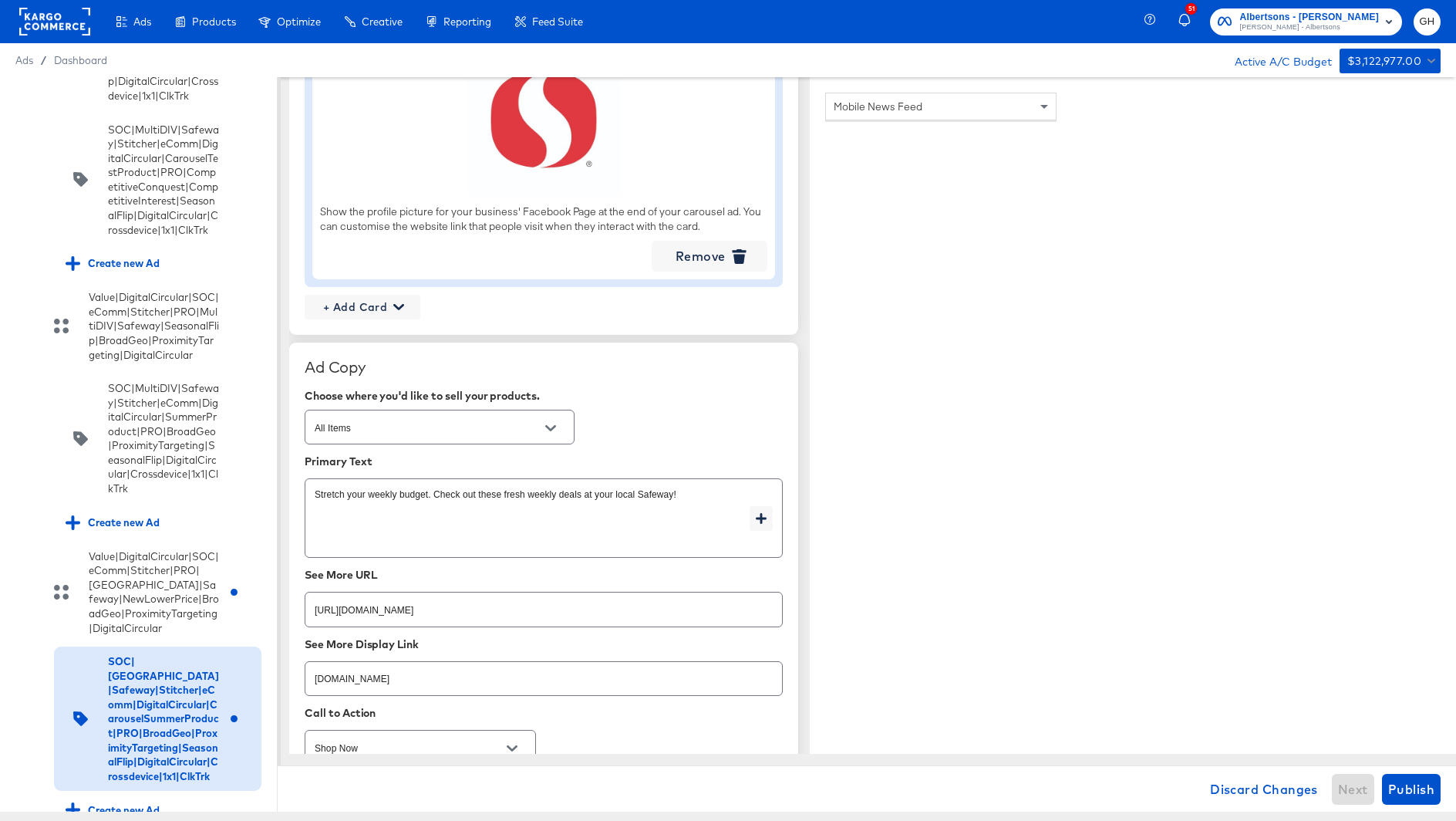 scroll, scrollTop: 1705, scrollLeft: 0, axis: vertical 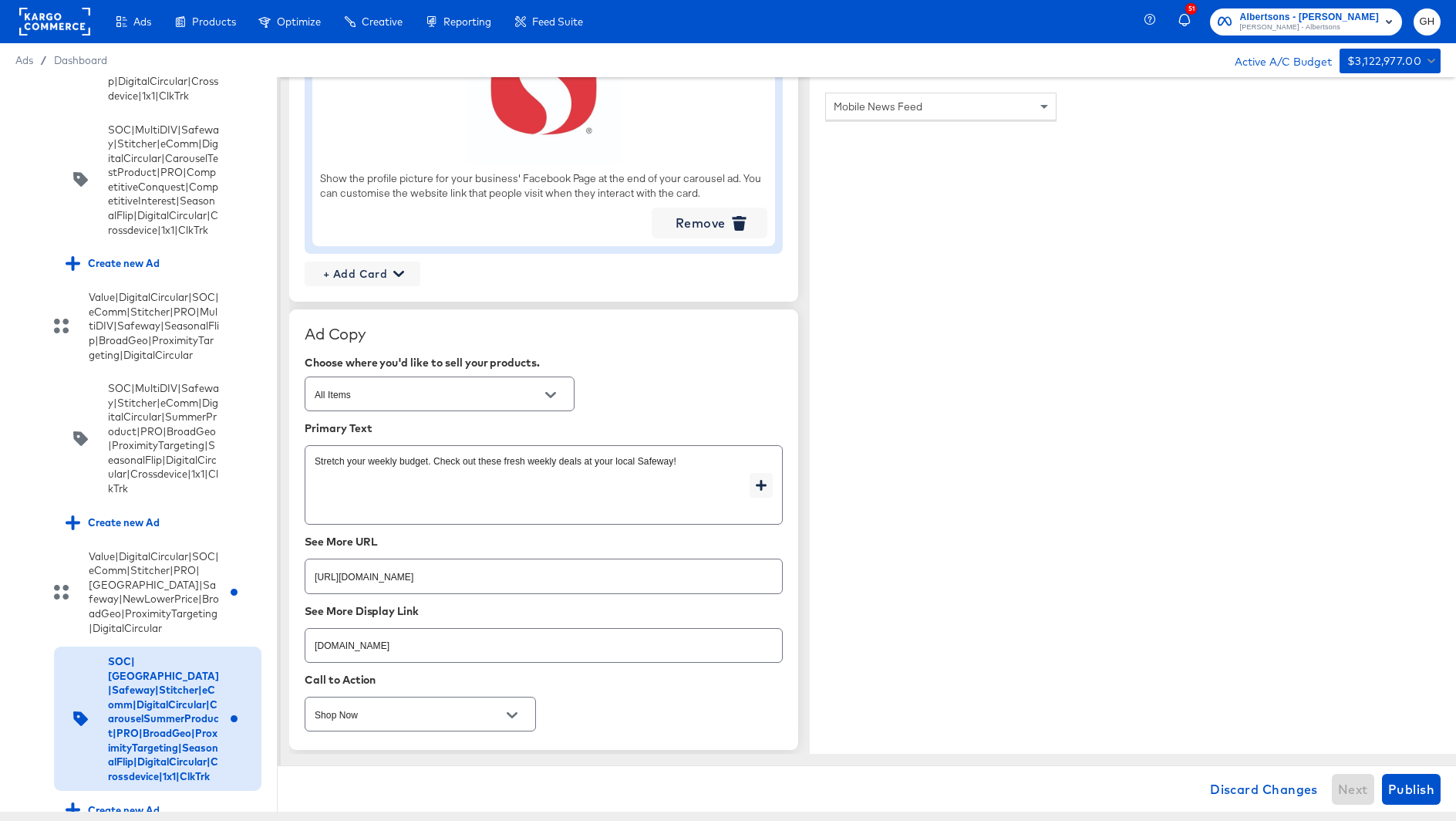 type on "https://ad.doubleclick.net/ddm/clk/617518734;424550341;f" 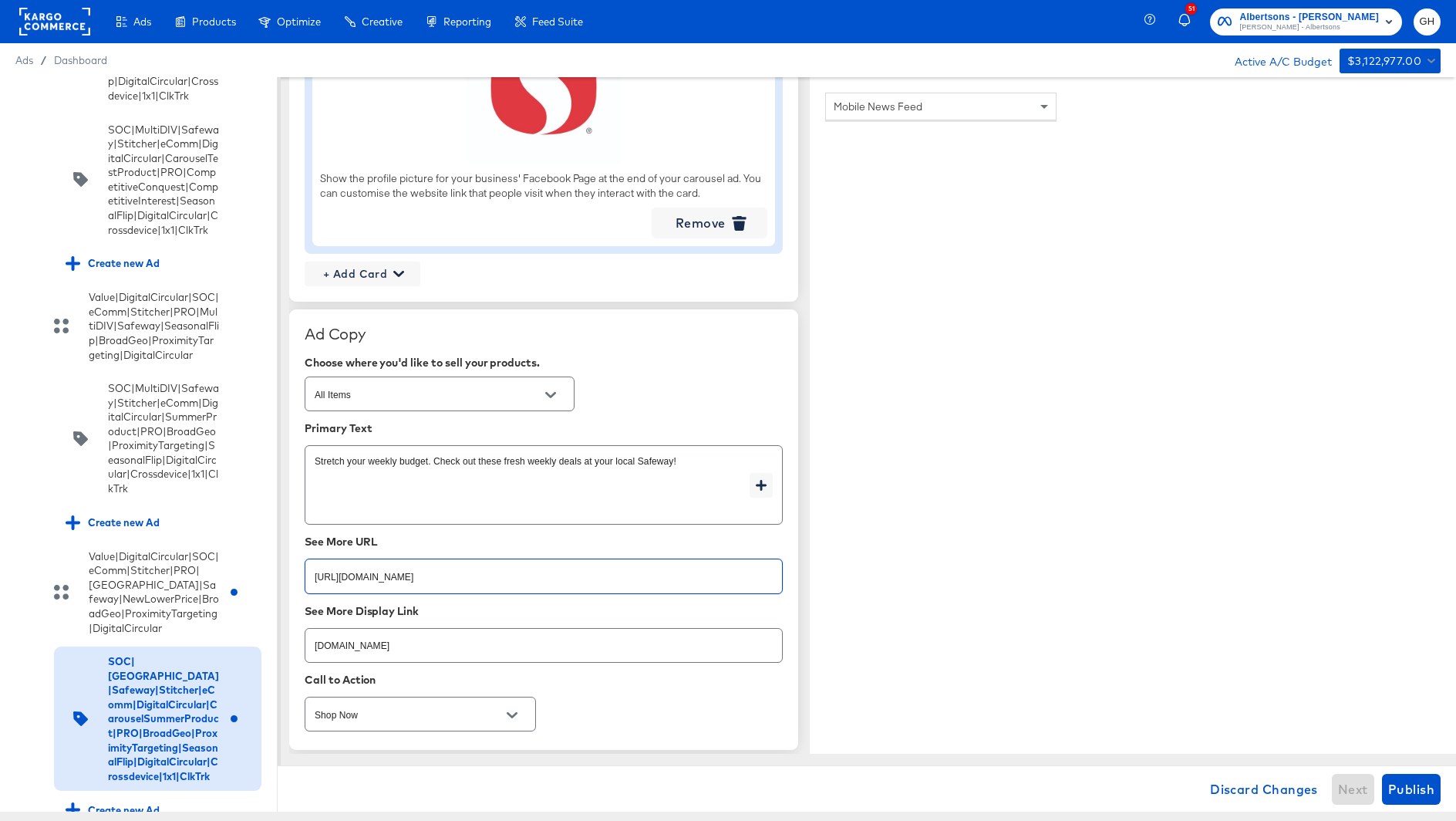 click on "https://ad.doubleclick.net/ddm/clk/614903460;421959973;r" at bounding box center (544, 569) 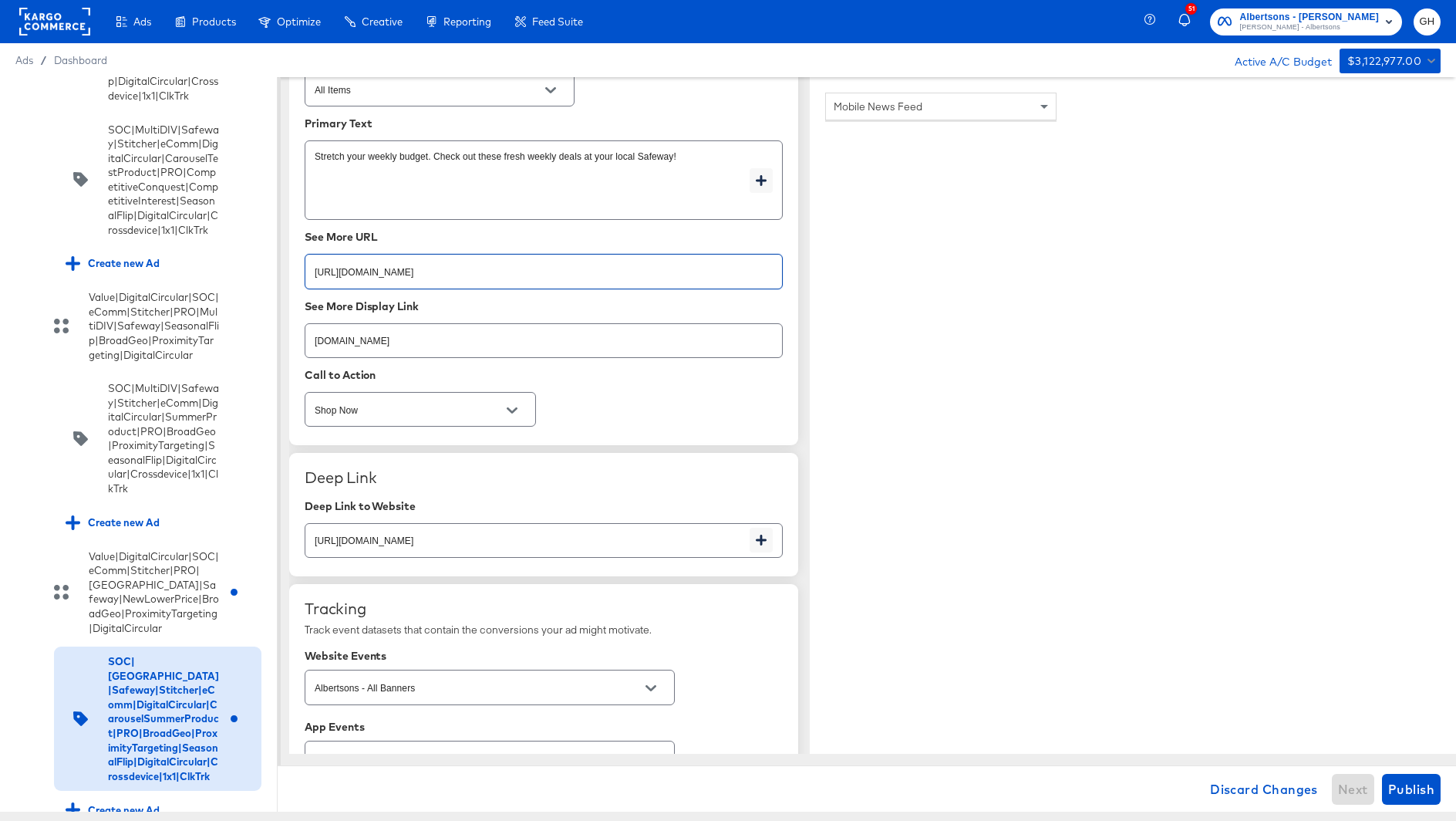 scroll, scrollTop: 2026, scrollLeft: 0, axis: vertical 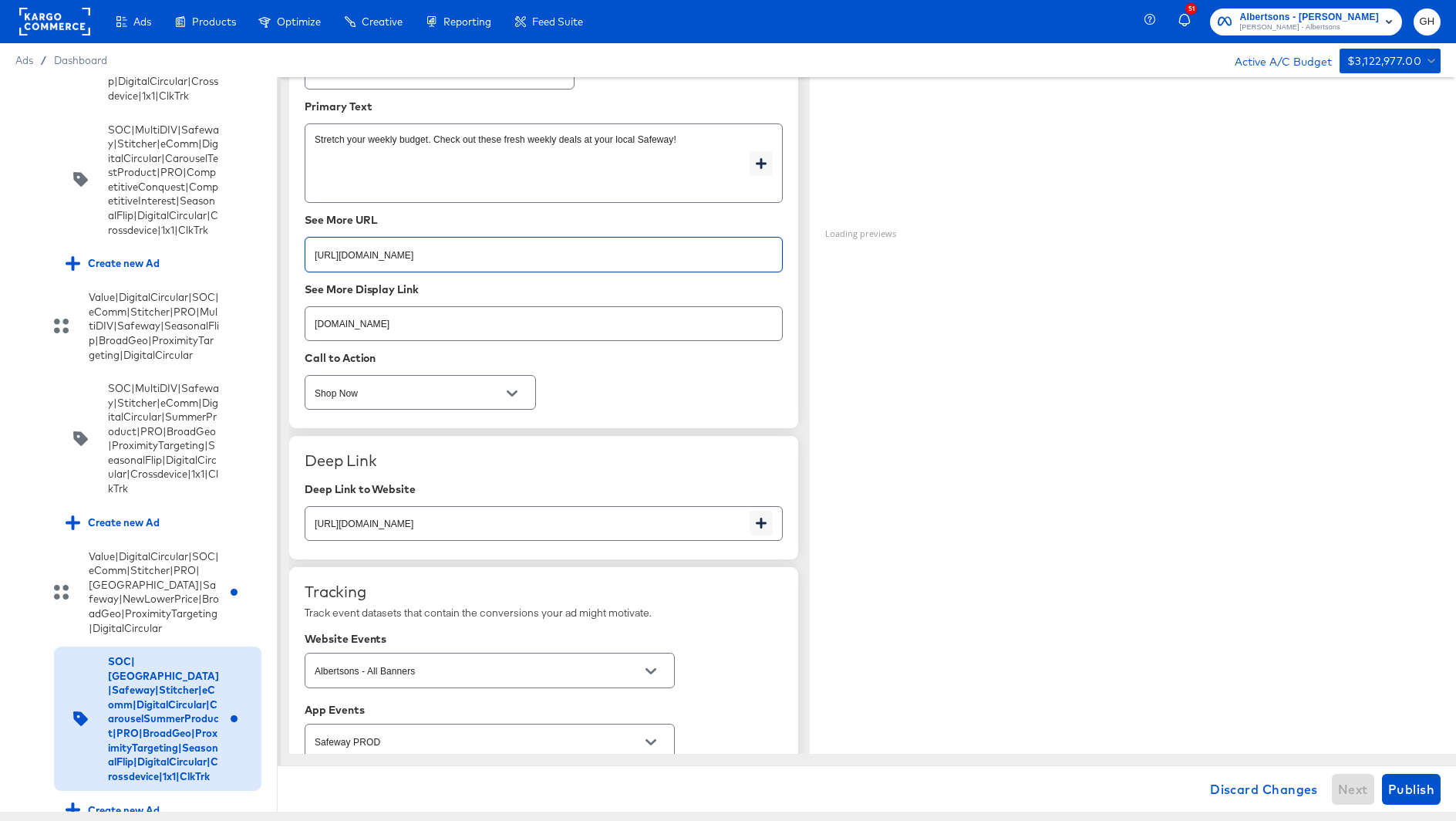 type on "https://ad.doubleclick.net/ddm/clk/617518734;424550341;f" 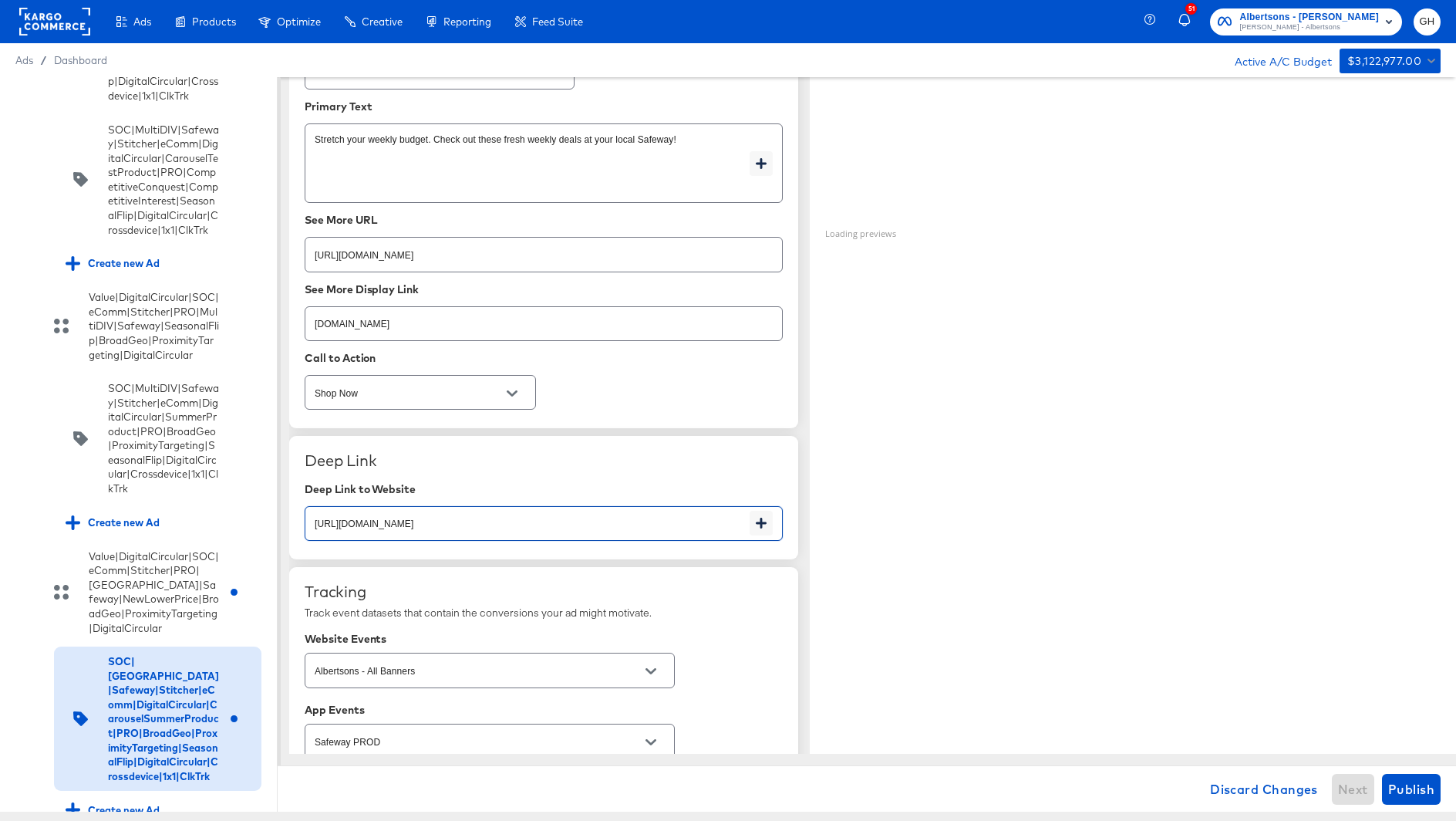 click on "https://ad.doubleclick.net/ddm/clk/614903460;421959973;r" at bounding box center [527, 517] 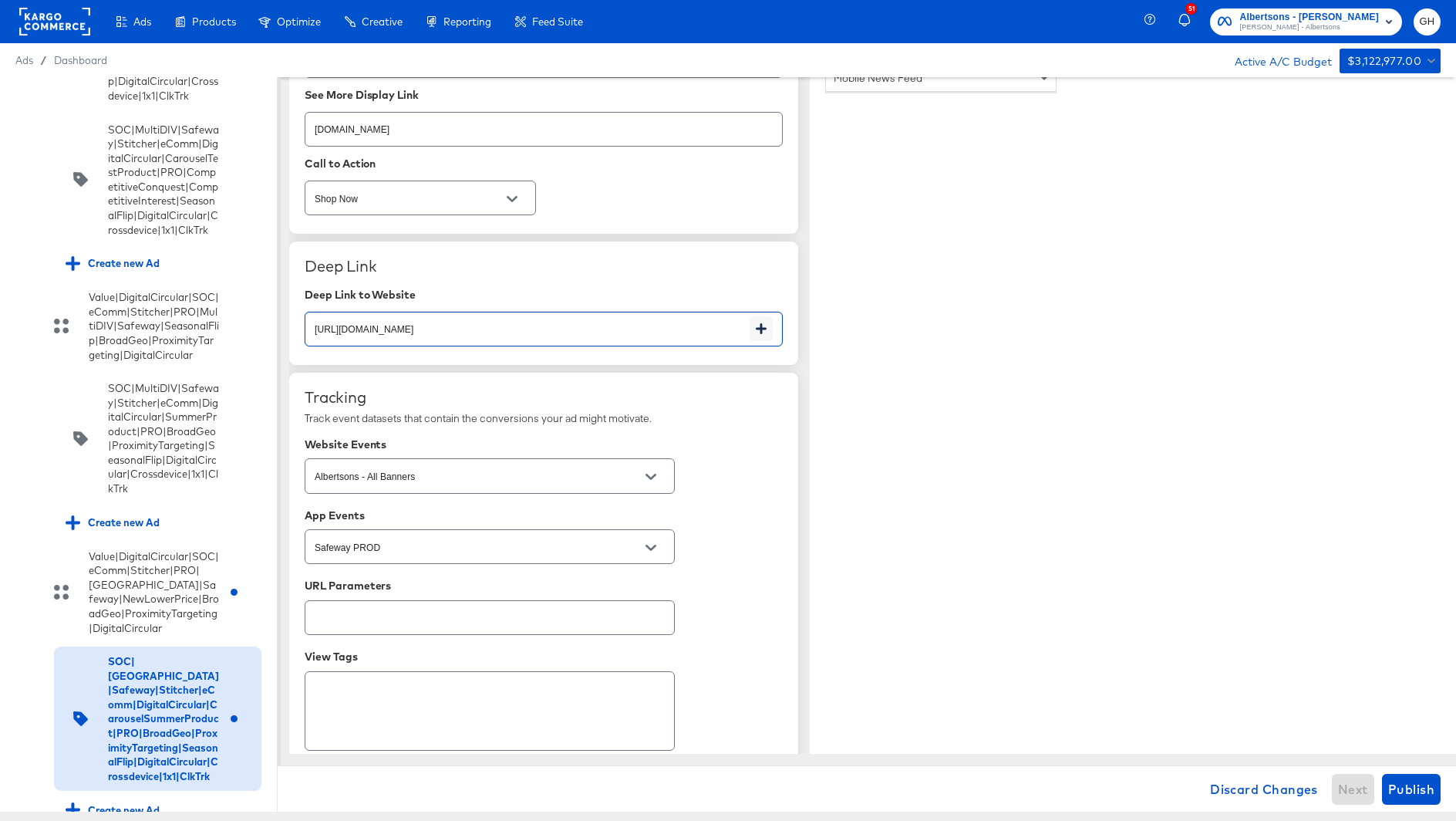 scroll, scrollTop: 2244, scrollLeft: 0, axis: vertical 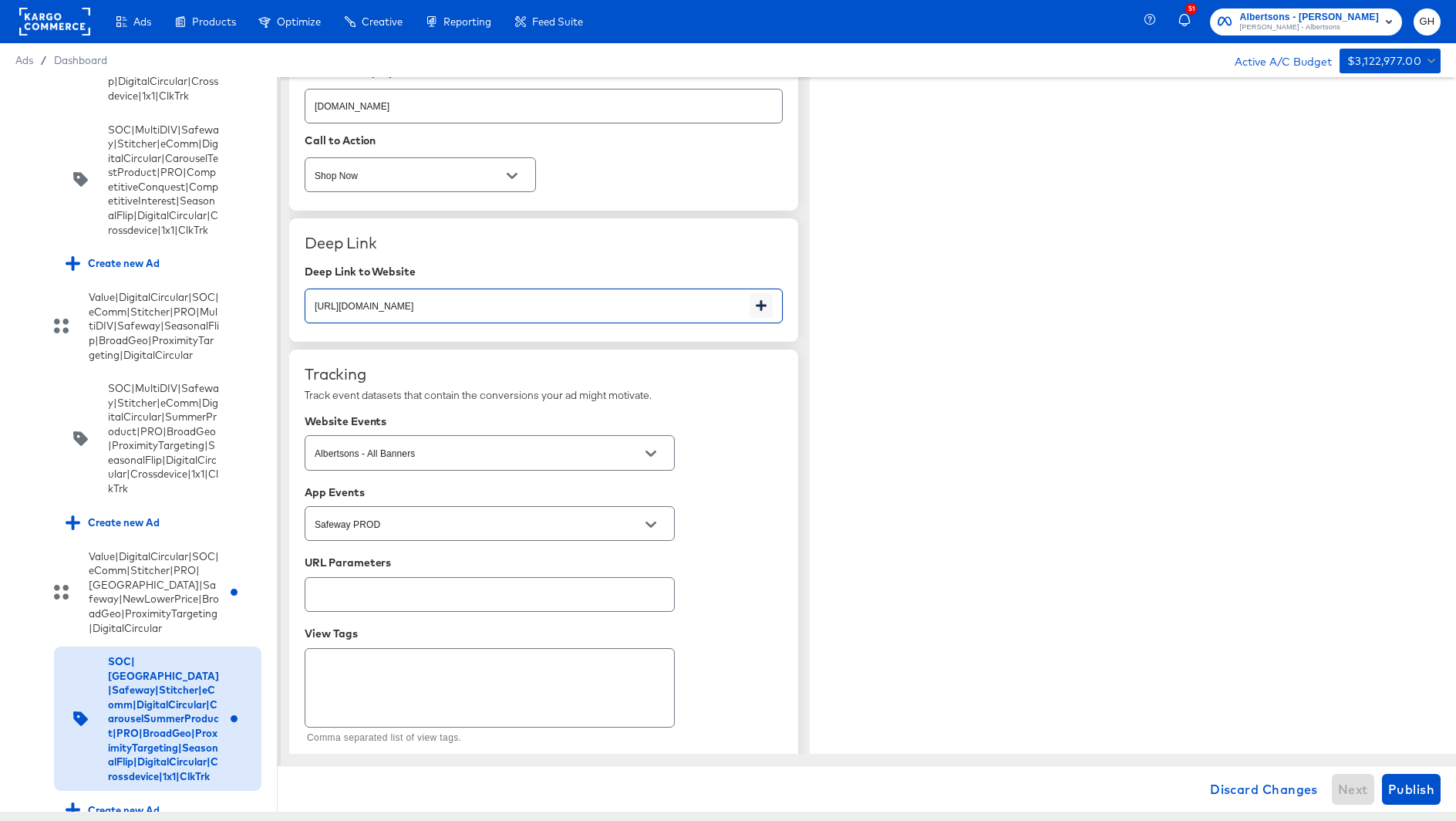 type on "https://ad.doubleclick.net/ddm/clk/617518734;424550341;f" 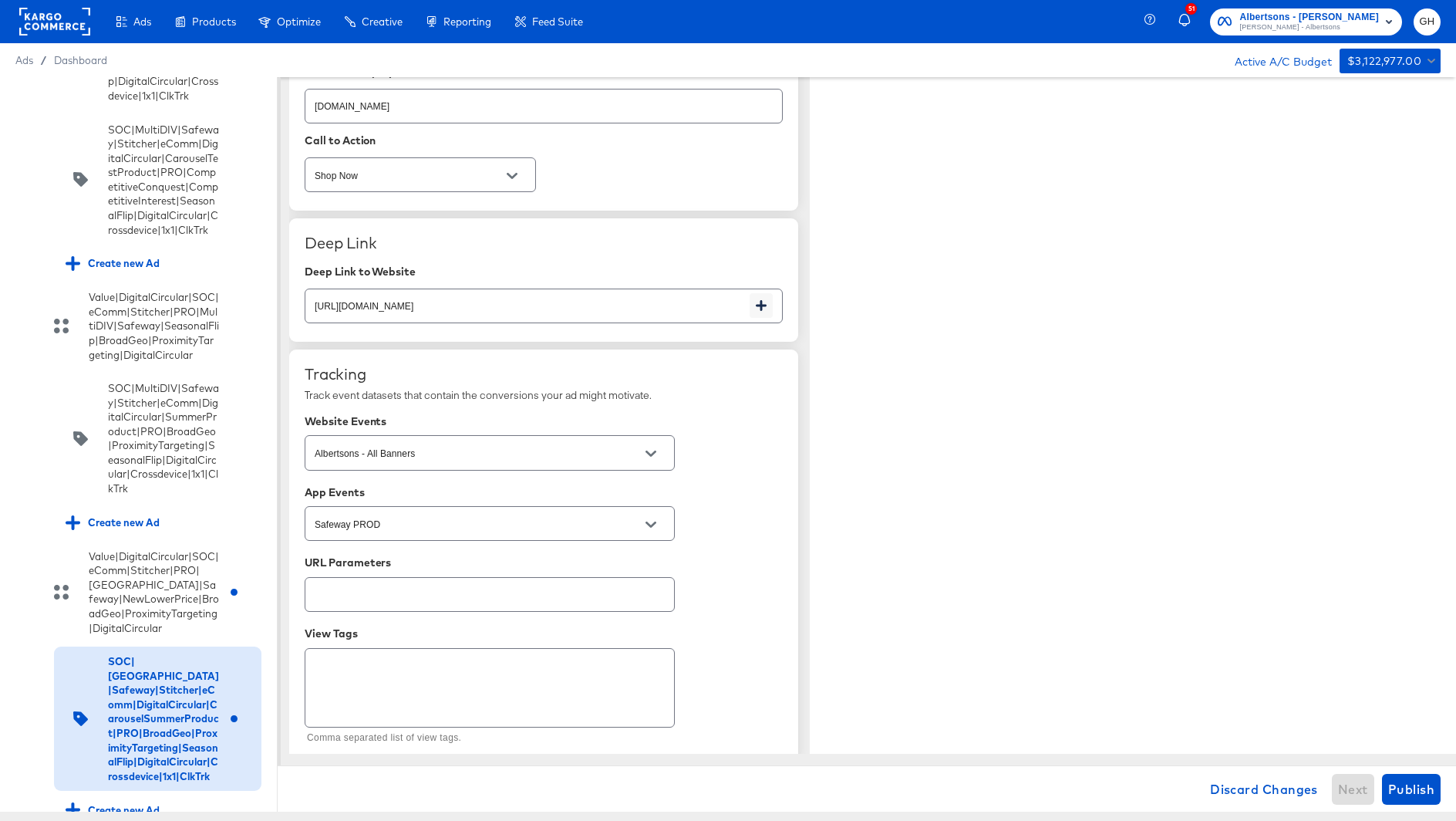 click on "Tracking Track event datasets that contain the conversions your ad might motivate. Website Events Albertsons - All Banners App Events Safeway PROD URL Parameters View Tags Comma separated list of view tags." at bounding box center [544, 557] 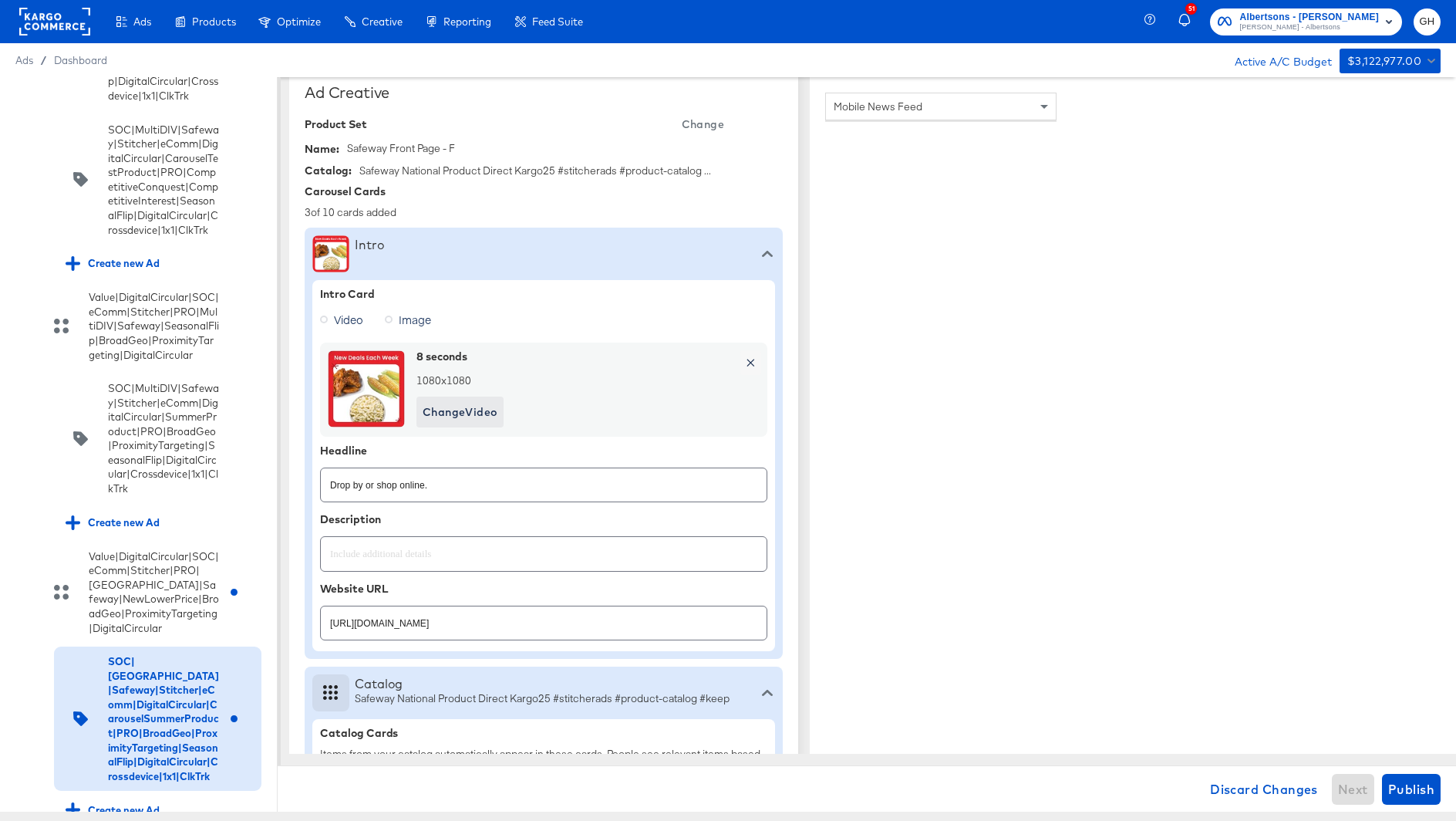 scroll, scrollTop: 420, scrollLeft: 0, axis: vertical 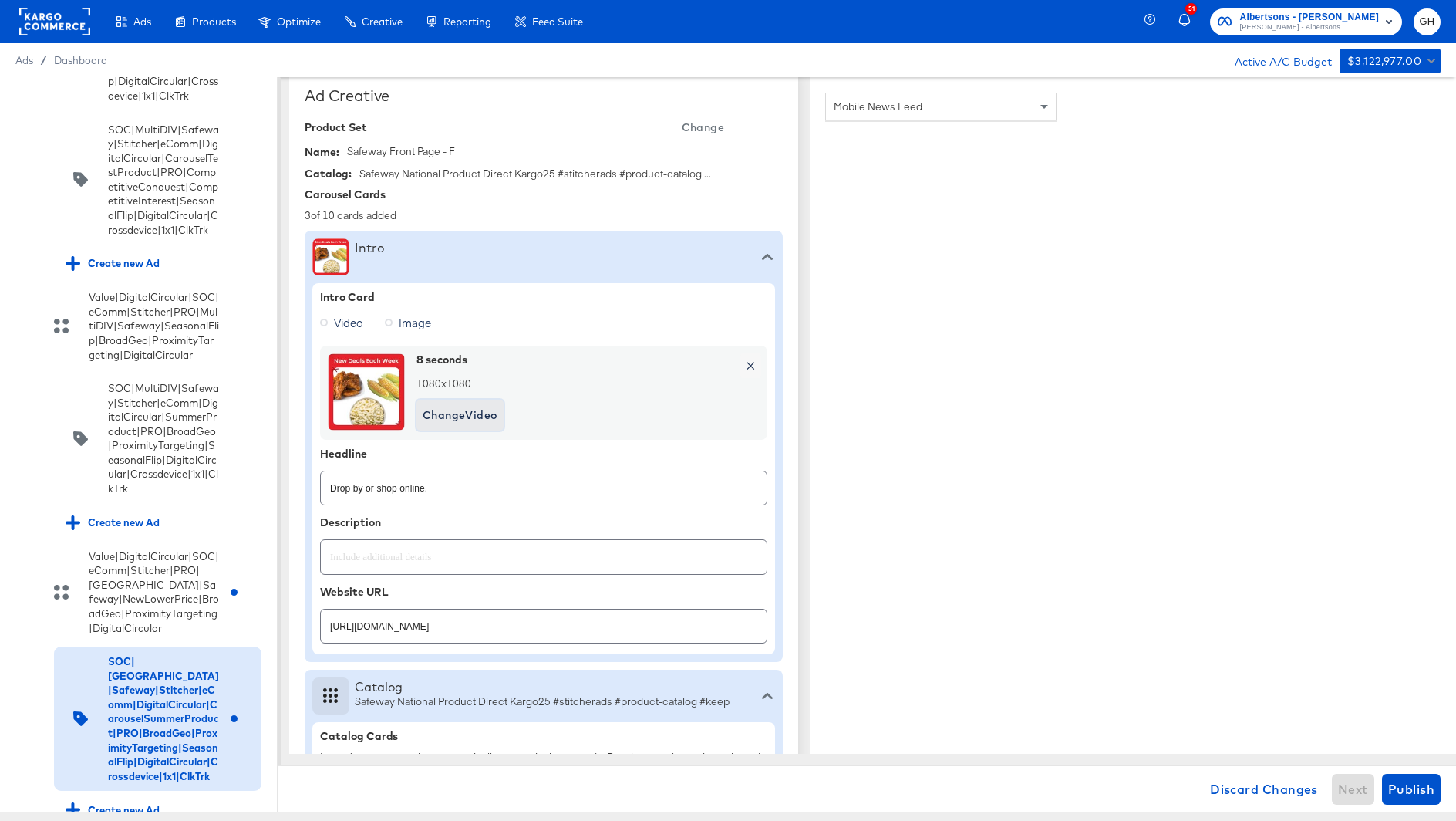 click on "Change  Video" at bounding box center (460, 415) 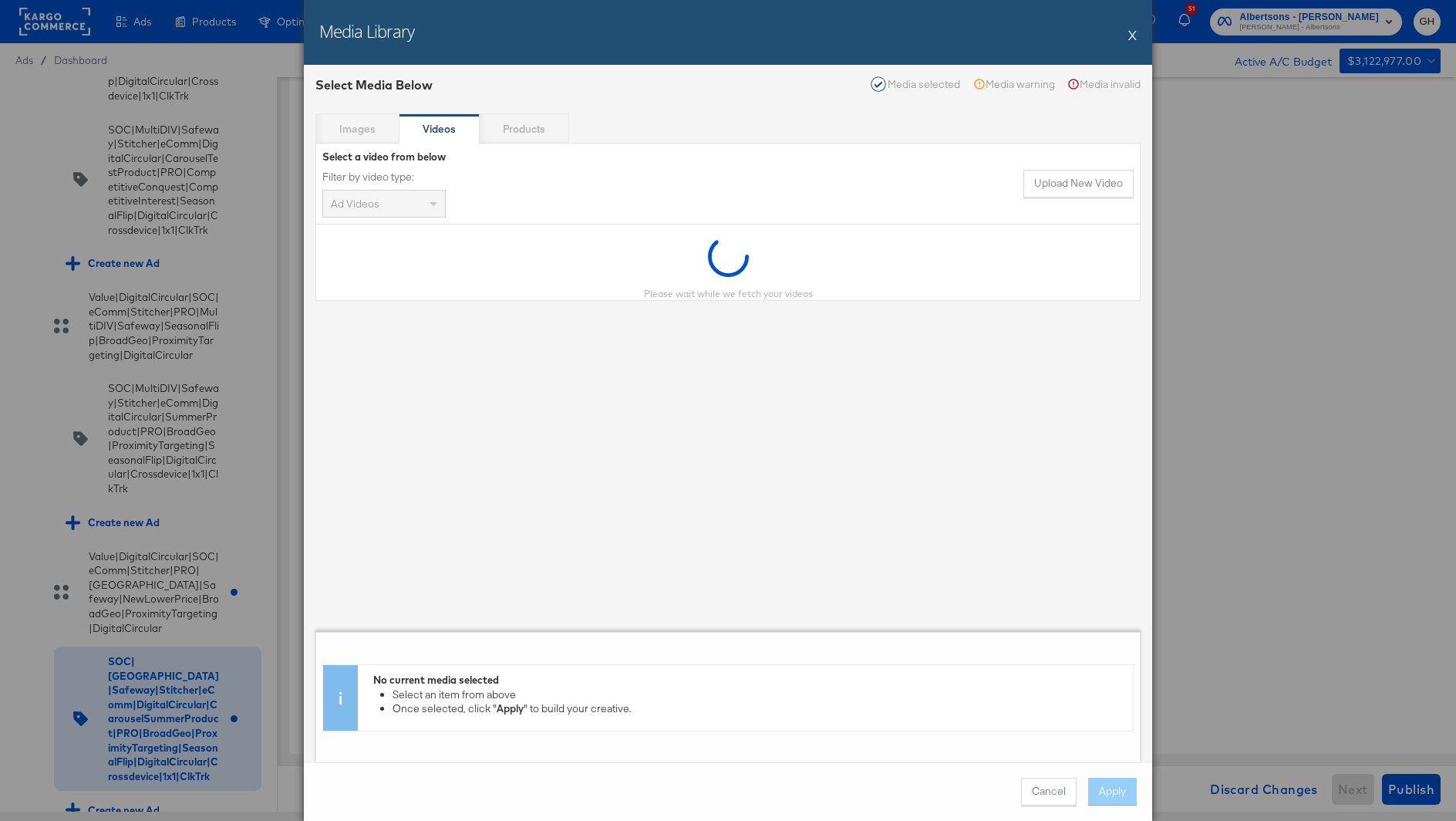 click on "Select Media Below  Media selected  Media warning  Media invalid Images Videos Products Select a video from below Filter by video type: Ad Videos  Upload New Video Please wait while we fetch your videos No current media selected Select an item from above Once selected, click " Apply " to build your creative." at bounding box center (728, 414) 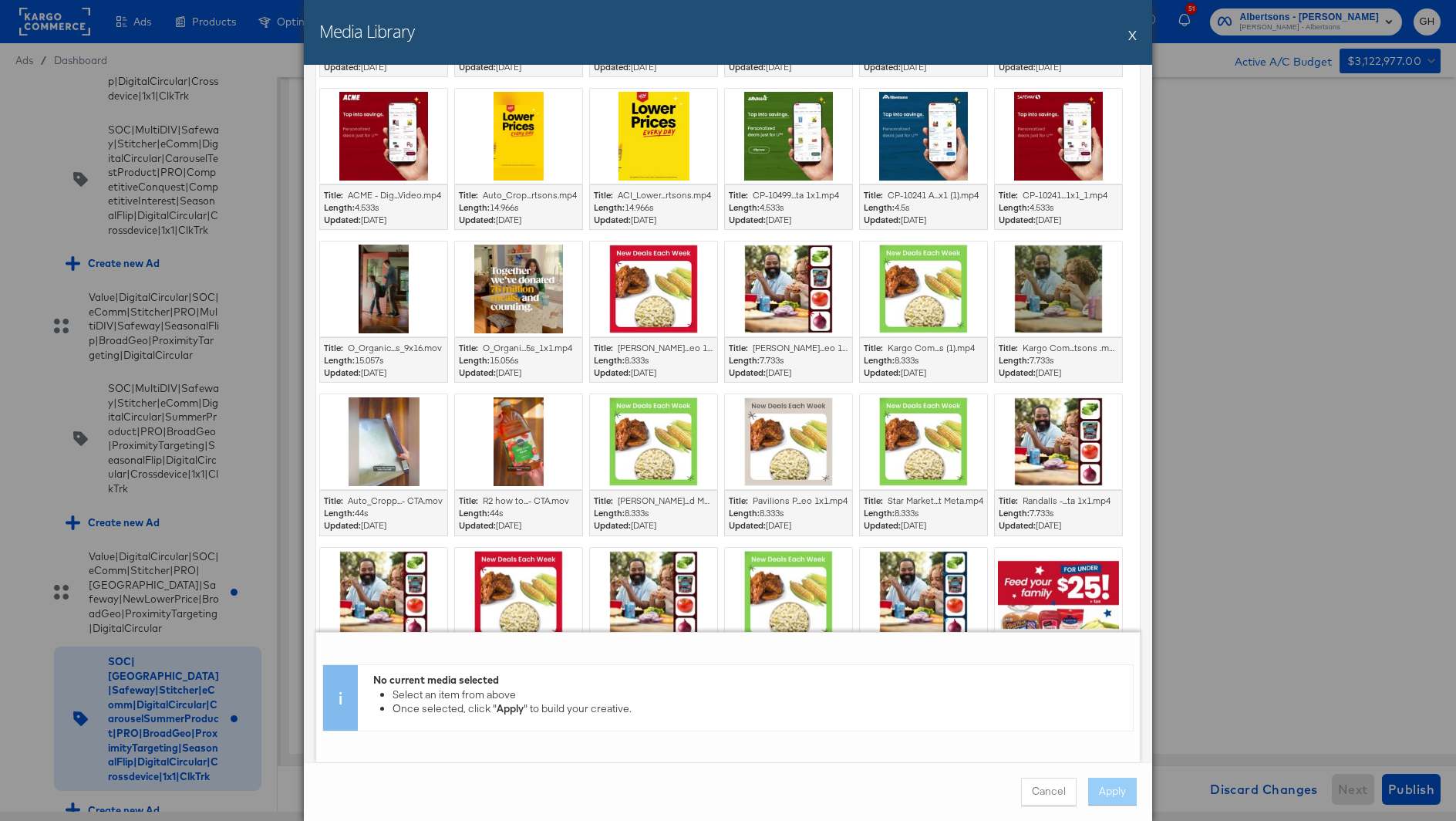 scroll, scrollTop: 307, scrollLeft: 0, axis: vertical 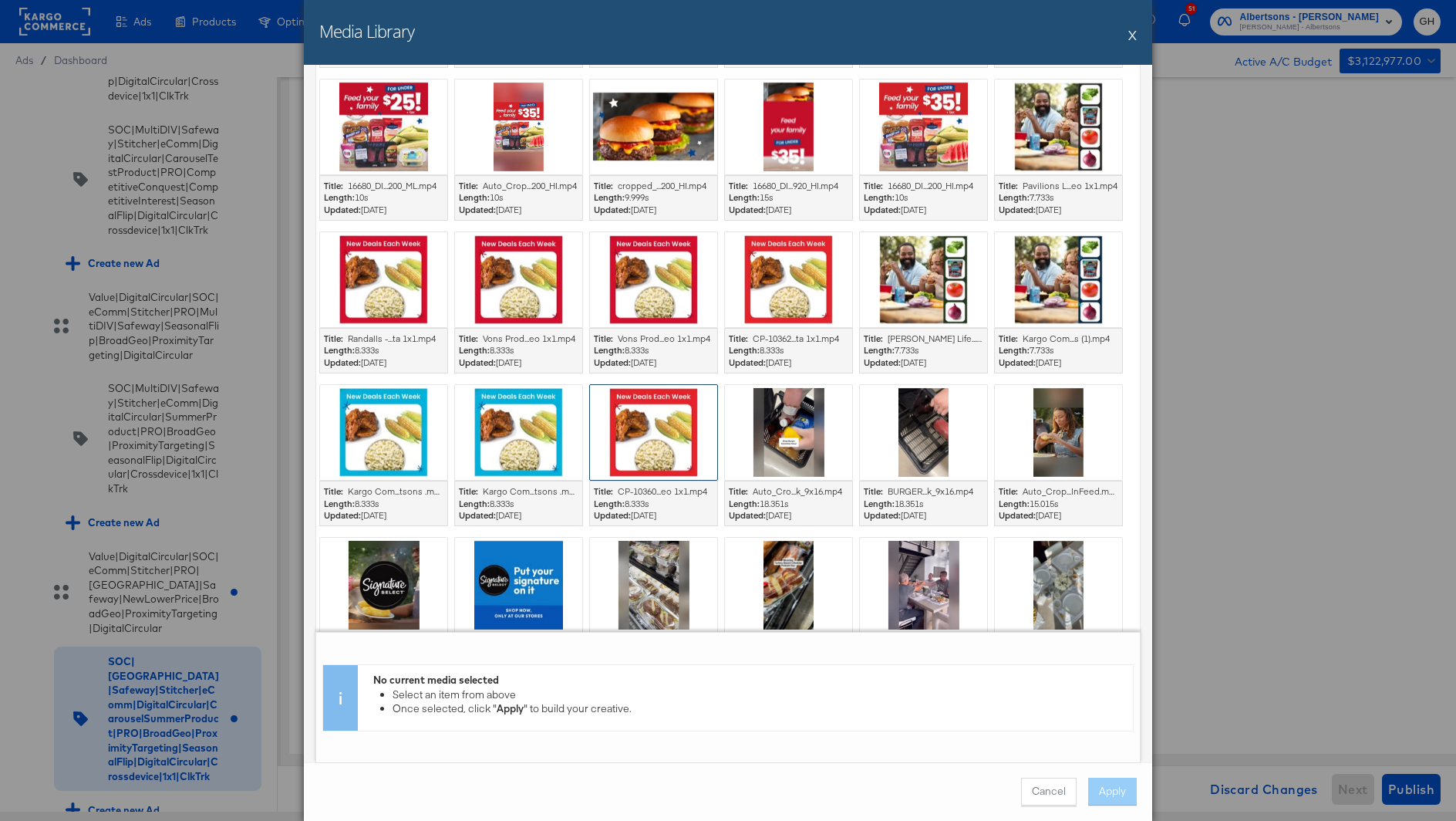 click at bounding box center (653, 432) 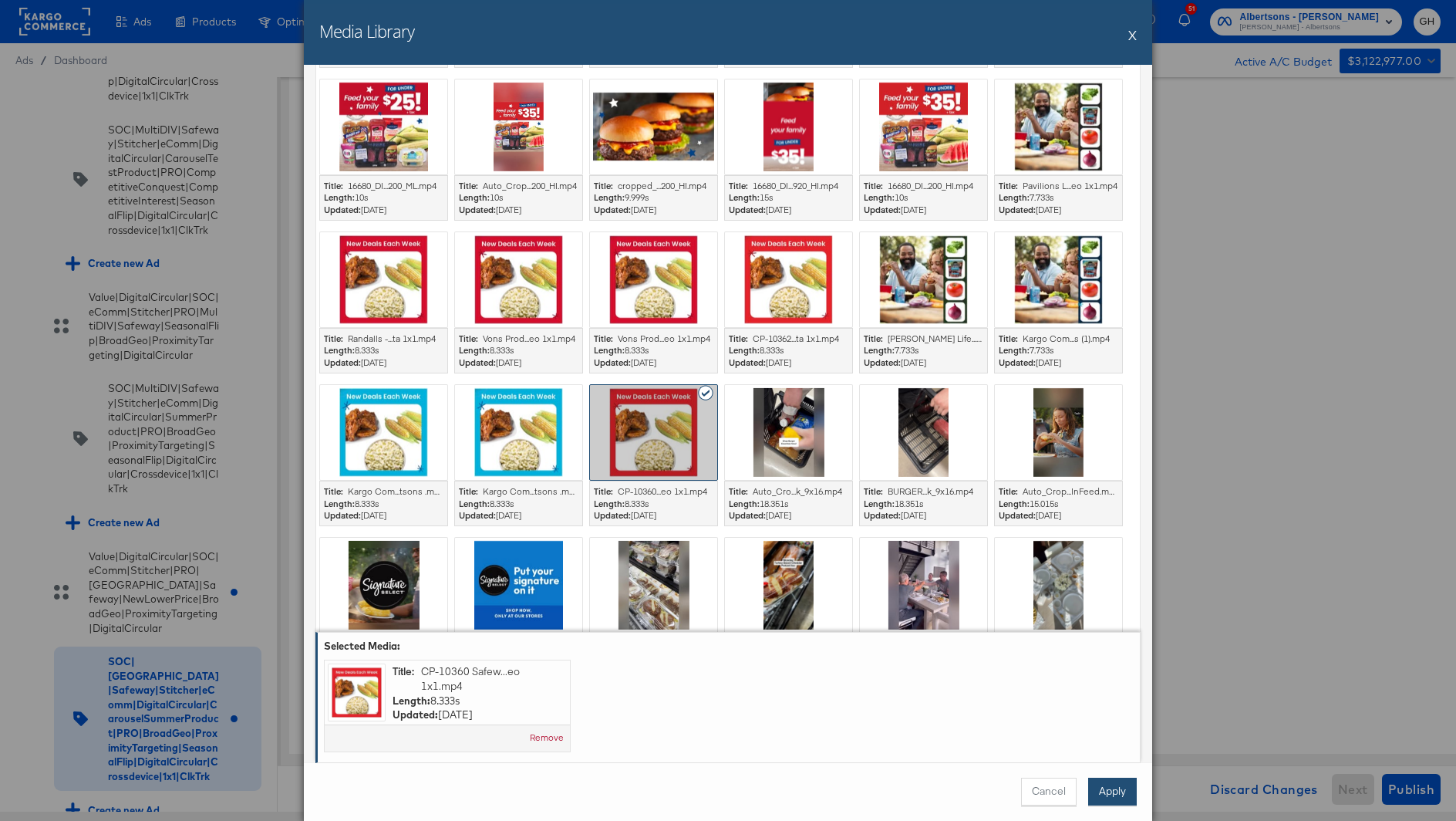 click on "Apply" at bounding box center (1112, 792) 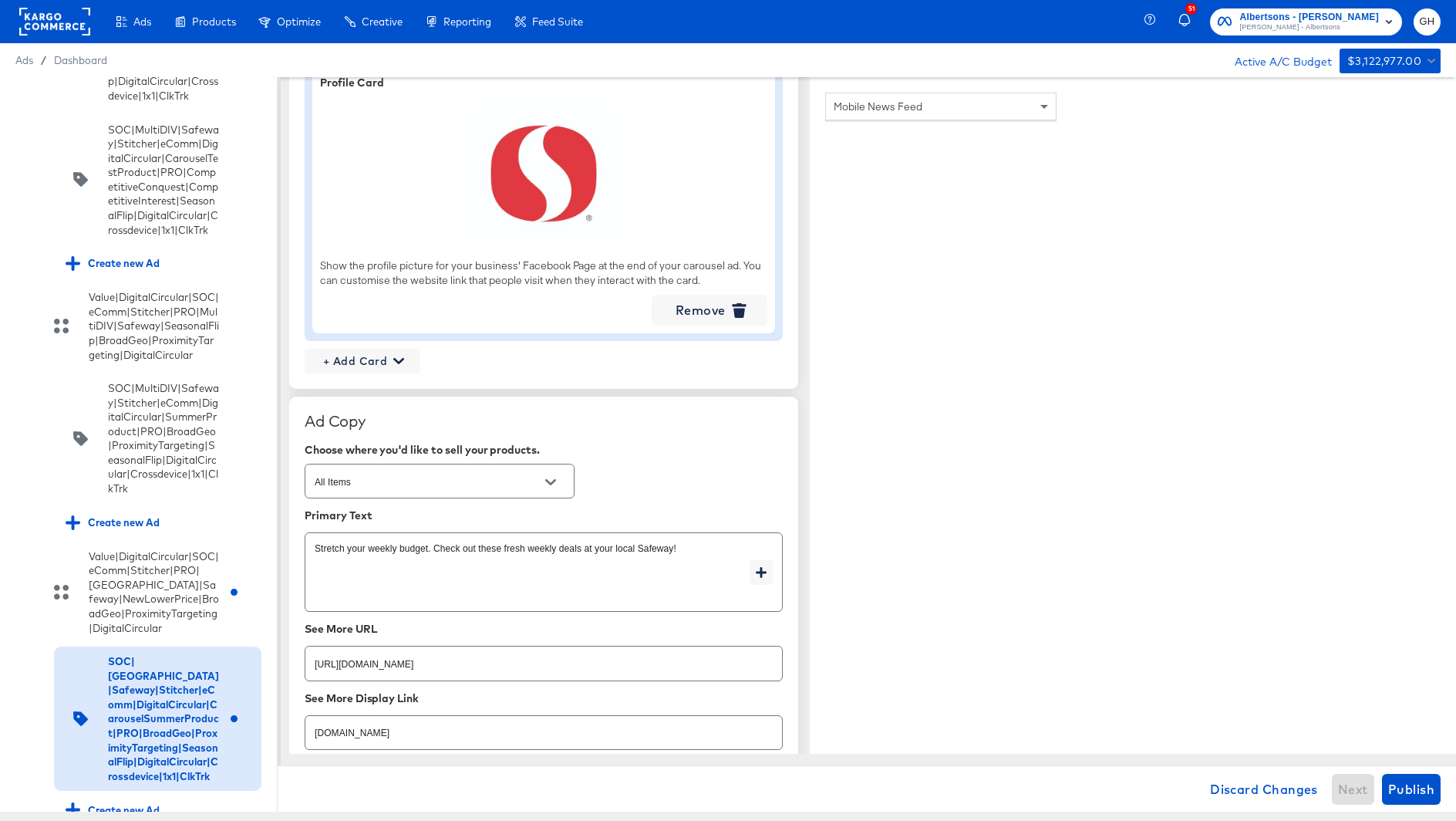 scroll, scrollTop: 1698, scrollLeft: 0, axis: vertical 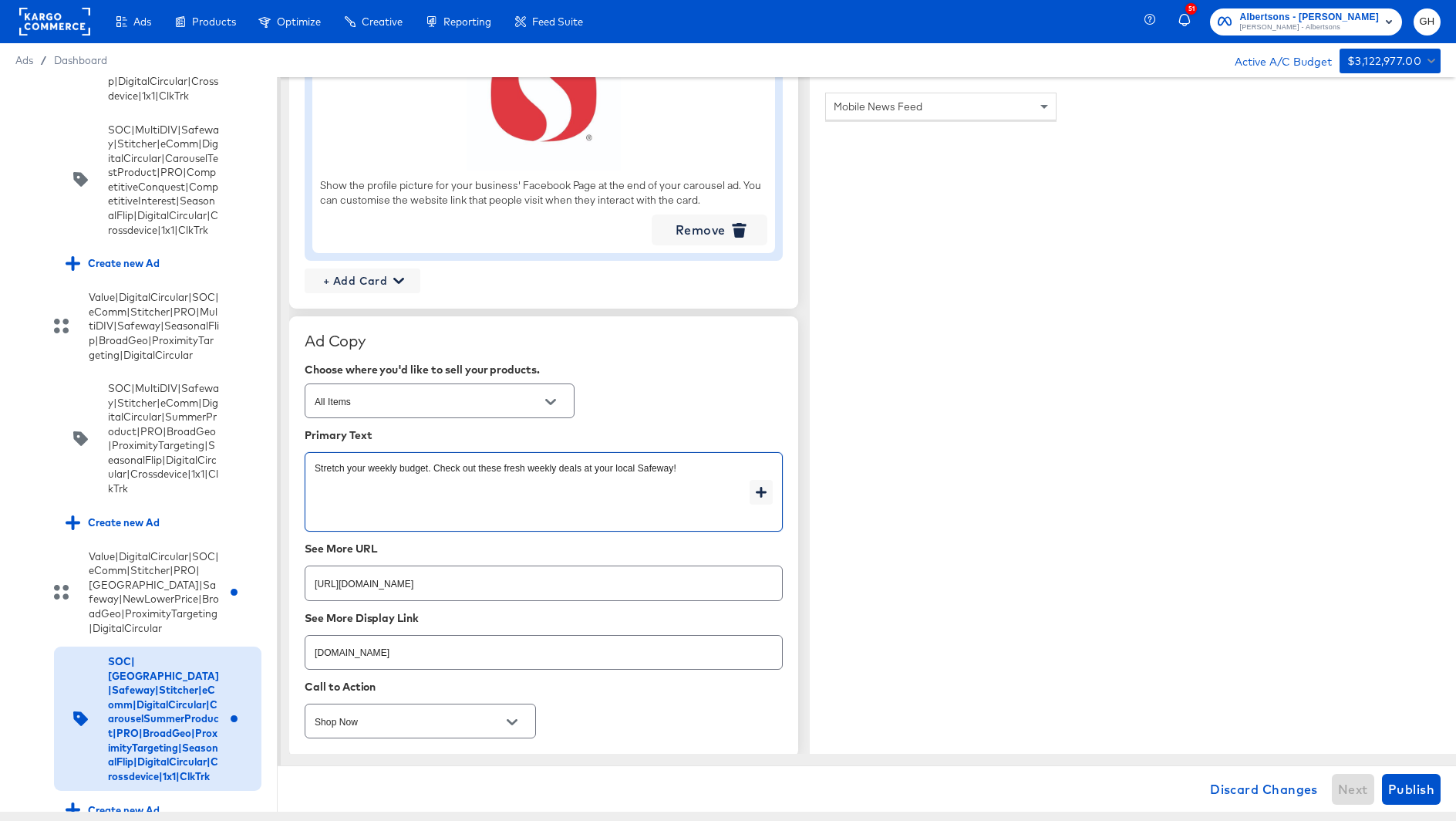 drag, startPoint x: 636, startPoint y: 465, endPoint x: 341, endPoint y: 465, distance: 295 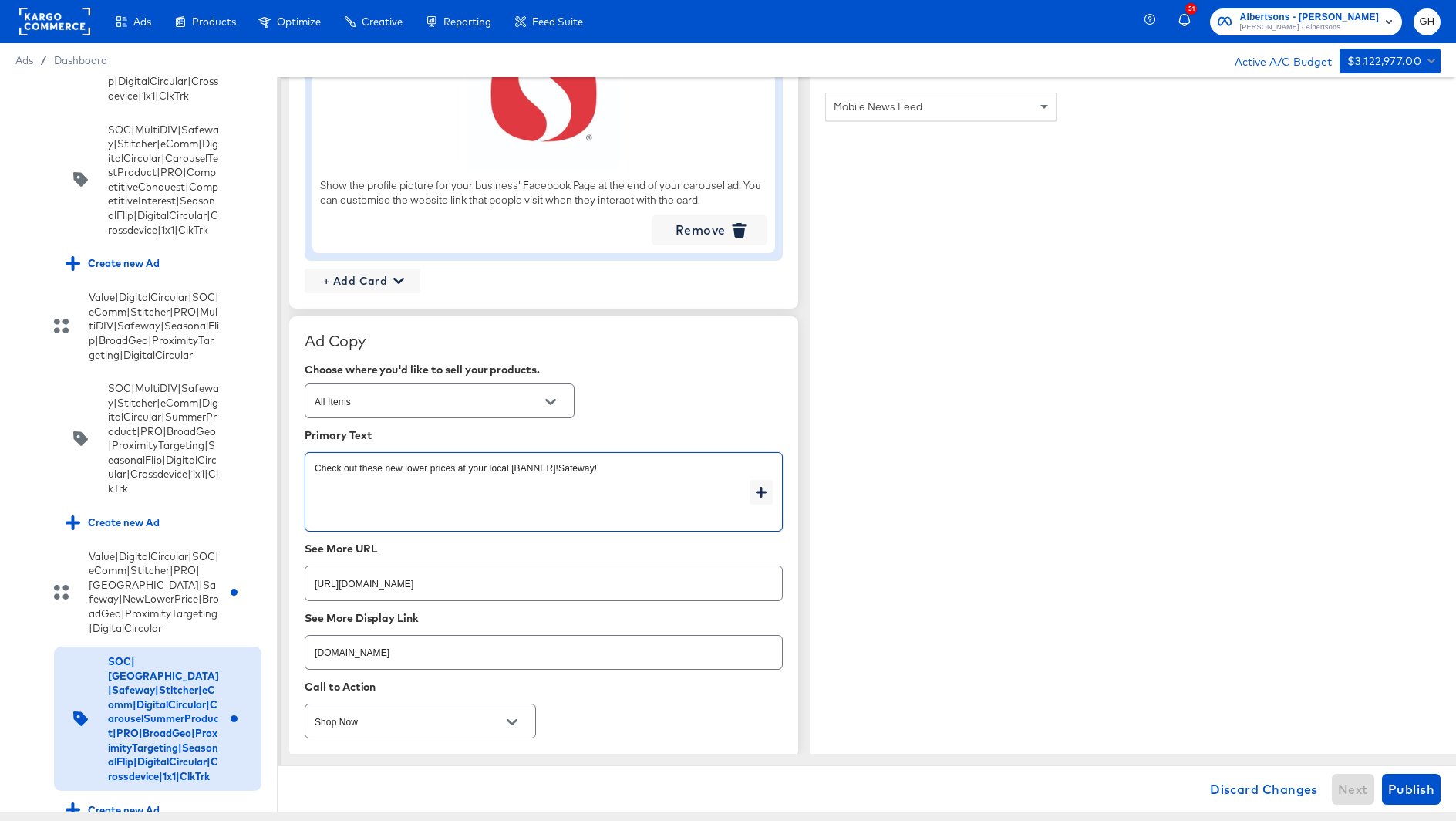 type on "x" 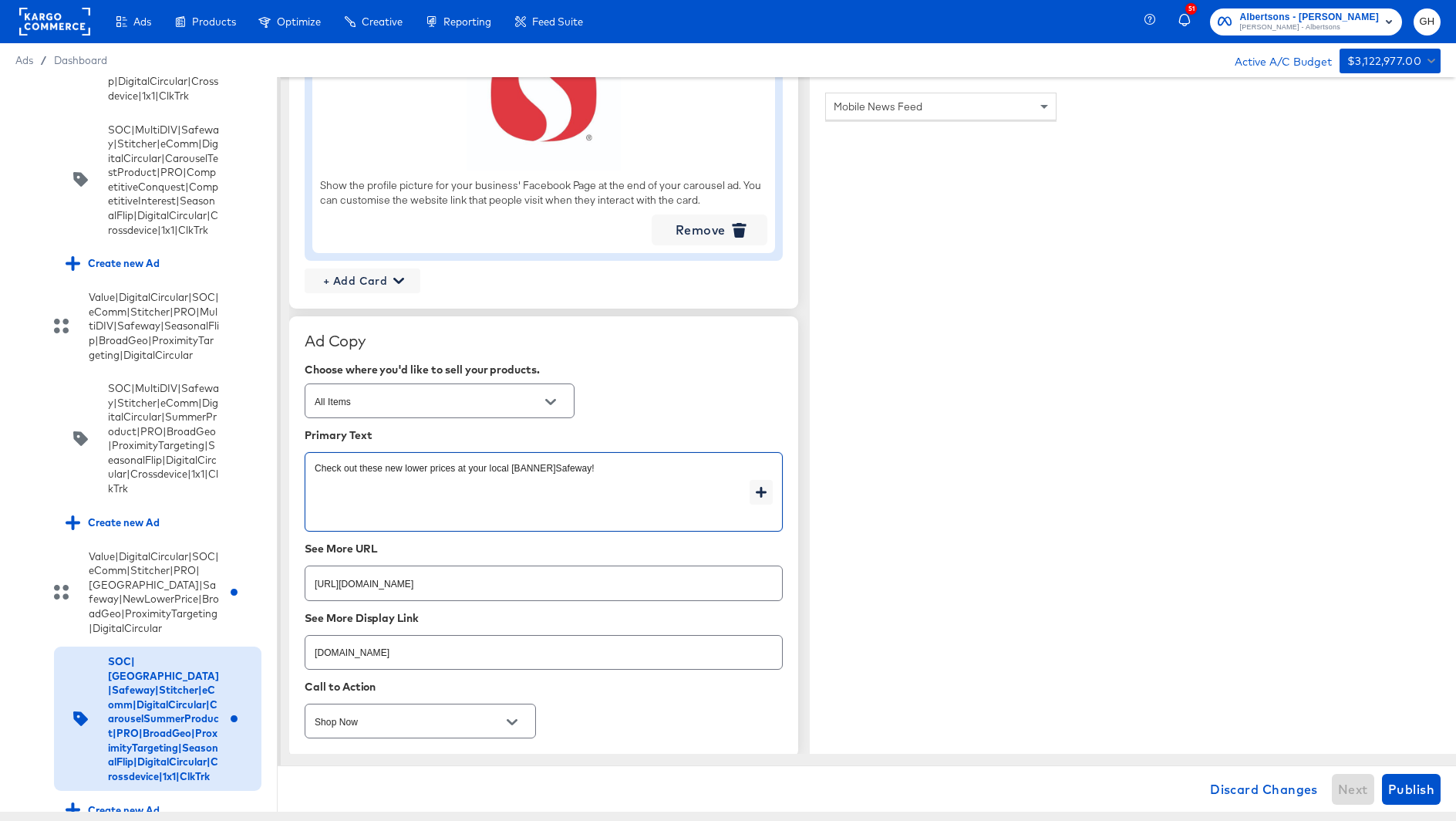 type on "x" 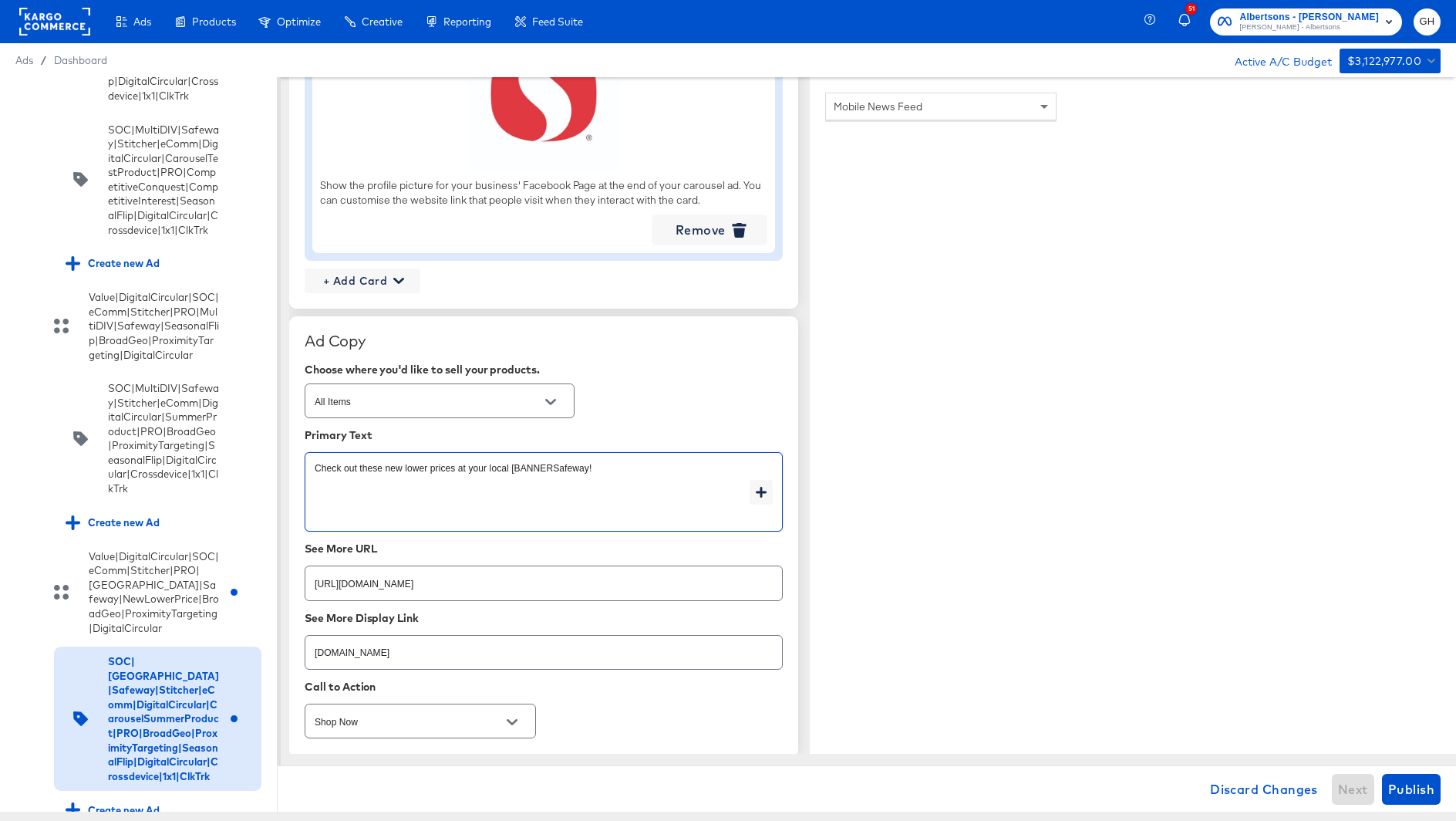 type on "x" 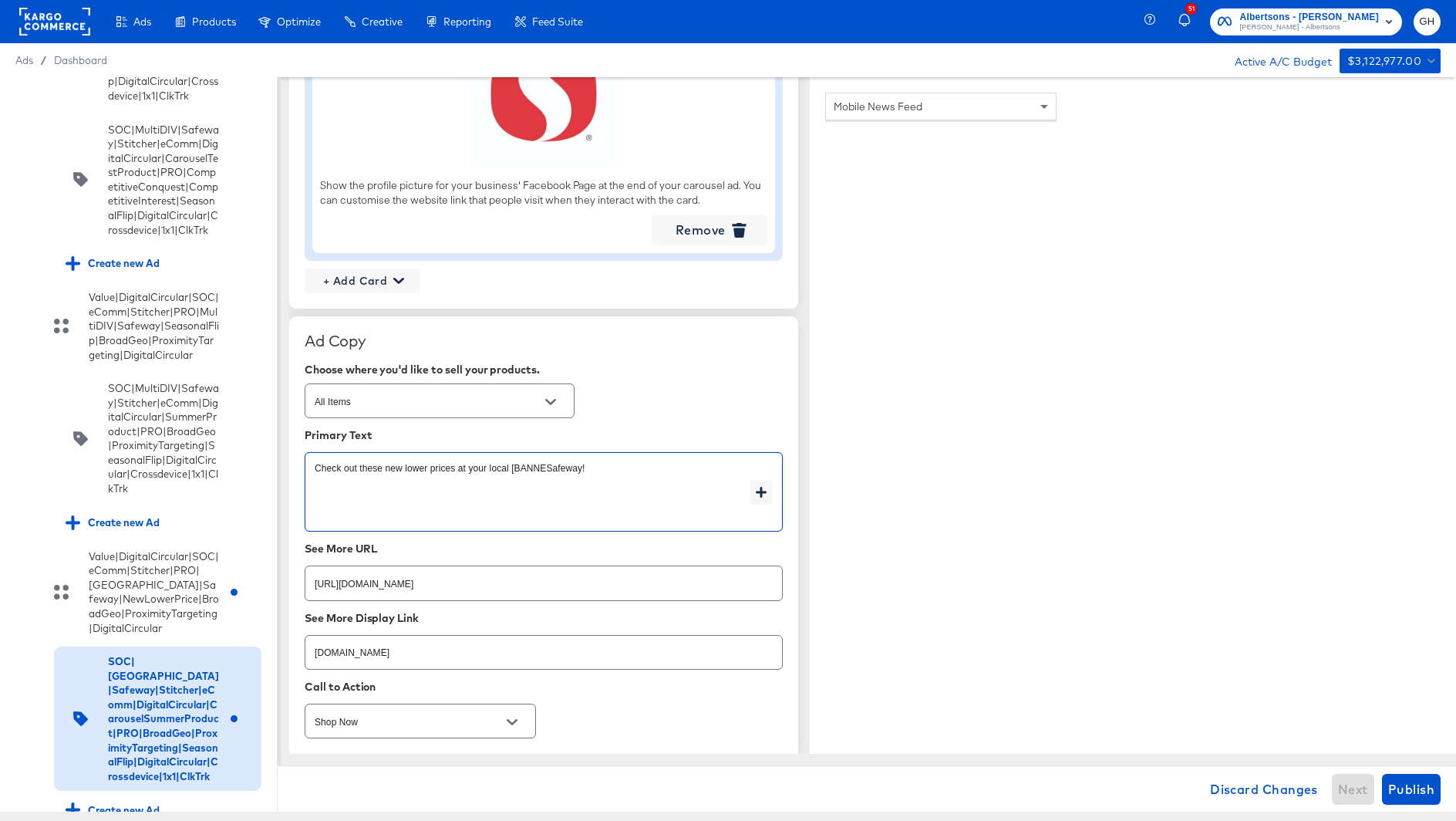 type on "x" 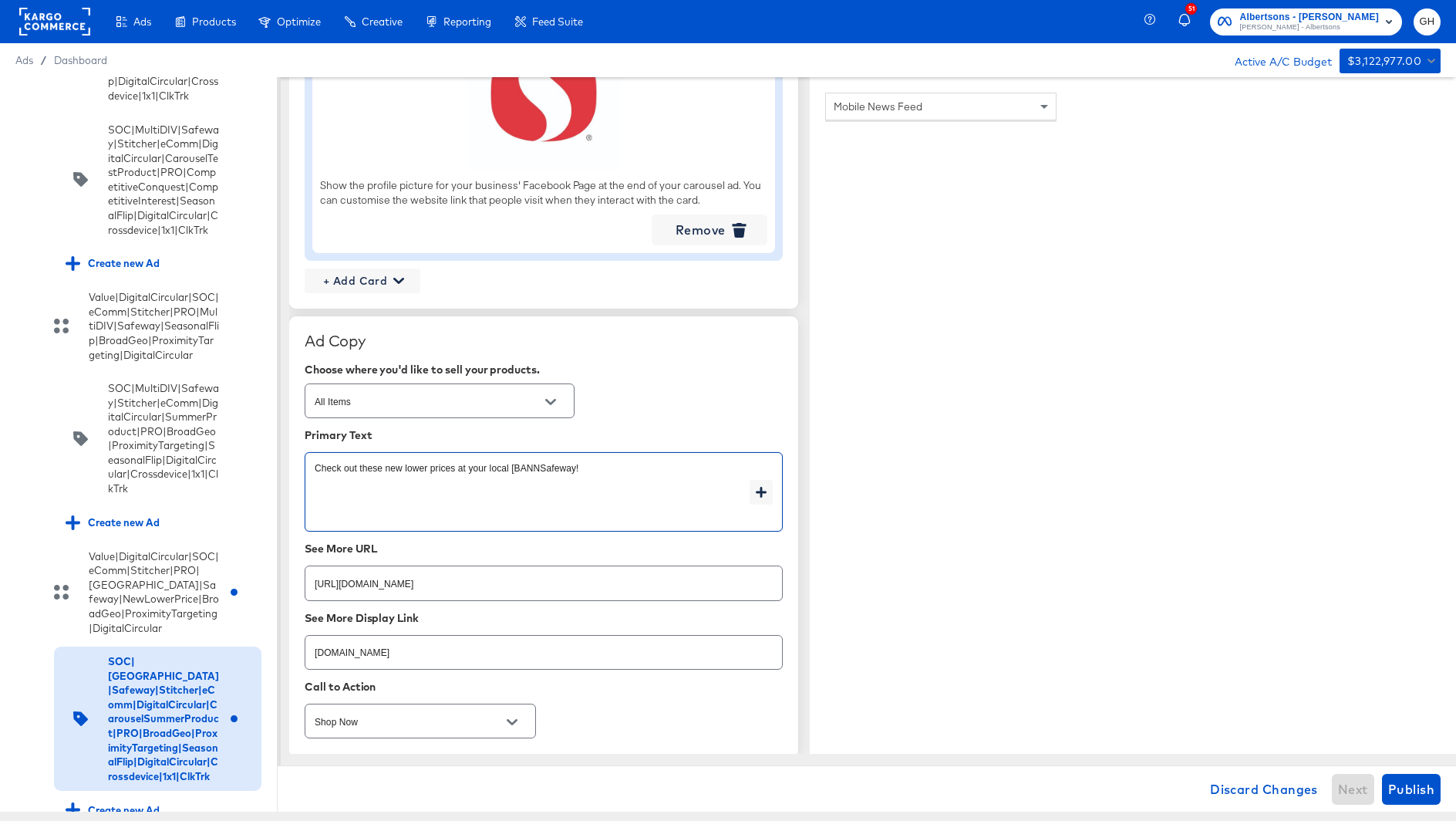 type on "x" 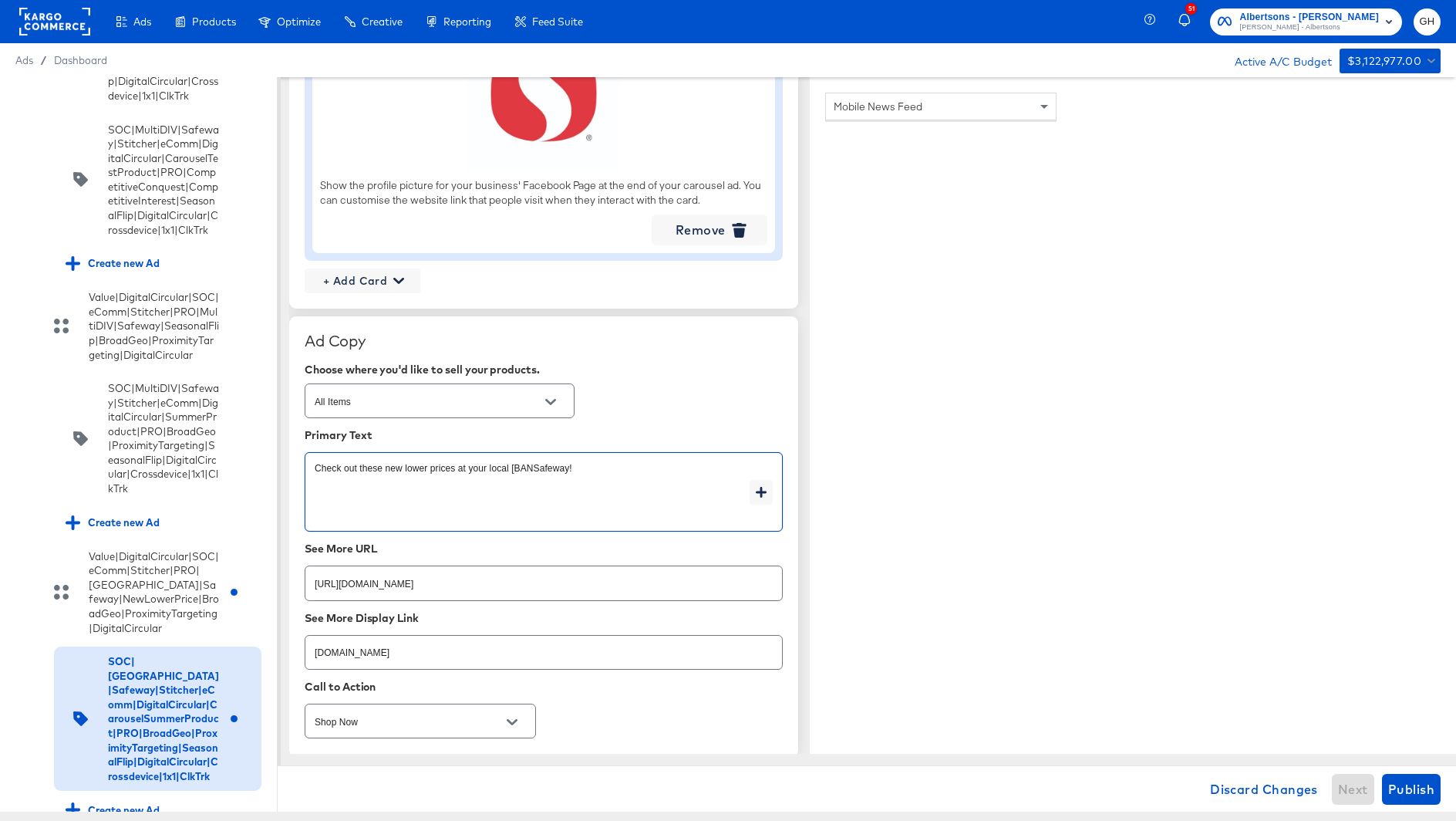 type on "x" 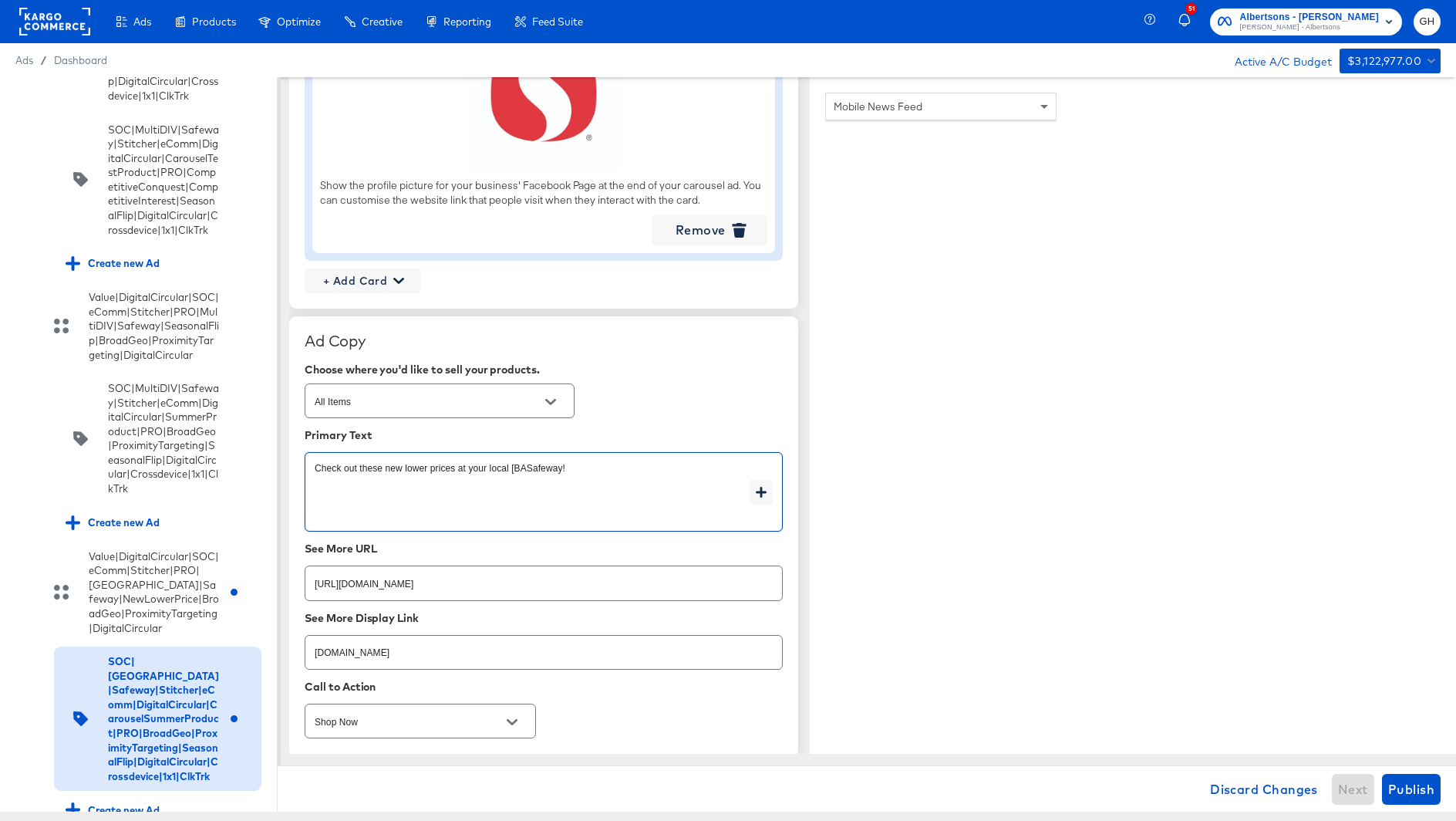 type on "x" 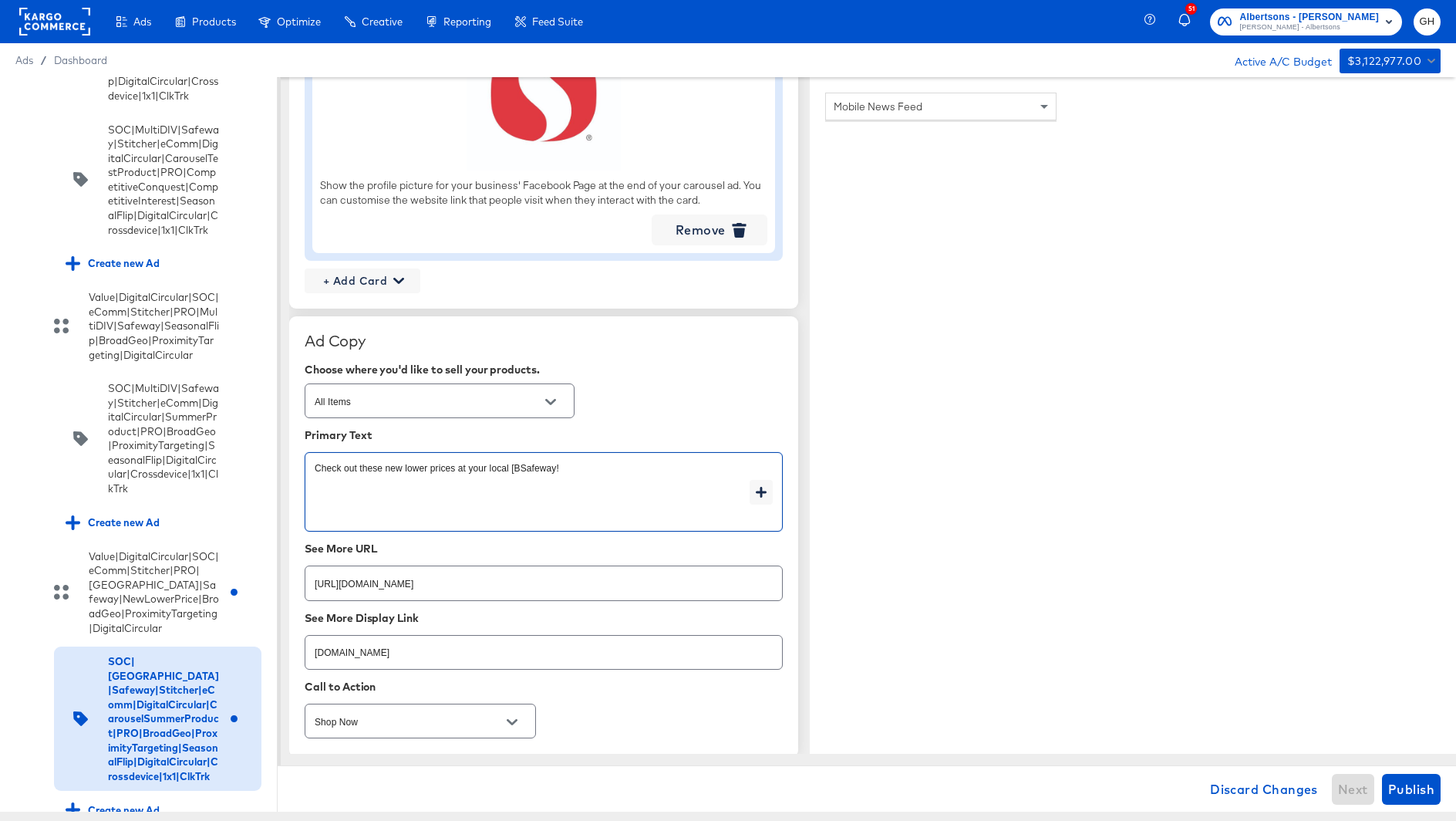 type on "x" 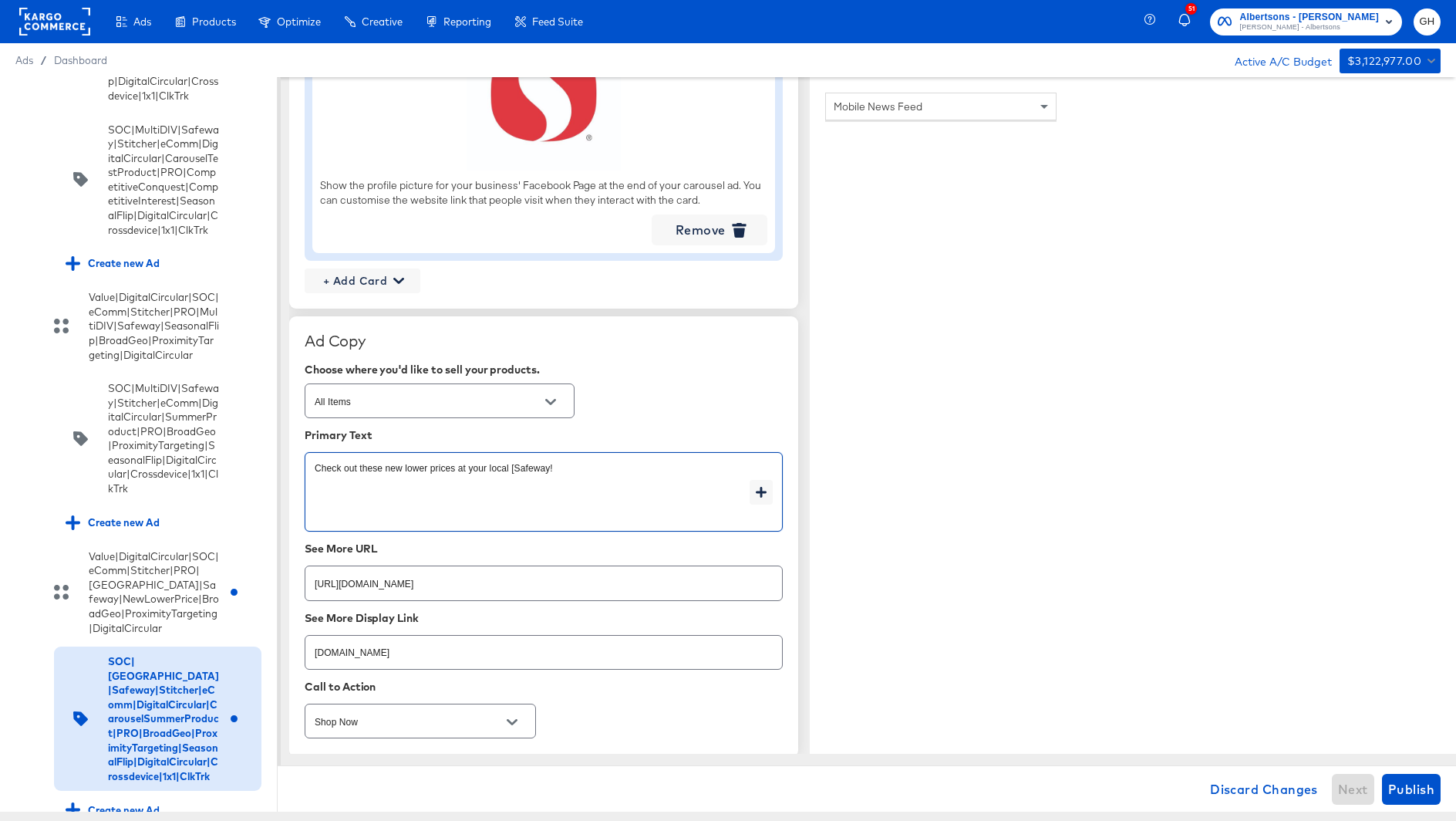 type on "x" 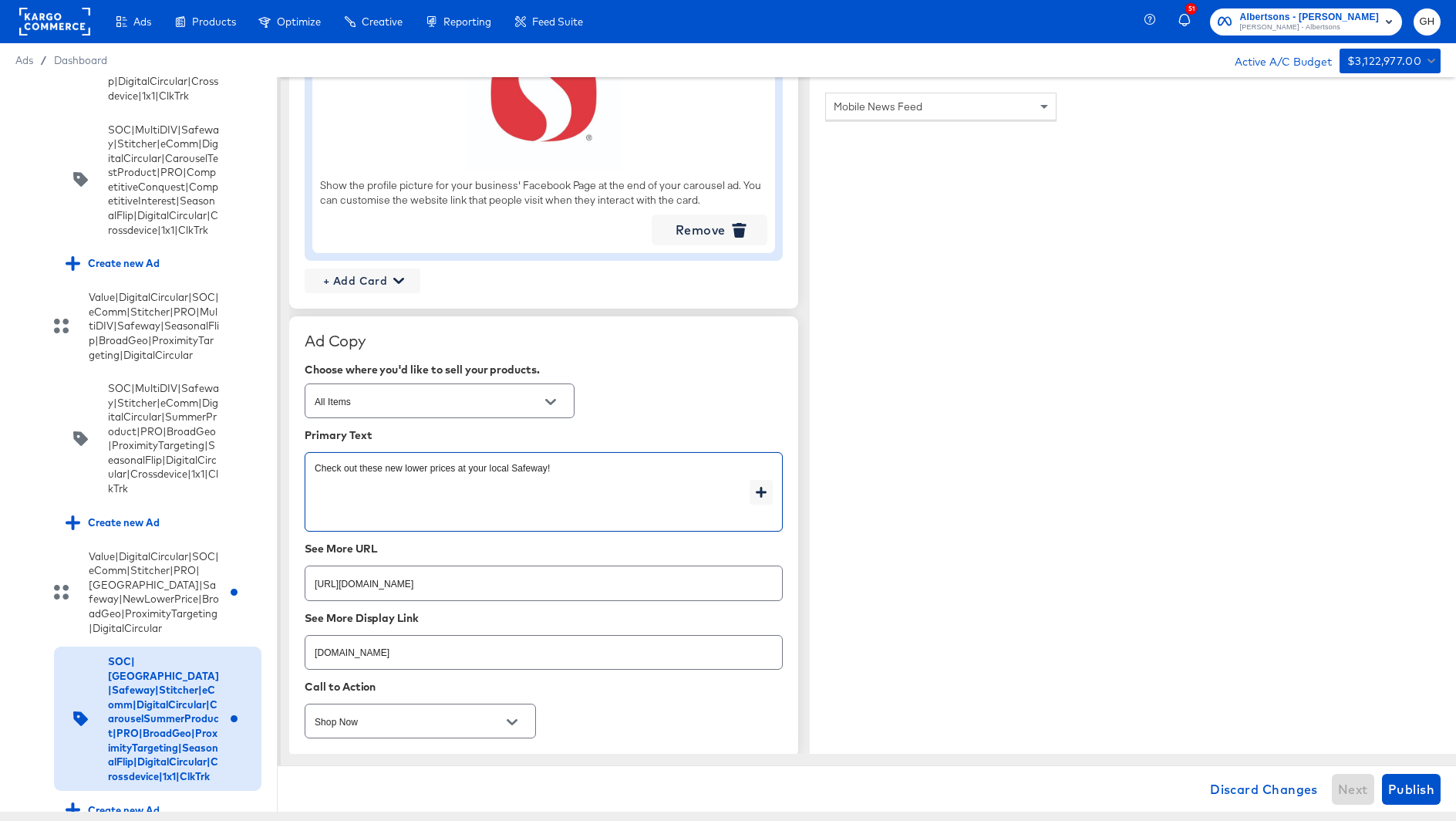 click on "Check out these new lower prices at your local Safeway!" at bounding box center (532, 492) 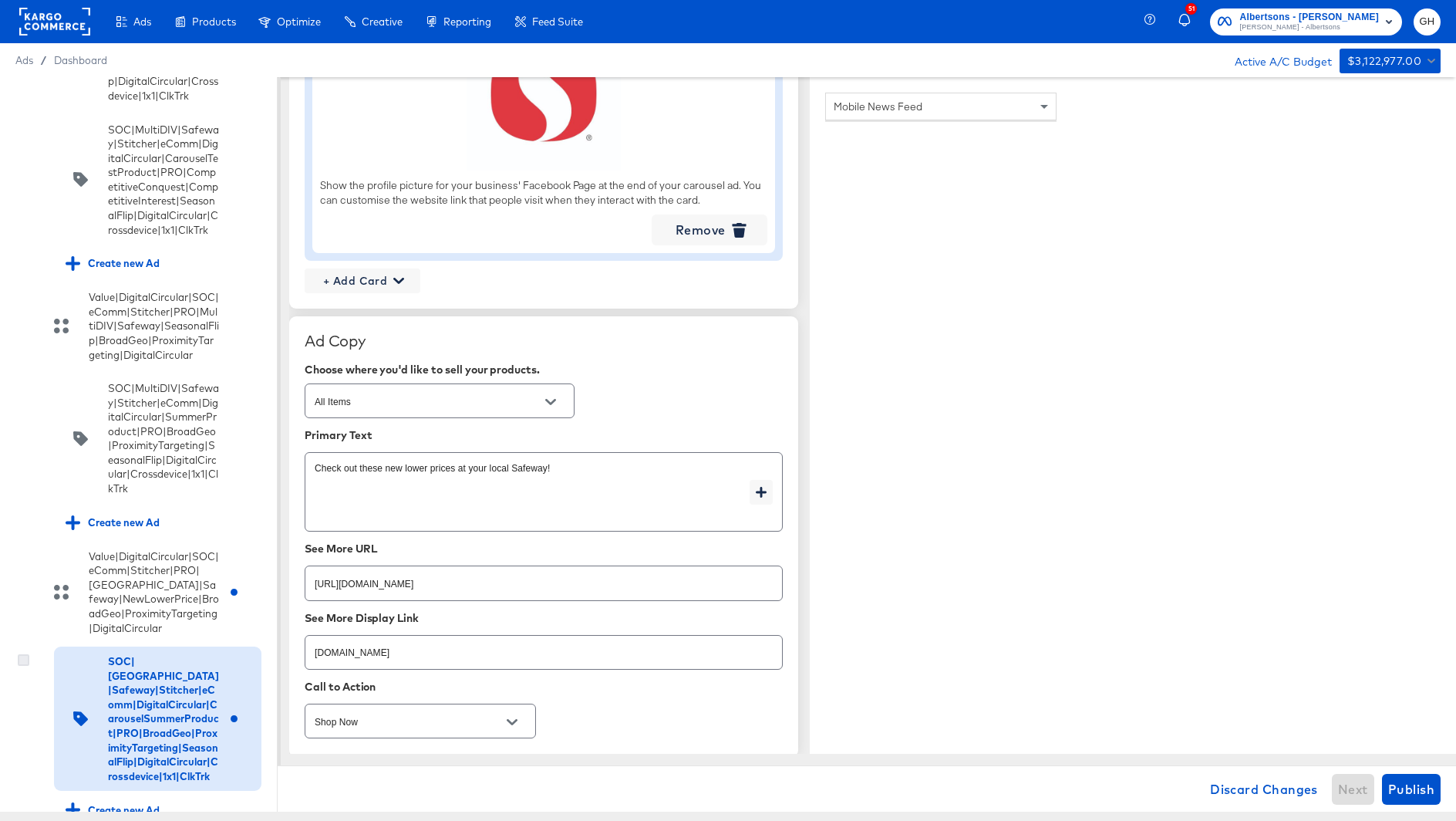 click at bounding box center (23, 660) 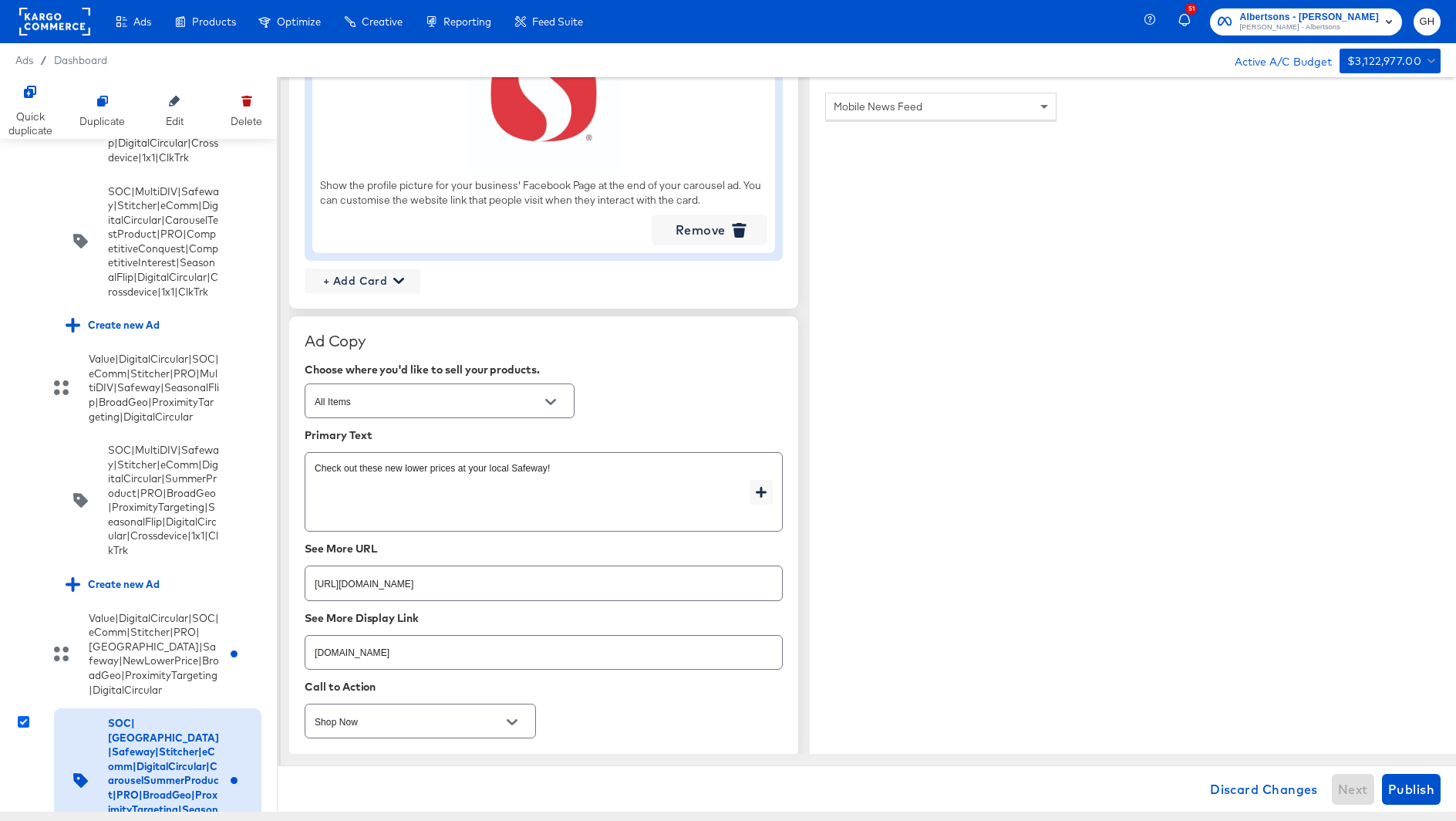 scroll, scrollTop: 386, scrollLeft: 0, axis: vertical 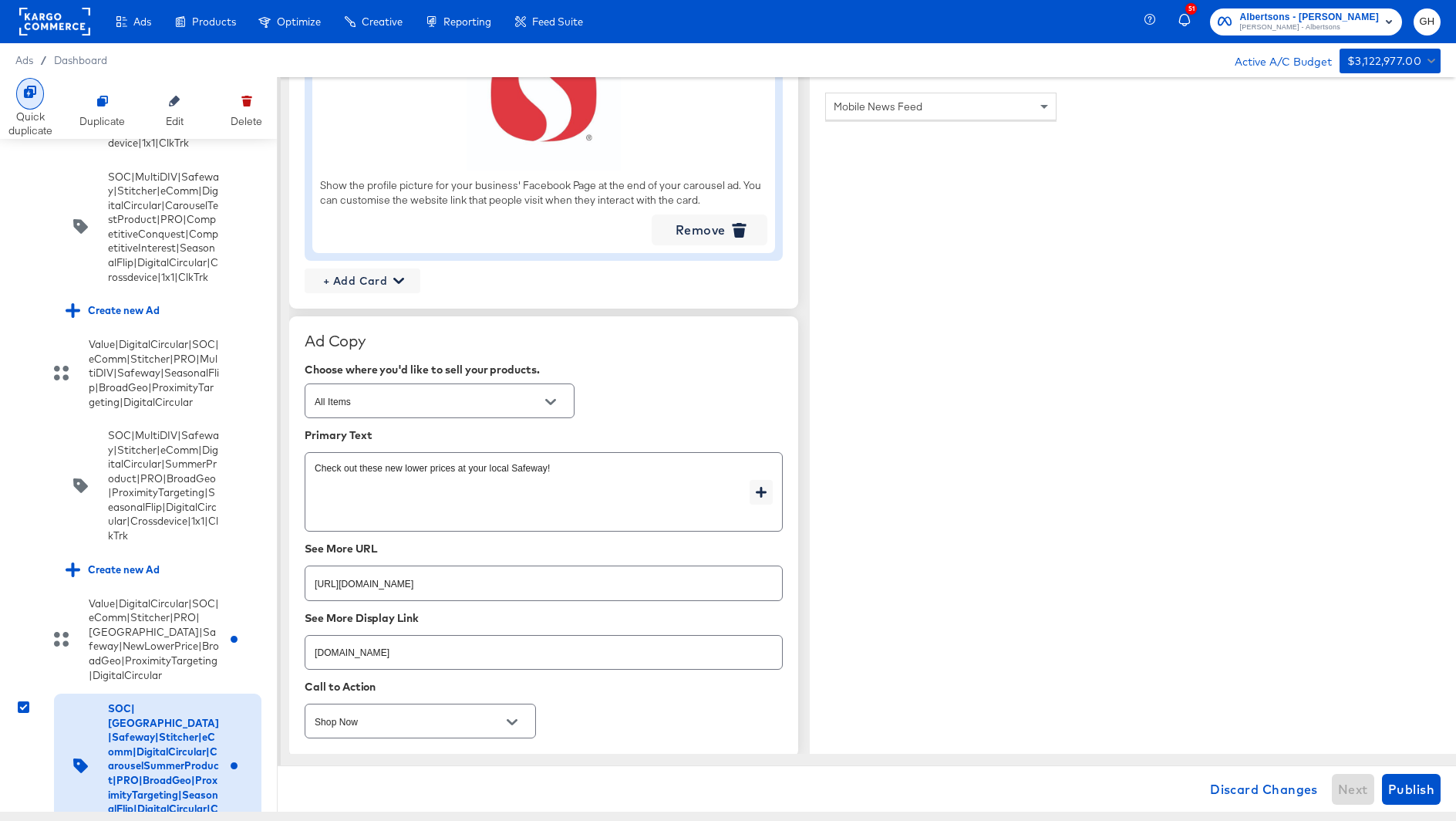 click on "Quick duplicate" at bounding box center (30, 123) 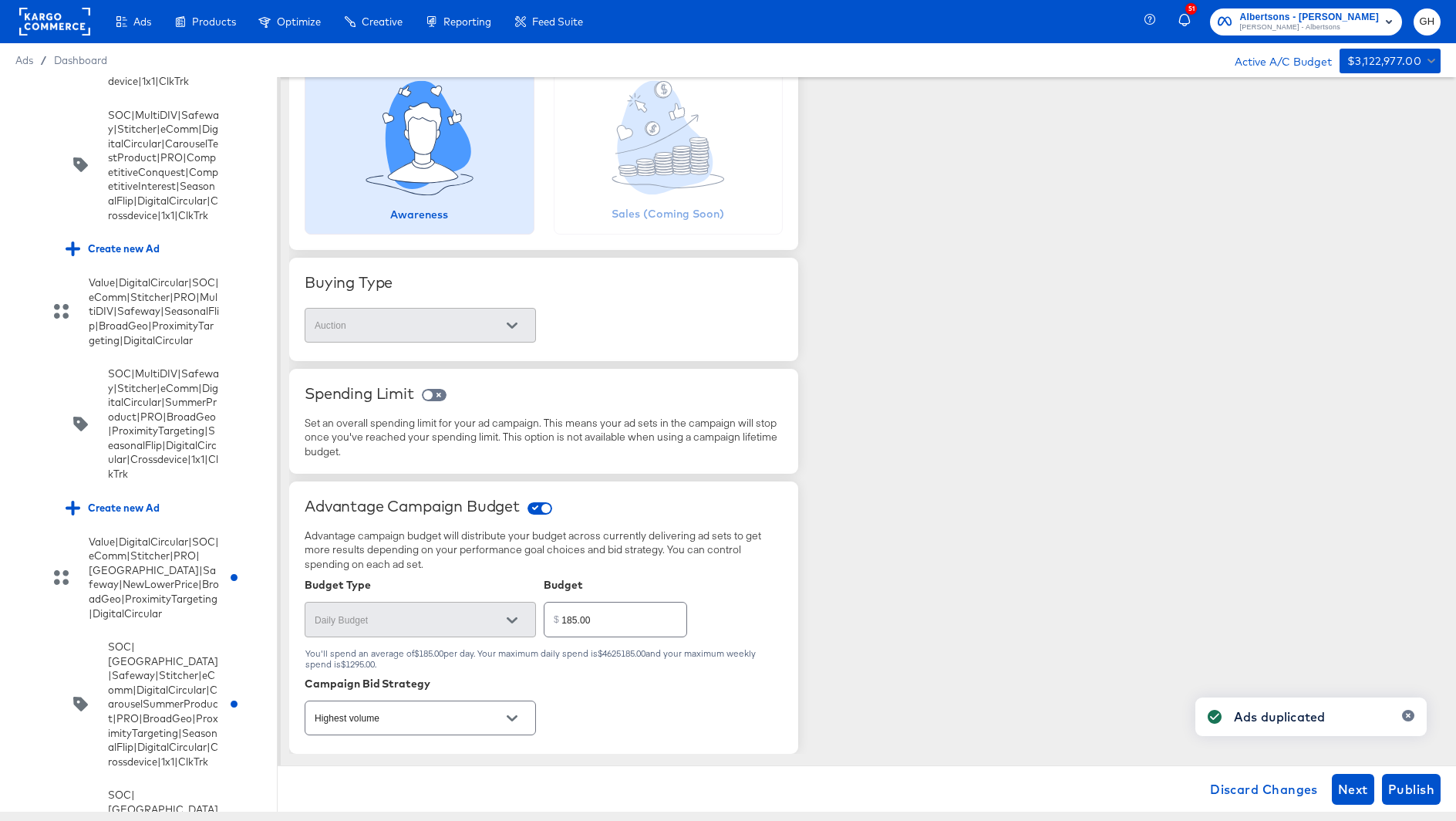 scroll, scrollTop: 195, scrollLeft: 0, axis: vertical 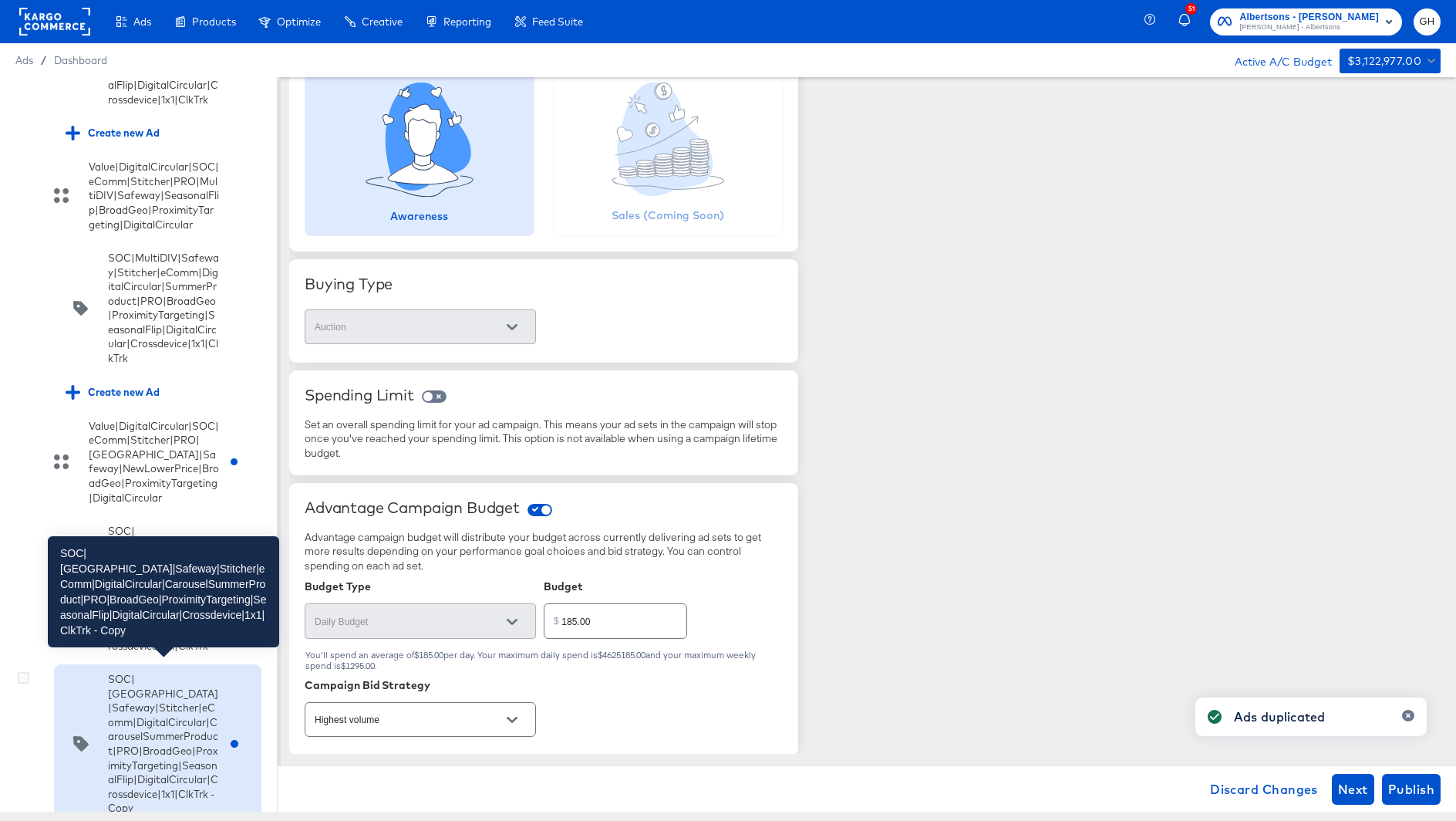 click on "SOC|Seattle|Safeway|Stitcher|eComm|DigitalCircular|CarouselSummerProduct|PRO|BroadGeo|ProximityTargeting|SeasonalFlip|DigitalCircular|Crossdevice|1x1|ClkTrk - Copy" at bounding box center [163, 744] 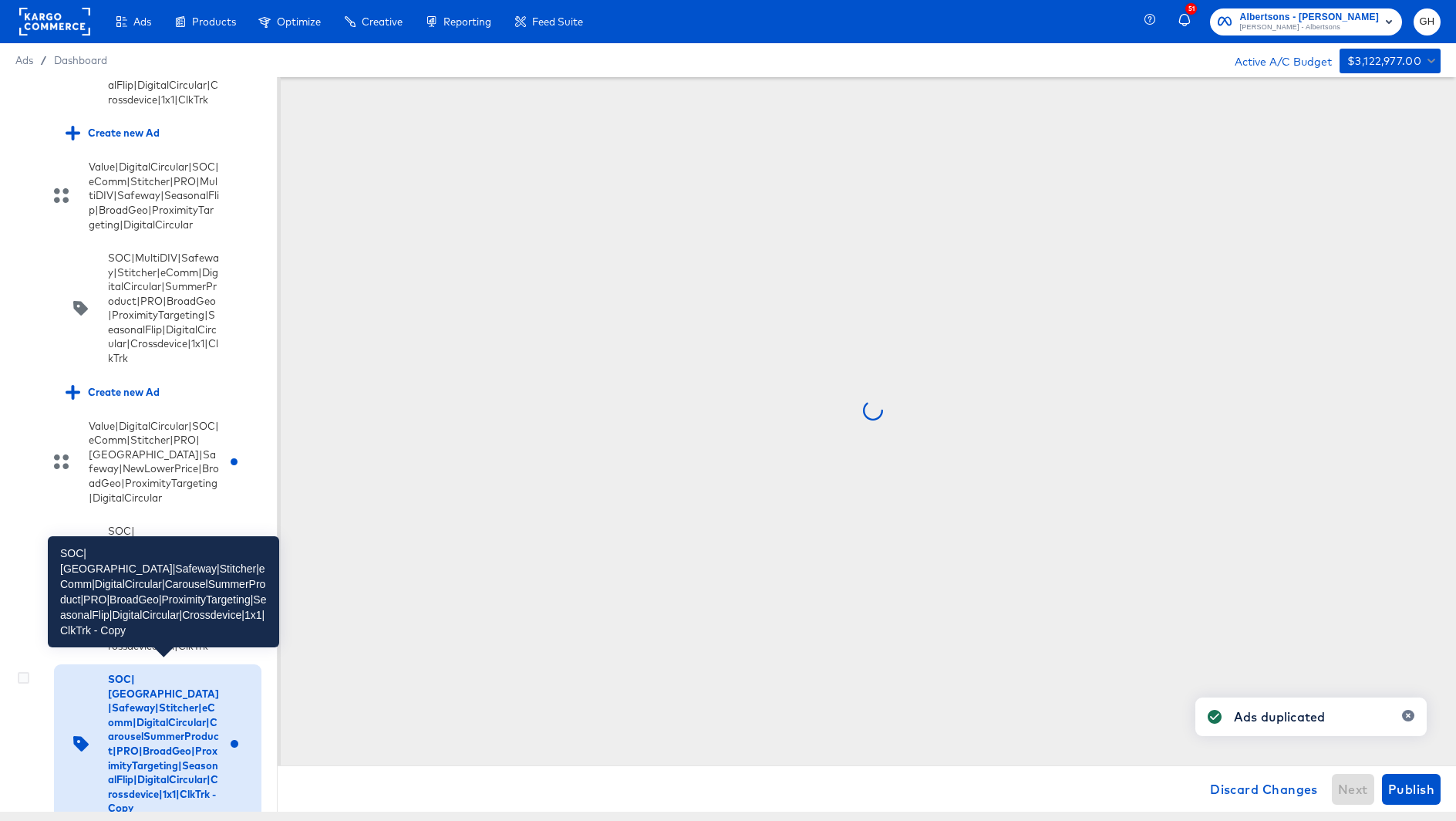 scroll, scrollTop: 0, scrollLeft: 0, axis: both 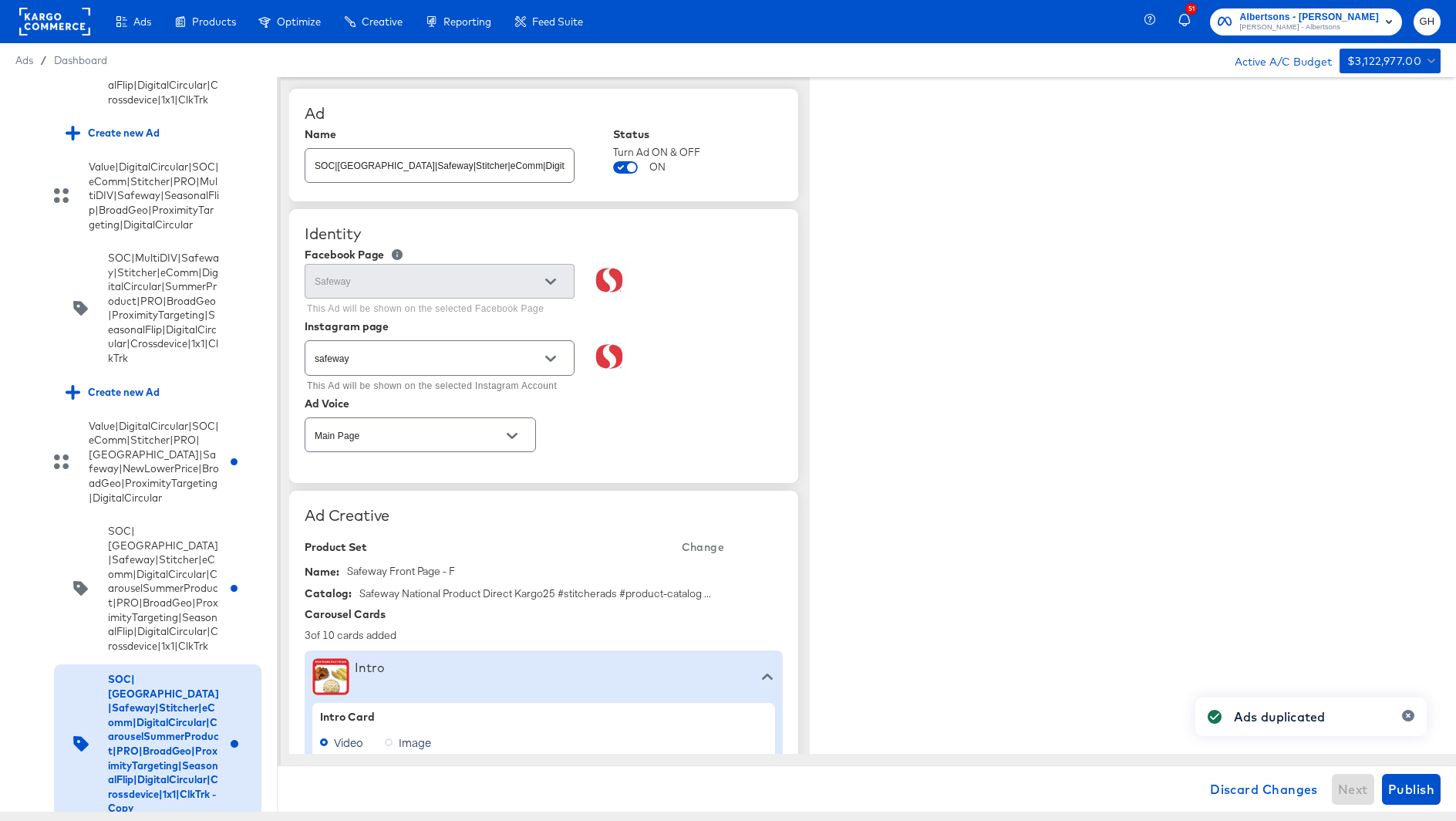 type on "x" 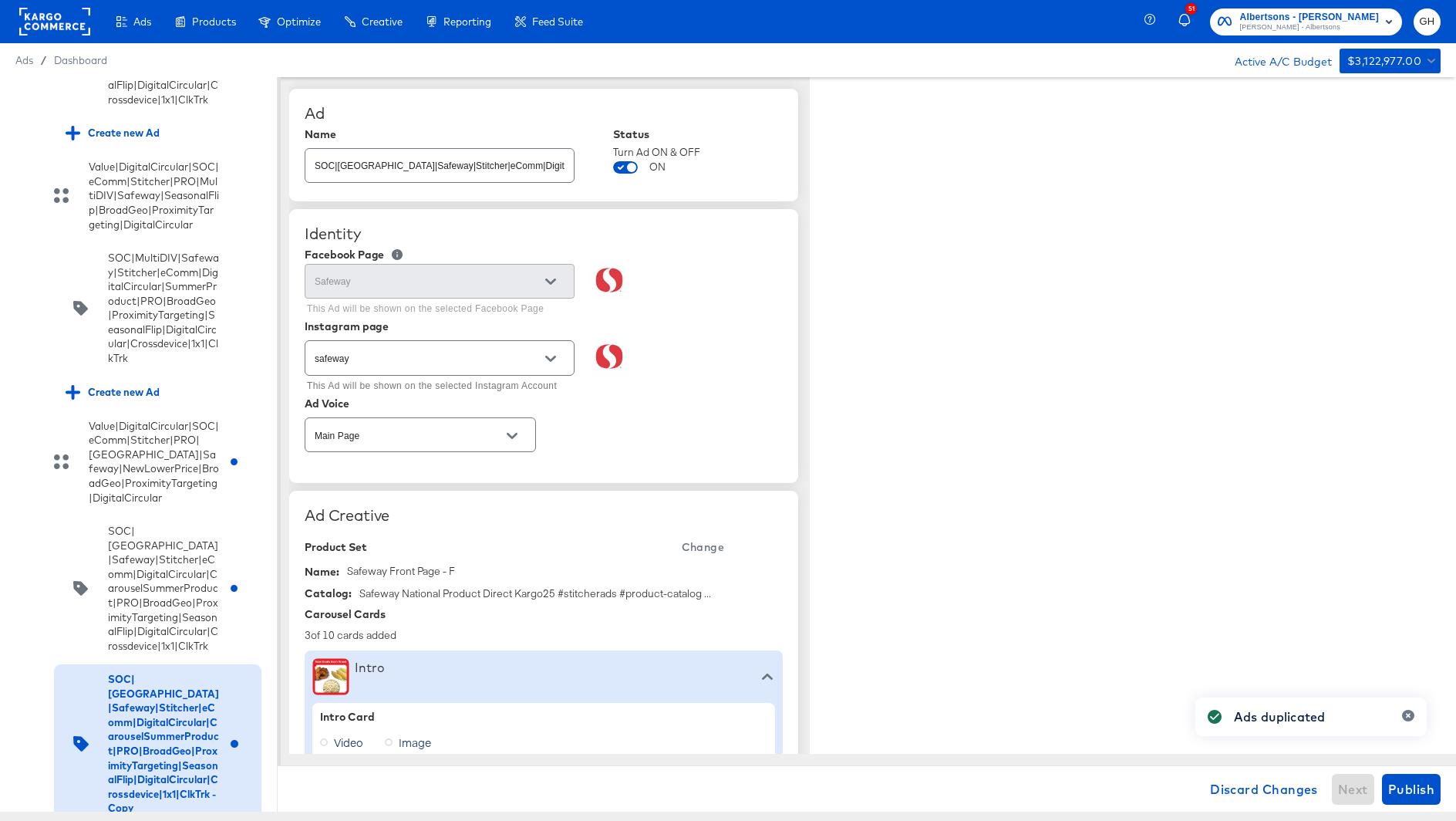 click on "SOC|Seattle|Safeway|Stitcher|eComm|DigitalCircular|CarouselSummerProduct|PRO|BroadGeo|ProximityTargeting|SeasonalFlip|DigitalCircular|Crossdevice|1x1|ClkTrk - Copy" at bounding box center [440, 159] 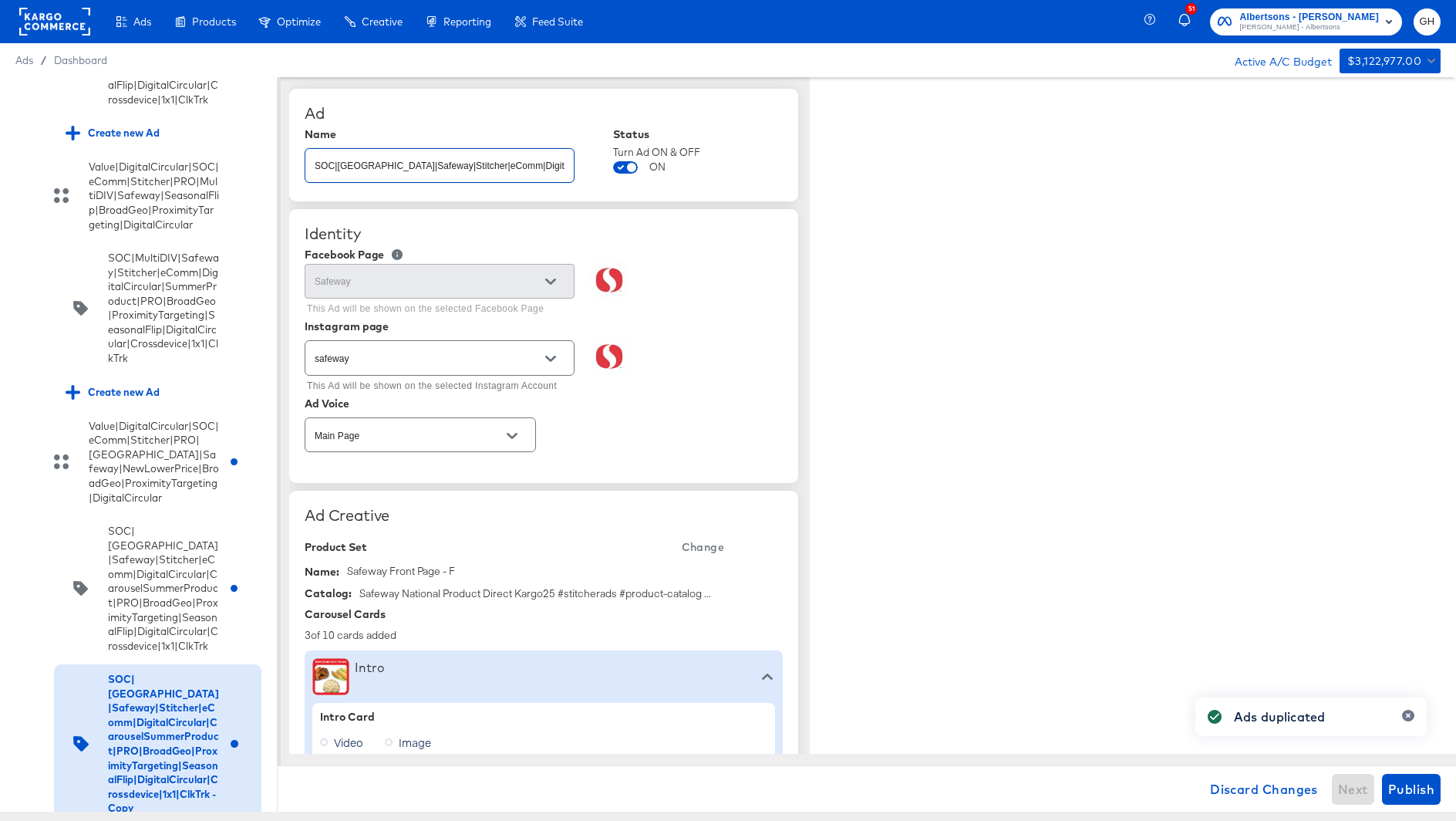 click on "SOC|Seattle|Safeway|Stitcher|eComm|DigitalCircular|CarouselSummerProduct|PRO|BroadGeo|ProximityTargeting|SeasonalFlip|DigitalCircular|Crossdevice|1x1|ClkTrk - Copy" at bounding box center [440, 159] 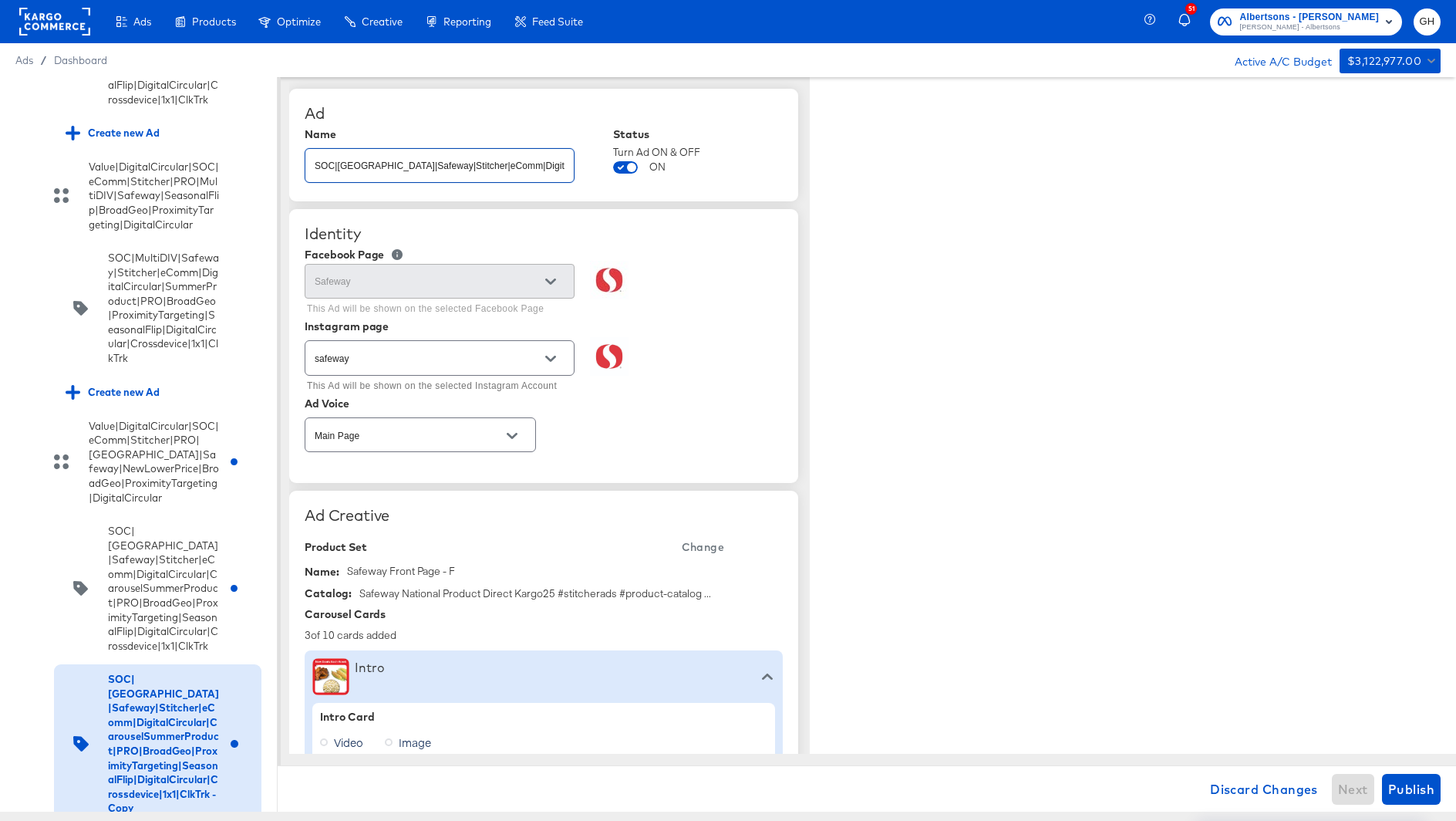 paste on "NewLowerPrice|PRO|BroadGeo|ProximityTargeting|NewLowerPrice|DigitalCircular|Crossdevice|1x1|ClkTrk" 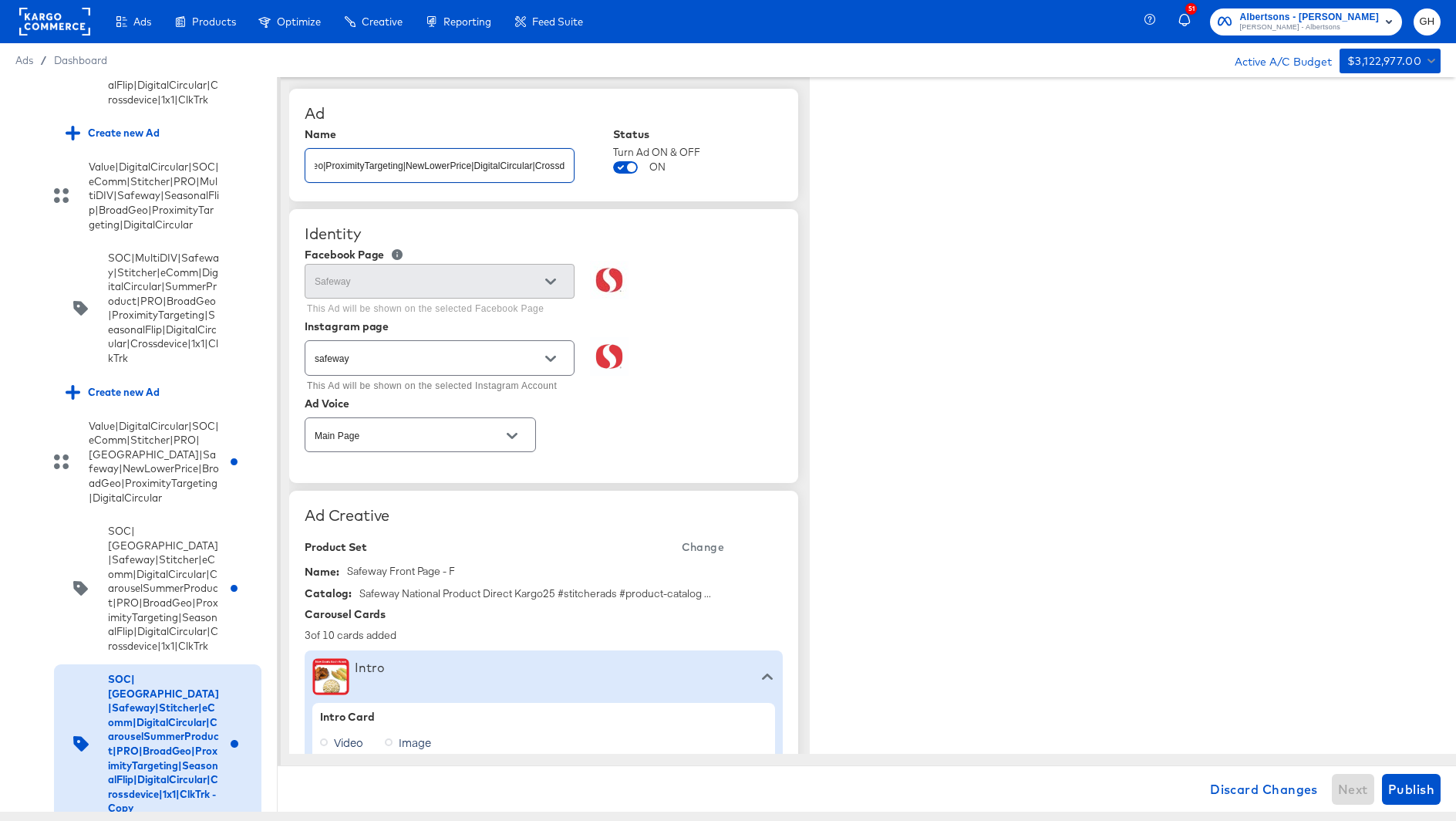 type on "SOC|Seattle|Safeway|Stitcher|eComm|DigitalCircular|NewLowerPrice|PRO|BroadGeo|ProximityTargeting|NewLowerPrice|DigitalCircular|Crossdevice|1x1|ClkTrk" 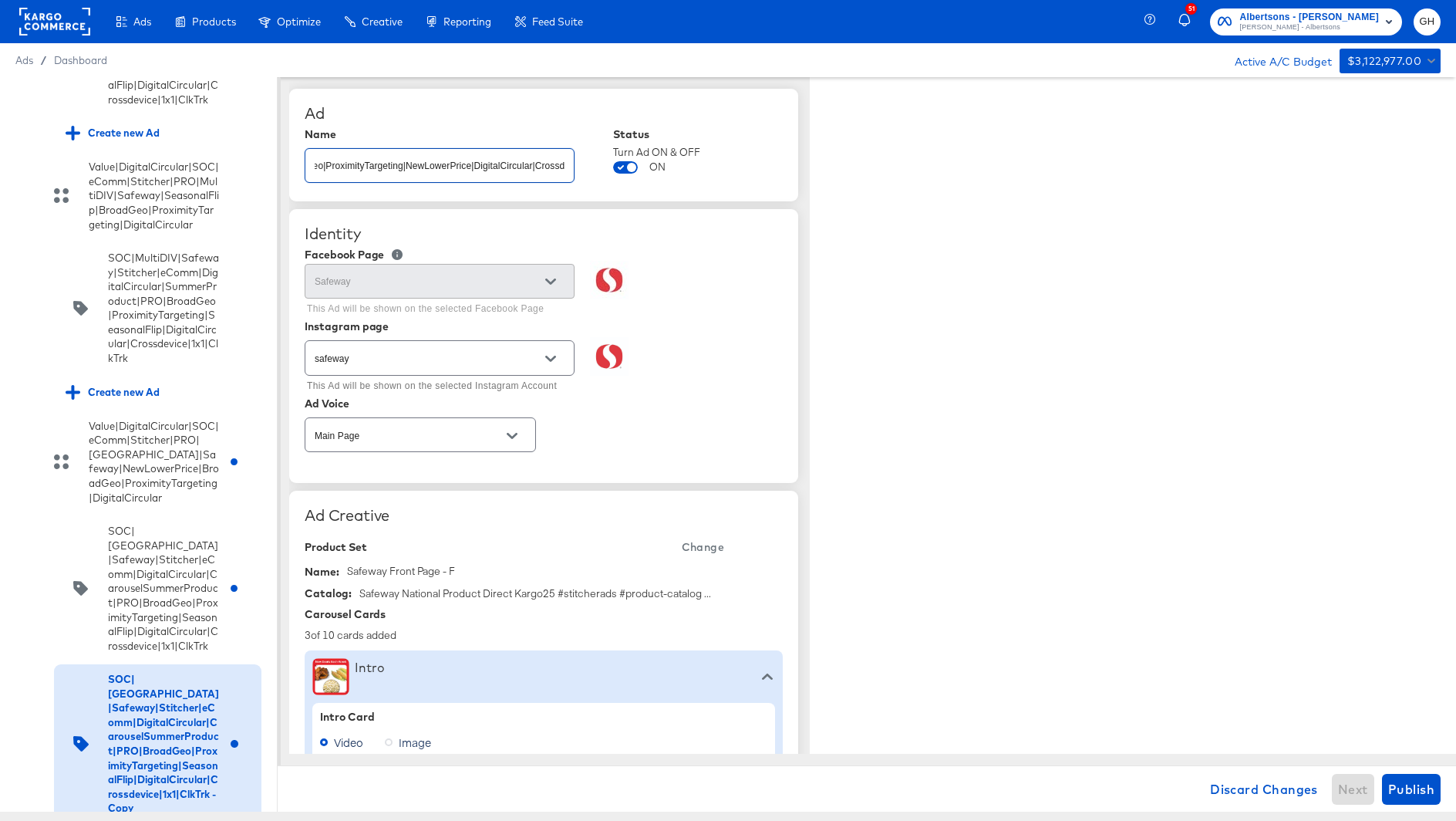 click on "Safeway This Ad will be shown on the selected Facebook Page" at bounding box center (544, 290) 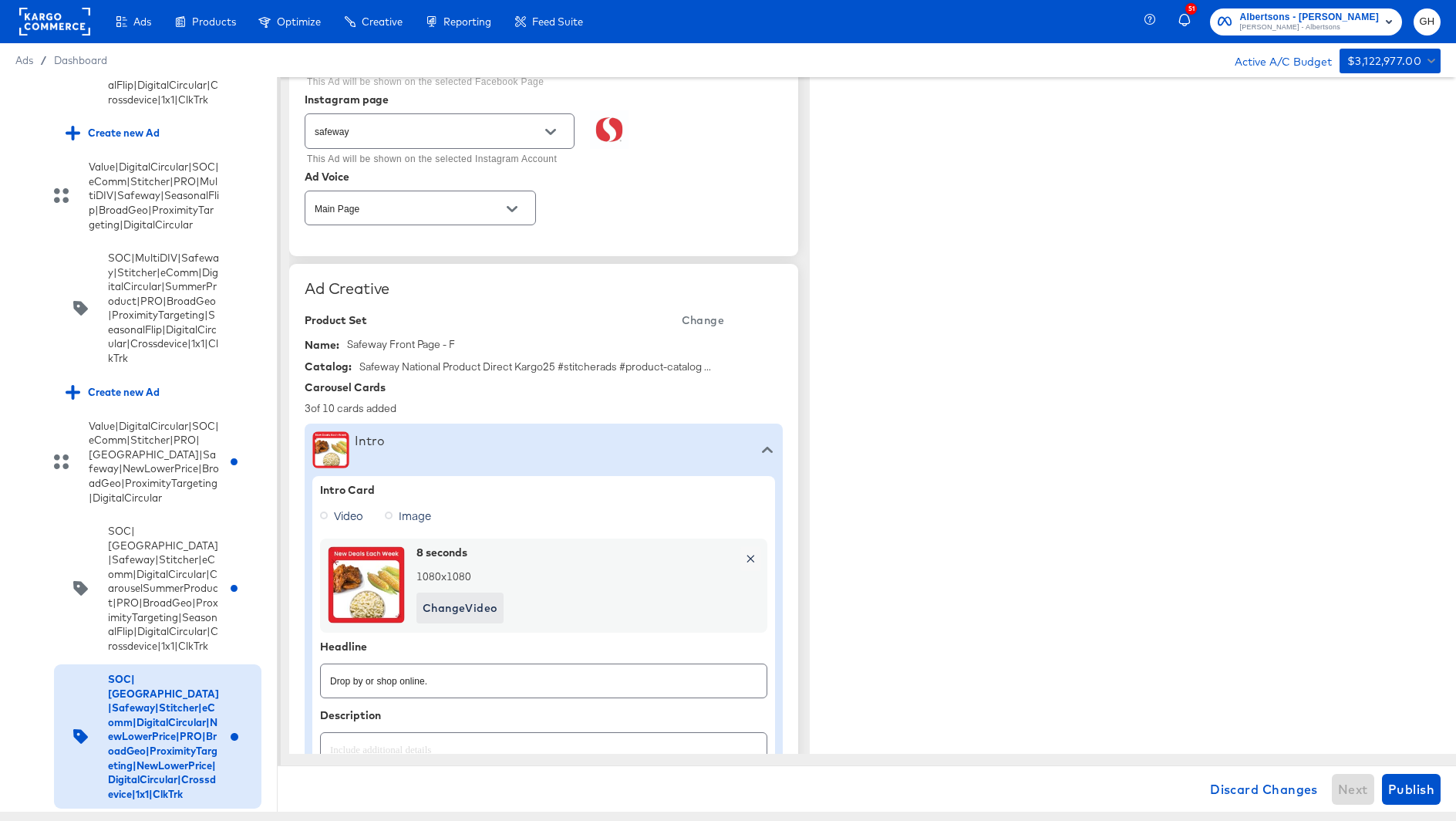 scroll, scrollTop: 231, scrollLeft: 0, axis: vertical 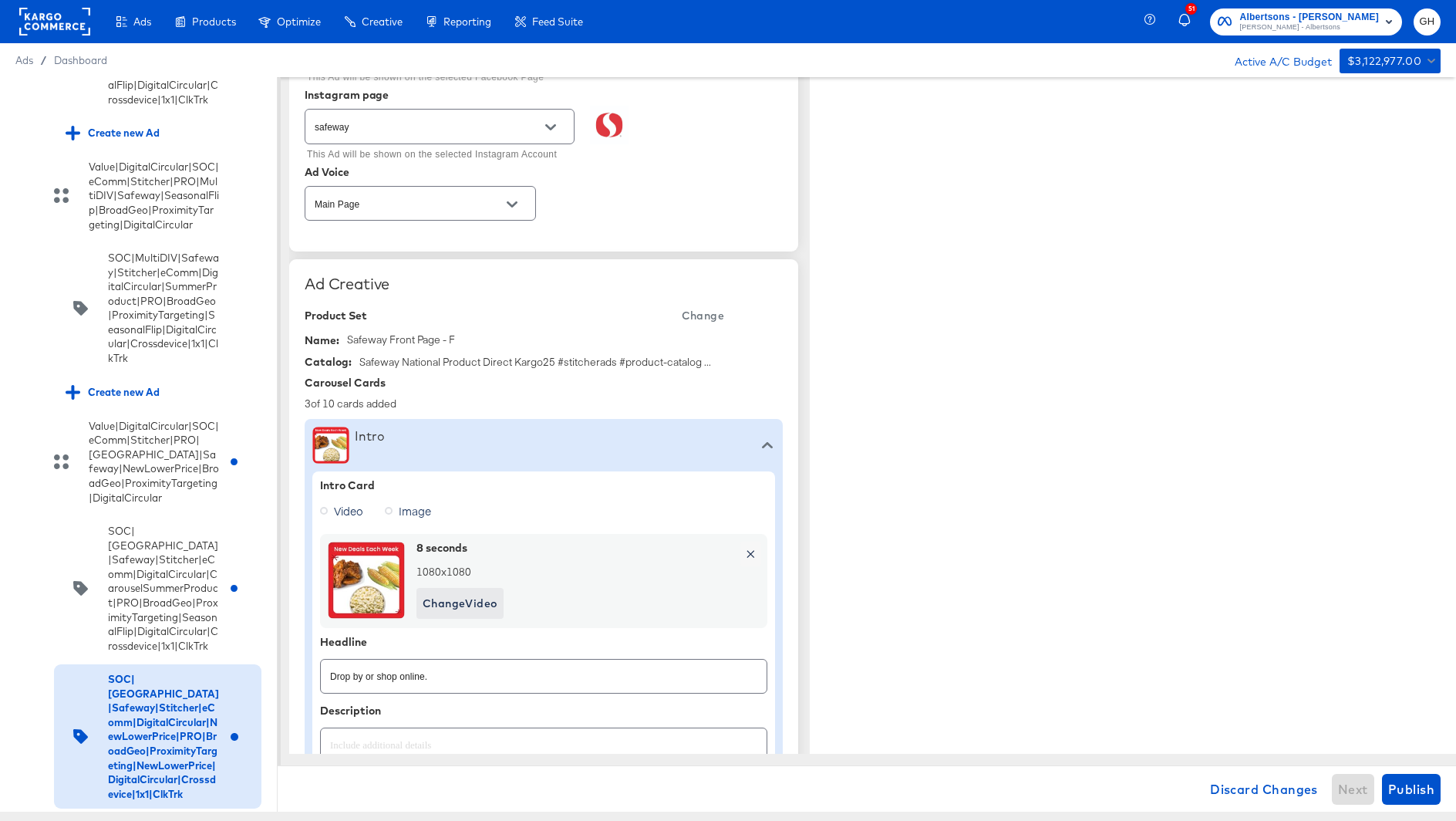 click on "Image" at bounding box center (411, 511) 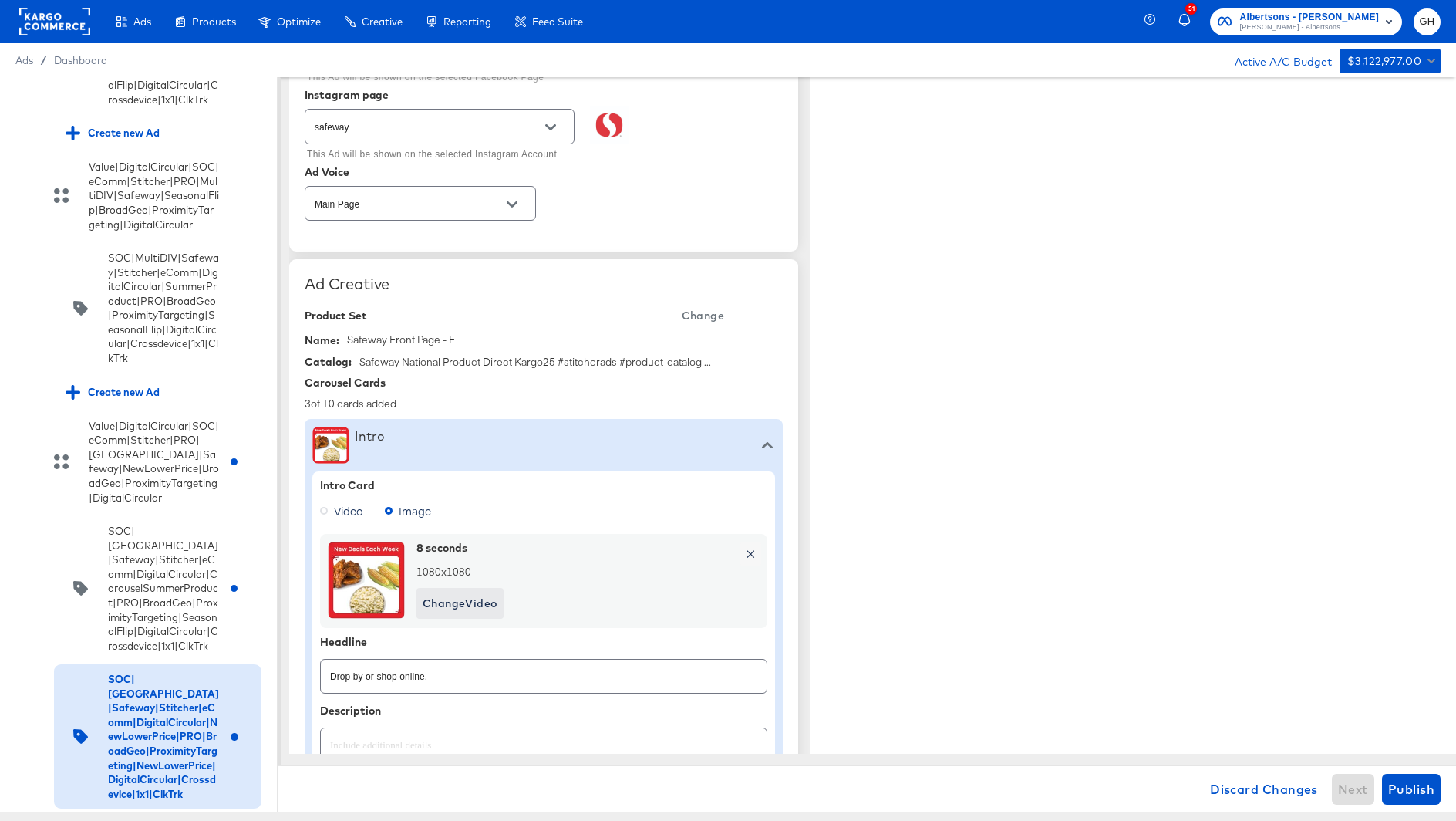 type on "x" 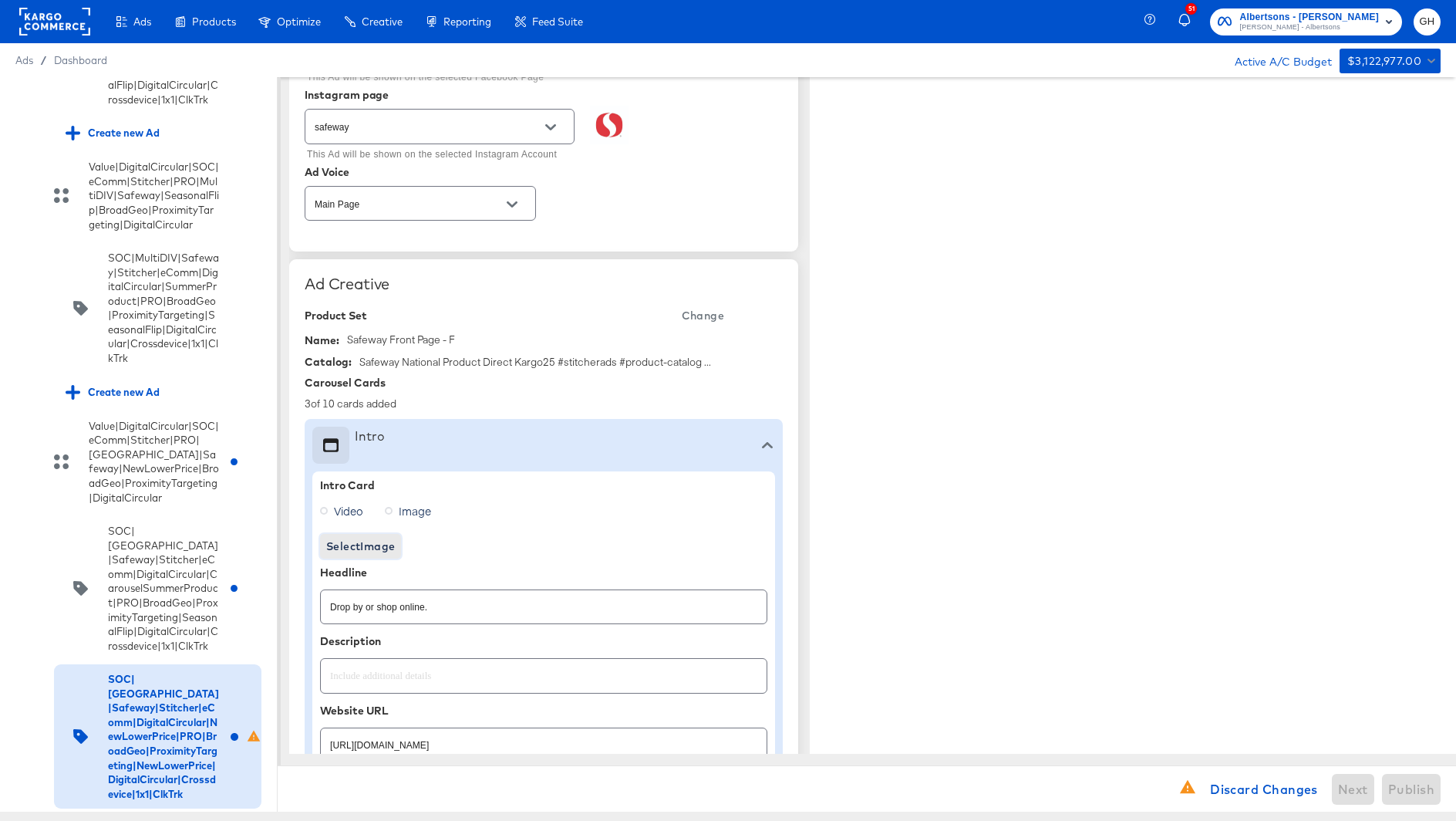 click on "Select  Image" at bounding box center [360, 546] 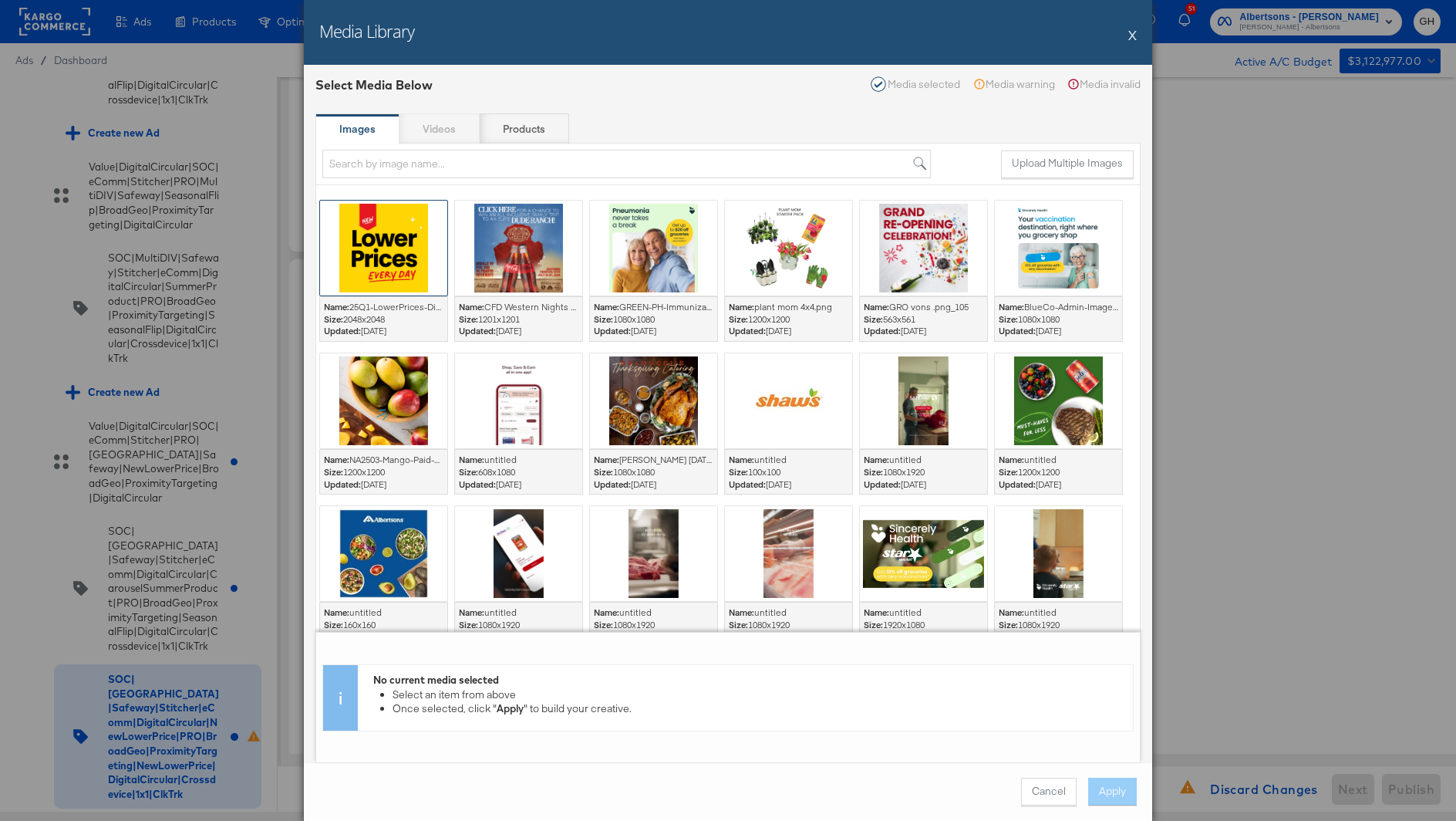 click at bounding box center [383, 248] 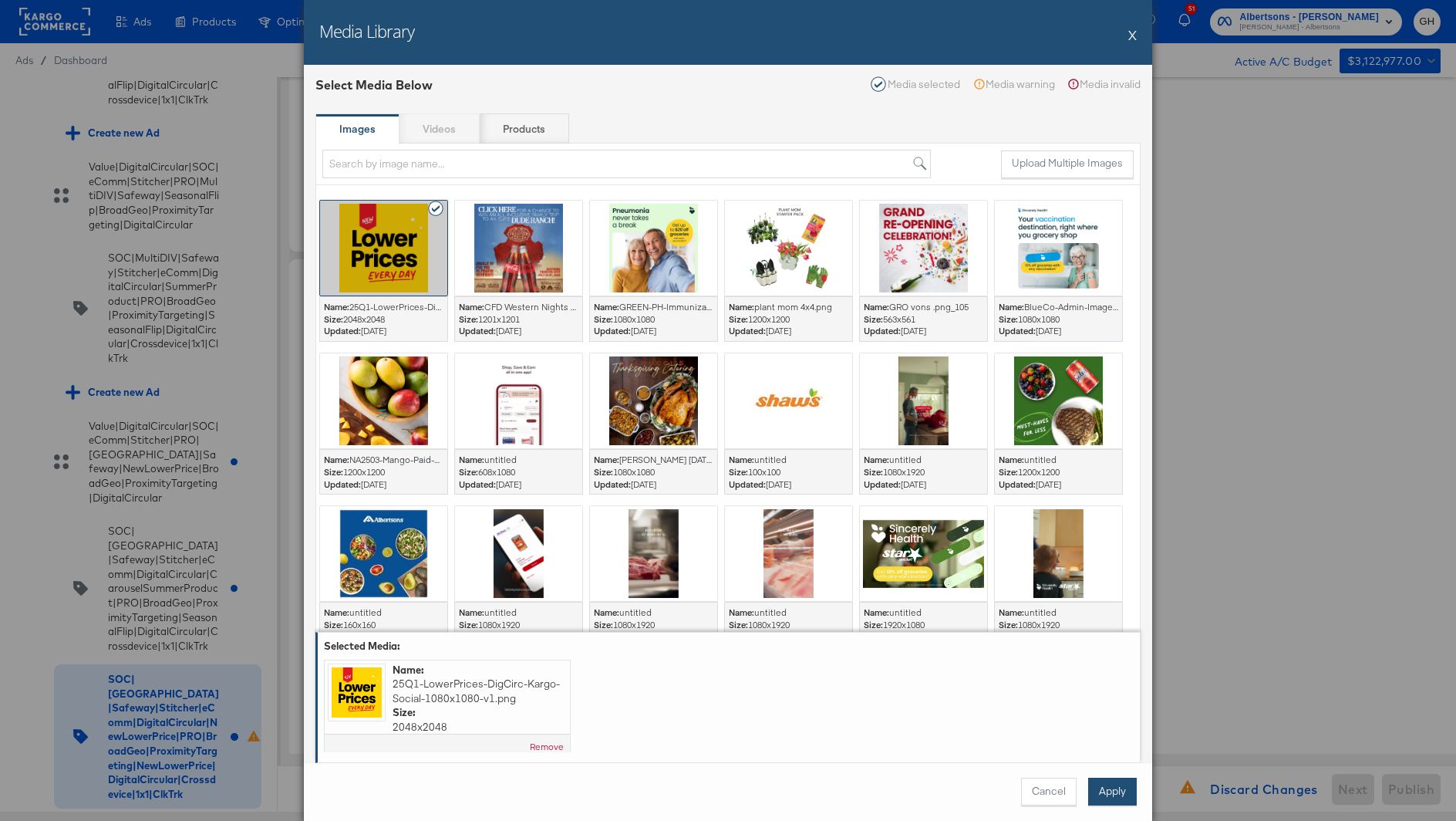 click on "Apply" at bounding box center (1112, 792) 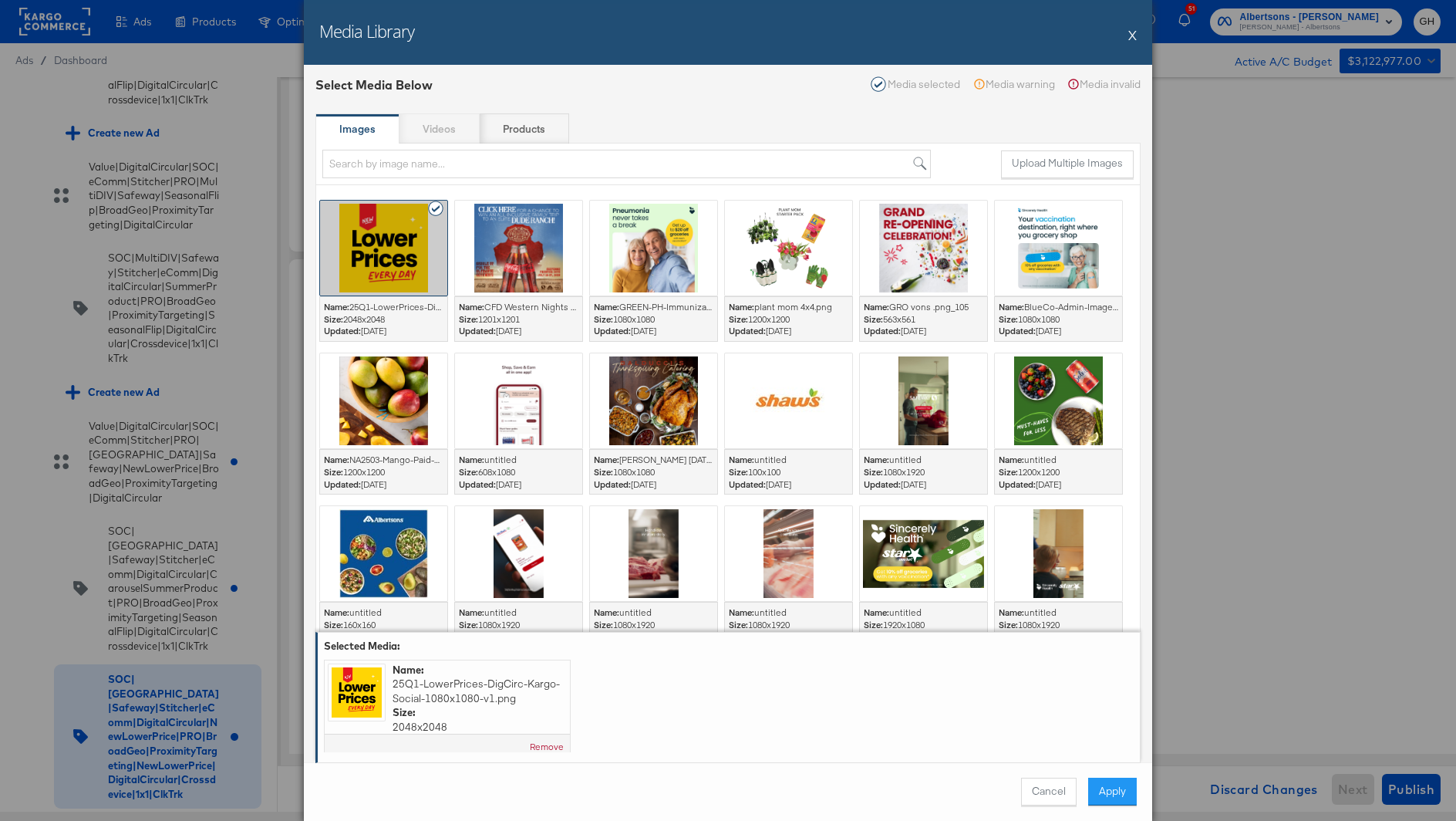 type on "x" 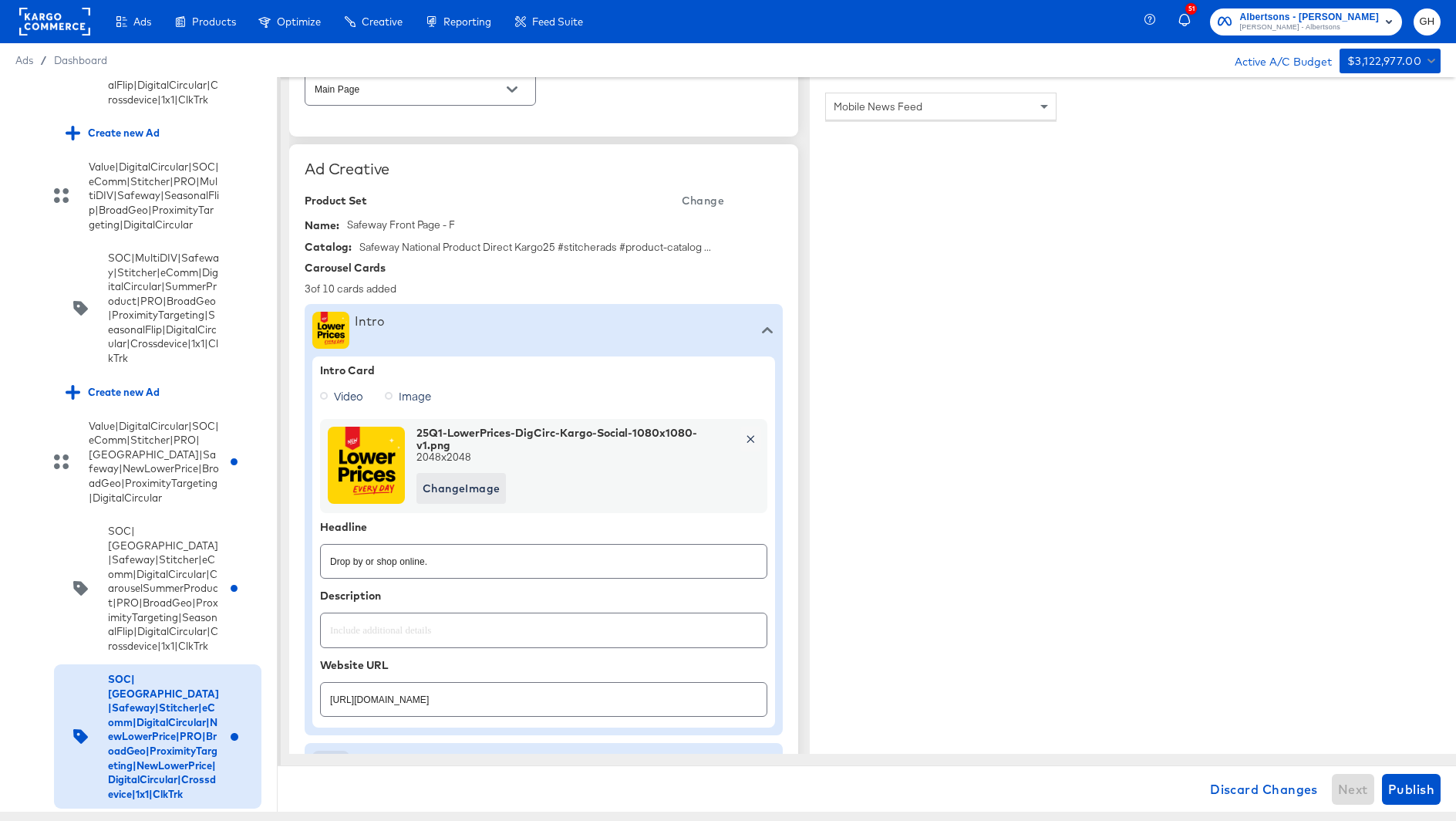 scroll, scrollTop: 446, scrollLeft: 0, axis: vertical 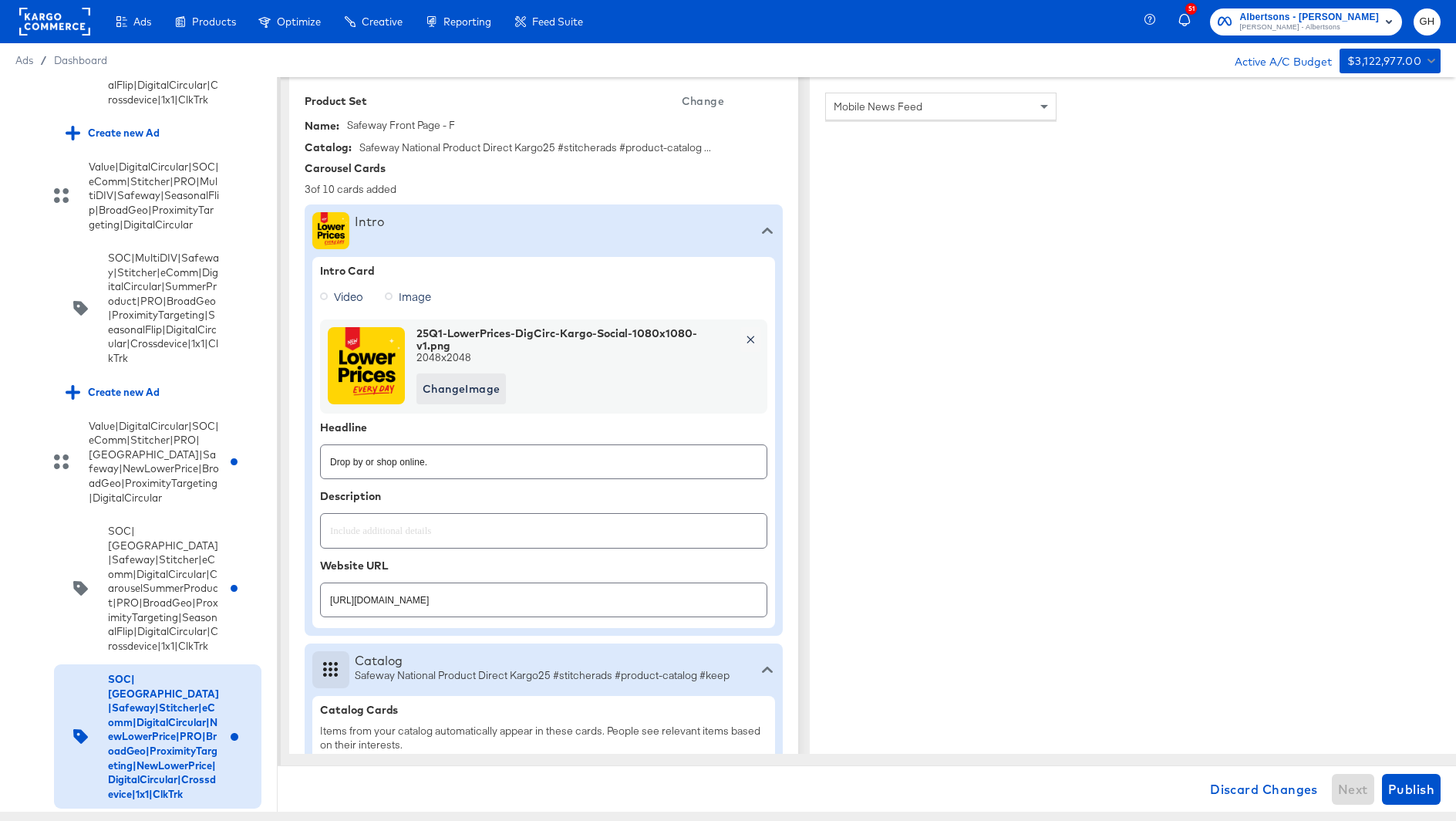 click on "https://ad.doubleclick.net/ddm/clk/617518734;424550341;f" at bounding box center (544, 593) 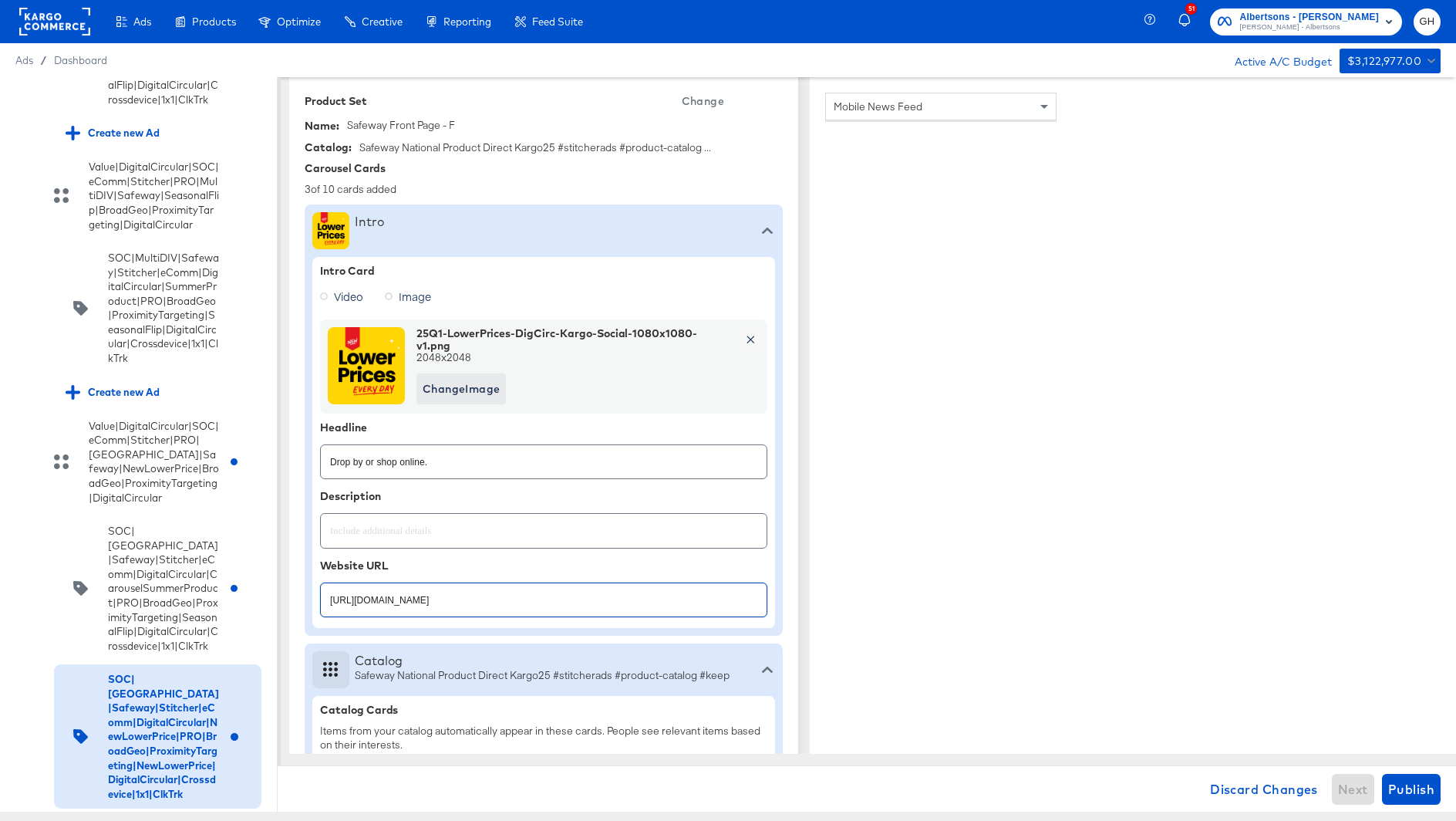 click on "https://ad.doubleclick.net/ddm/clk/617518734;424550341;f" at bounding box center (544, 593) 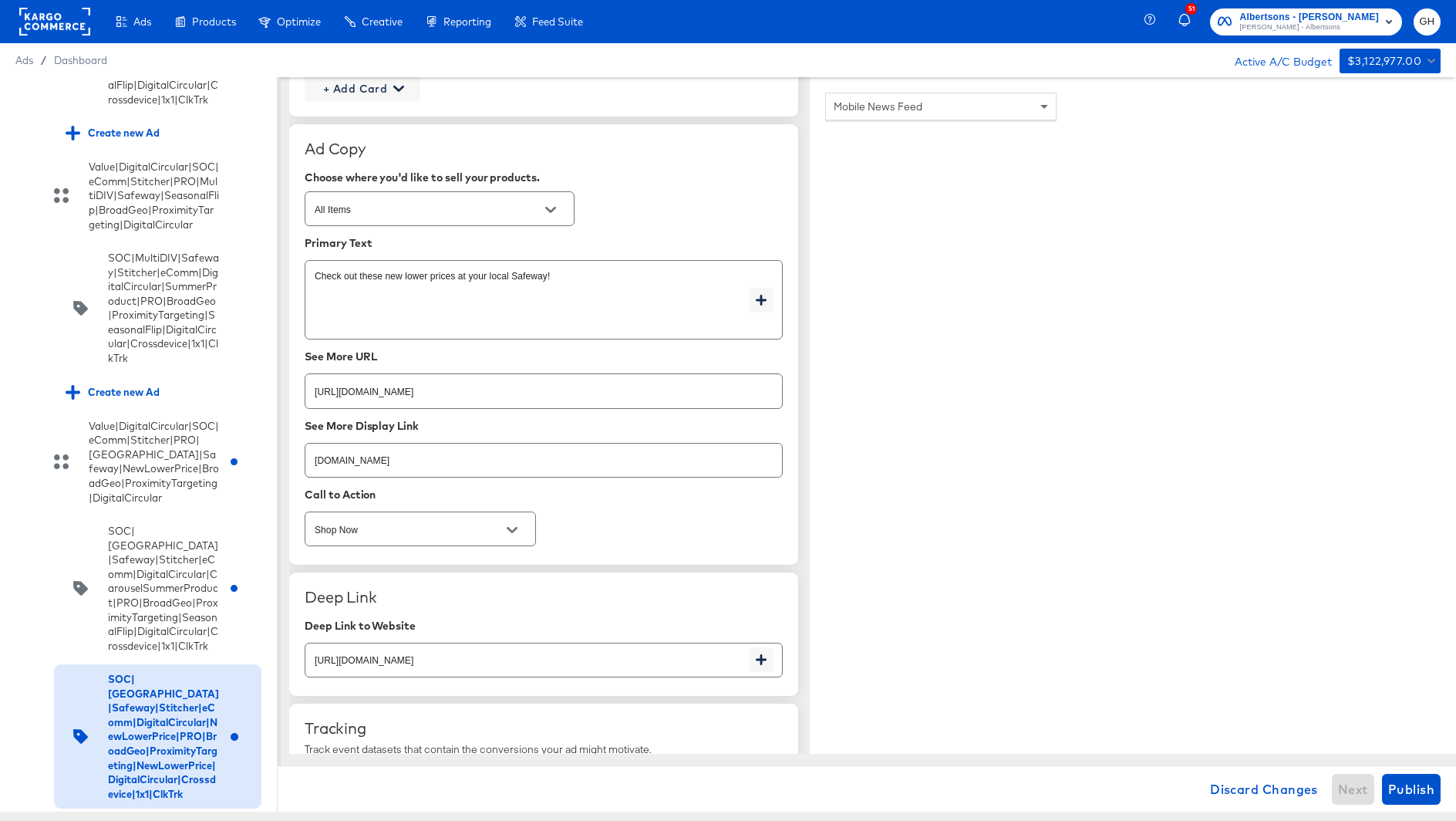 scroll, scrollTop: 1904, scrollLeft: 0, axis: vertical 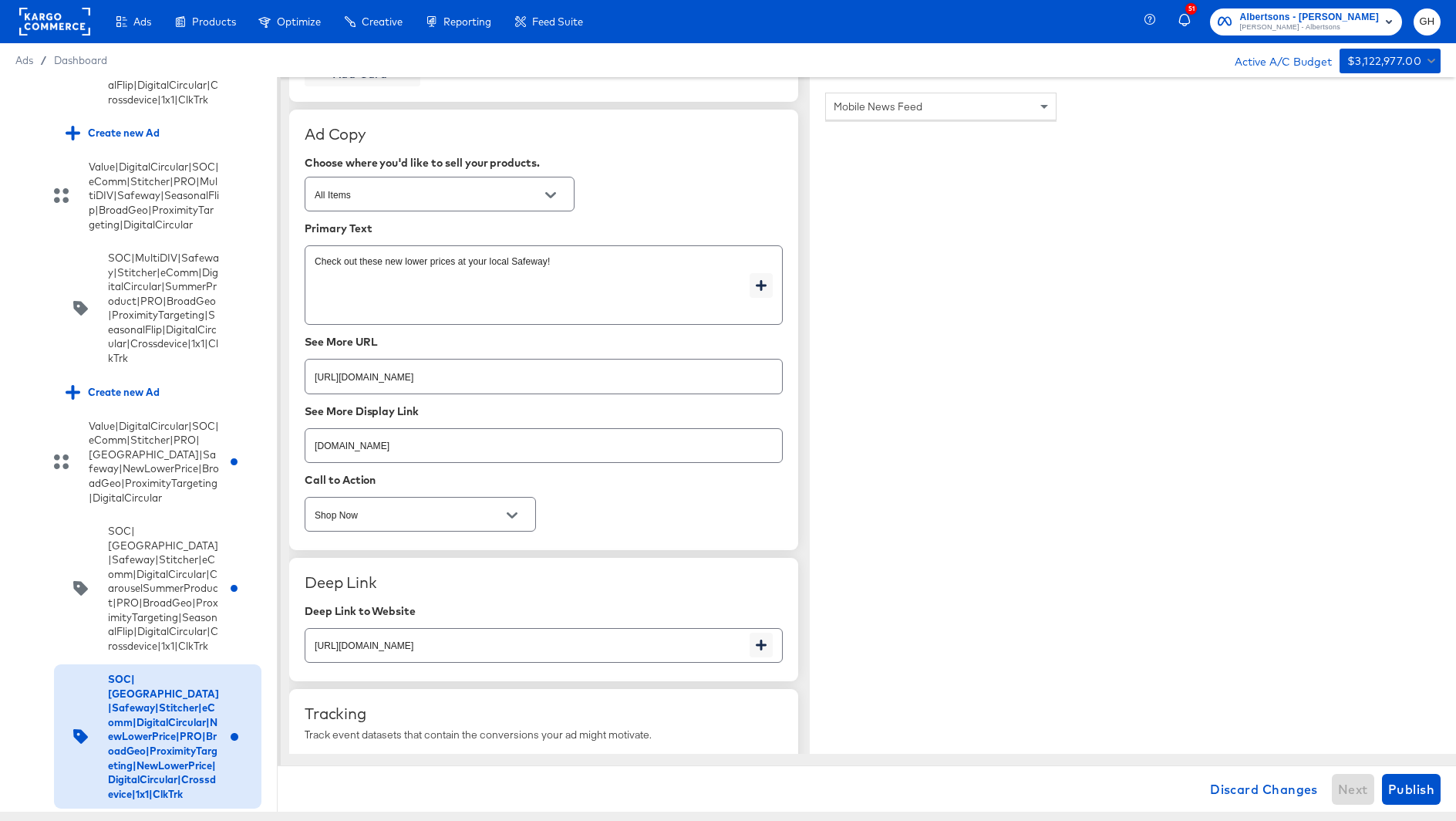 type on "https://ad.doubleclick.net/ddm/clk/617518713;424550320;z" 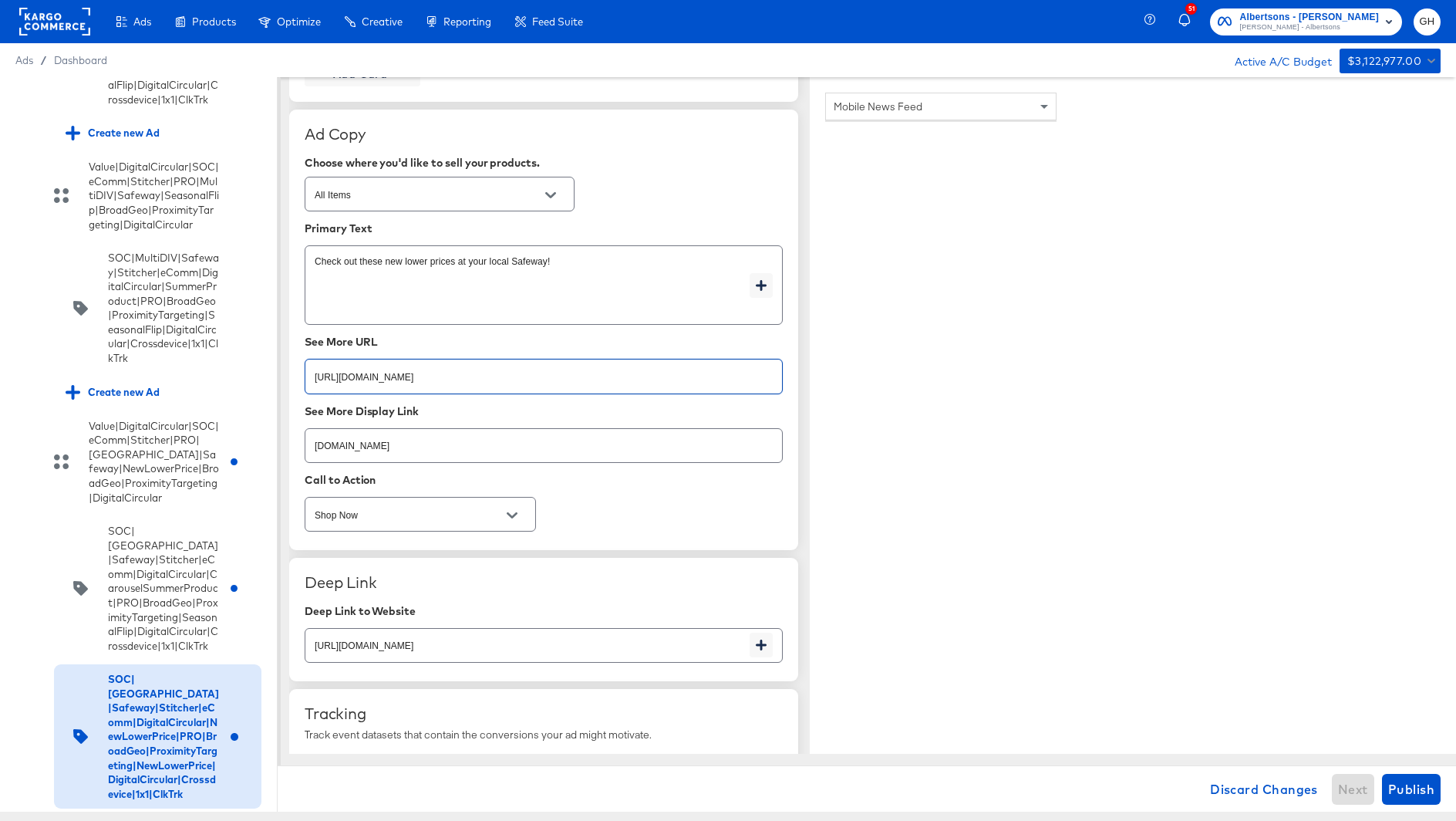 click on "https://ad.doubleclick.net/ddm/clk/617518734;424550341;f" at bounding box center (544, 370) 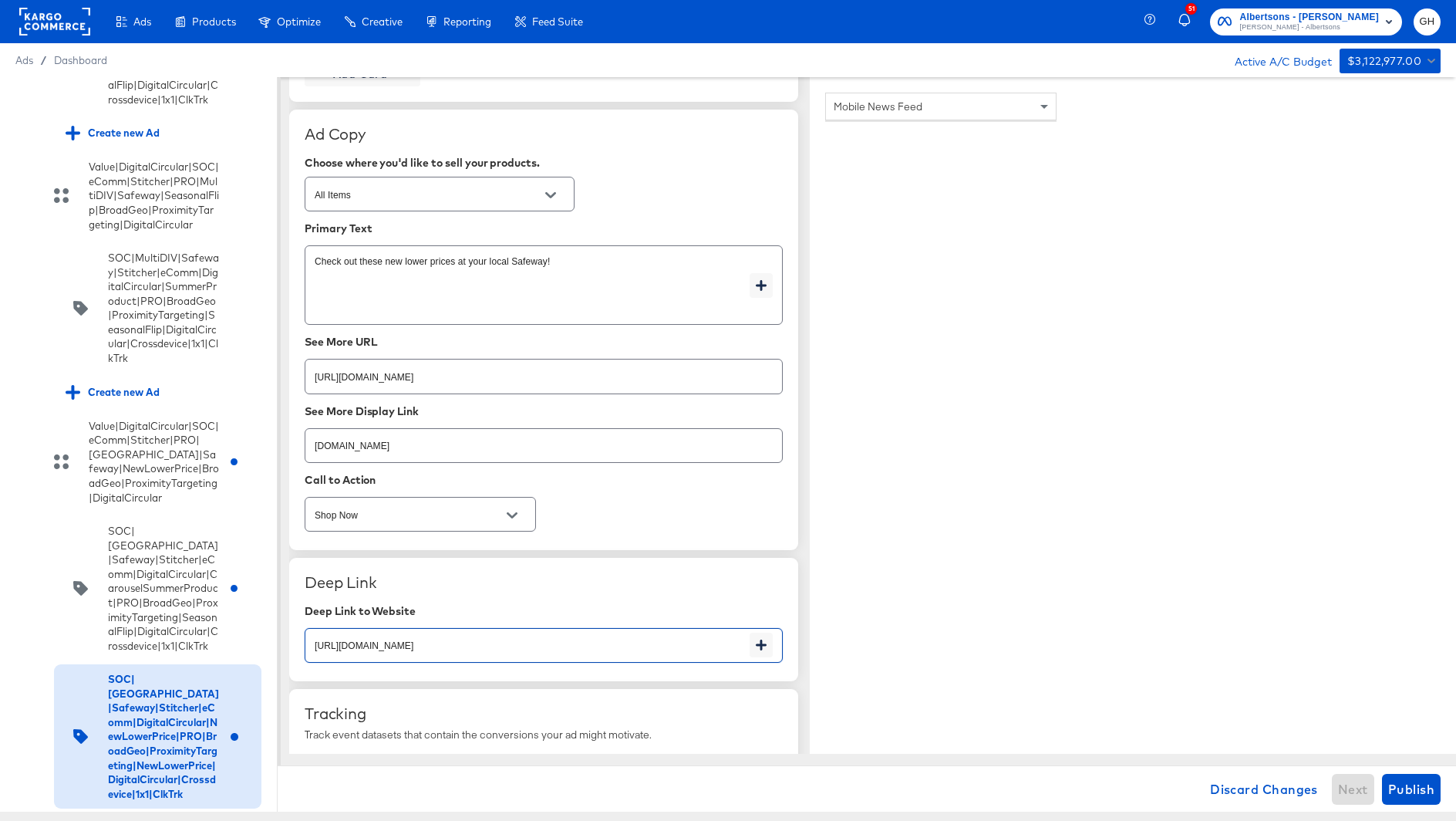 click on "https://ad.doubleclick.net/ddm/clk/617518734;424550341;f" at bounding box center [527, 639] 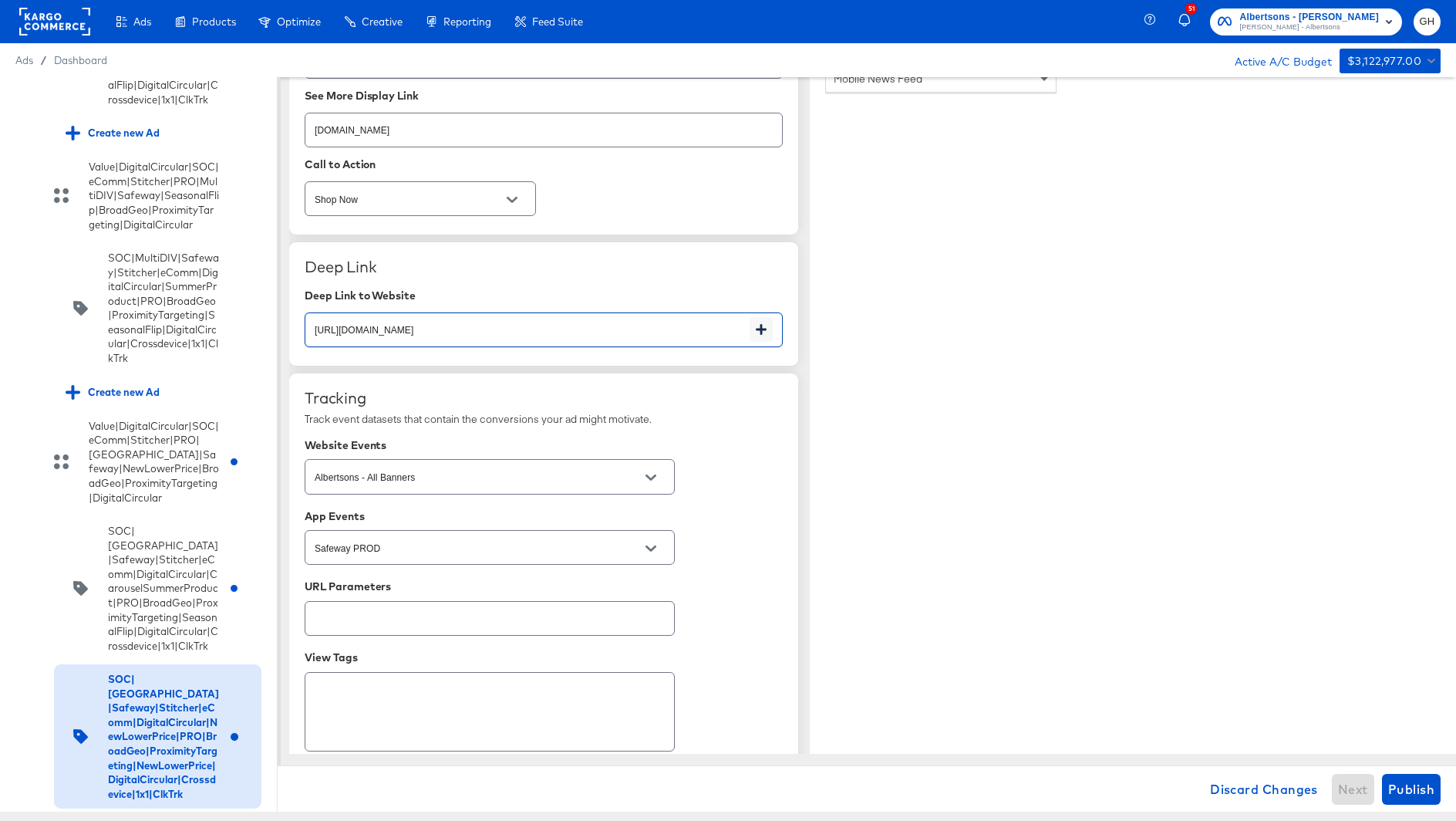 scroll, scrollTop: 2244, scrollLeft: 0, axis: vertical 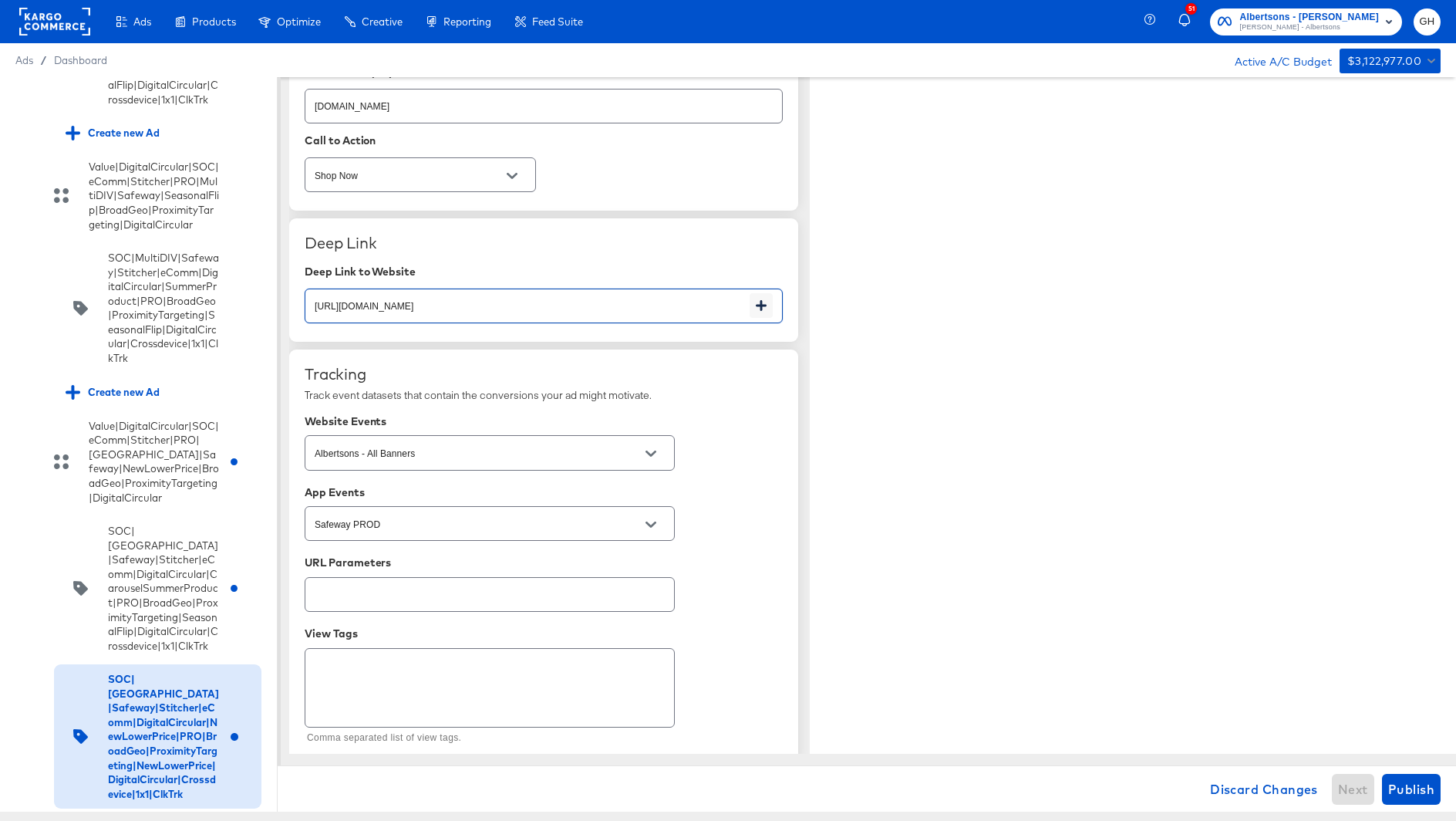 type on "https://ad.doubleclick.net/ddm/clk/617518713;424550320;z" 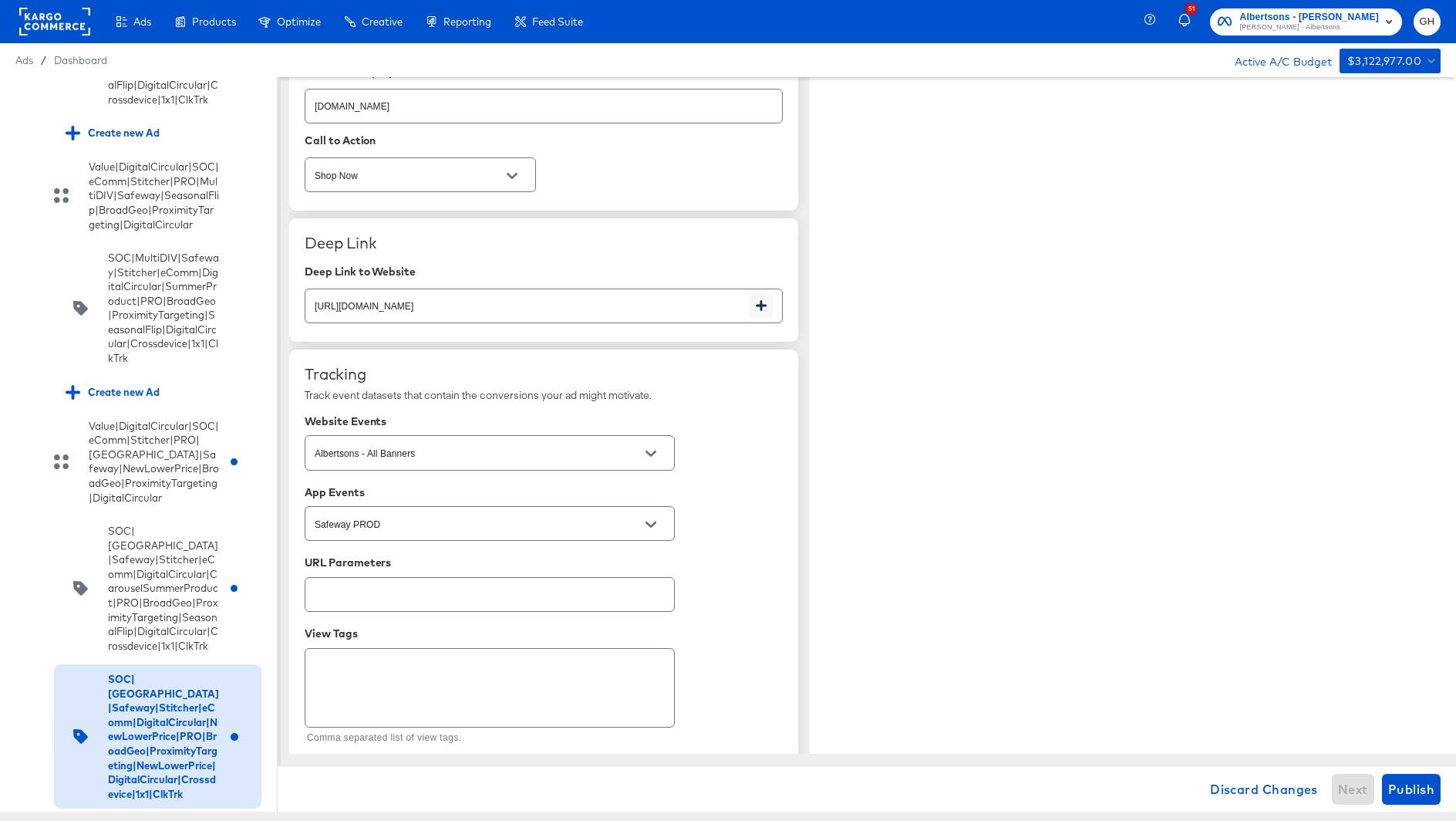 click on "Tracking Track event datasets that contain the conversions your ad might motivate. Website Events Albertsons - All Banners App Events Safeway PROD URL Parameters View Tags Comma separated list of view tags." at bounding box center [544, 557] 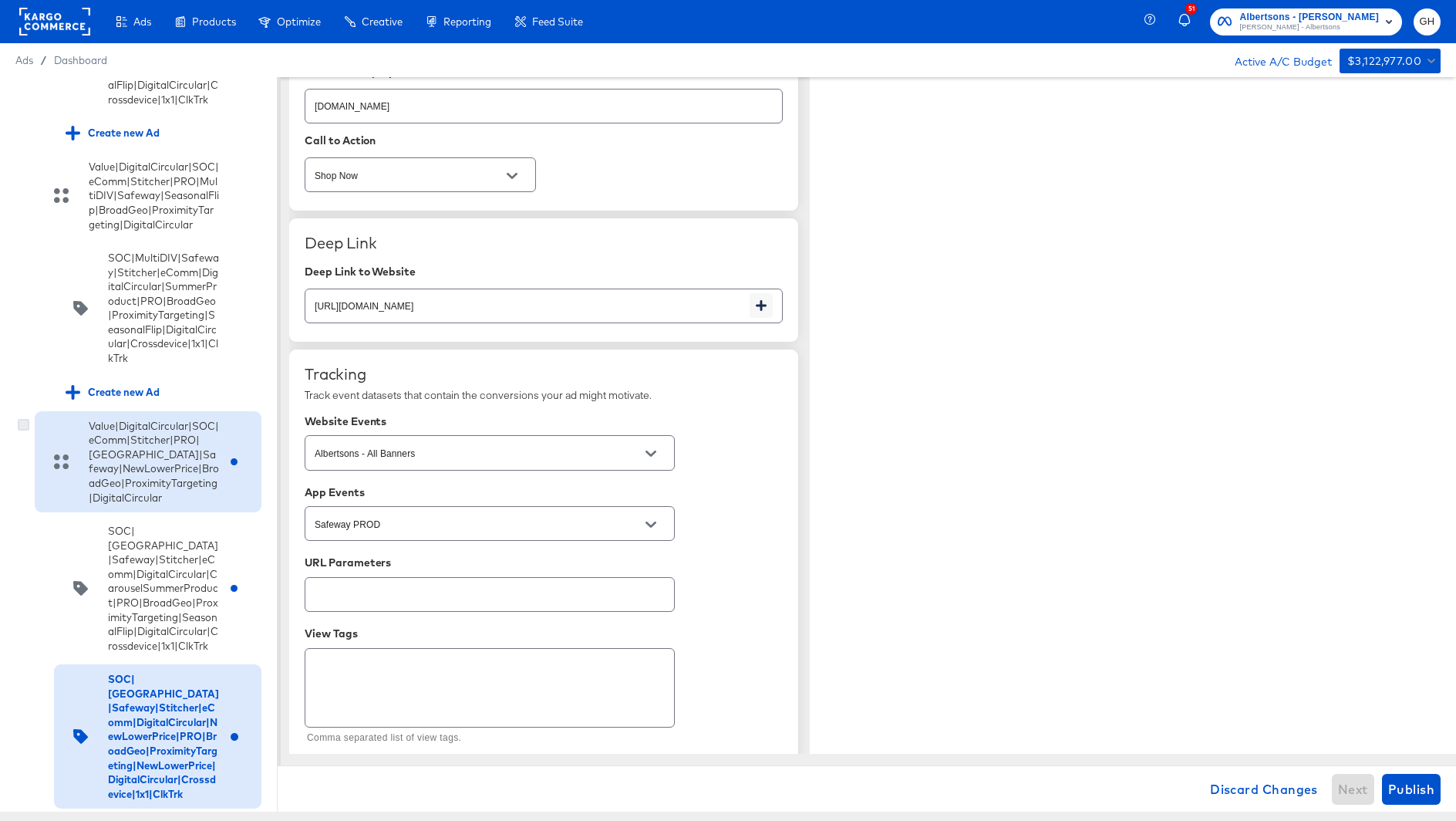 click at bounding box center (23, 424) 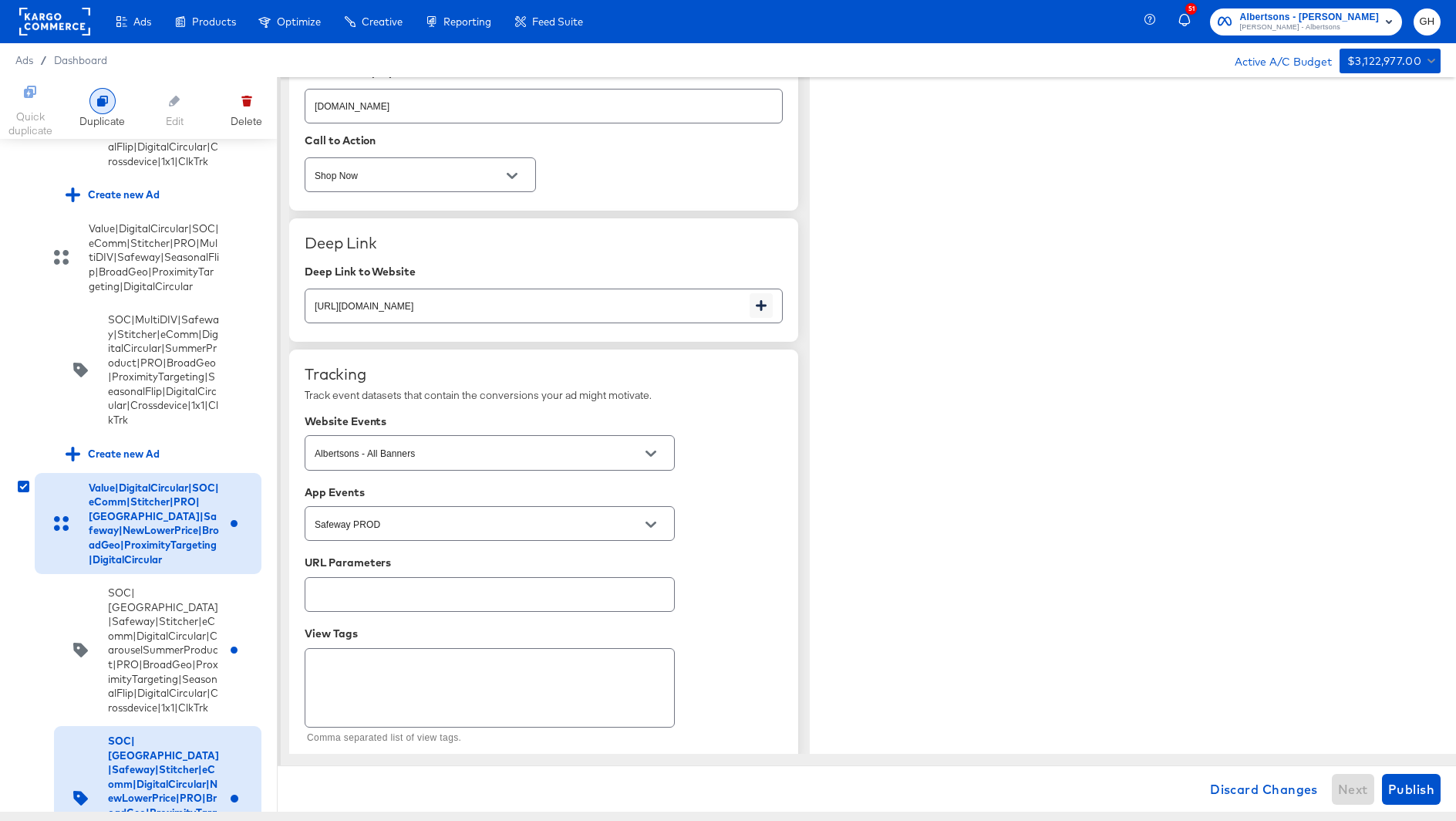 click at bounding box center [103, 101] 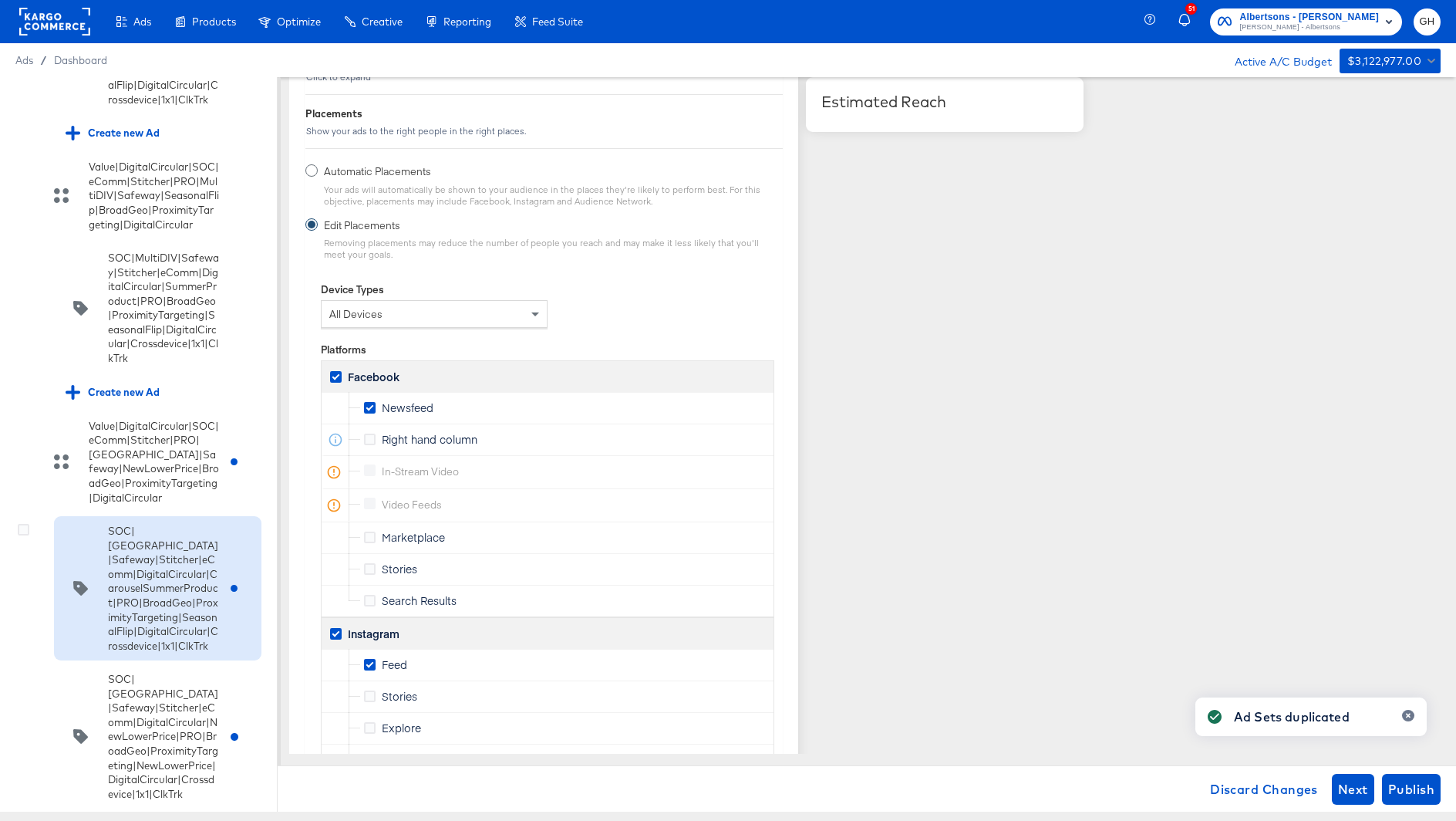 scroll, scrollTop: 1030, scrollLeft: 0, axis: vertical 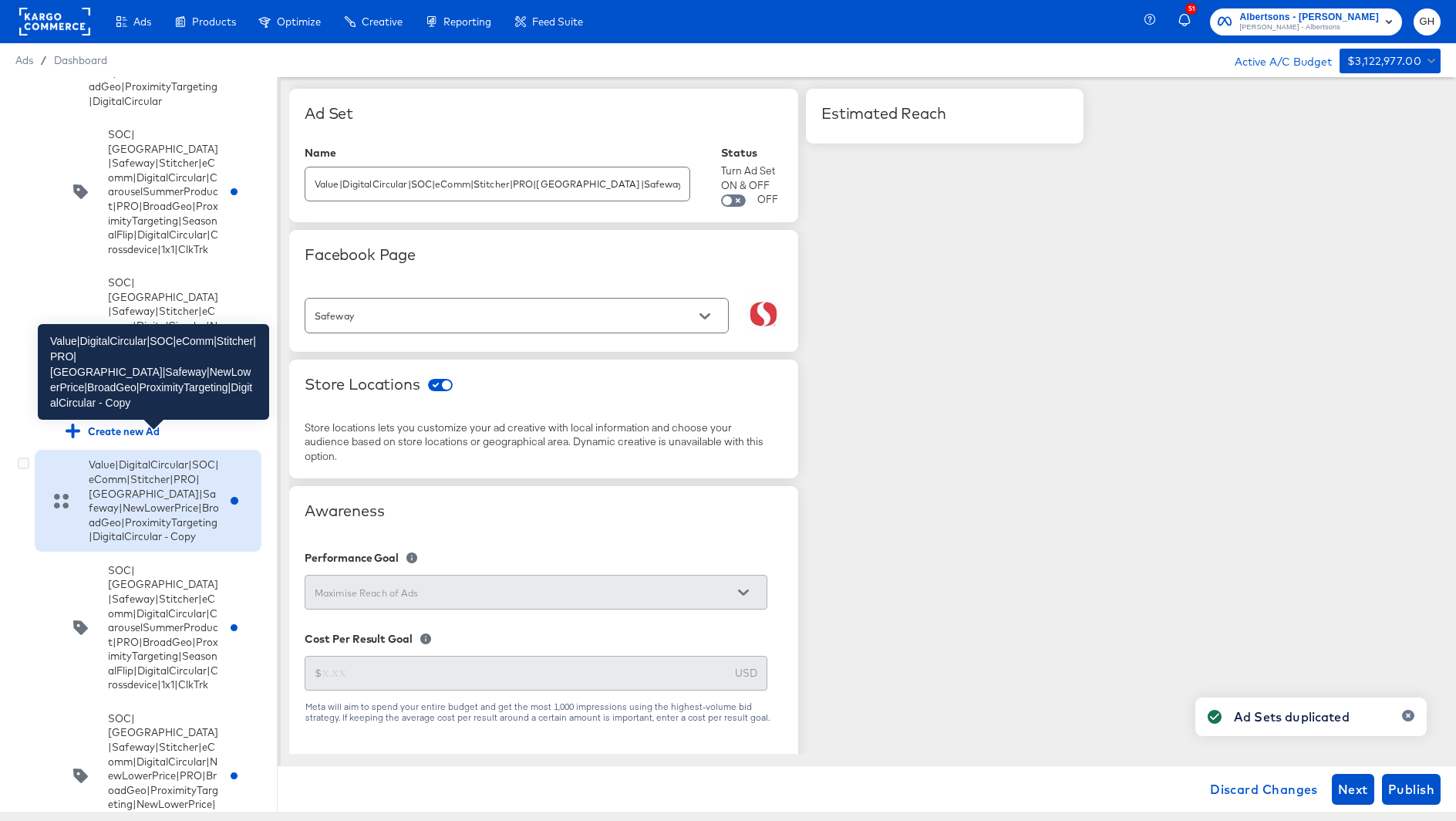 click on "Value|DigitalCircular|SOC|eComm|Stitcher|PRO|Seattle|Safeway|NewLowerPrice|BroadGeo|ProximityTargeting|DigitalCircular - Copy" at bounding box center (153, 500) 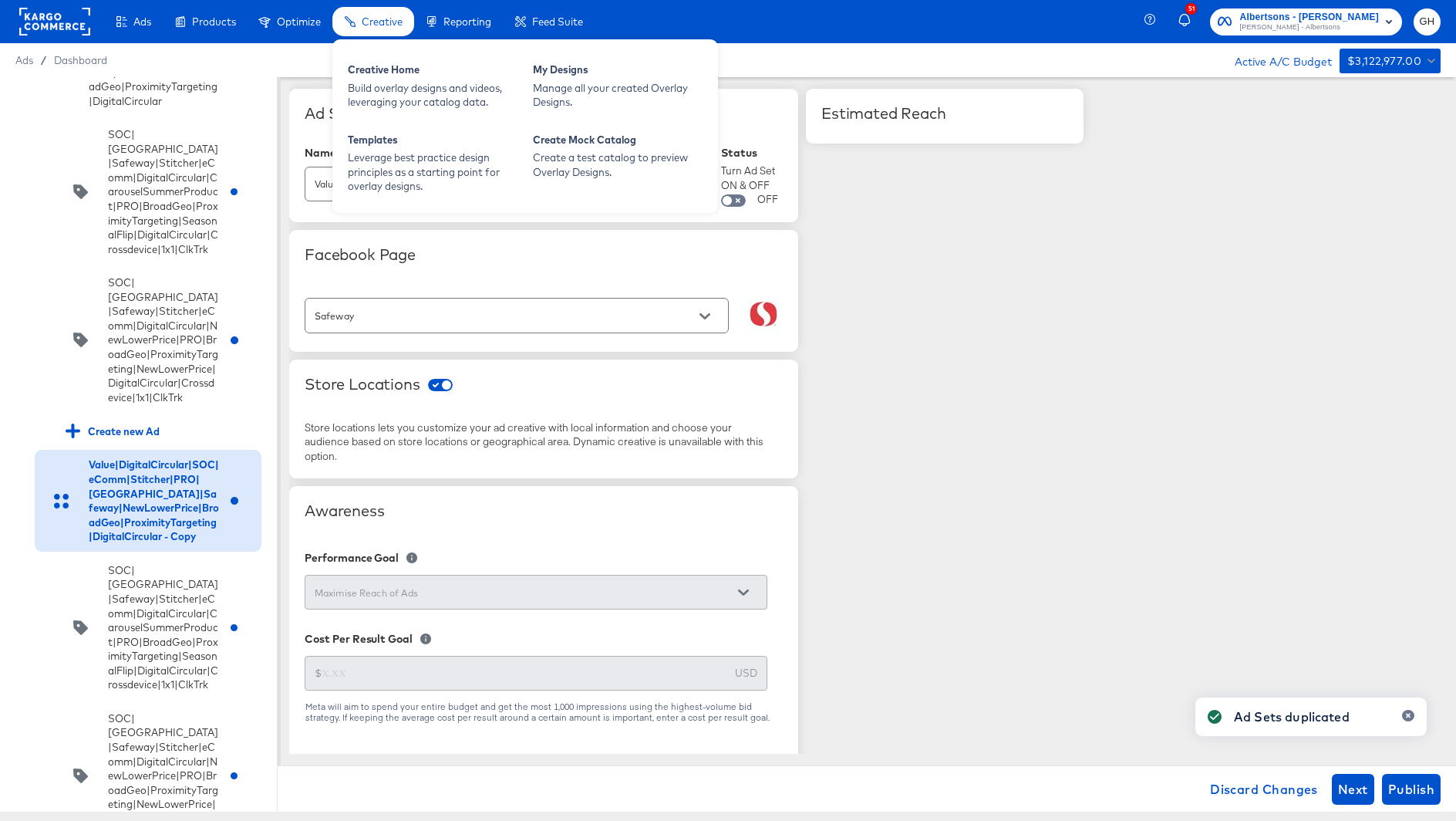 type 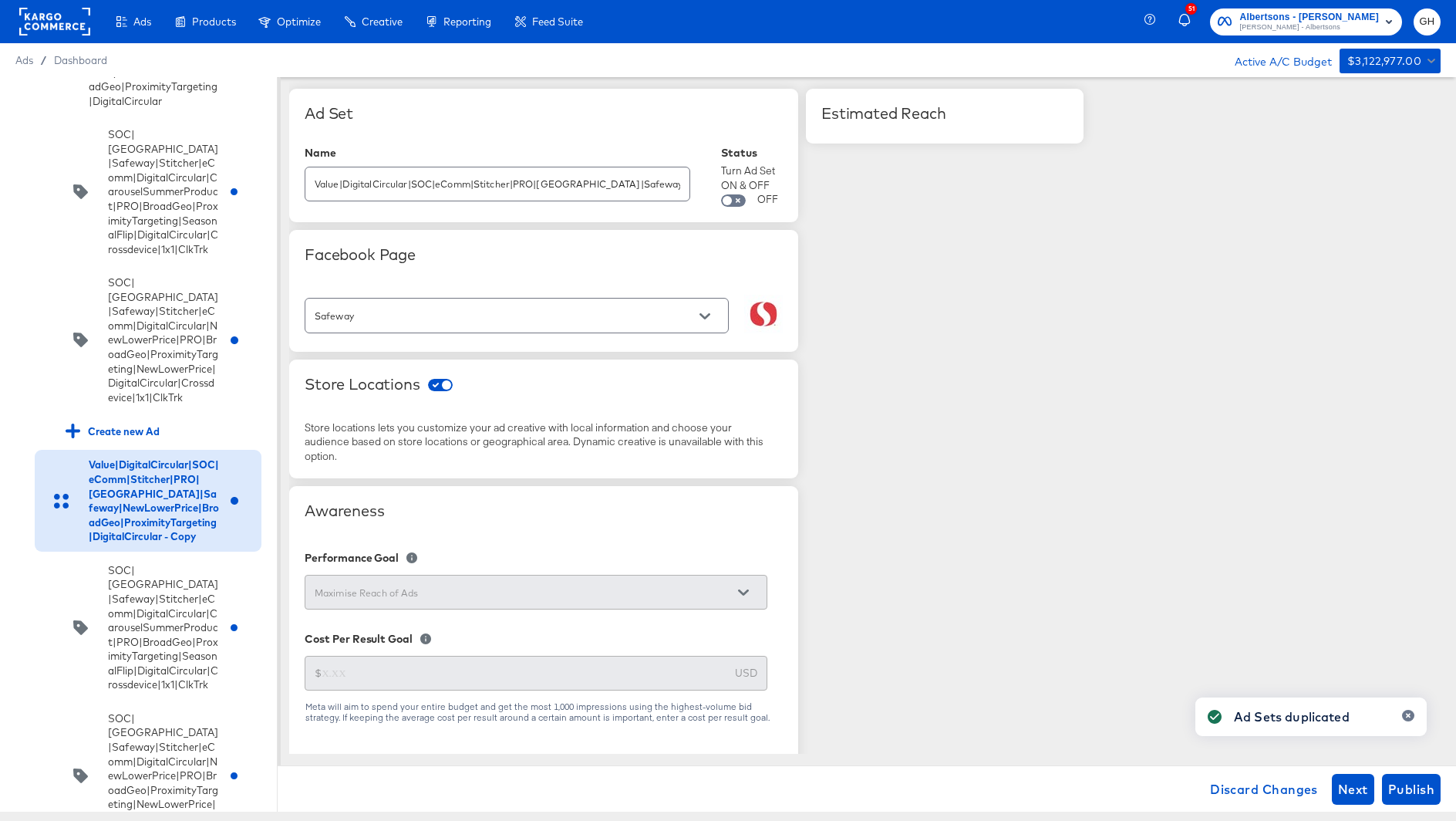 click on "Value|DigitalCircular|SOC|eComm|Stitcher|PRO|Seattle|Safeway|NewLowerPrice|BroadGeo|ProximityTargeting|DigitalCircular - Copy" at bounding box center (497, 177) 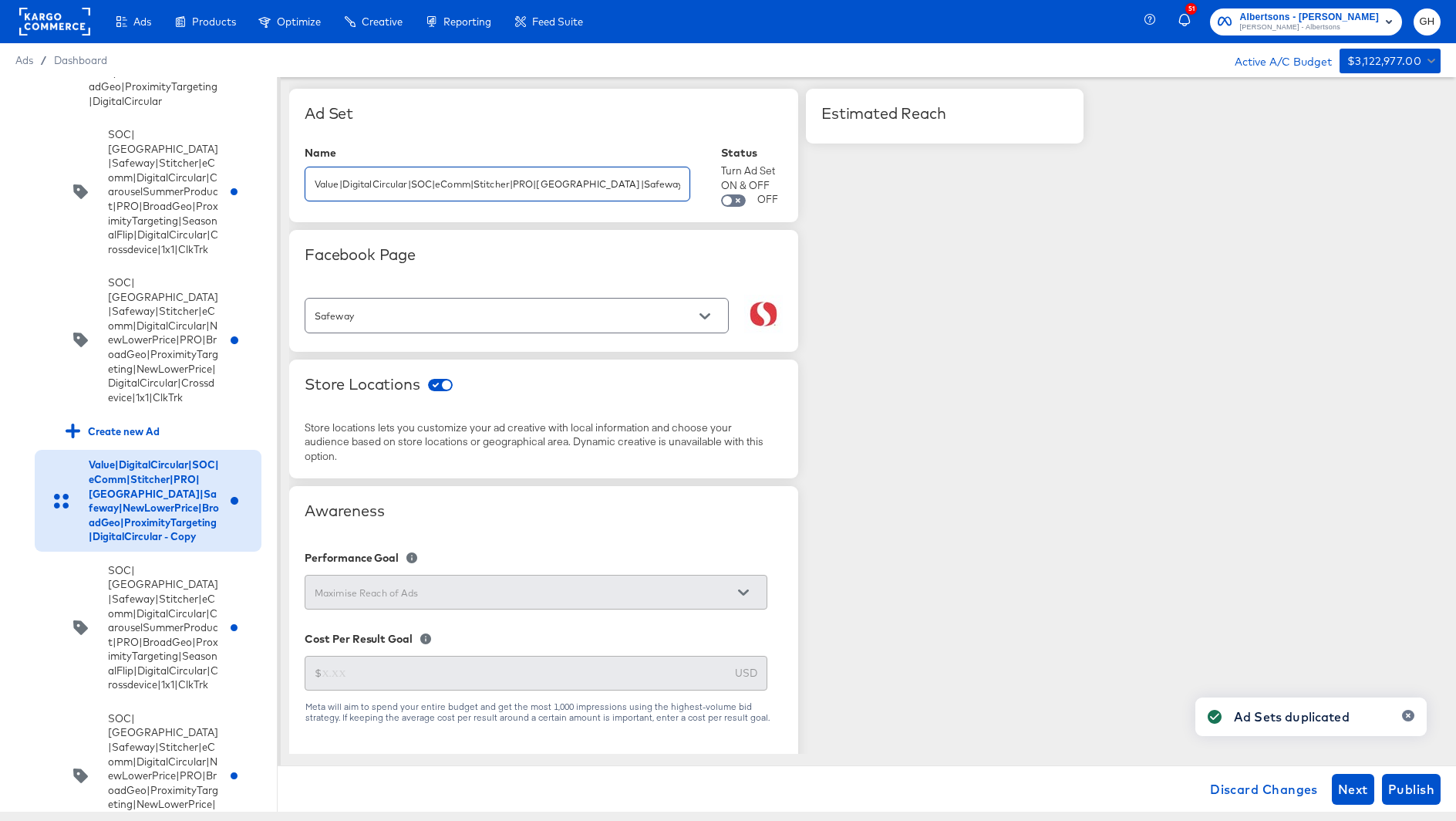click on "Value|DigitalCircular|SOC|eComm|Stitcher|PRO|Seattle|Safeway|NewLowerPrice|BroadGeo|ProximityTargeting|DigitalCircular - Copy" at bounding box center [497, 177] 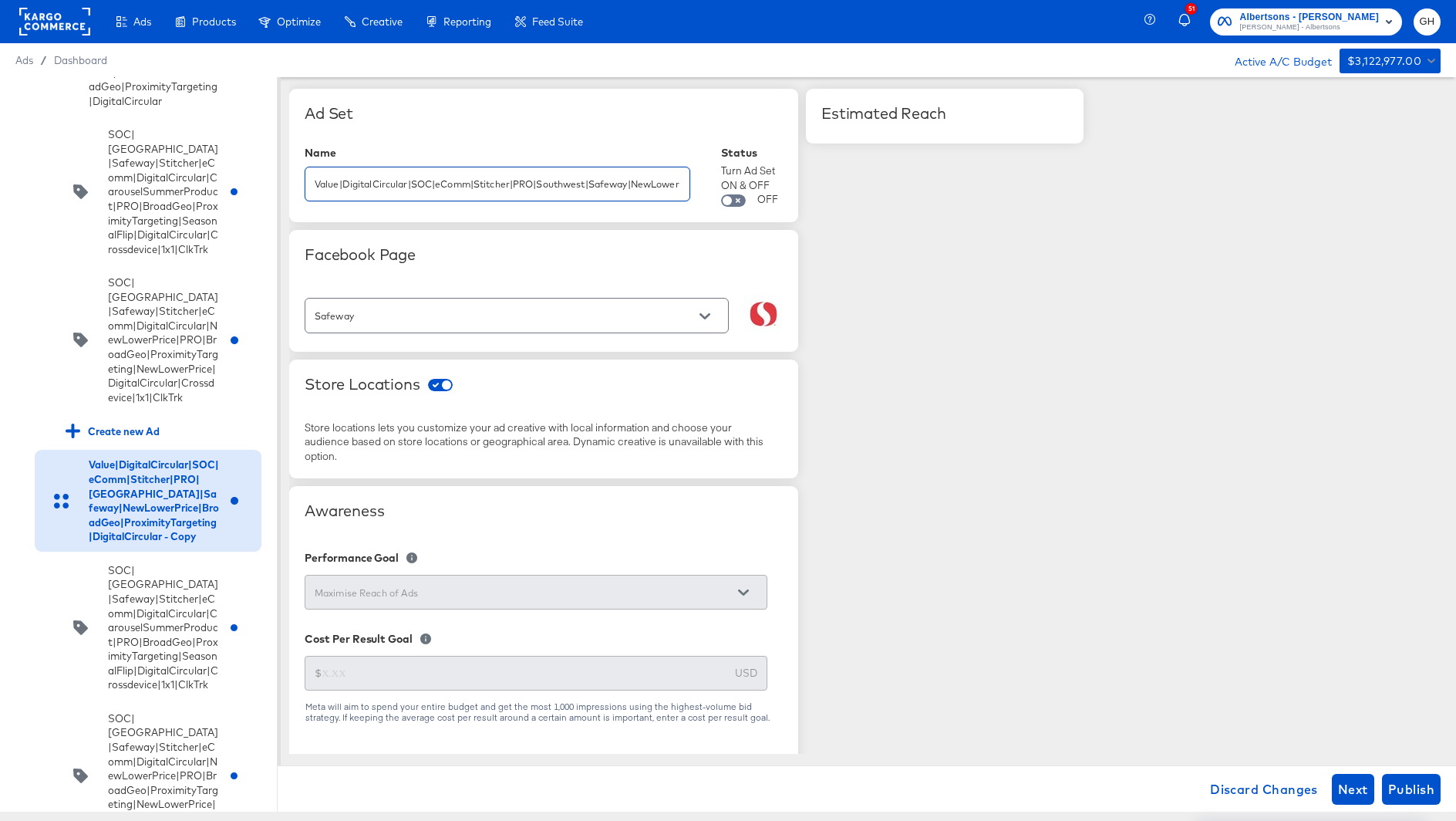 scroll, scrollTop: 0, scrollLeft: 239, axis: horizontal 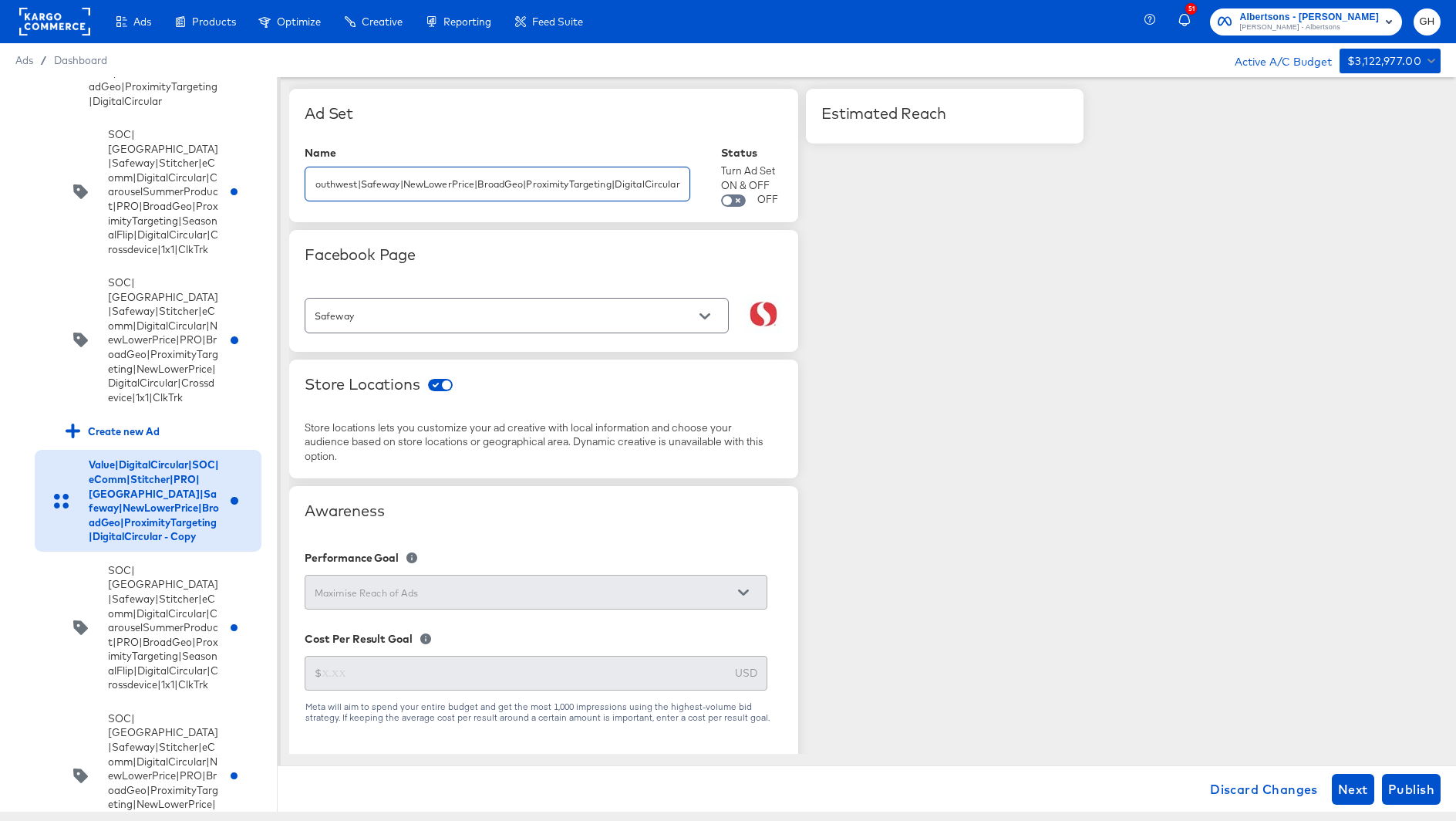 type on "Value|DigitalCircular|SOC|eComm|Stitcher|PRO|Southwest|Safeway|NewLowerPrice|BroadGeo|ProximityTargeting|DigitalCircular" 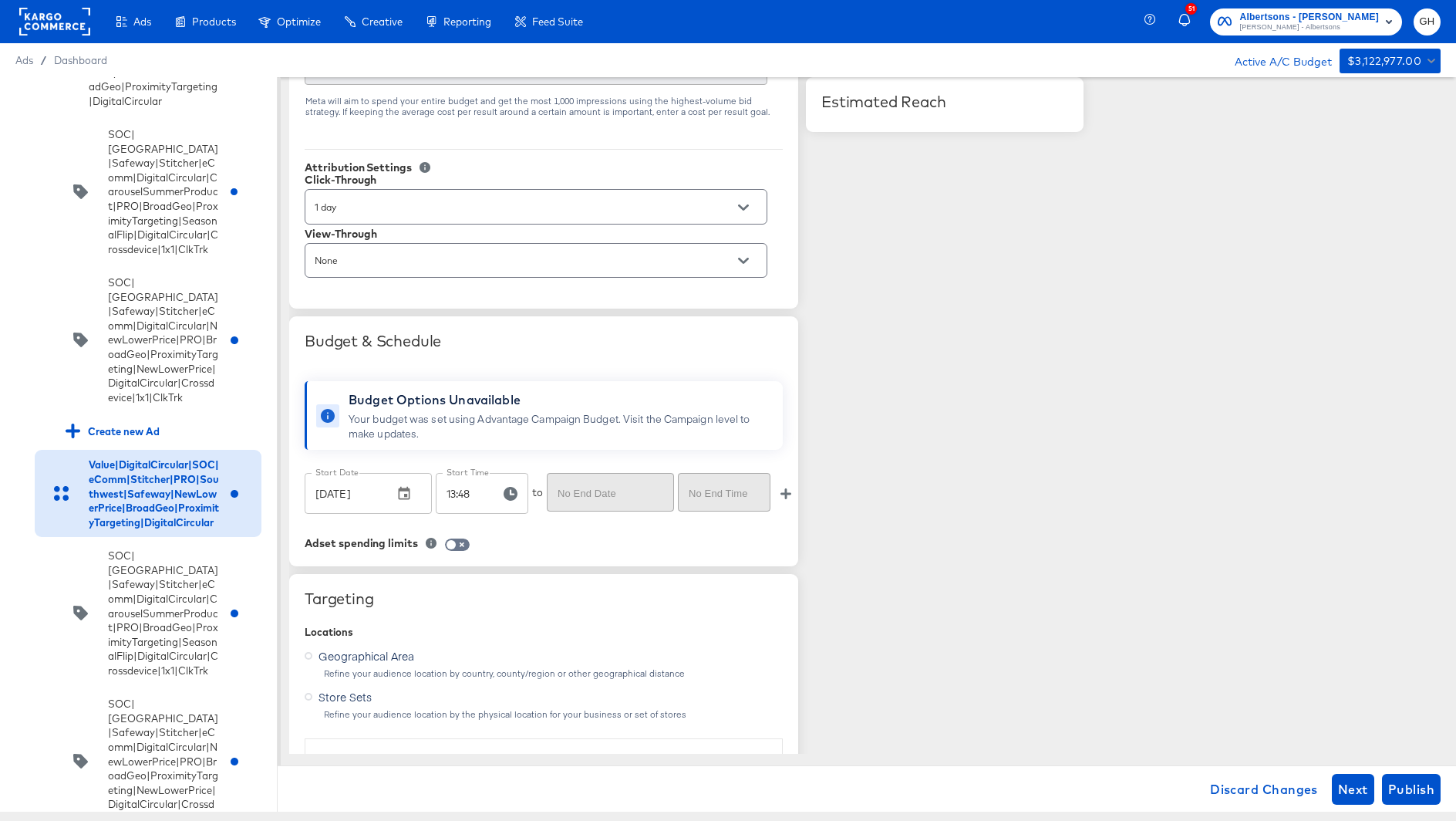 scroll, scrollTop: 878, scrollLeft: 0, axis: vertical 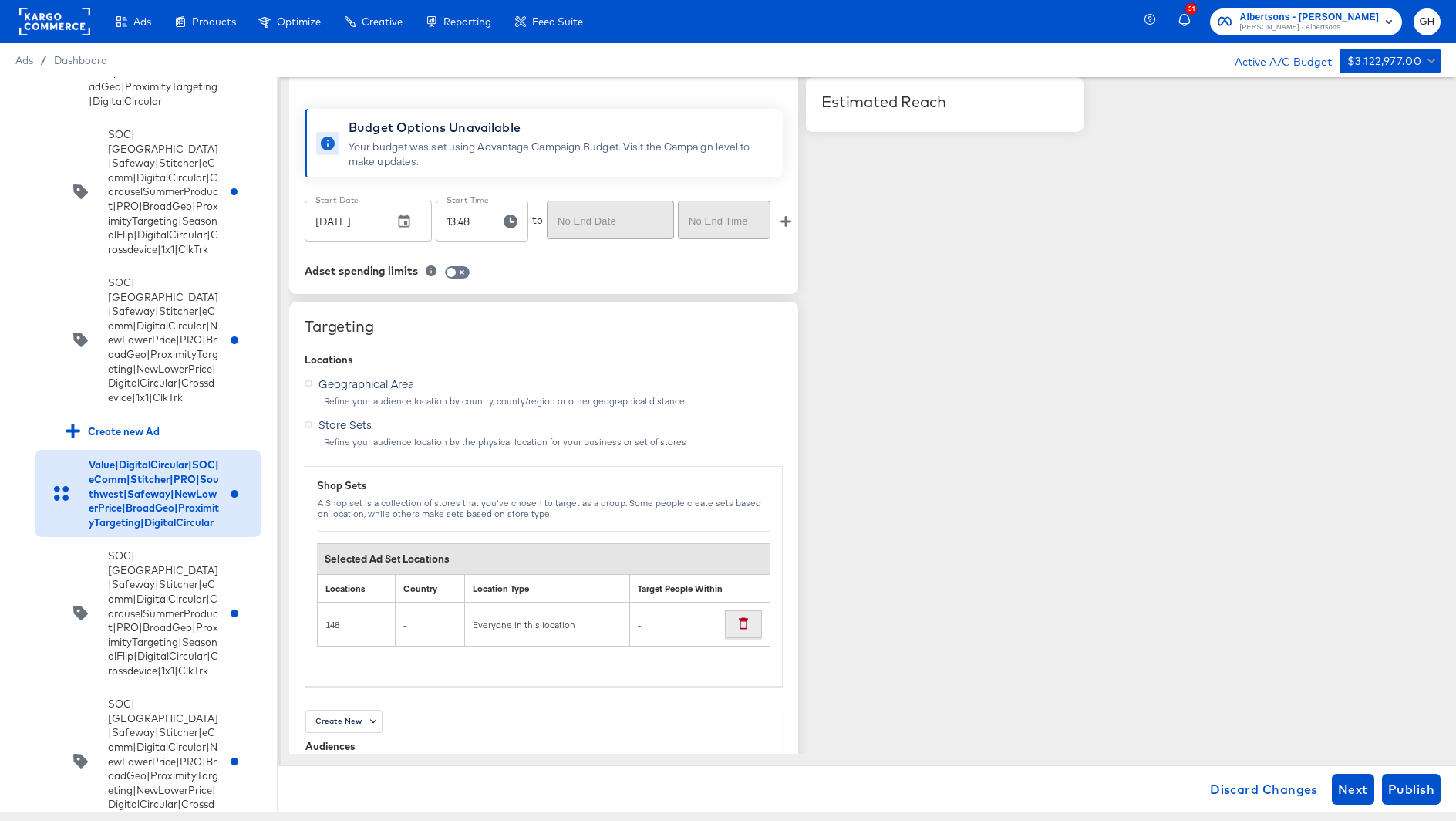 click at bounding box center (743, 624) 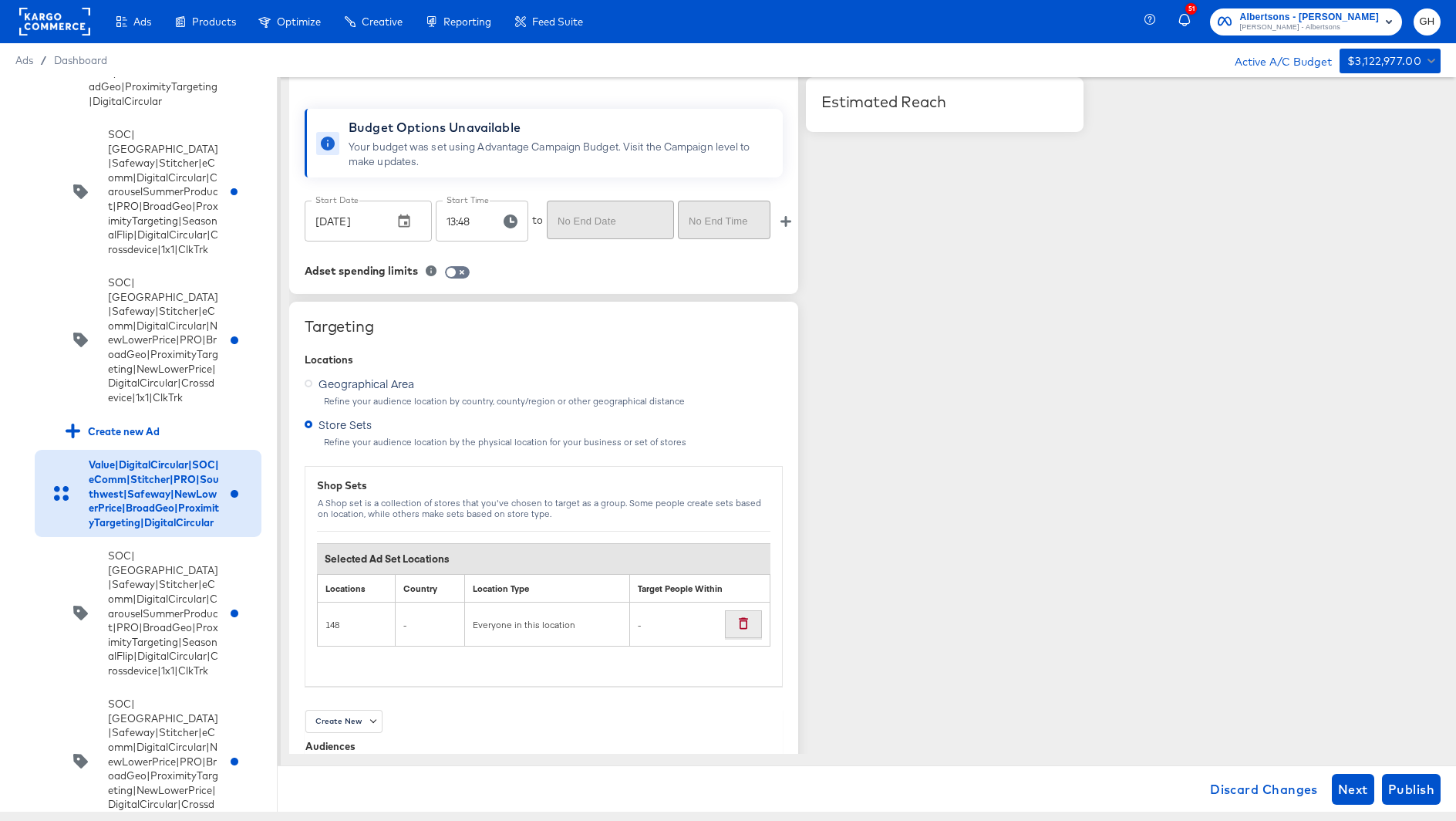 scroll, scrollTop: 785, scrollLeft: 0, axis: vertical 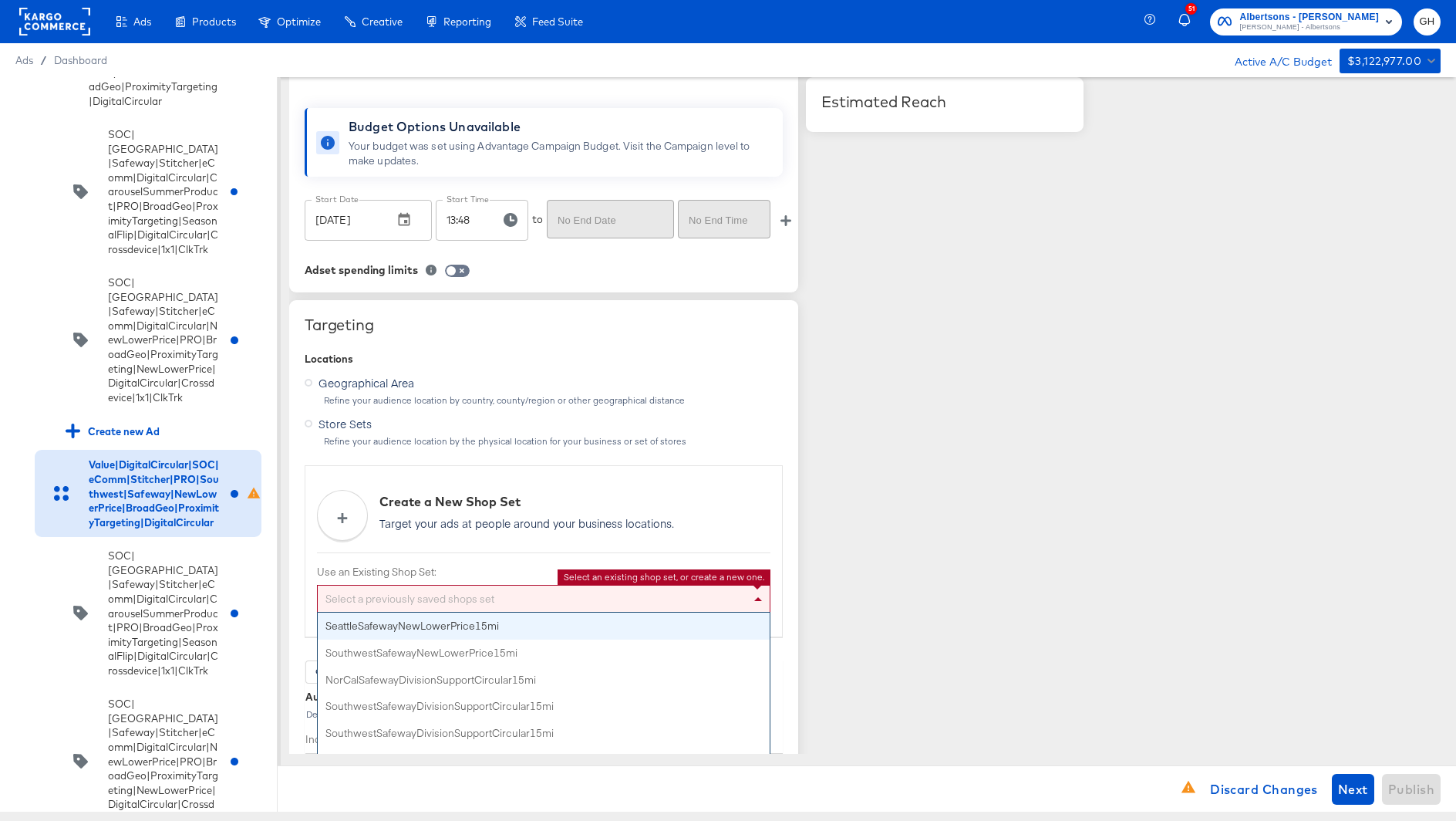 click on "Select a previously saved shops set" at bounding box center (544, 599) 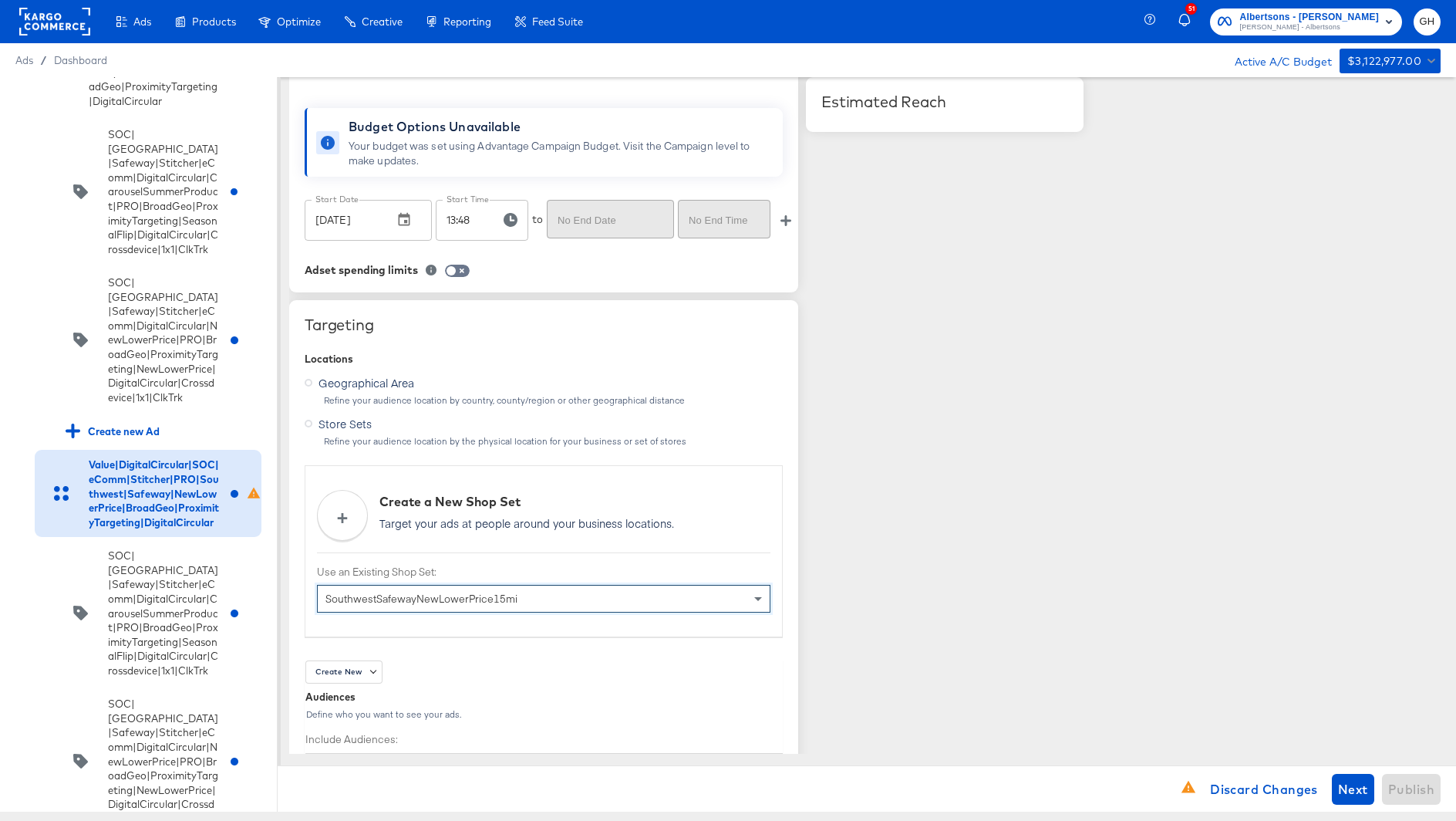 type on "Safeway" 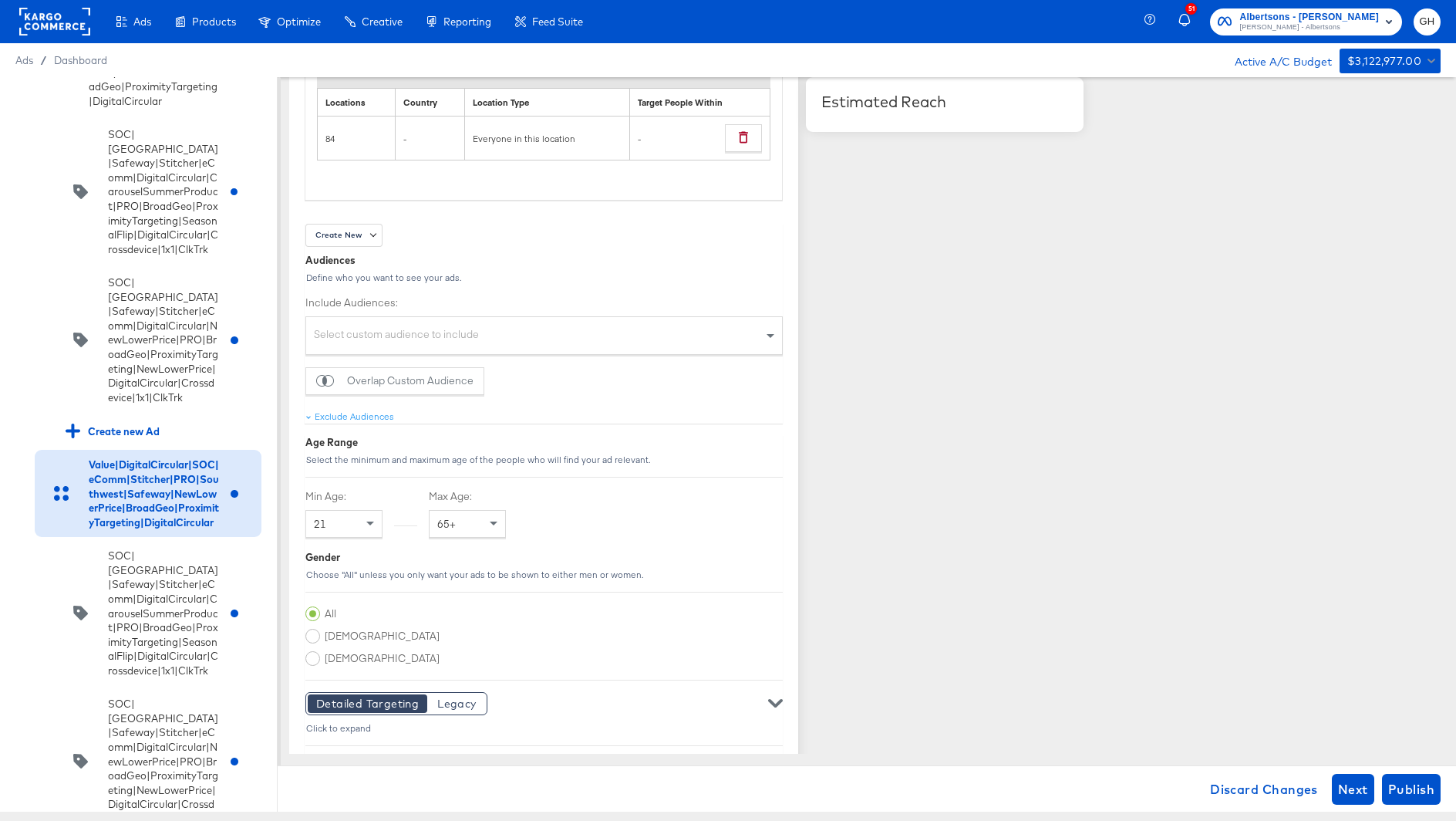 type 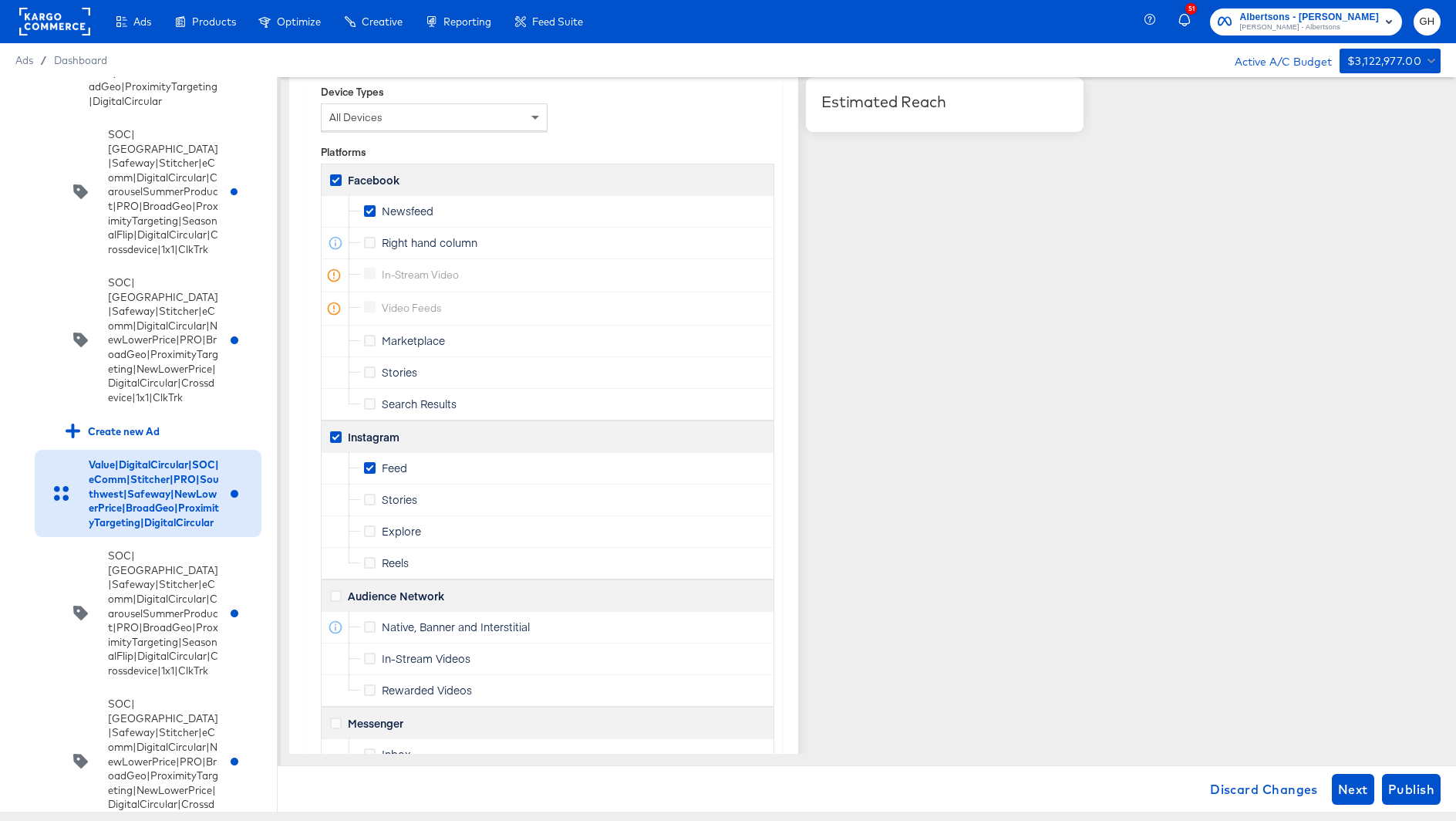 scroll, scrollTop: 2212, scrollLeft: 0, axis: vertical 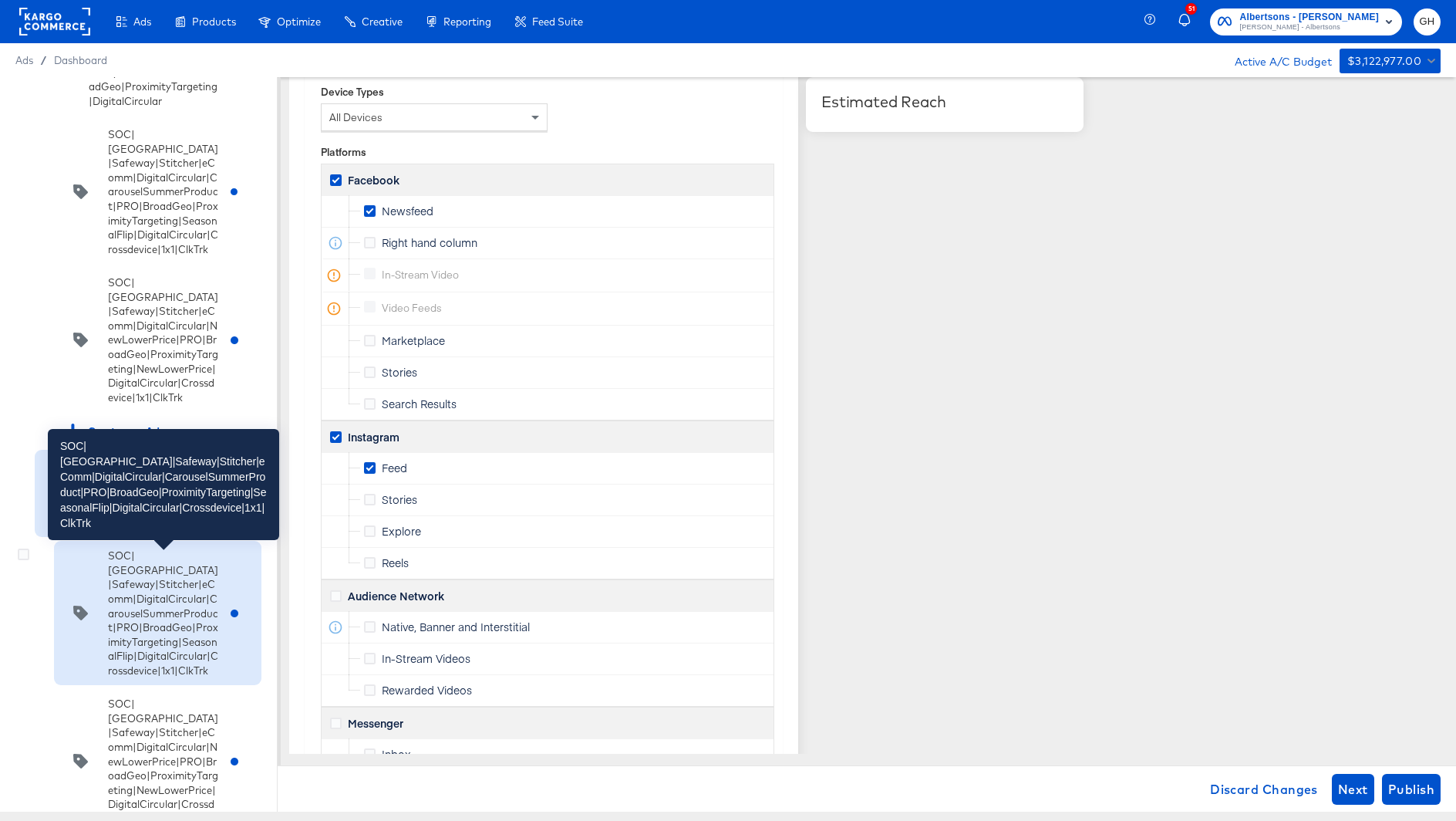 click on "SOC|Seattle|Safeway|Stitcher|eComm|DigitalCircular|CarouselSummerProduct|PRO|BroadGeo|ProximityTargeting|SeasonalFlip|DigitalCircular|Crossdevice|1x1|ClkTrk" at bounding box center [163, 613] 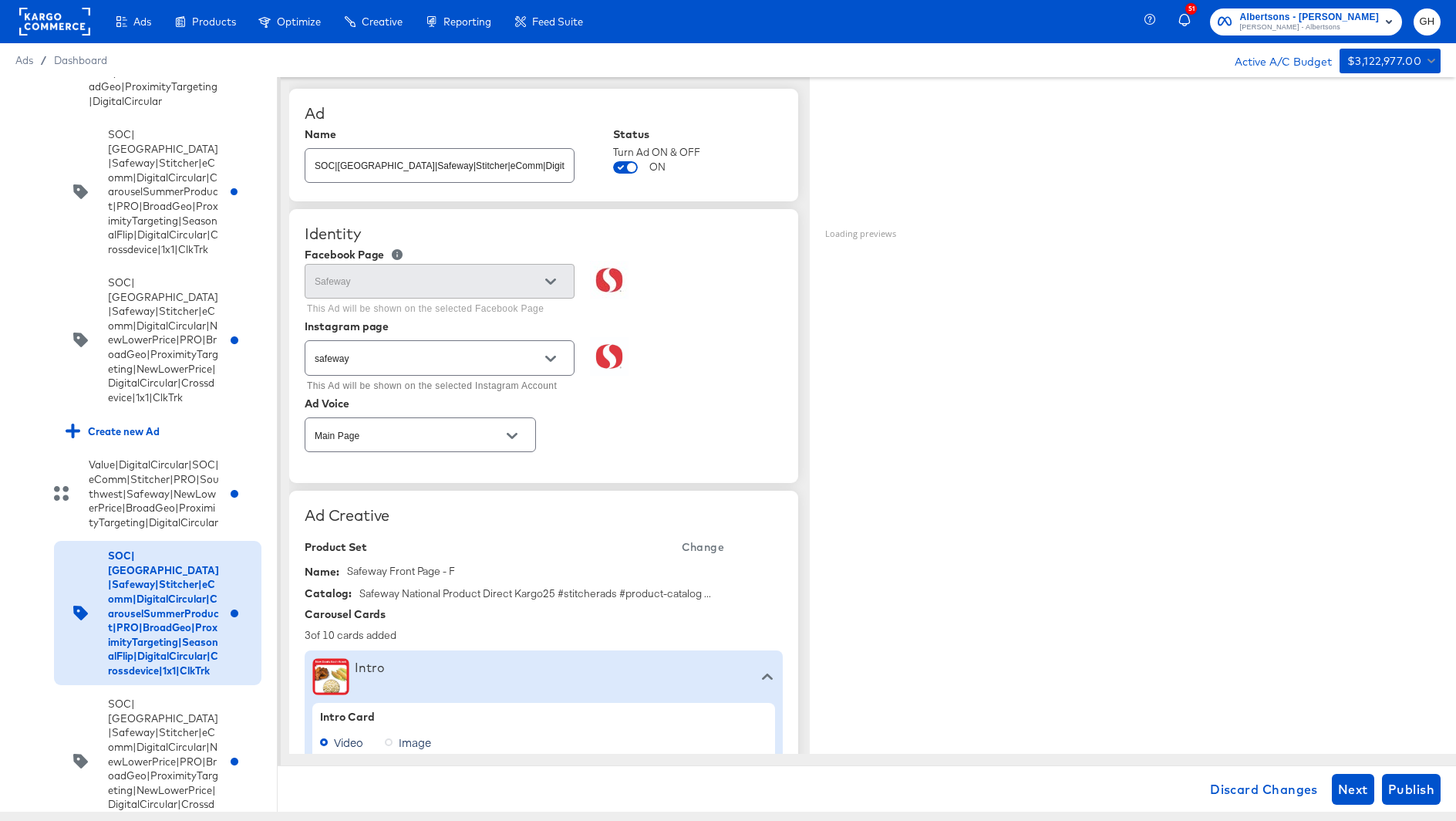 click on "SOC|Seattle|Safeway|Stitcher|eComm|DigitalCircular|CarouselSummerProduct|PRO|BroadGeo|ProximityTargeting|SeasonalFlip|DigitalCircular|Crossdevice|1x1|ClkTrk" at bounding box center [440, 159] 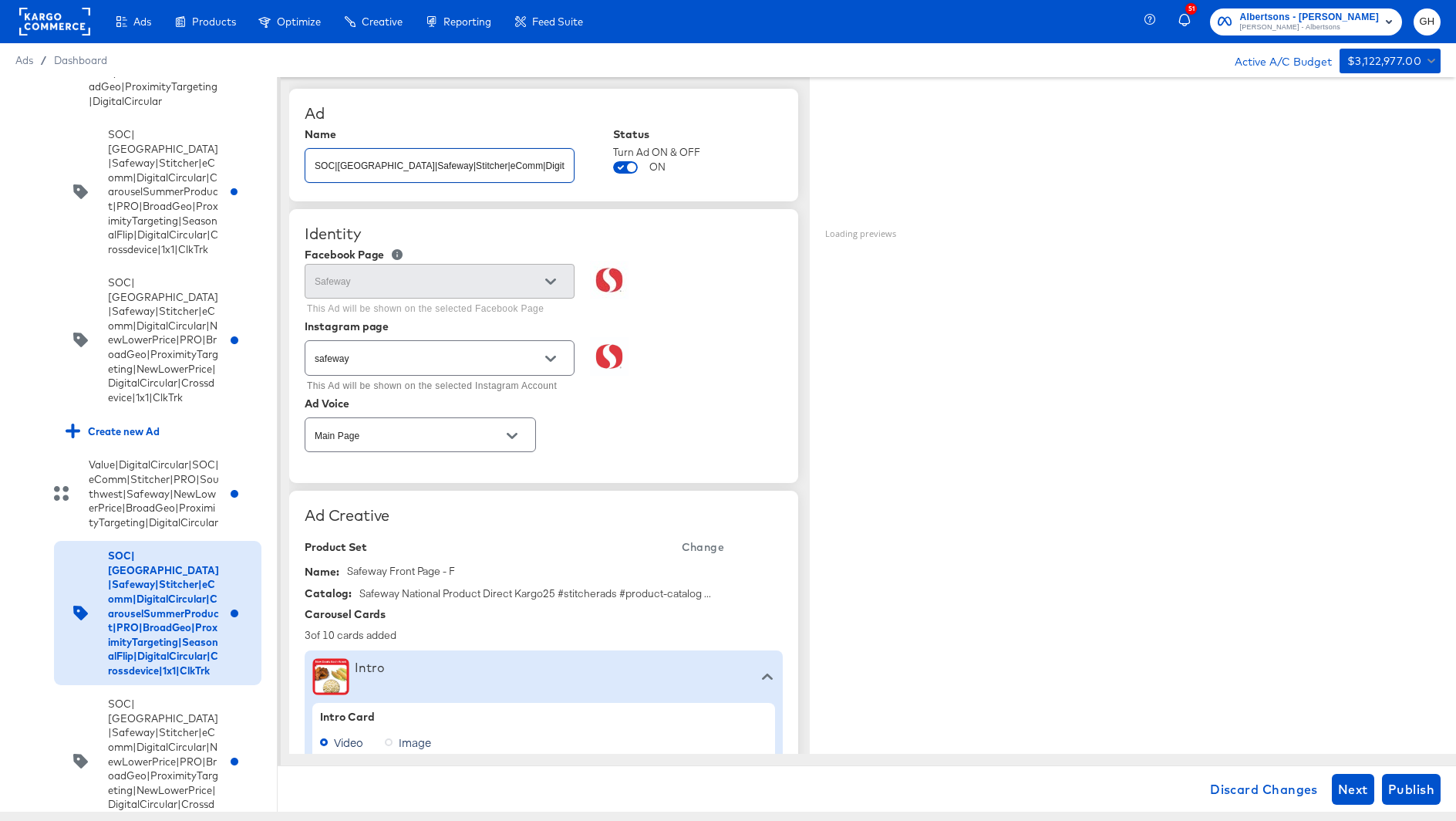 click on "SOC|Seattle|Safeway|Stitcher|eComm|DigitalCircular|CarouselSummerProduct|PRO|BroadGeo|ProximityTargeting|SeasonalFlip|DigitalCircular|Crossdevice|1x1|ClkTrk" at bounding box center (440, 159) 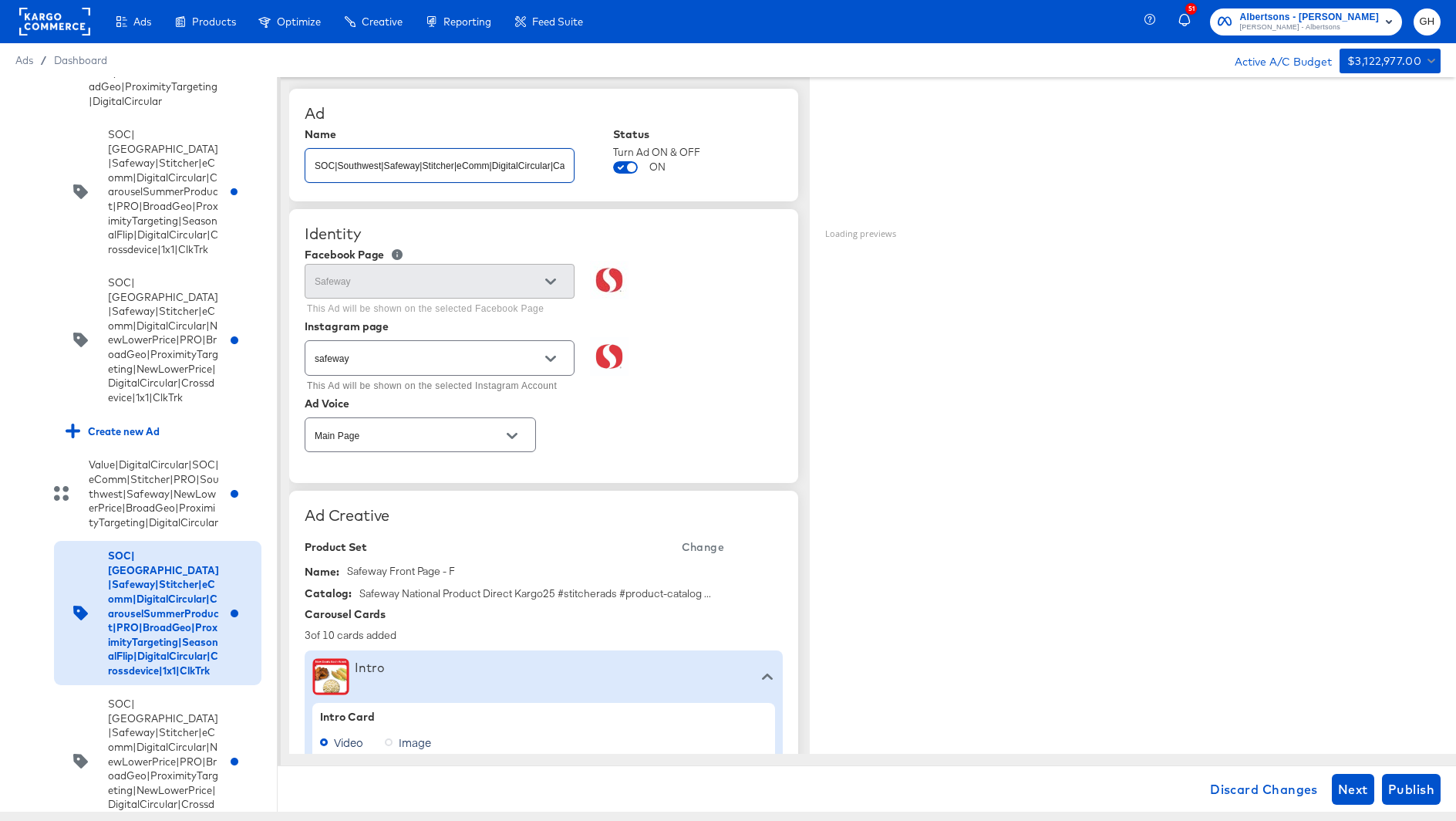 scroll, scrollTop: 0, scrollLeft: 460, axis: horizontal 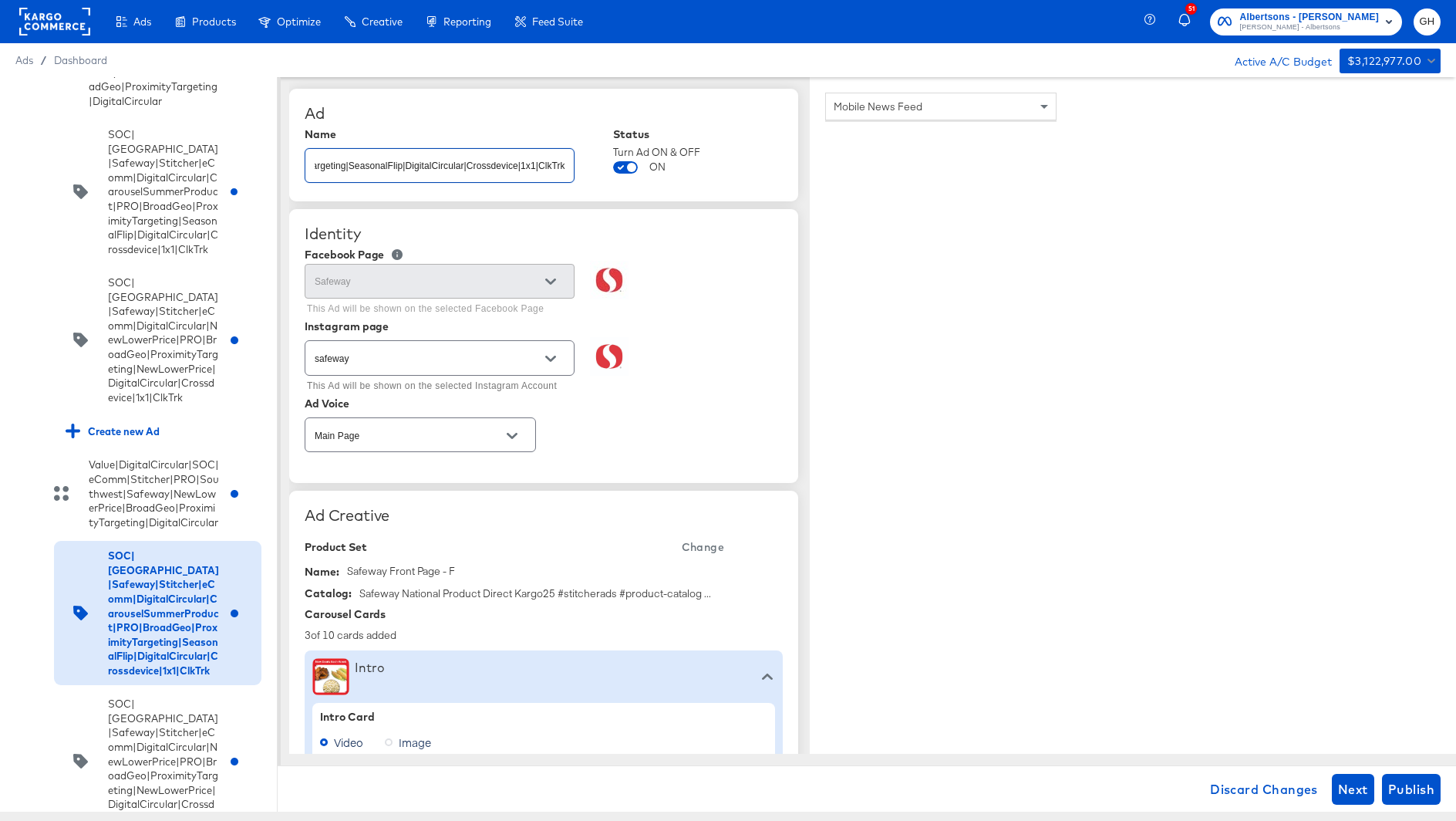 type on "SOC|Southwest|Safeway|Stitcher|eComm|DigitalCircular|CarouselSummerProduct|PRO|BroadGeo|ProximityTargeting|SeasonalFlip|DigitalCircular|Crossdevice|1x1|ClkTrk" 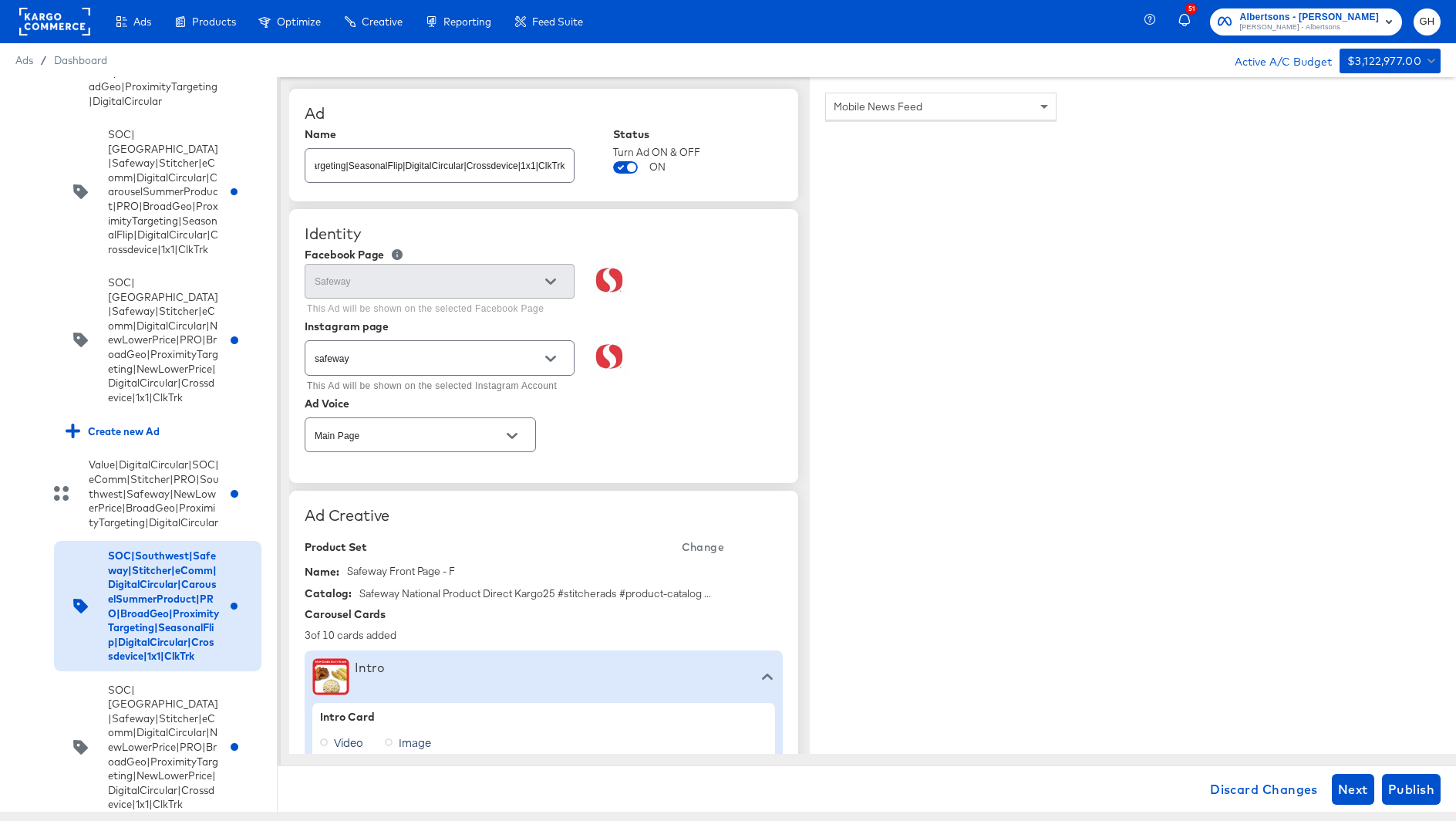 type on "x" 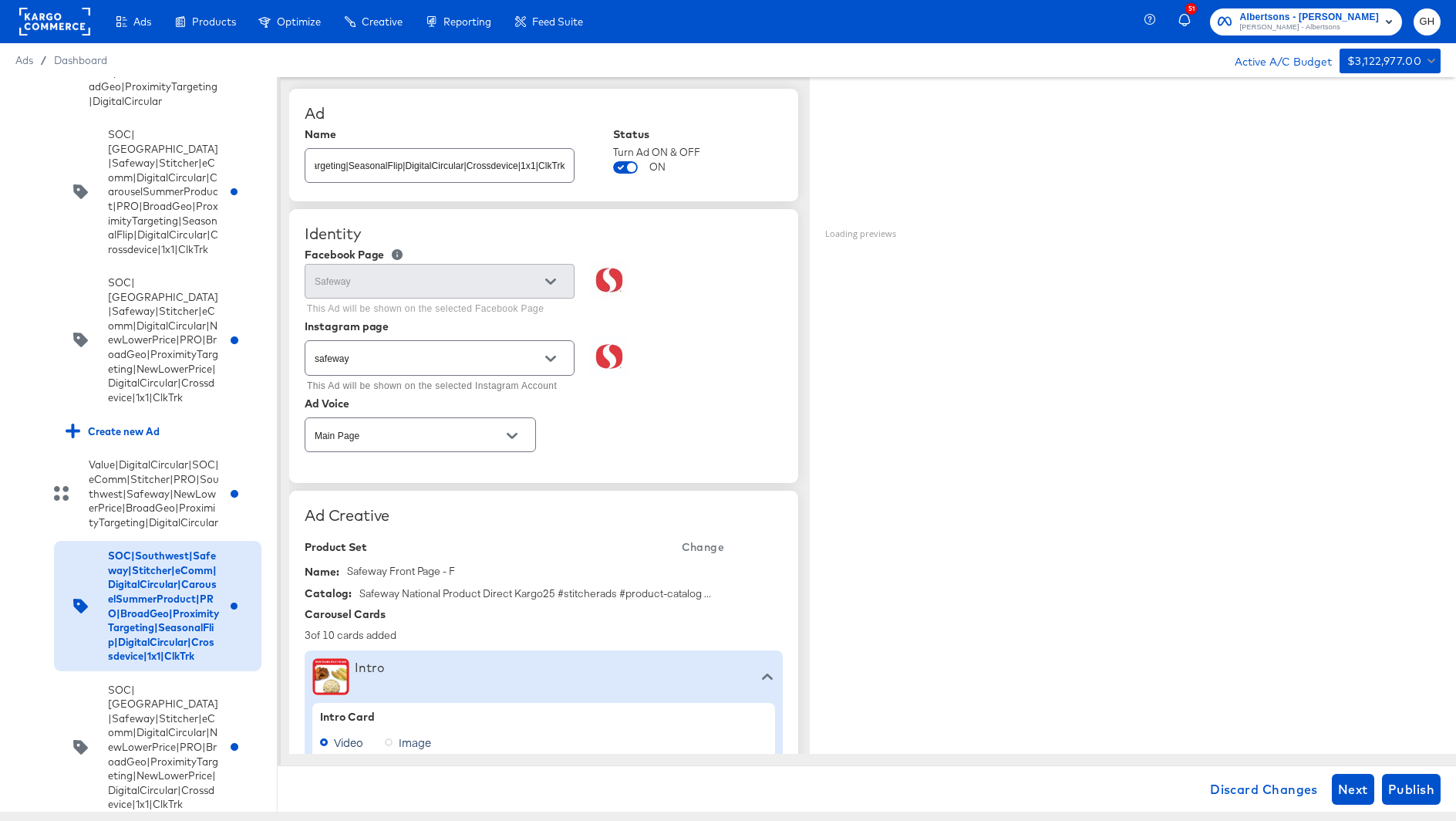 scroll, scrollTop: 0, scrollLeft: 0, axis: both 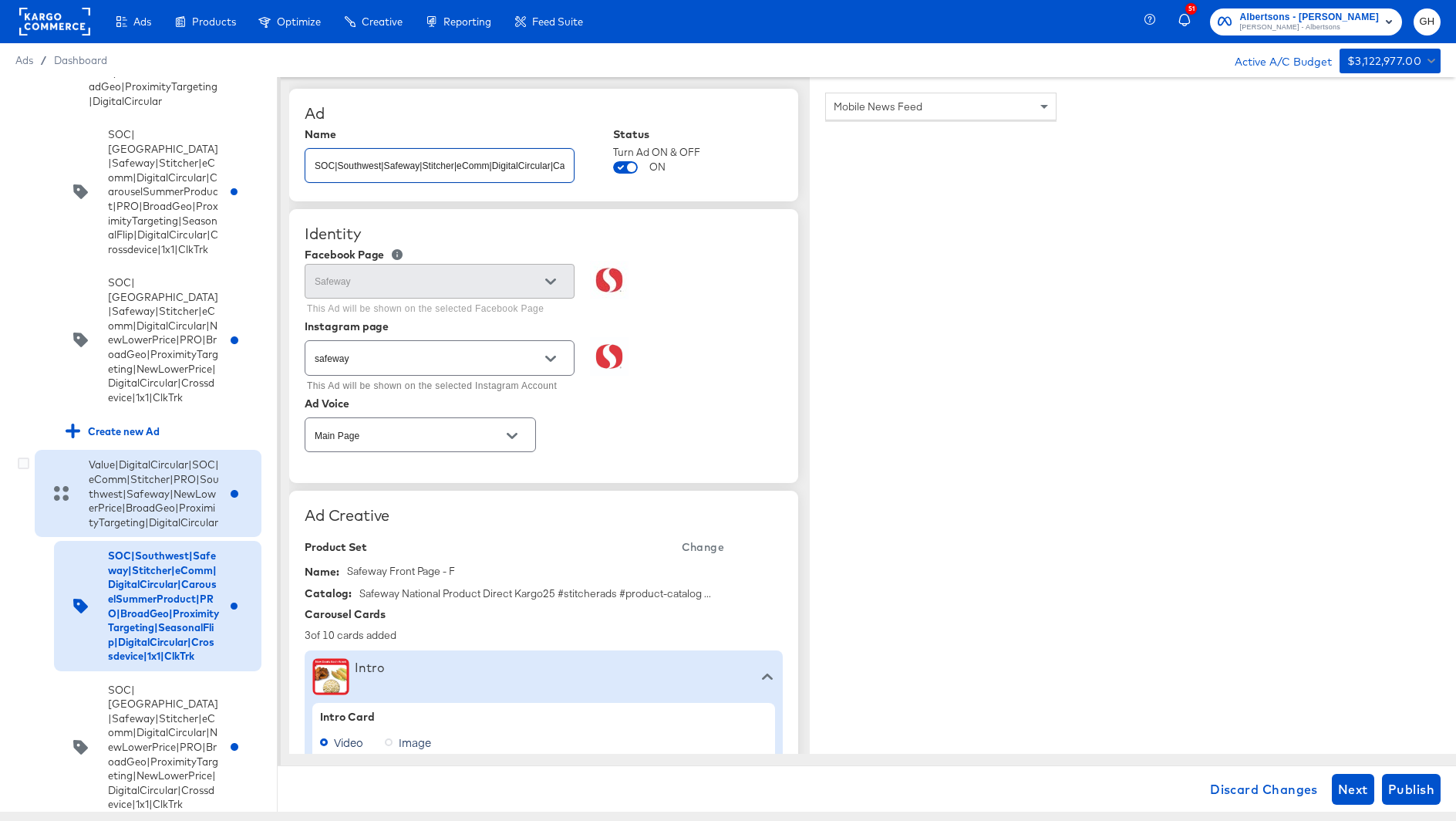 click on "Value|DigitalCircular|SOC|eComm|Stitcher|PRO|Southwest|Safeway|NewLowerPrice|BroadGeo|ProximityTargeting|DigitalCircular" at bounding box center (153, 493) 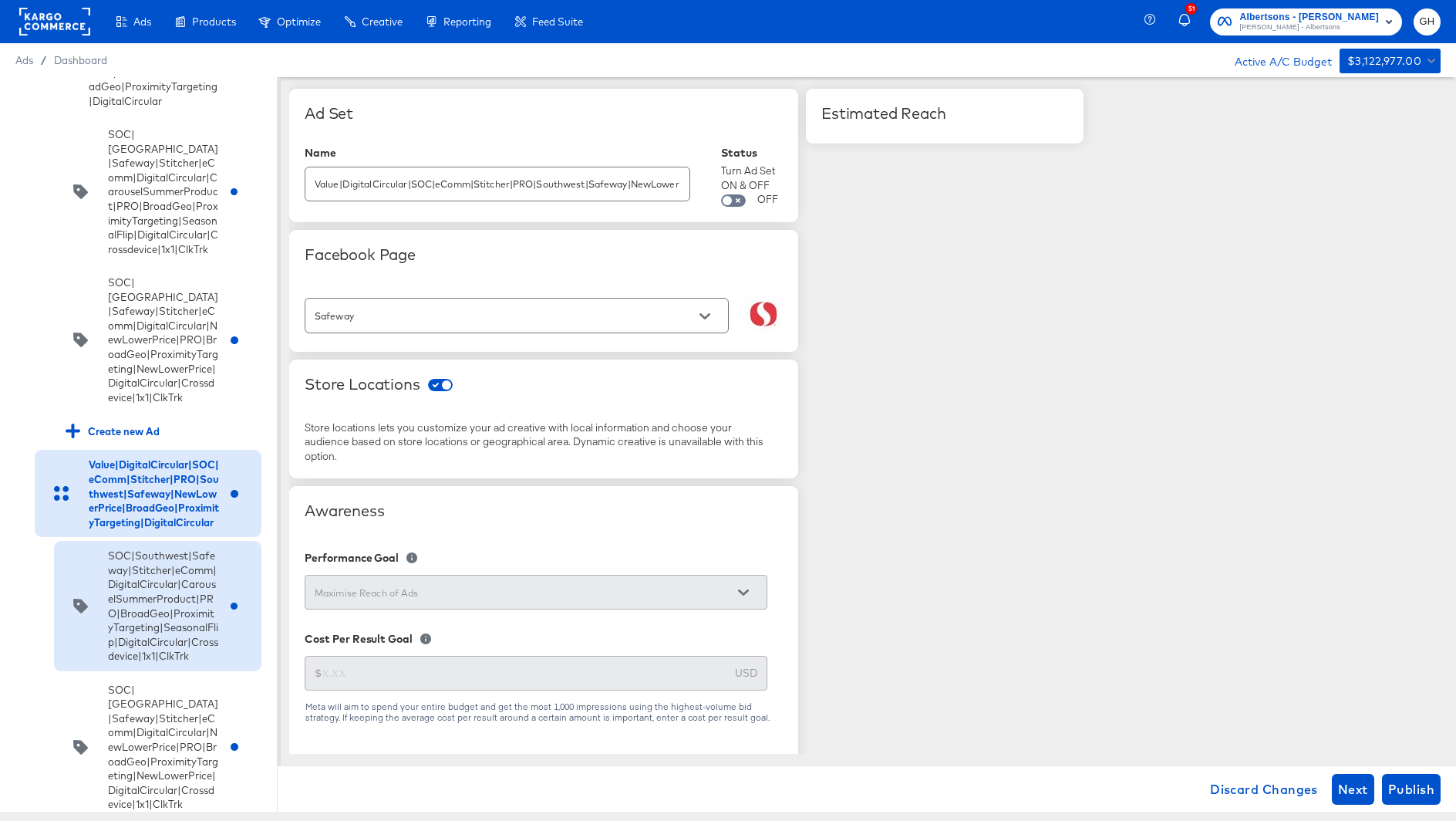 type 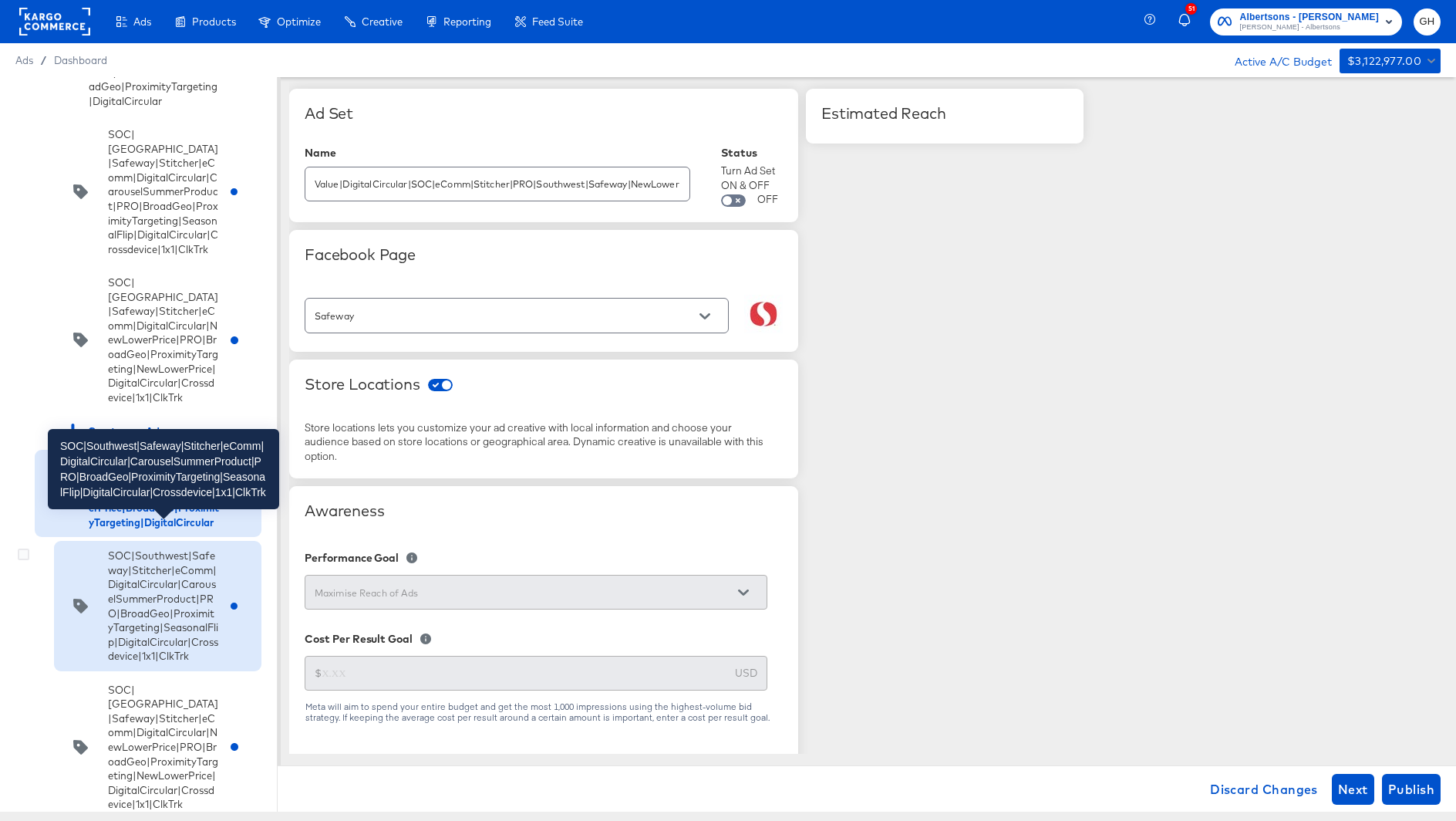 click on "SOC|Southwest|Safeway|Stitcher|eComm|DigitalCircular|CarouselSummerProduct|PRO|BroadGeo|ProximityTargeting|SeasonalFlip|DigitalCircular|Crossdevice|1x1|ClkTrk" at bounding box center [163, 606] 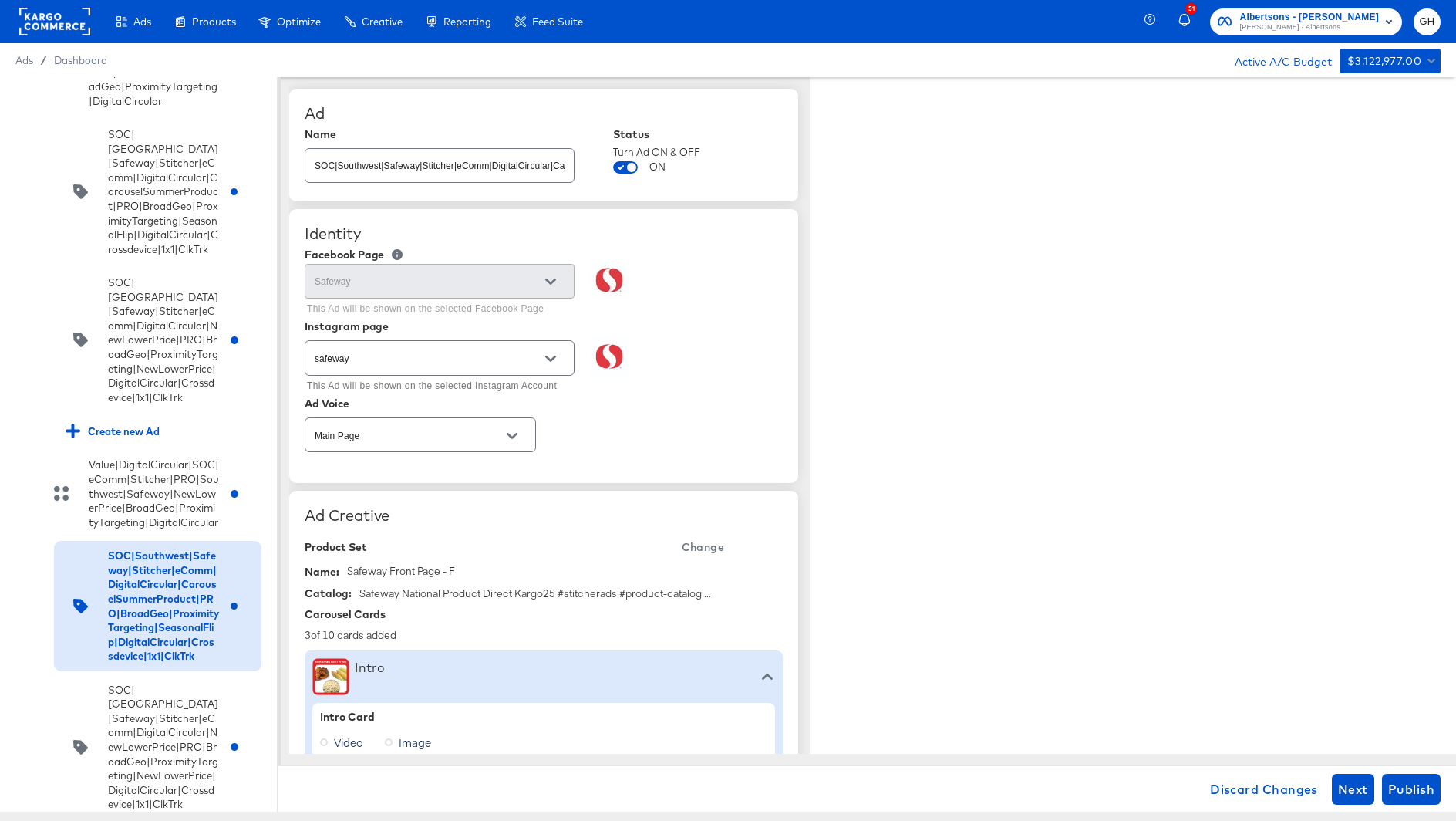 type on "x" 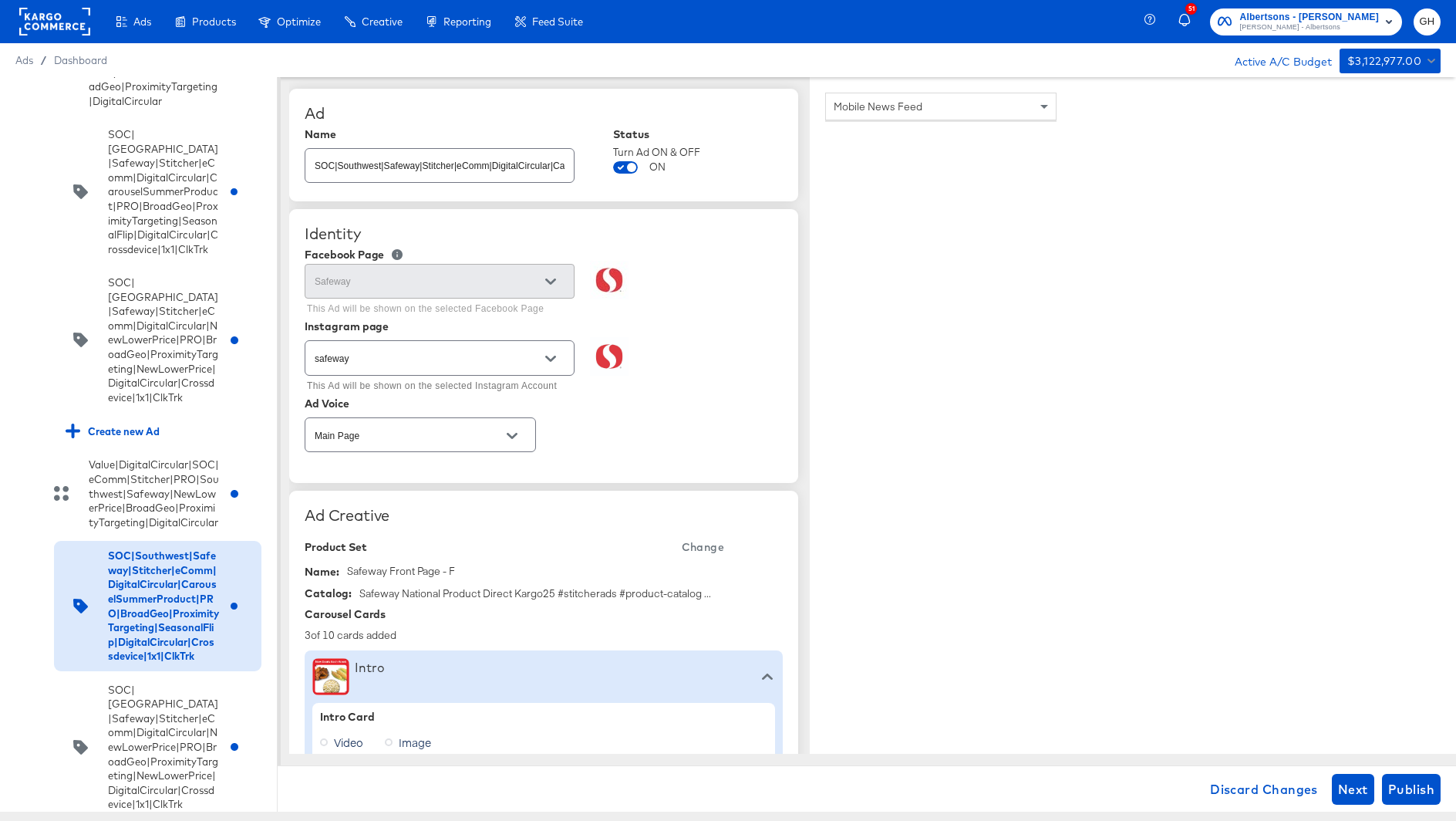 click on "SOC|Southwest|Safeway|Stitcher|eComm|DigitalCircular|CarouselSummerProduct|PRO|BroadGeo|ProximityTargeting|SeasonalFlip|DigitalCircular|Crossdevice|1x1|ClkTrk" at bounding box center [440, 159] 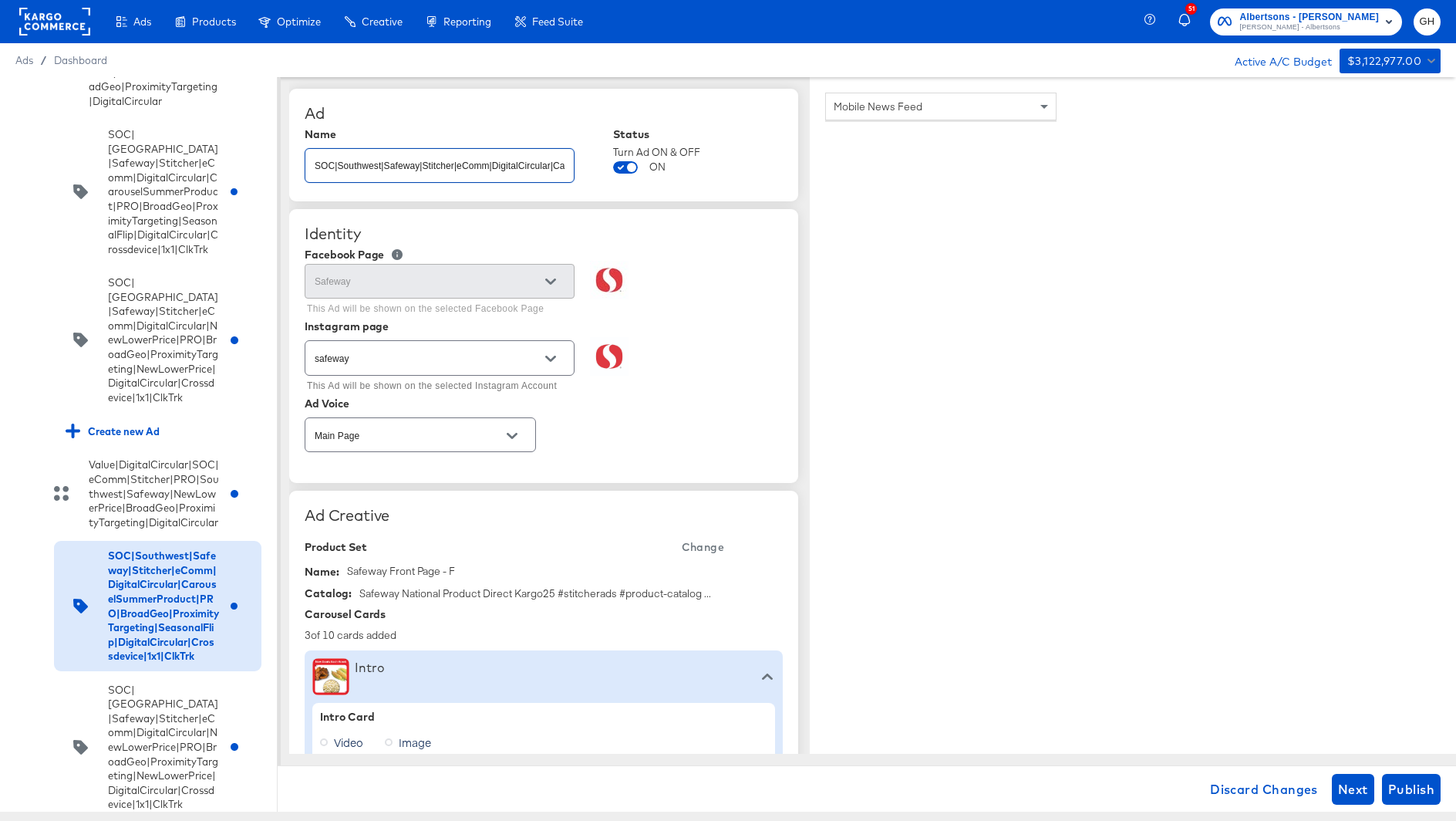 scroll, scrollTop: 0, scrollLeft: 460, axis: horizontal 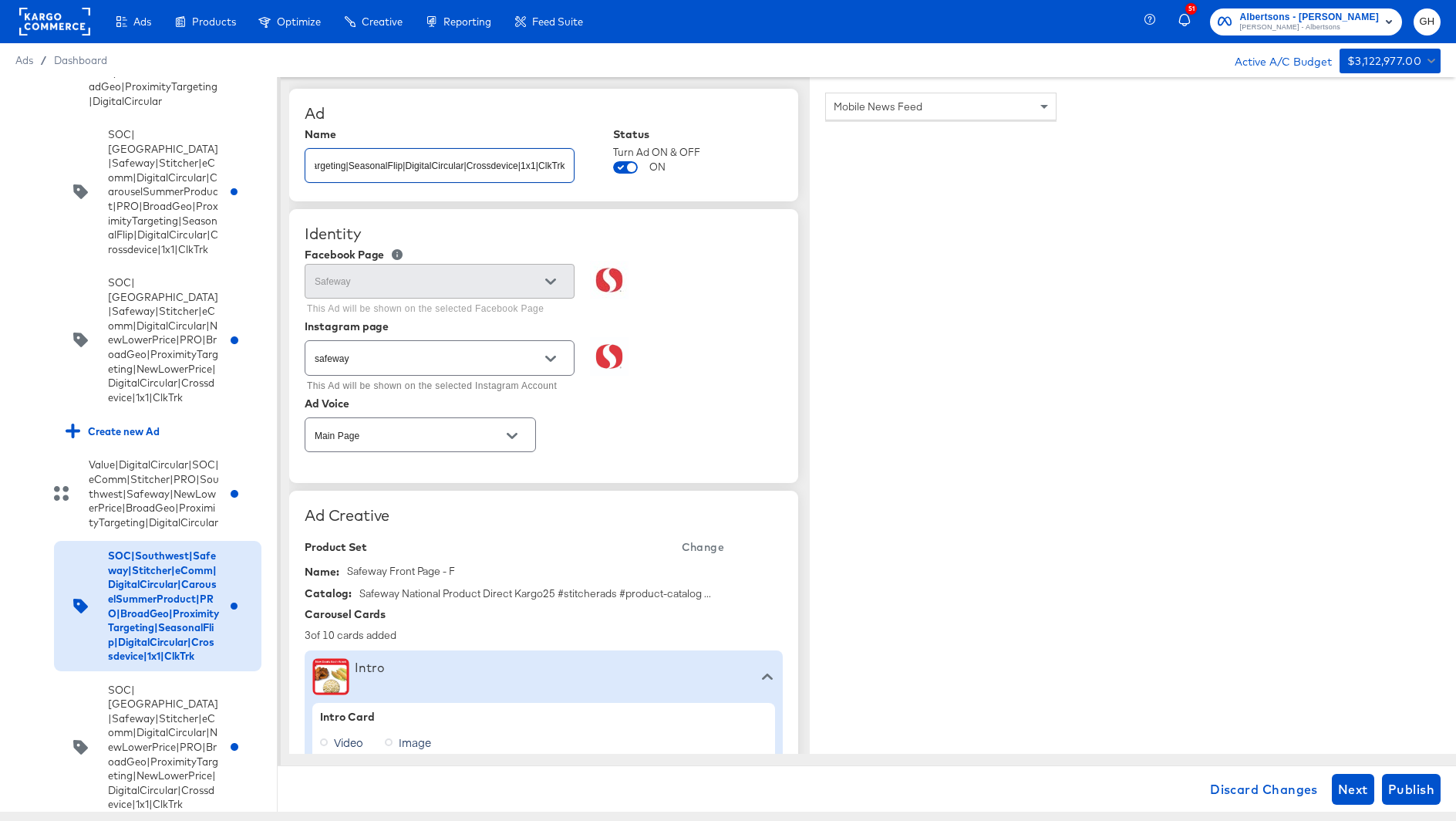 click on "safeway This Ad will be shown on the selected Instagram Account" at bounding box center (544, 367) 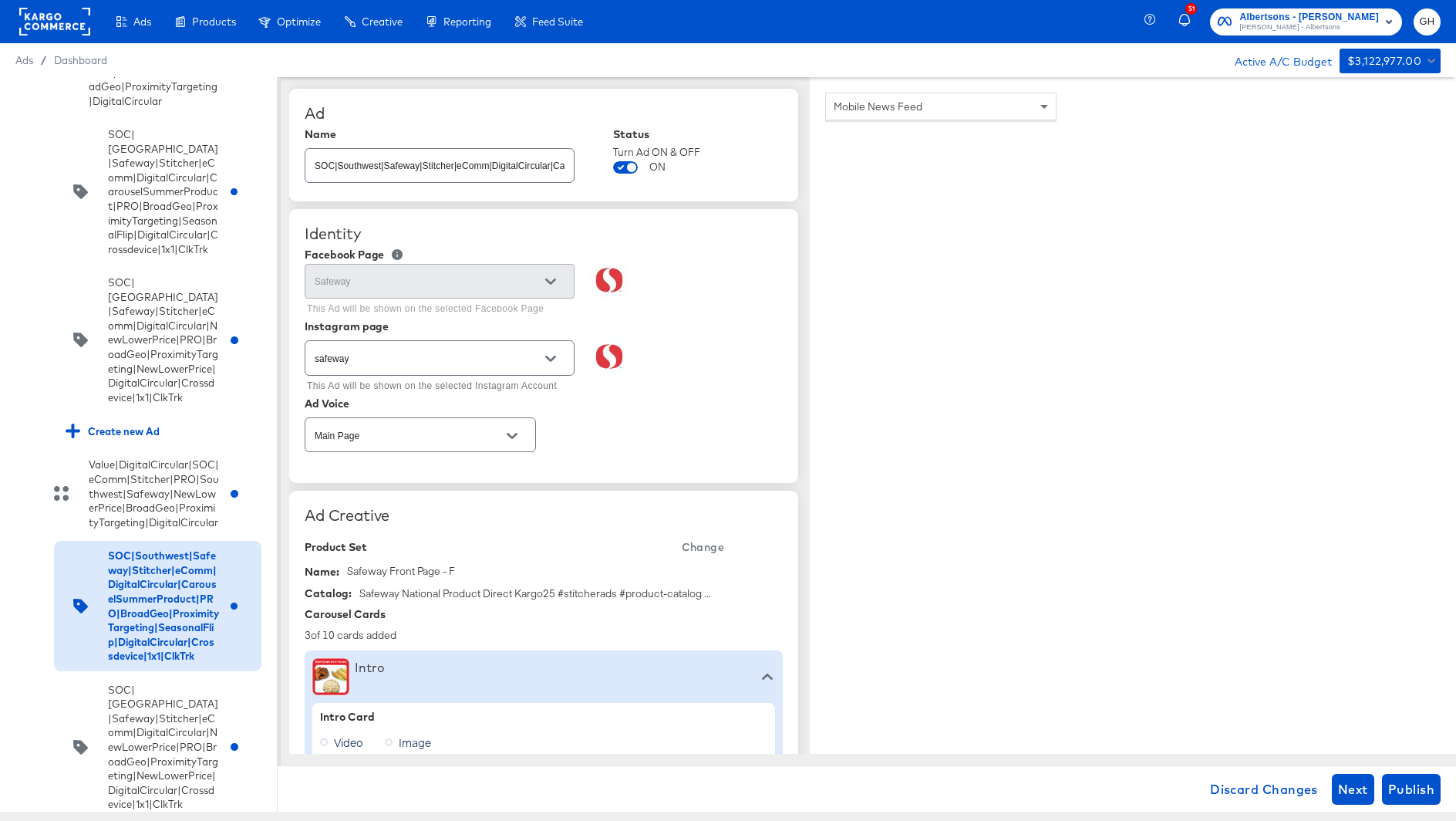 type on "x" 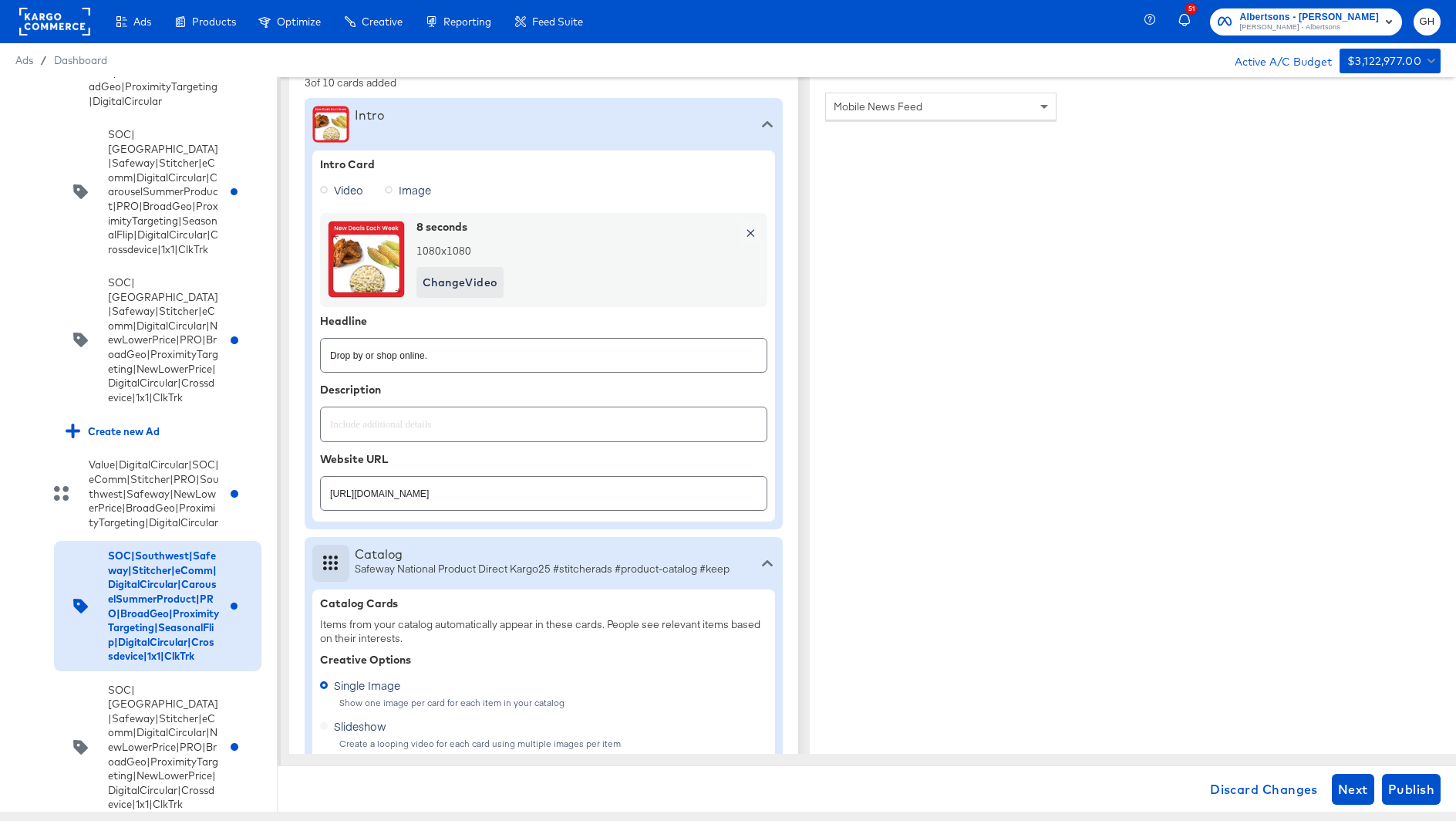 scroll, scrollTop: 557, scrollLeft: 0, axis: vertical 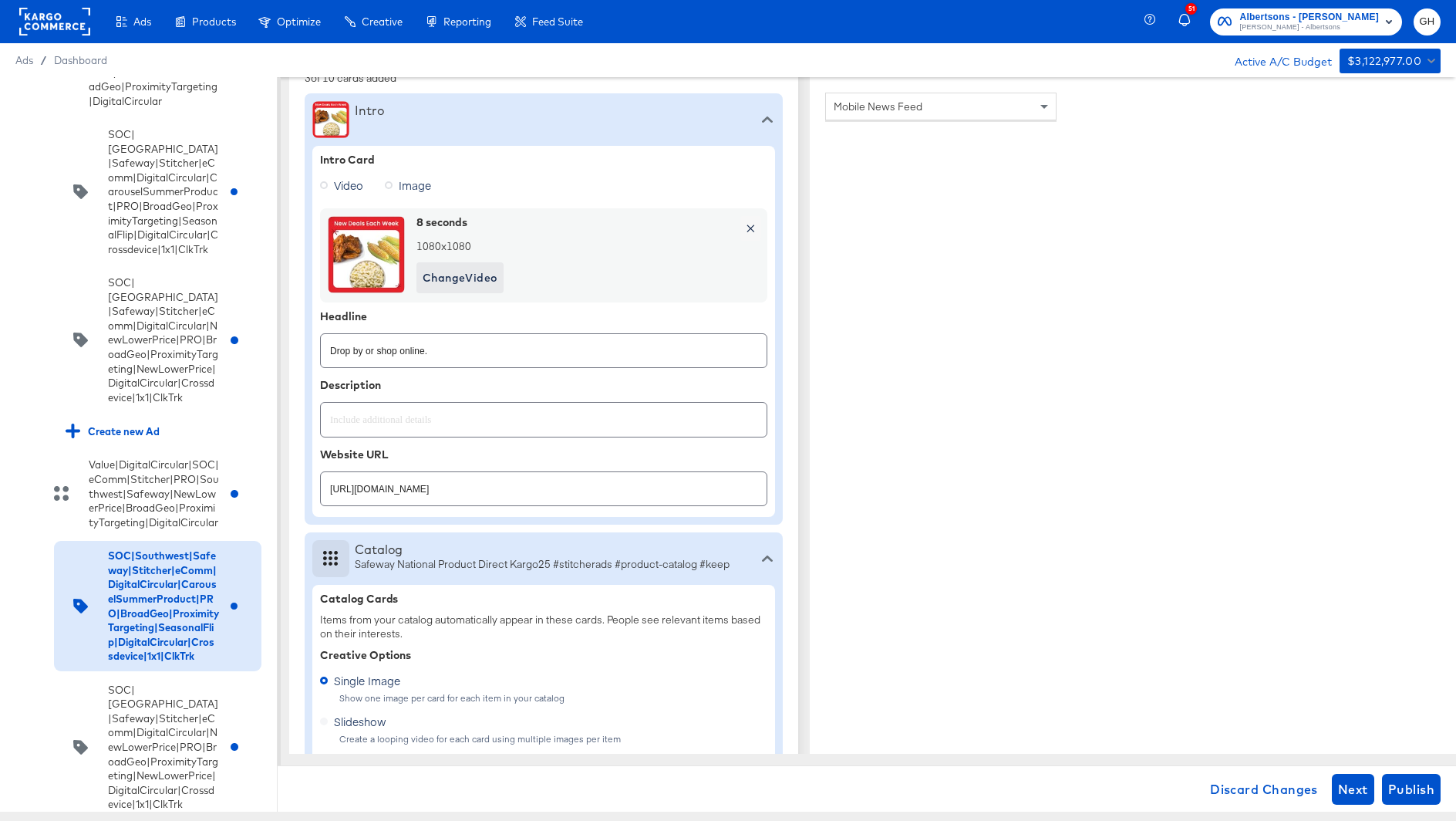 click on "https://ad.doubleclick.net/ddm/clk/617518734;424550341;f" at bounding box center [544, 482] 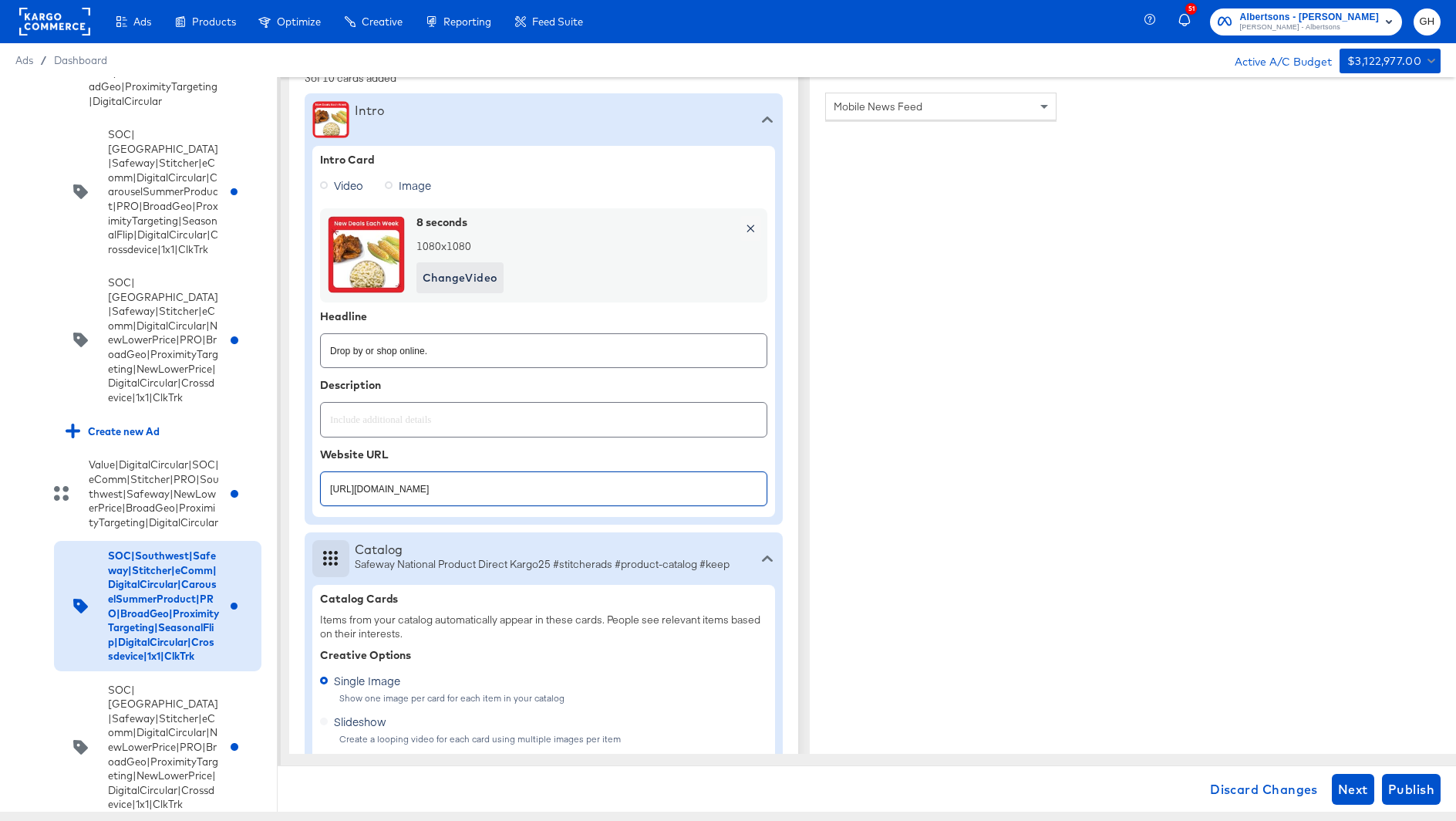 click on "https://ad.doubleclick.net/ddm/clk/617518734;424550341;f" at bounding box center (544, 482) 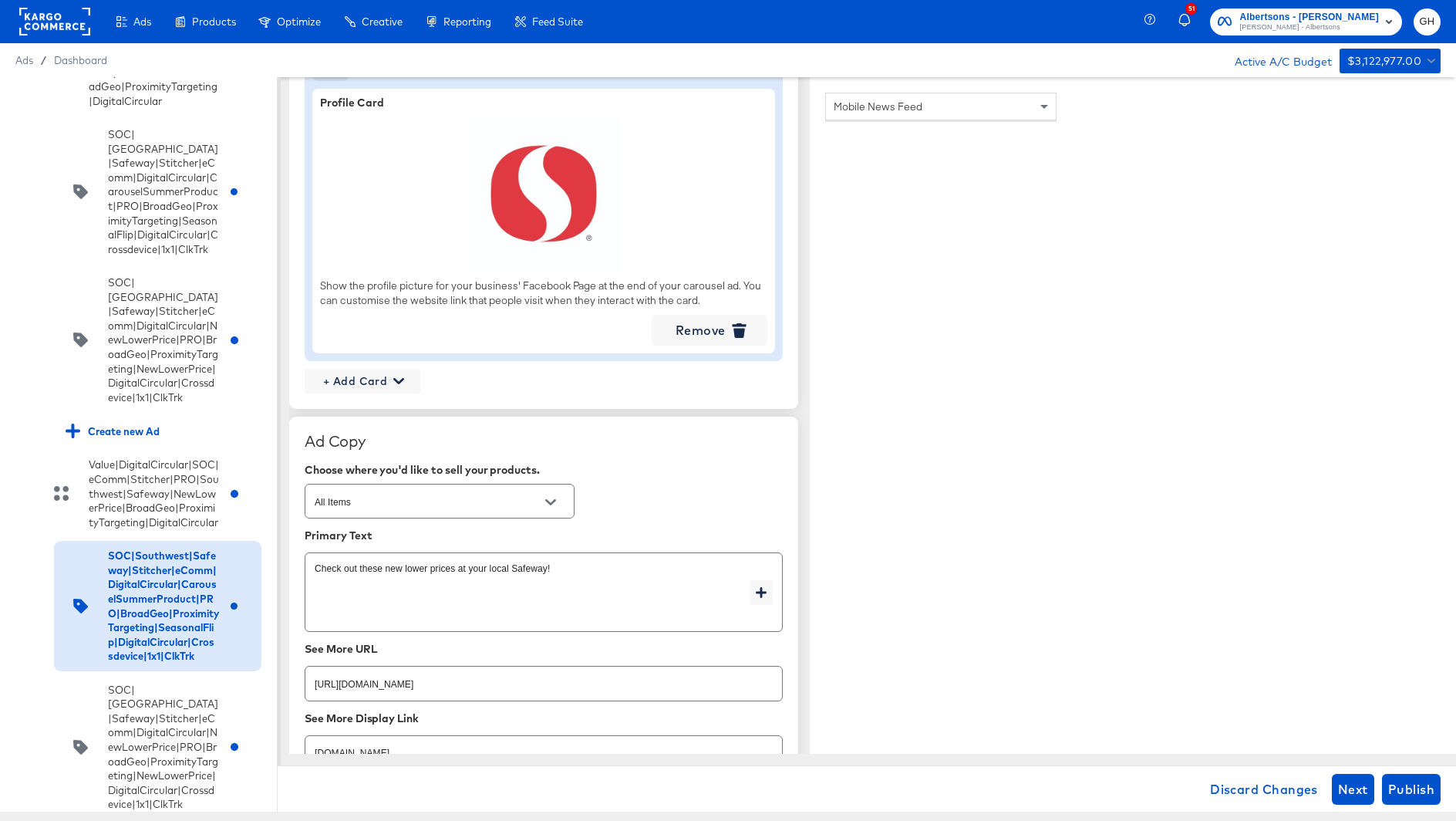 scroll, scrollTop: 1810, scrollLeft: 0, axis: vertical 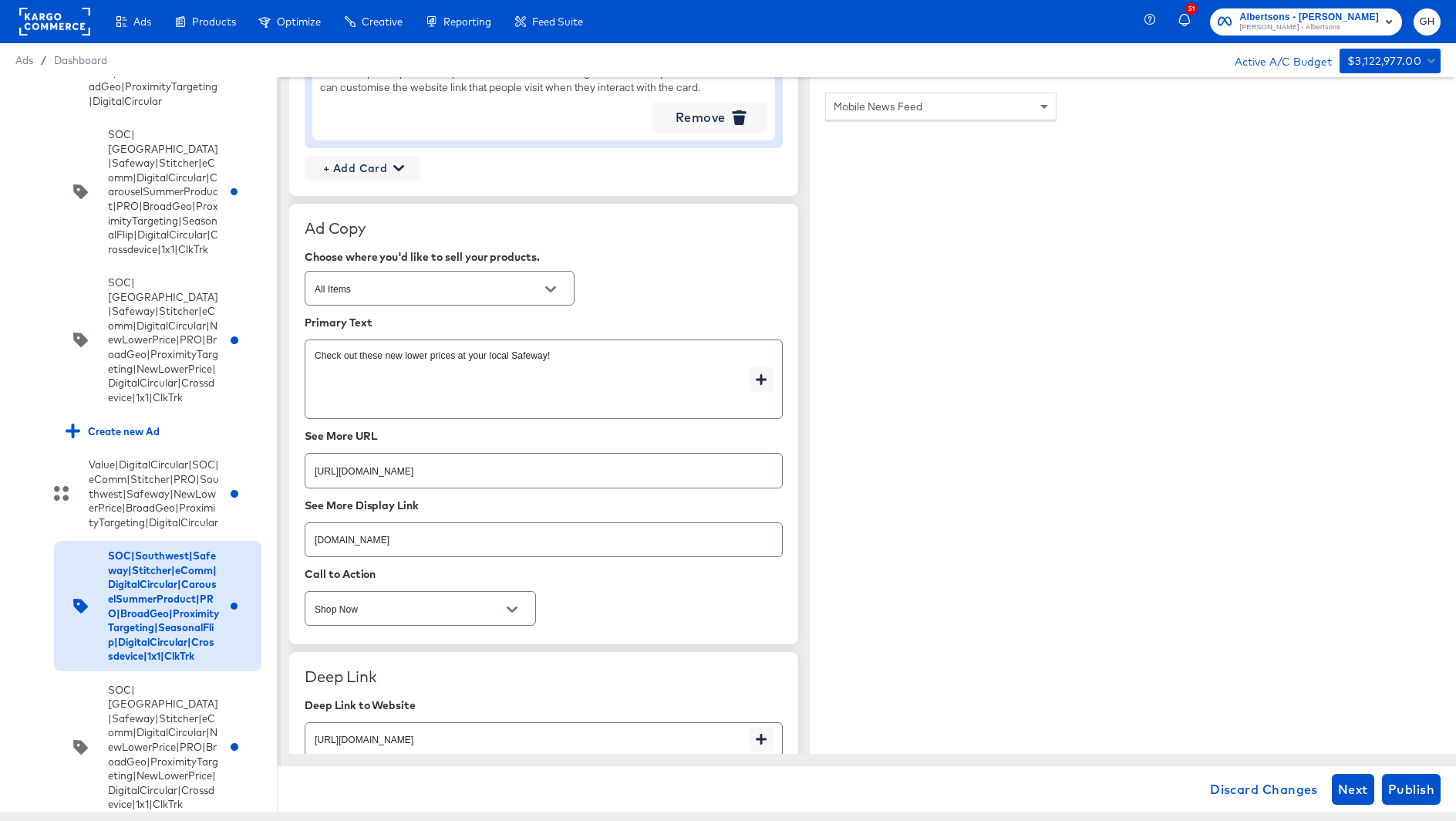 type on "https://ad.doubleclick.net/ddm/clk/617518722;424550329;i" 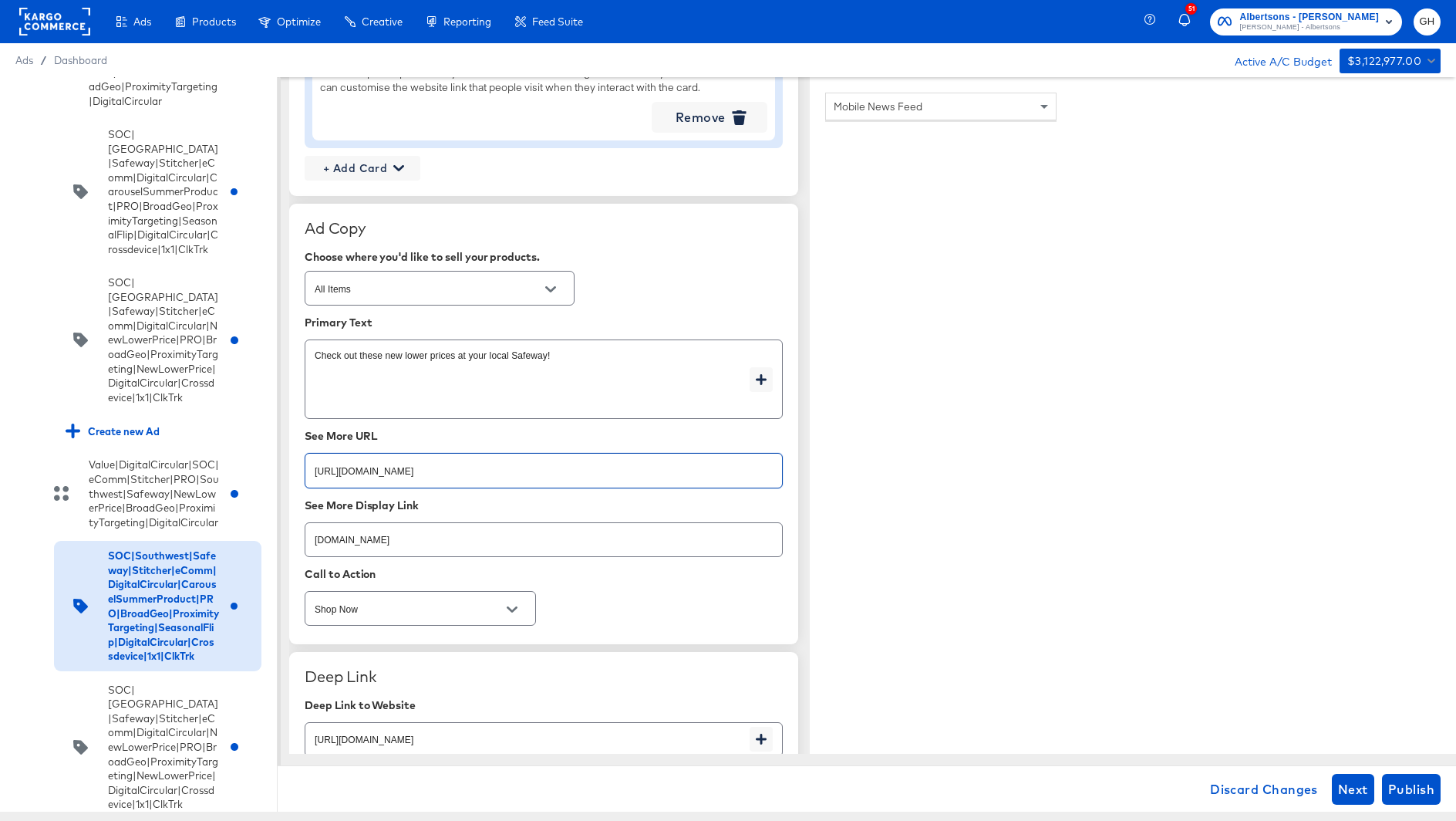 click on "https://ad.doubleclick.net/ddm/clk/617518734;424550341;f" at bounding box center (544, 464) 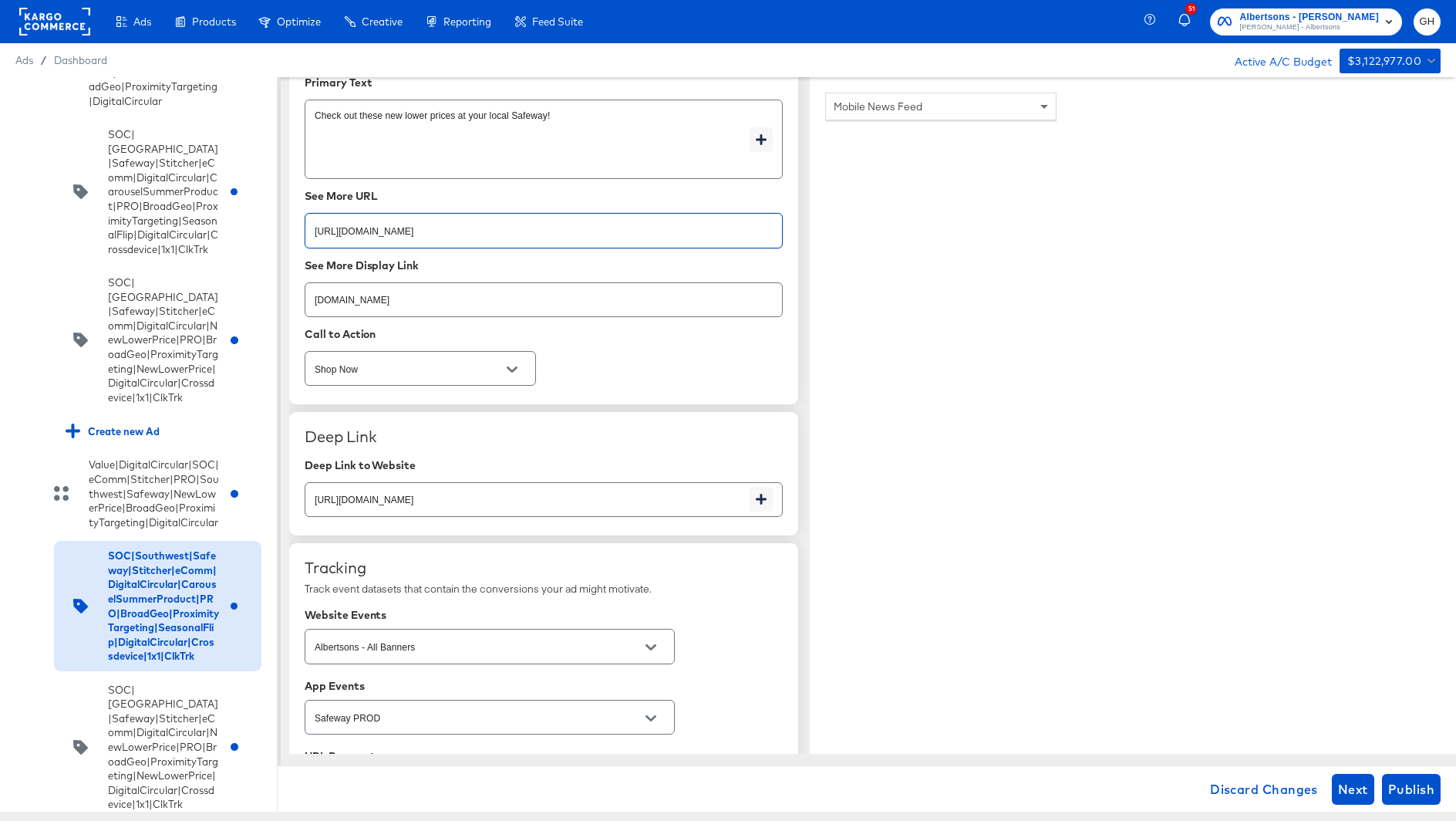 scroll, scrollTop: 2051, scrollLeft: 0, axis: vertical 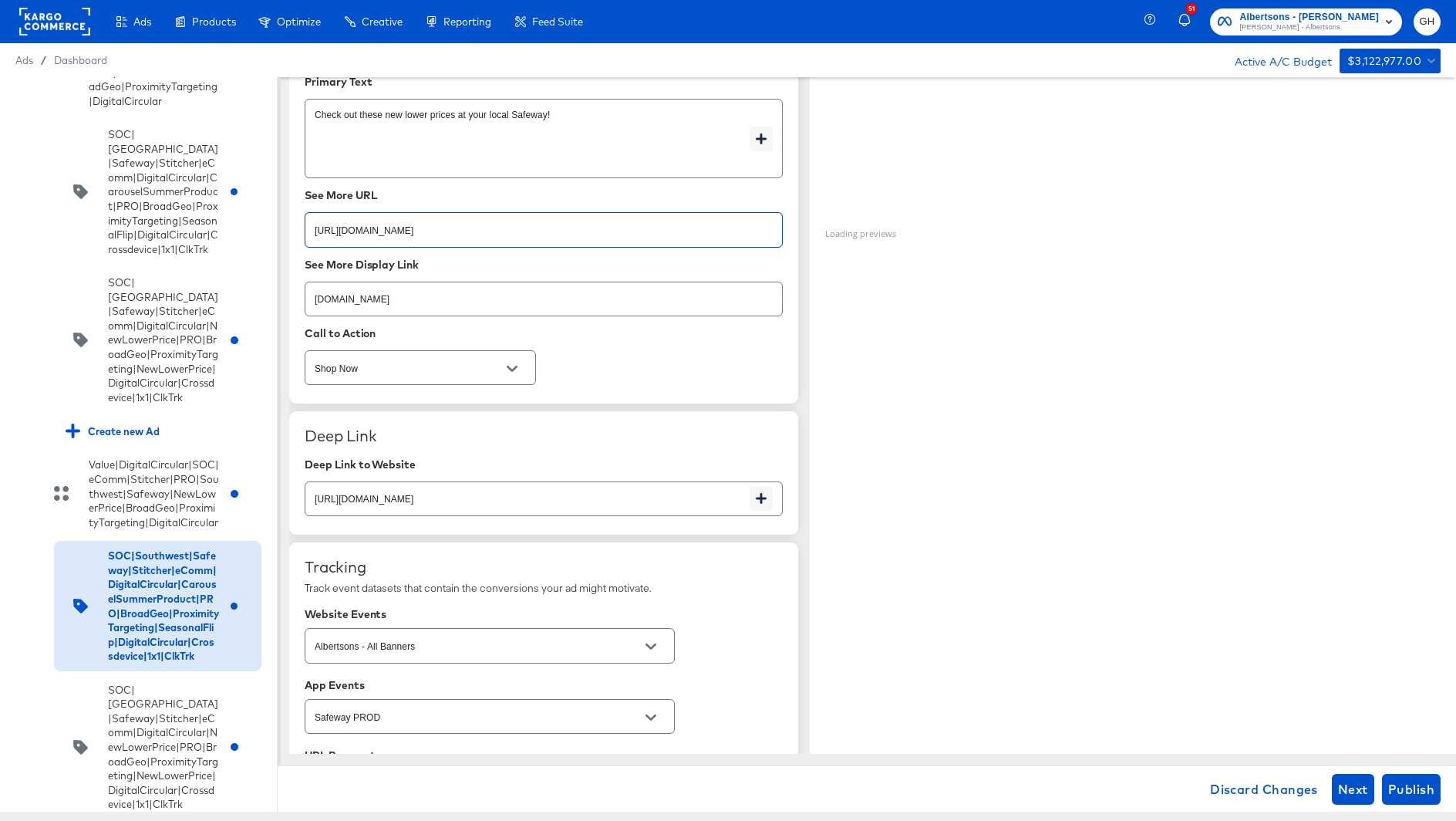 type on "https://ad.doubleclick.net/ddm/clk/617518722;424550329;i" 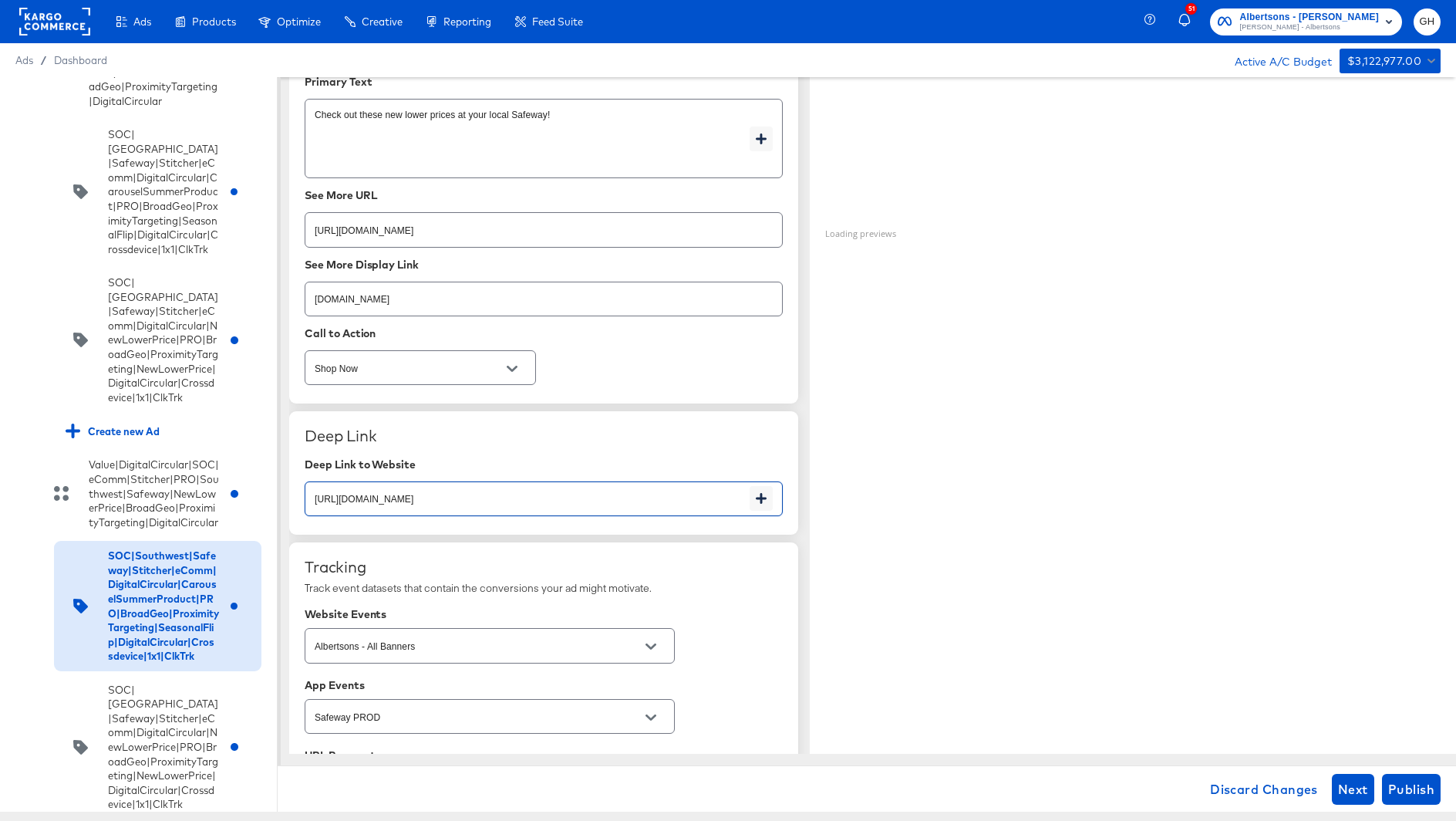 click on "https://ad.doubleclick.net/ddm/clk/617518734;424550341;f" at bounding box center [527, 492] 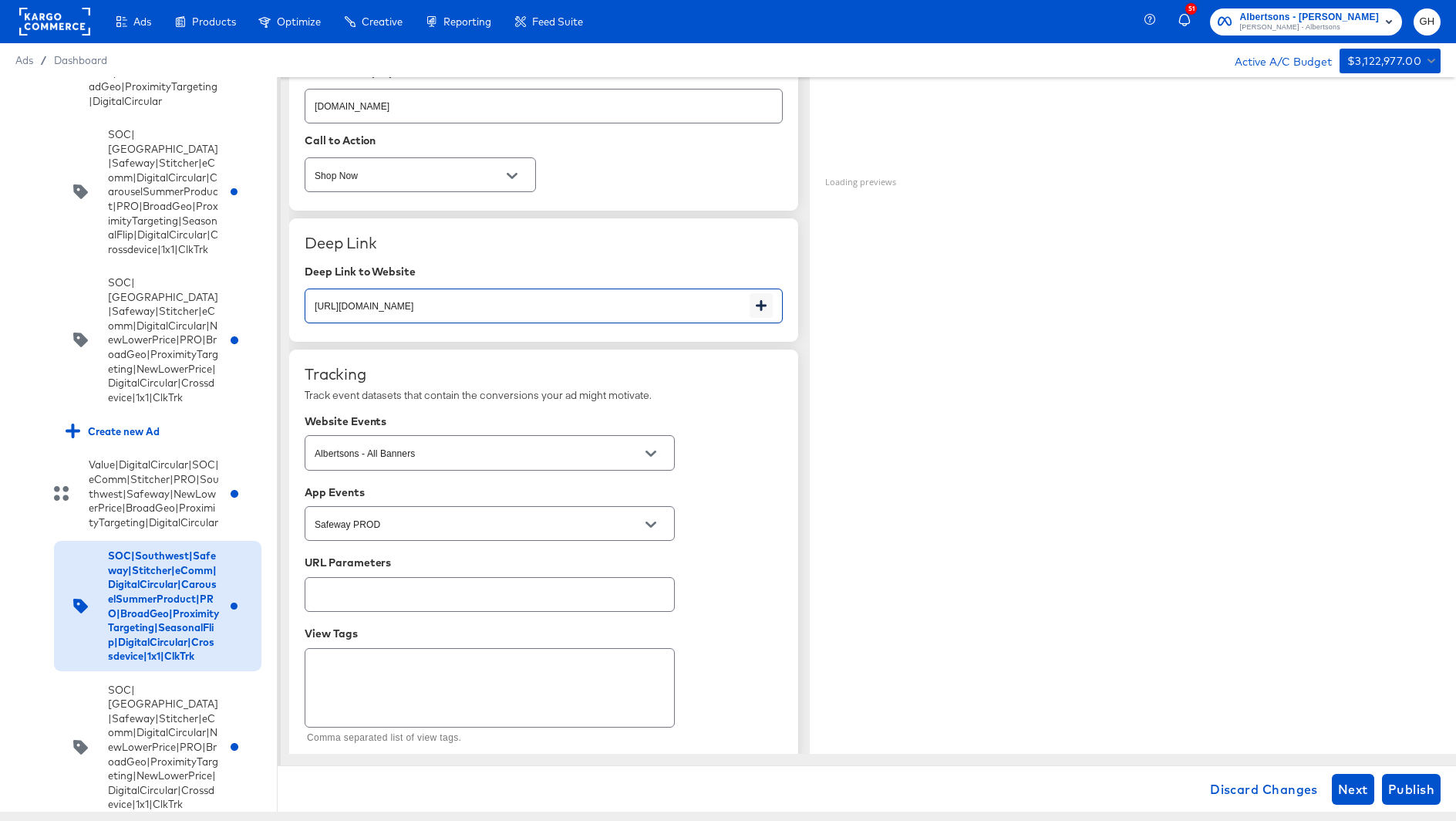 type on "https://ad.doubleclick.net/ddm/clk/617518722;424550329;i" 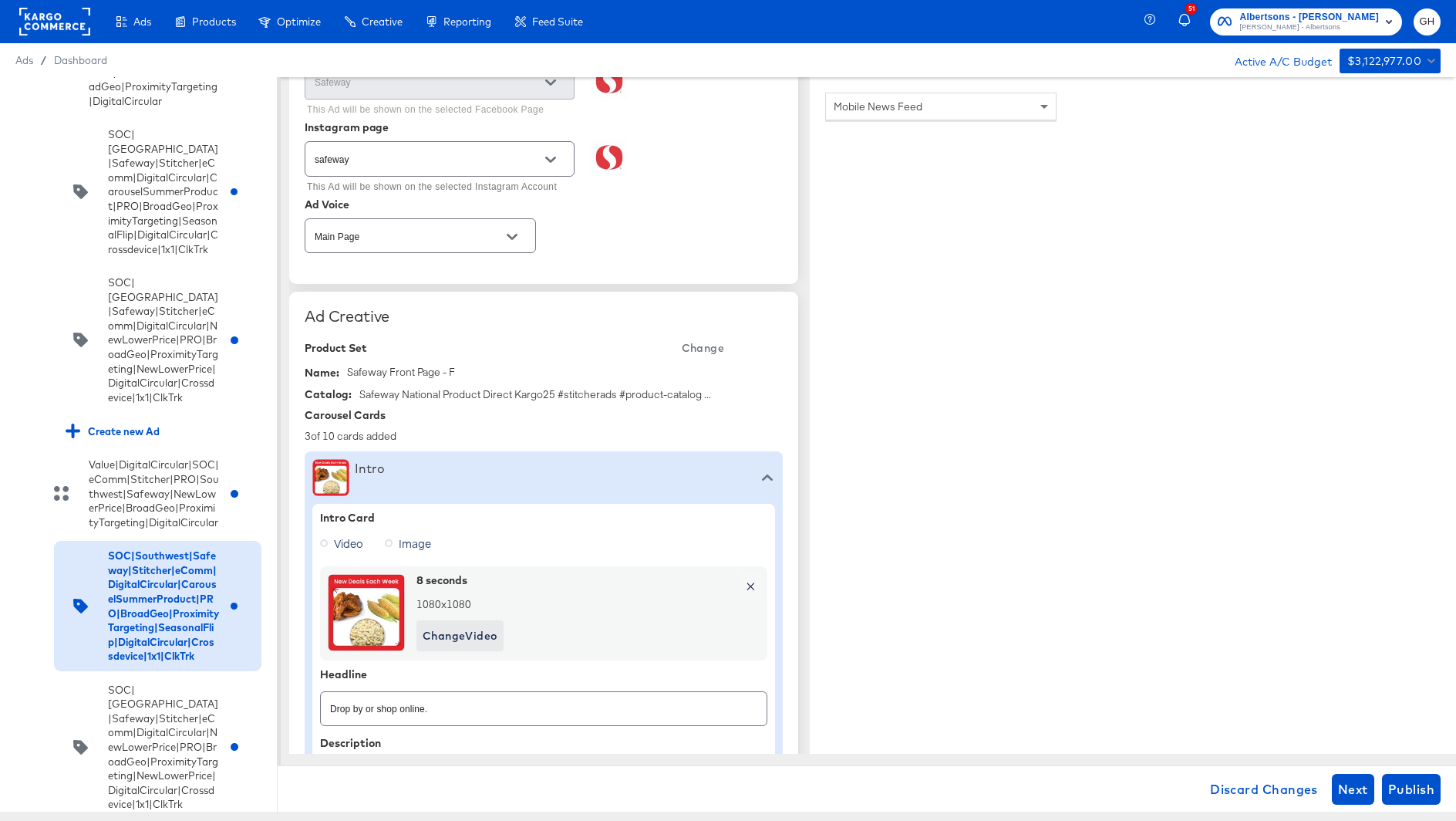 scroll, scrollTop: 0, scrollLeft: 0, axis: both 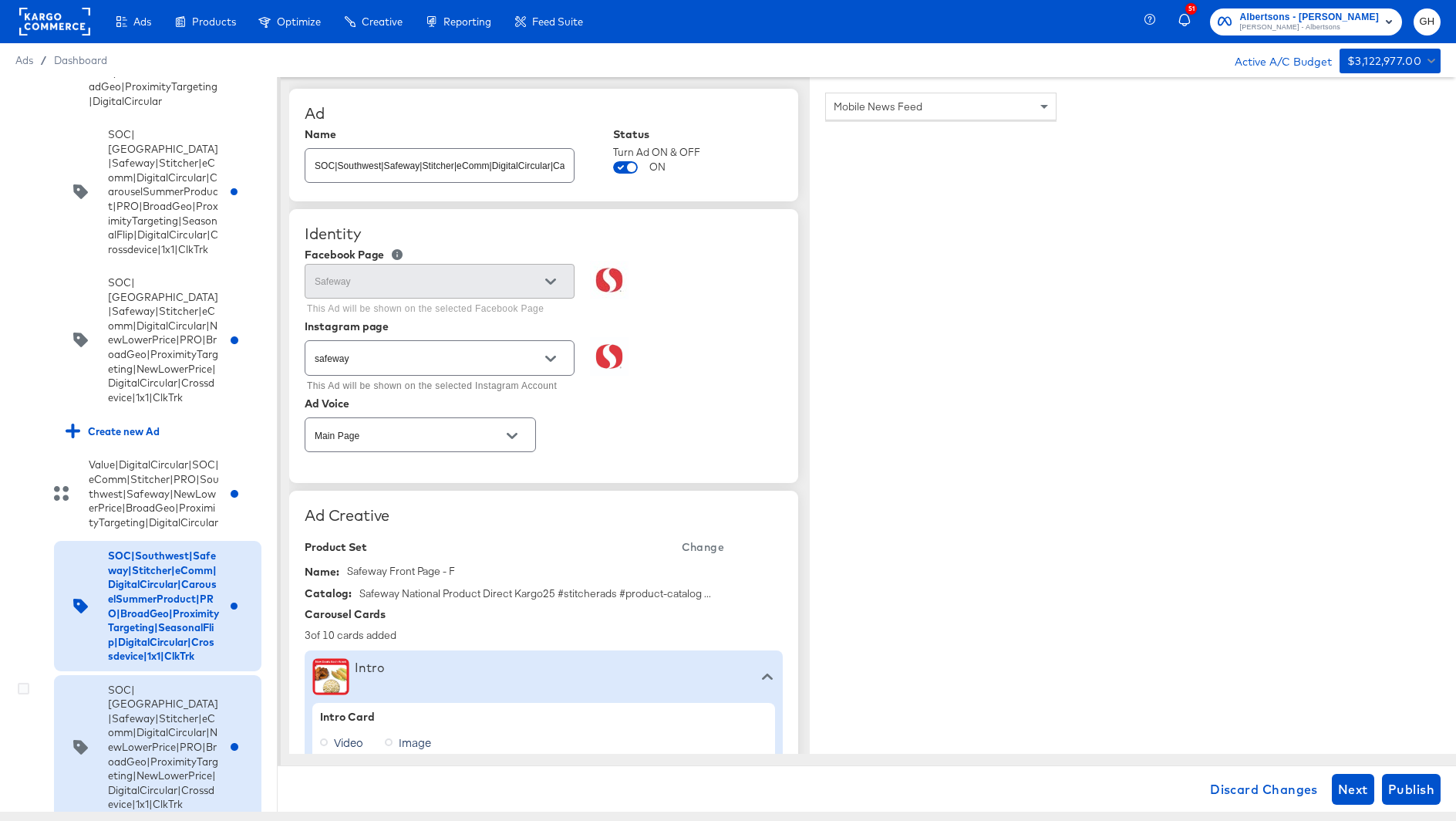 click on "SOC|Seattle|Safeway|Stitcher|eComm|DigitalCircular|NewLowerPrice|PRO|BroadGeo|ProximityTargeting|NewLowerPrice|DigitalCircular|Crossdevice|1x1|ClkTrk" at bounding box center (163, 747) 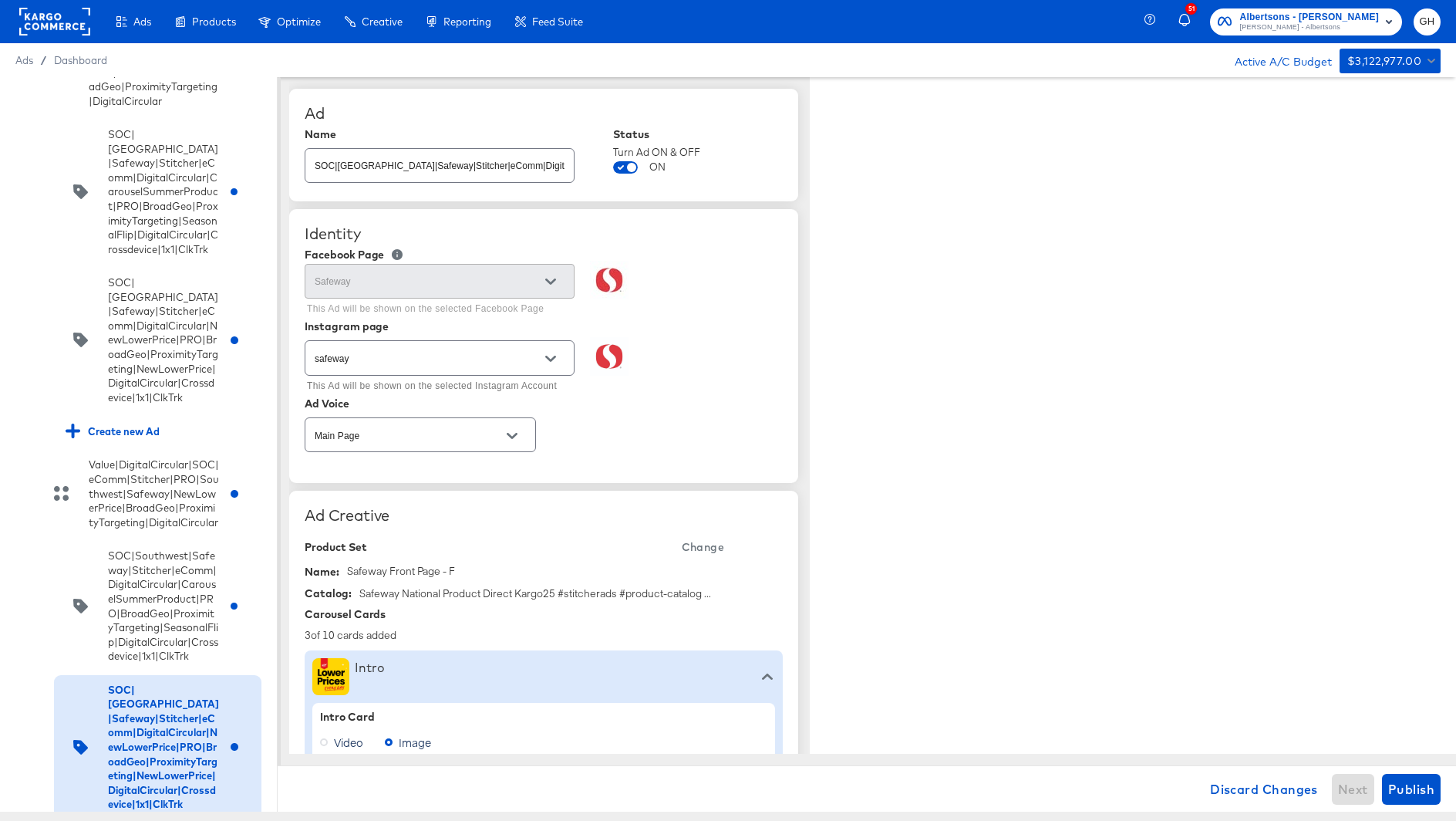 type on "x" 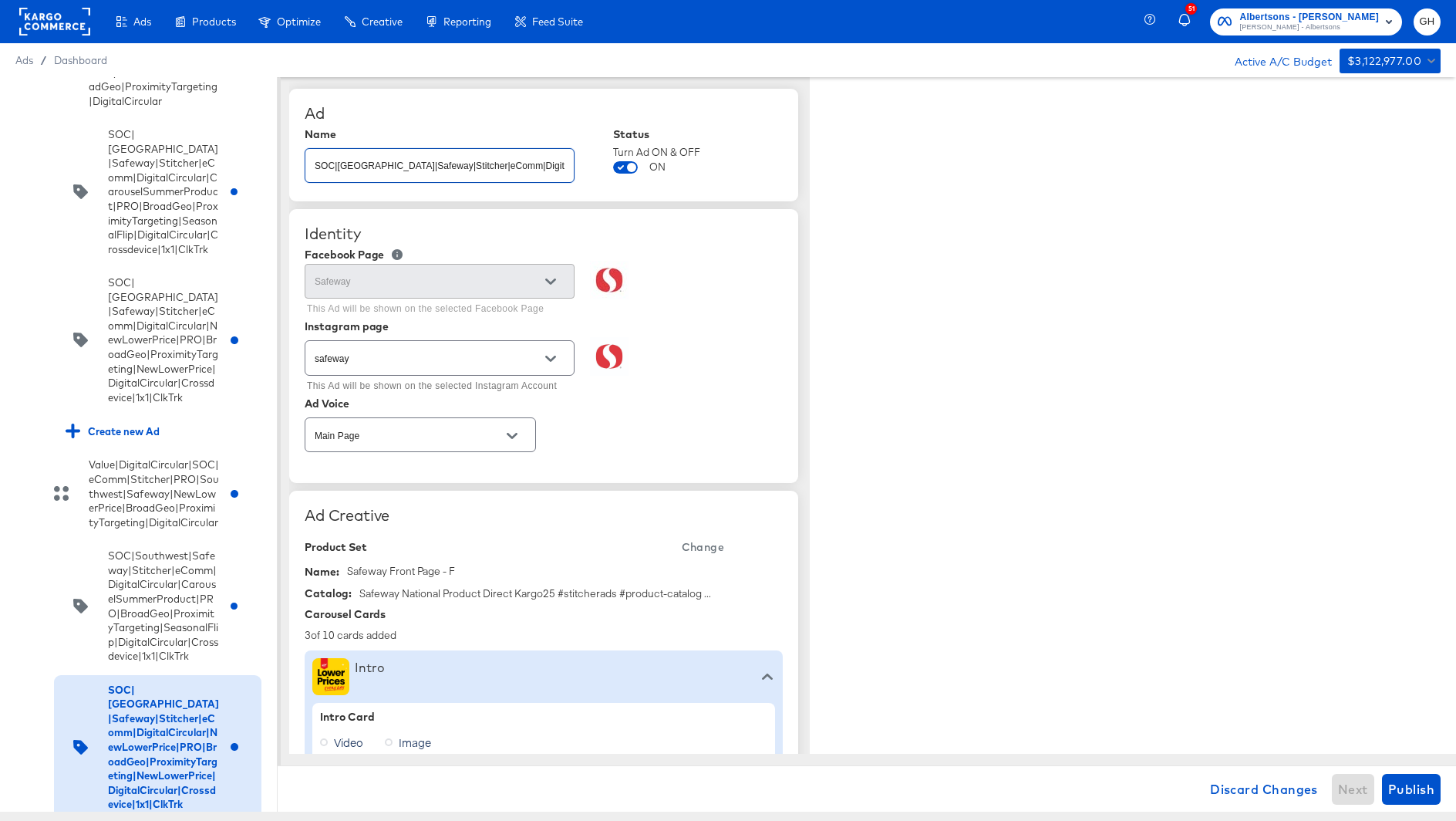 click on "SOC|Seattle|Safeway|Stitcher|eComm|DigitalCircular|NewLowerPrice|PRO|BroadGeo|ProximityTargeting|NewLowerPrice|DigitalCircular|Crossdevice|1x1|ClkTrk" at bounding box center (440, 159) 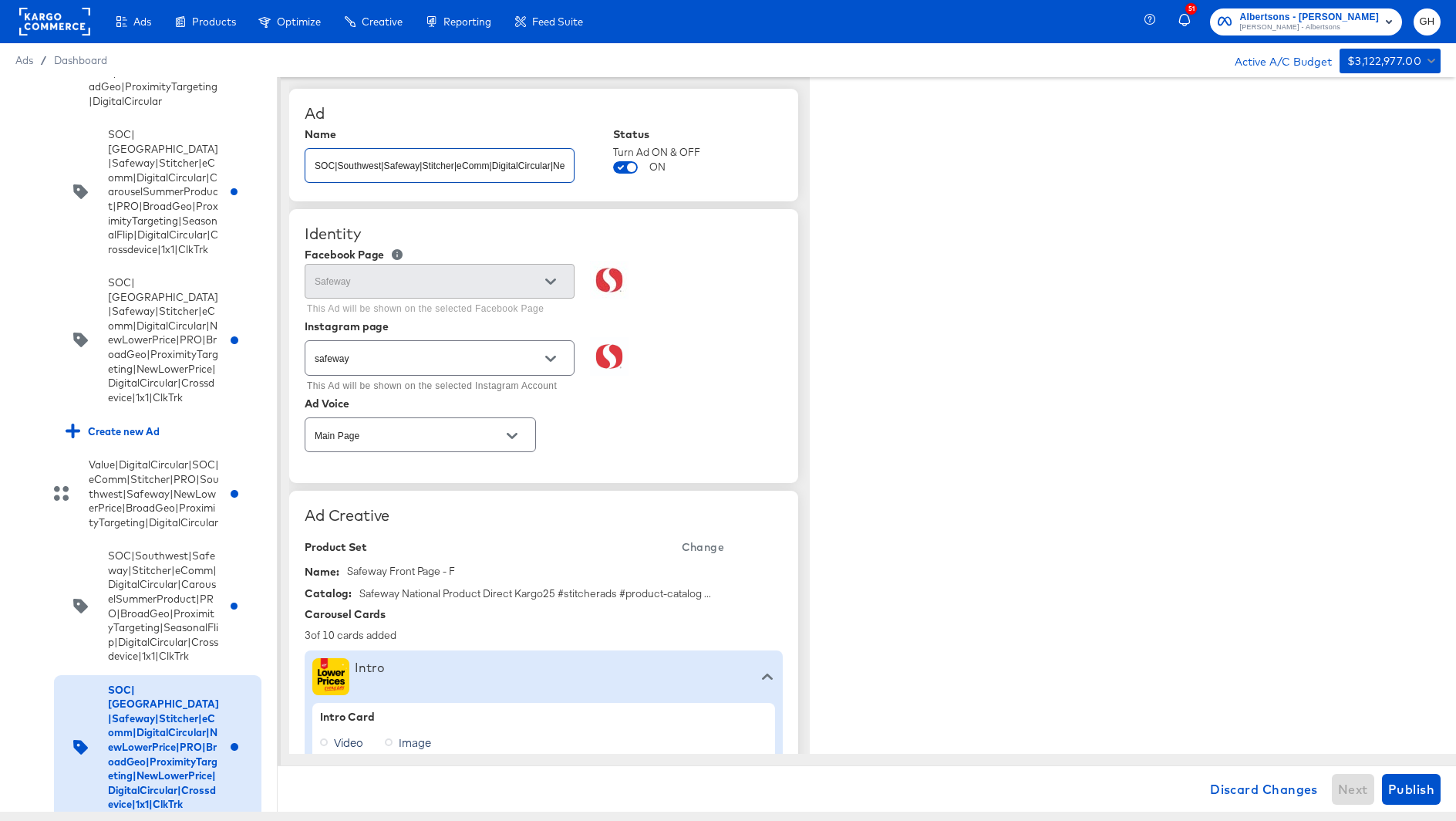 scroll, scrollTop: 0, scrollLeft: 432, axis: horizontal 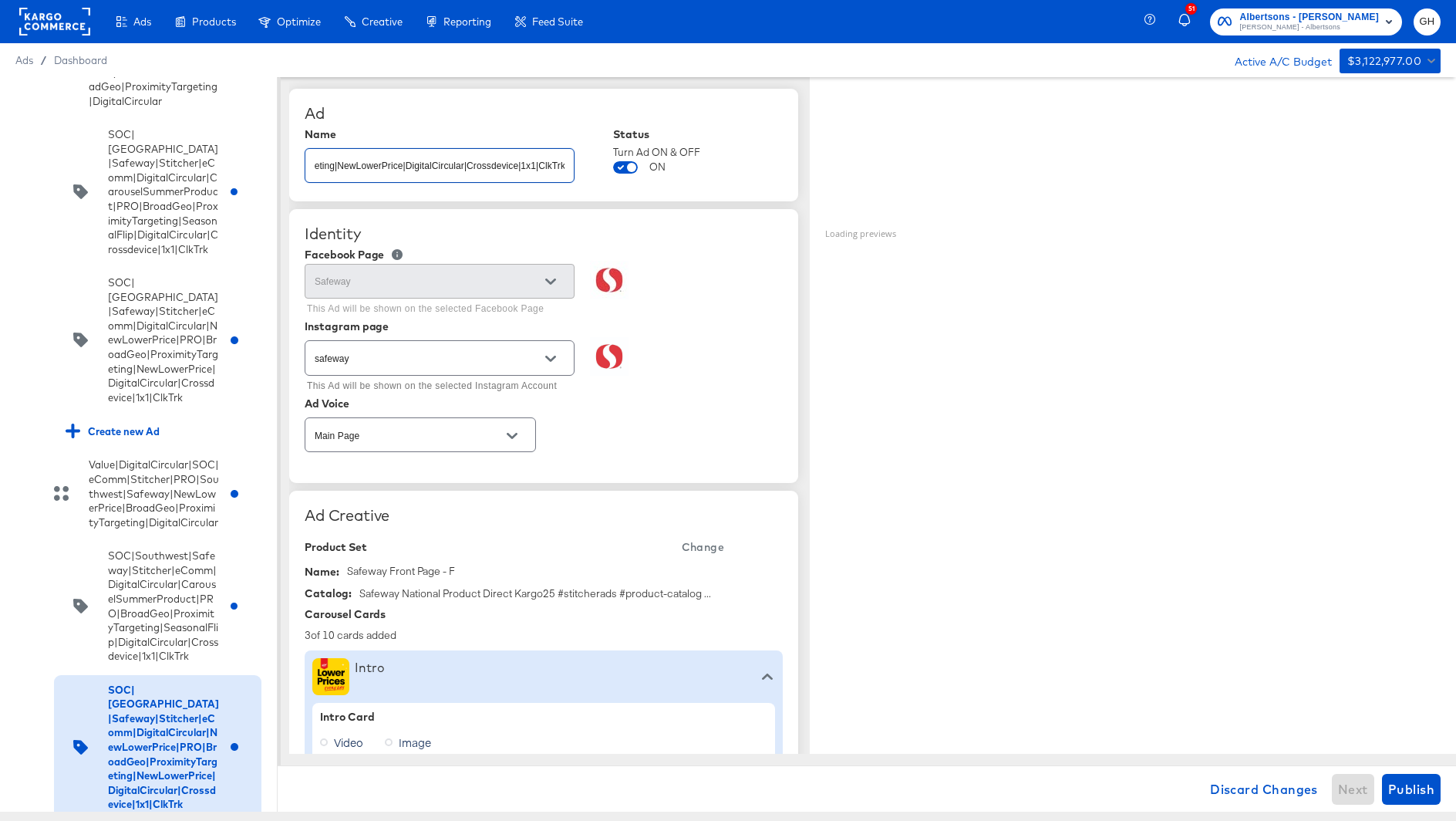 type on "SOC|Southwest|Safeway|Stitcher|eComm|DigitalCircular|NewLowerPrice|PRO|BroadGeo|ProximityTargeting|NewLowerPrice|DigitalCircular|Crossdevice|1x1|ClkTrk" 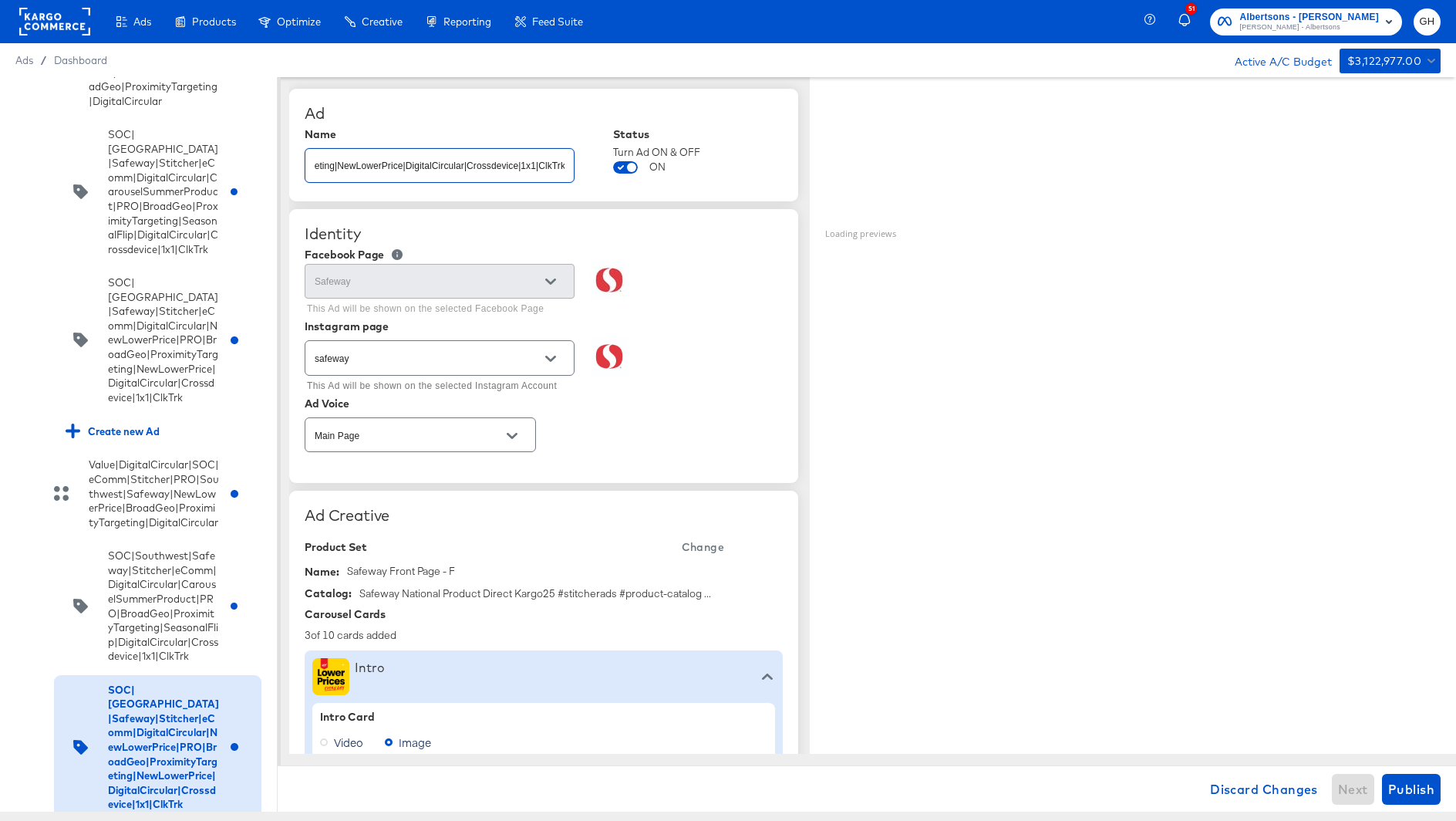 click on "Facebook Page" at bounding box center [544, 255] 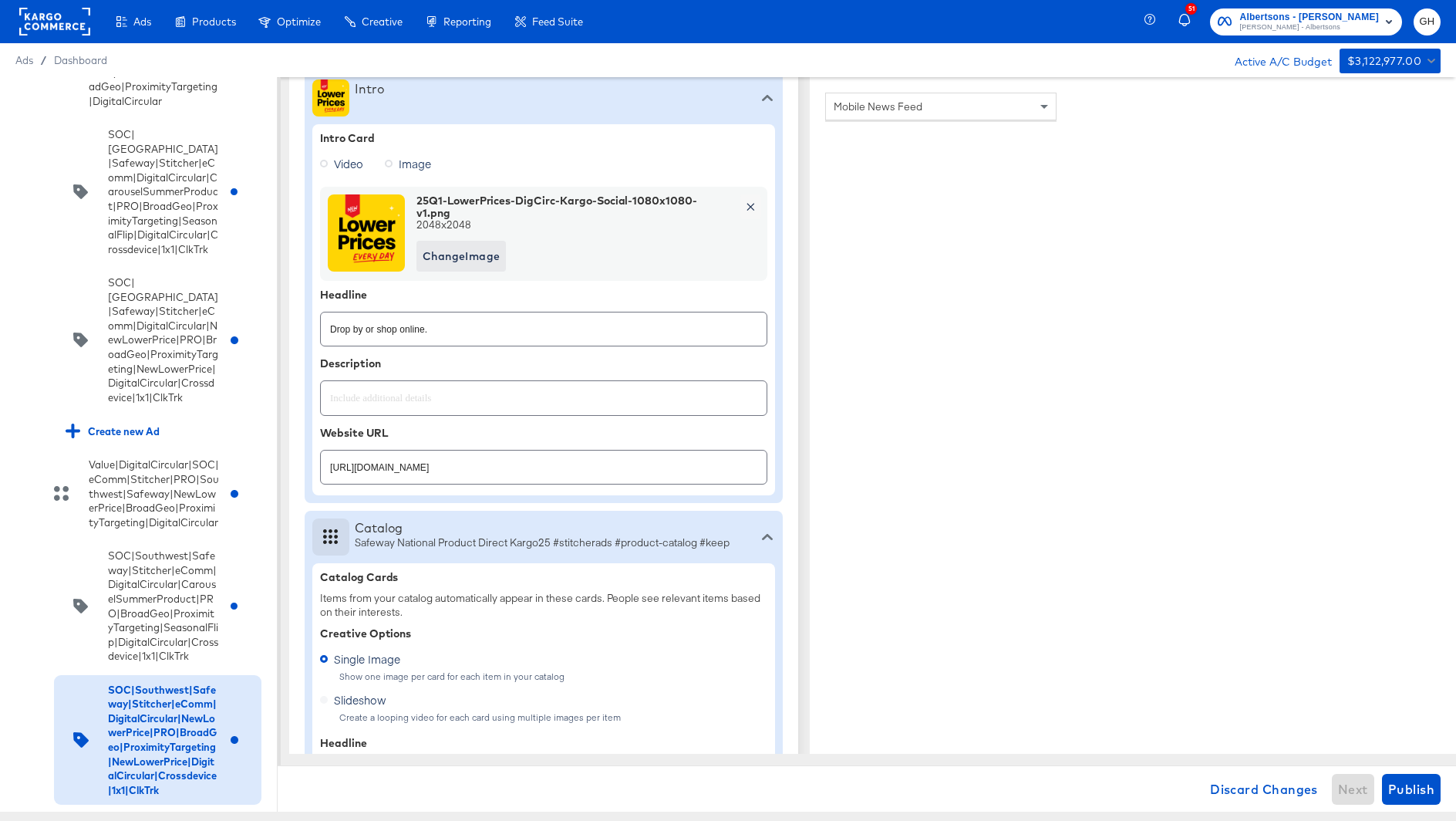 scroll, scrollTop: 588, scrollLeft: 0, axis: vertical 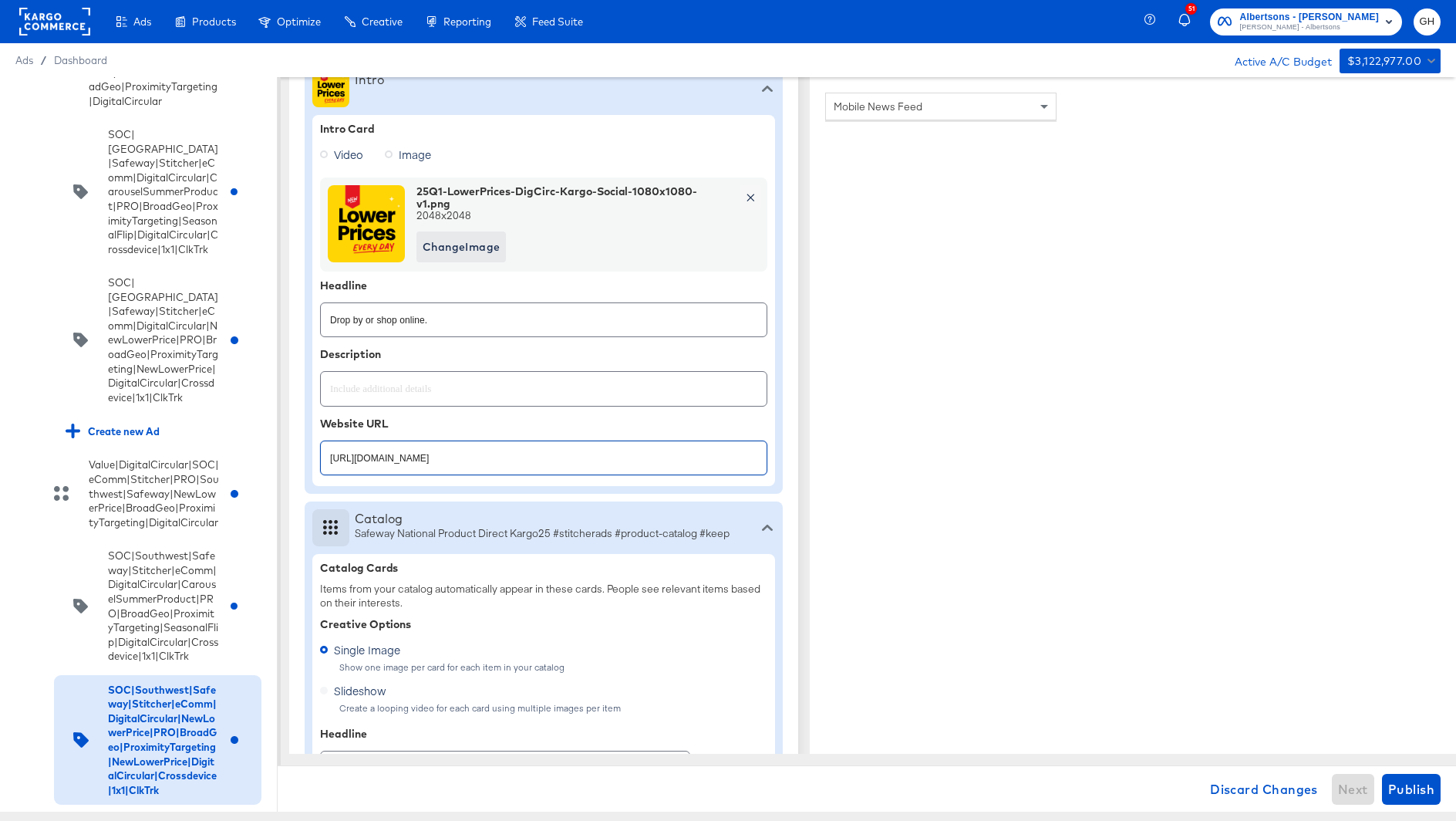 click on "https://ad.doubleclick.net/ddm/clk/617518713;424550320;z" at bounding box center [544, 451] 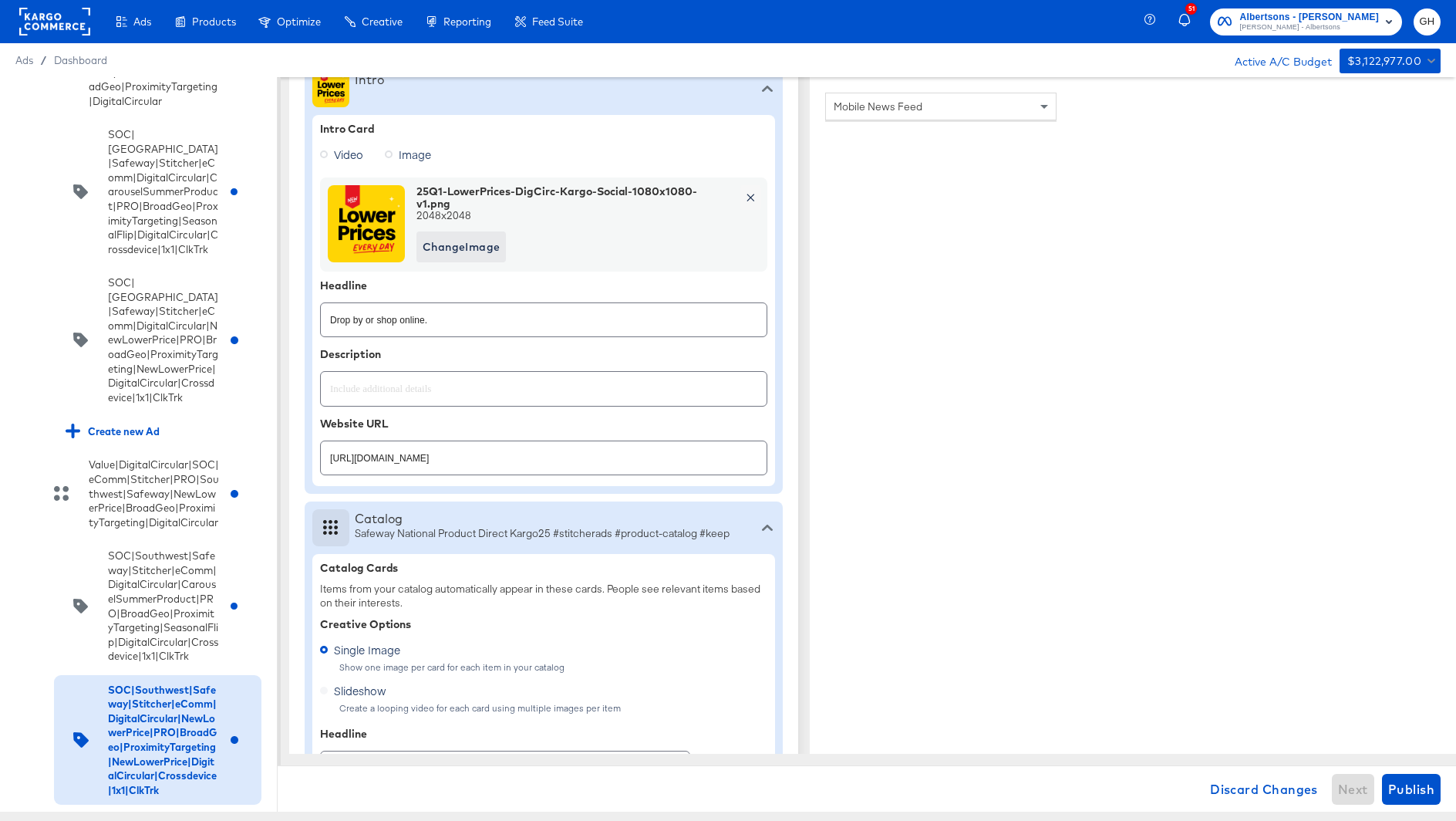 type on "x" 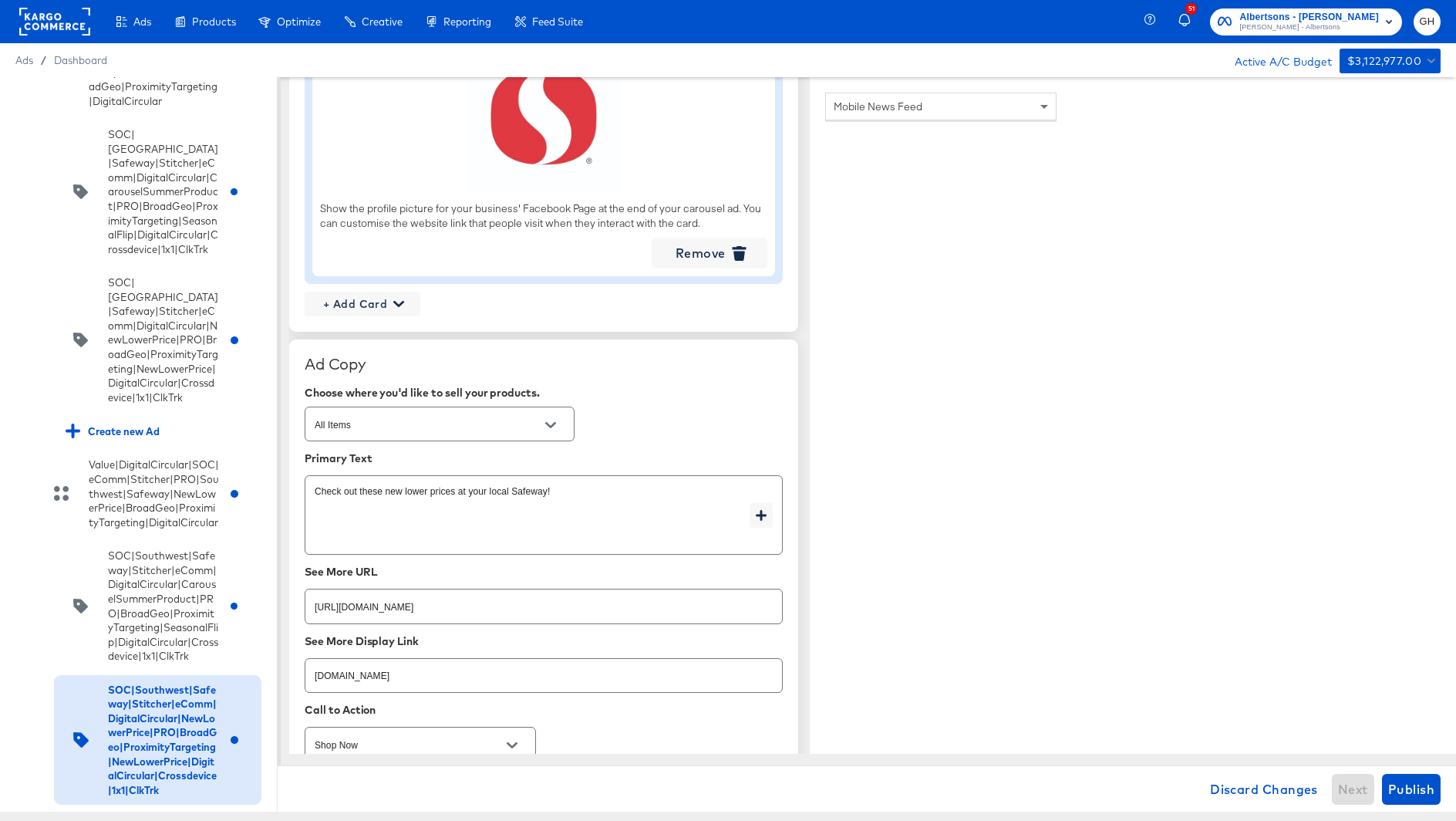 scroll, scrollTop: 1724, scrollLeft: 0, axis: vertical 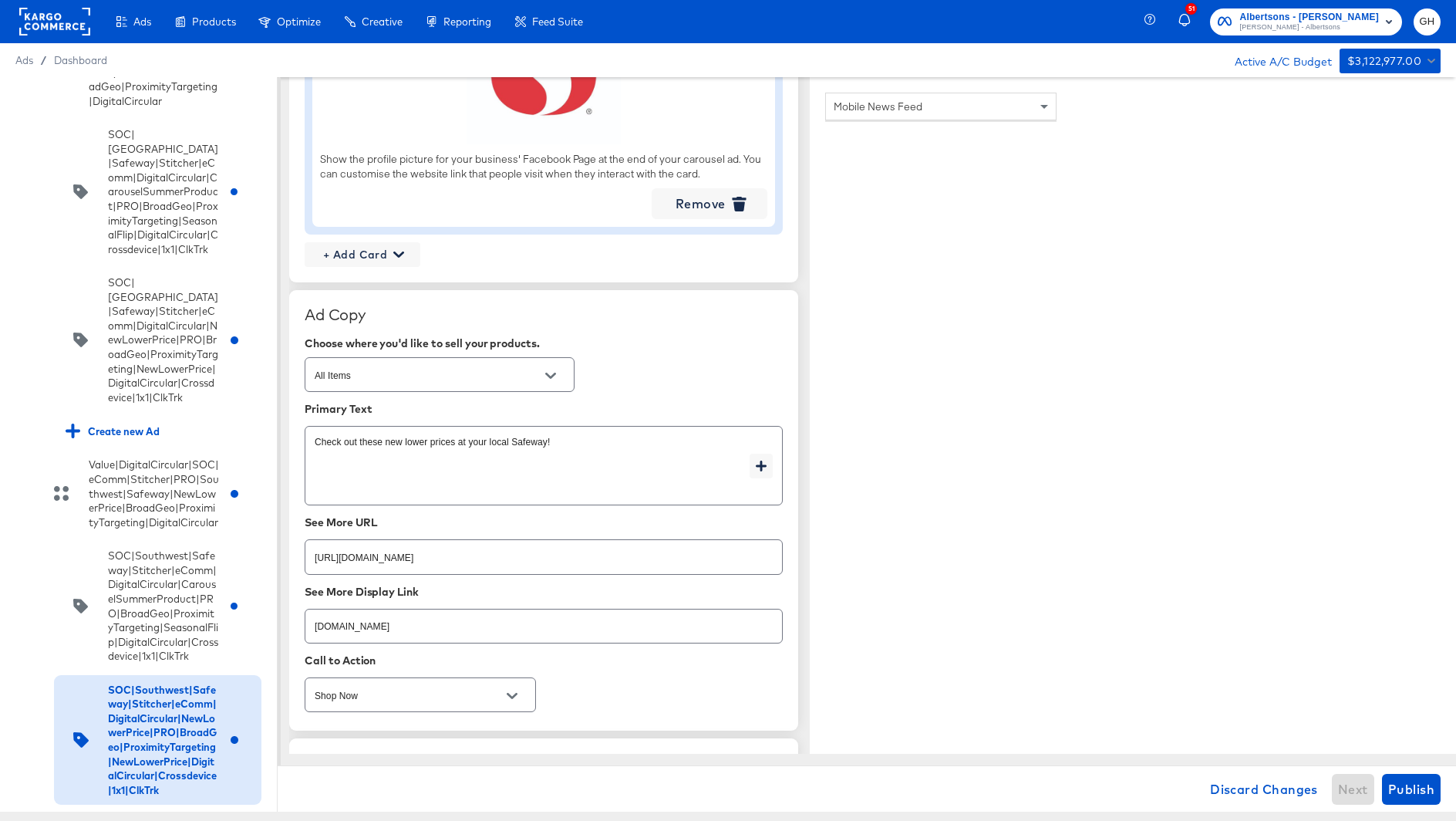 type on "x" 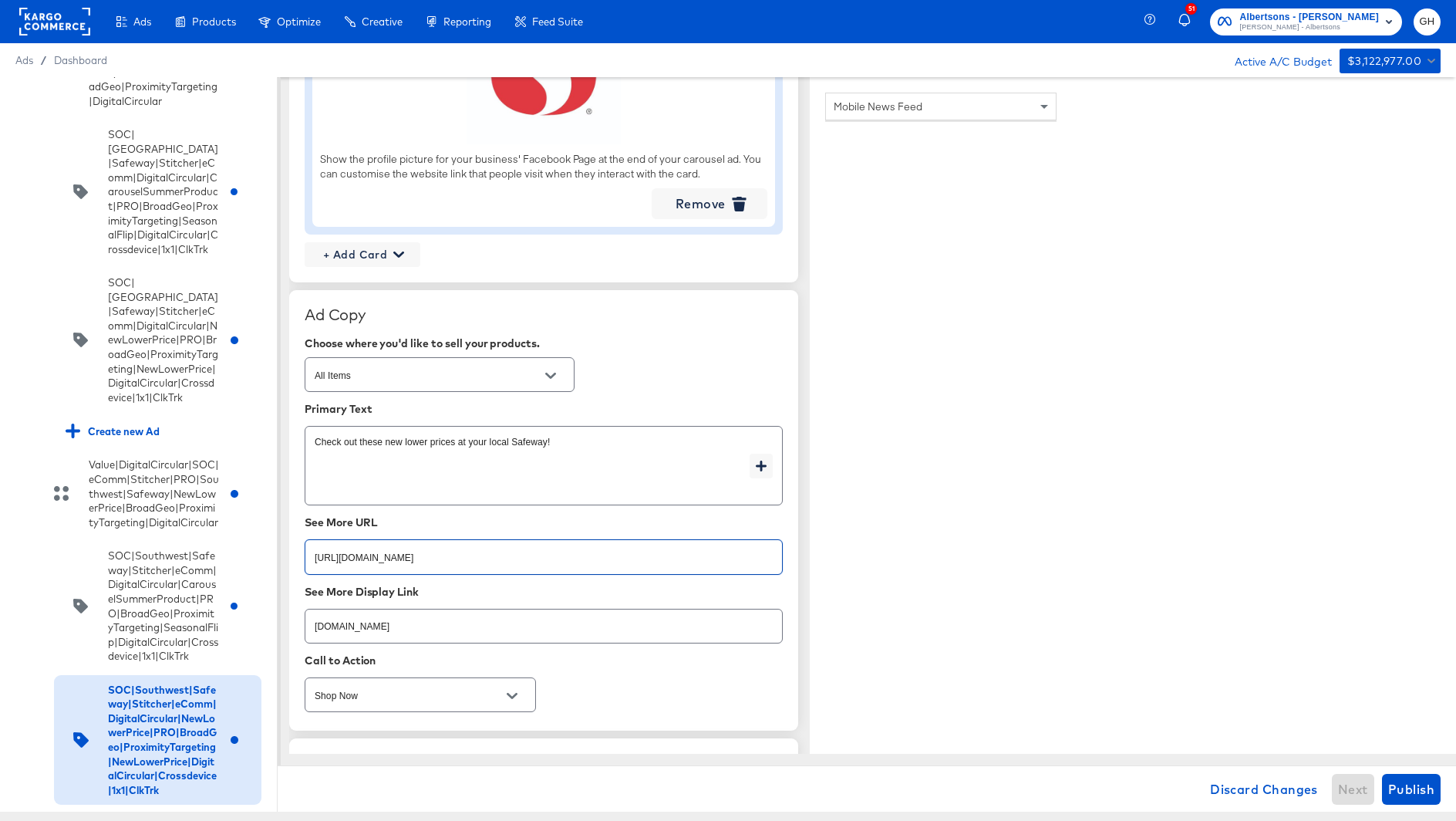 click on "https://ad.doubleclick.net/ddm/clk/617518713;424550320;z" at bounding box center (544, 550) 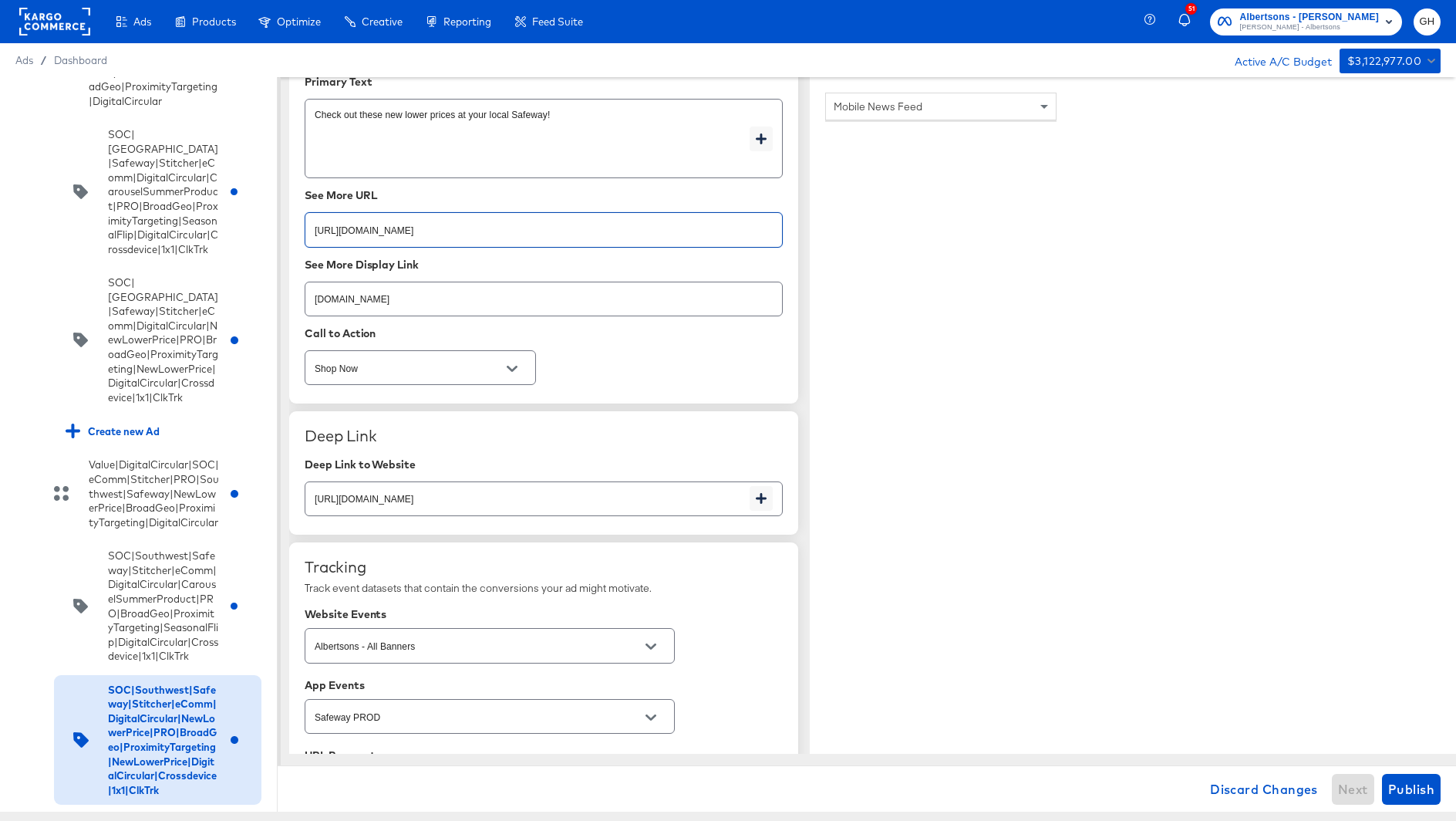 scroll, scrollTop: 2056, scrollLeft: 0, axis: vertical 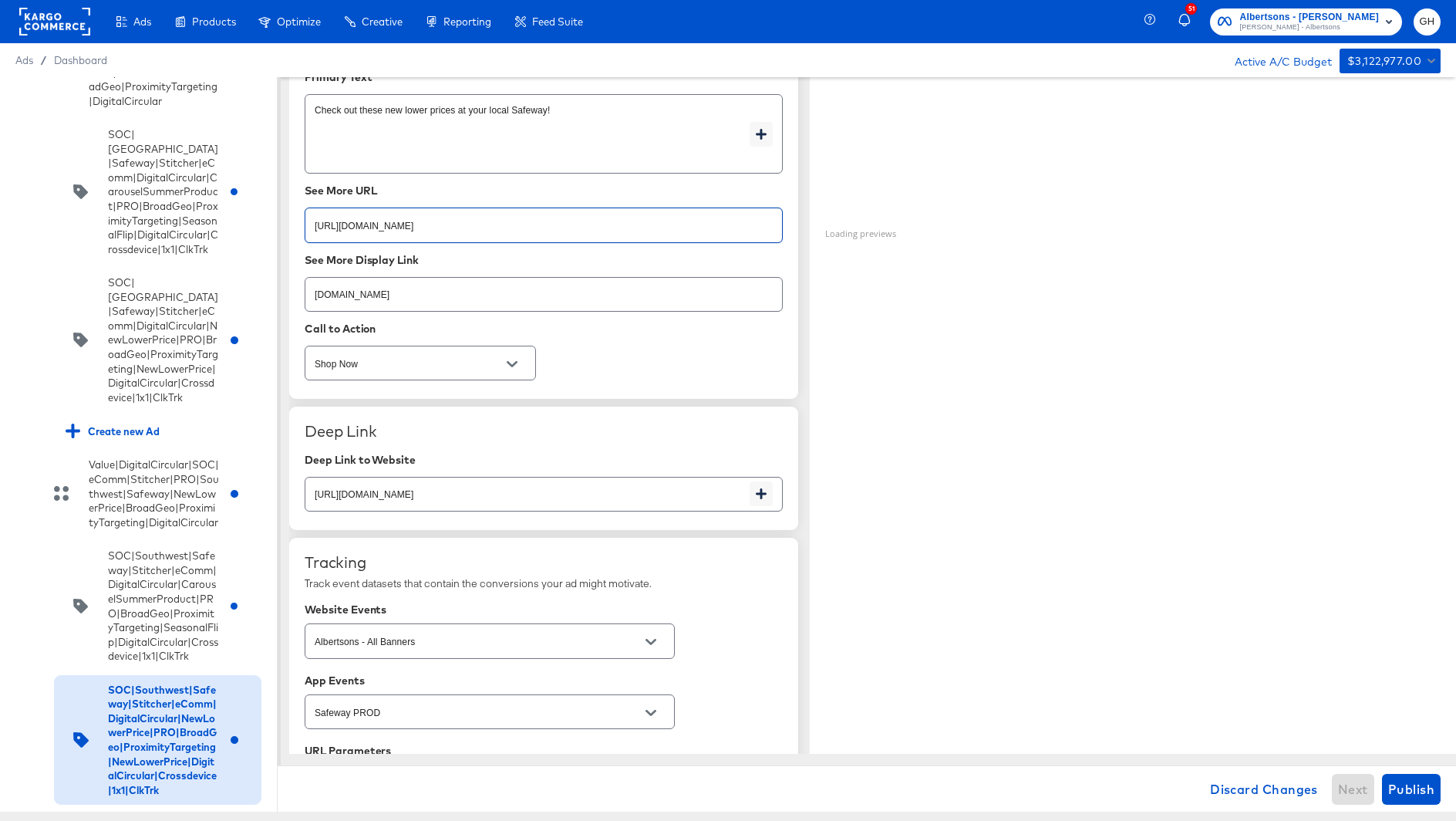 type on "https://ad.doubleclick.net/ddm/clk/617518707;425099799;f" 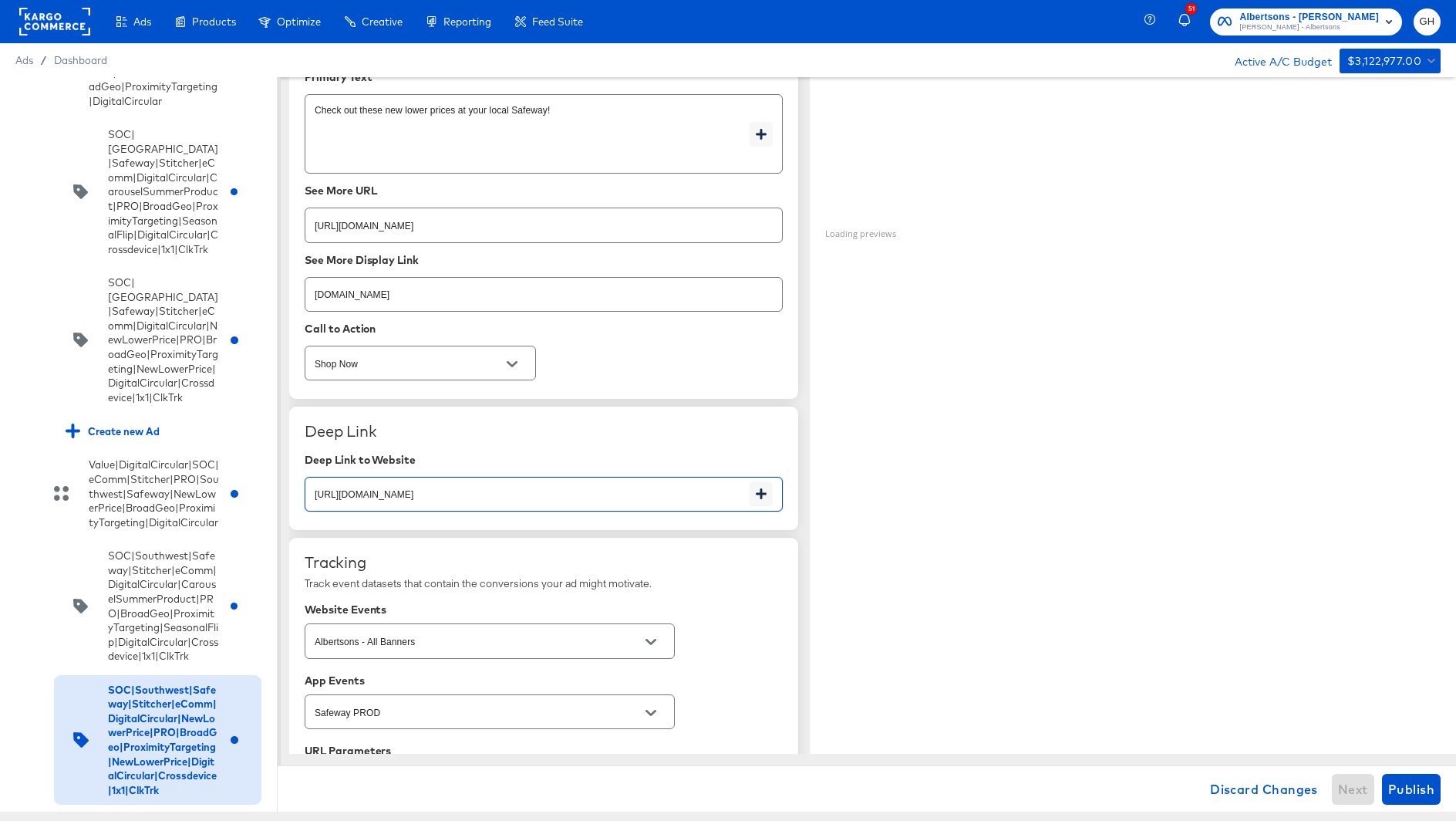 click on "https://ad.doubleclick.net/ddm/clk/617518713;424550320;z" at bounding box center (527, 488) 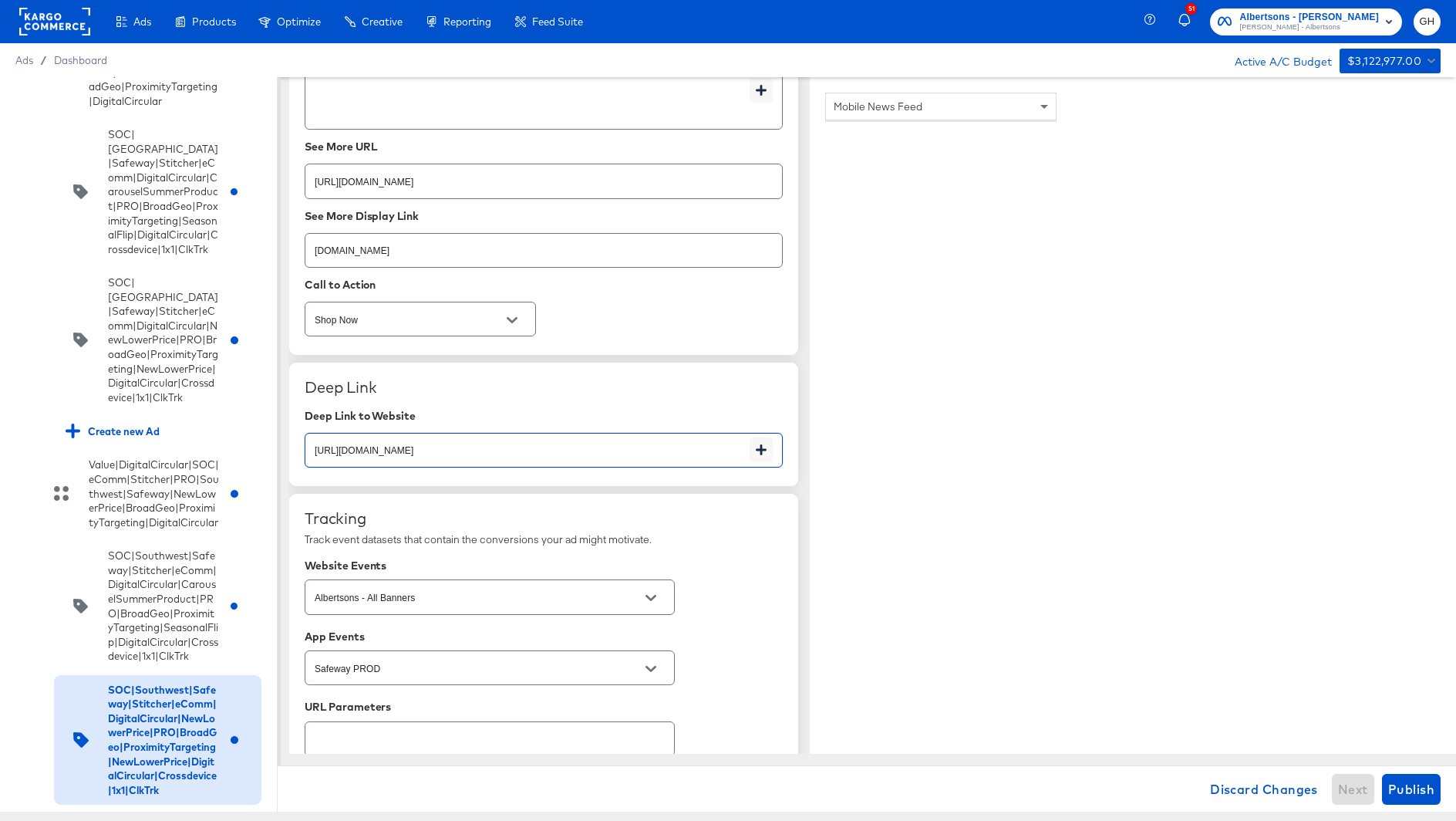 scroll, scrollTop: 2244, scrollLeft: 0, axis: vertical 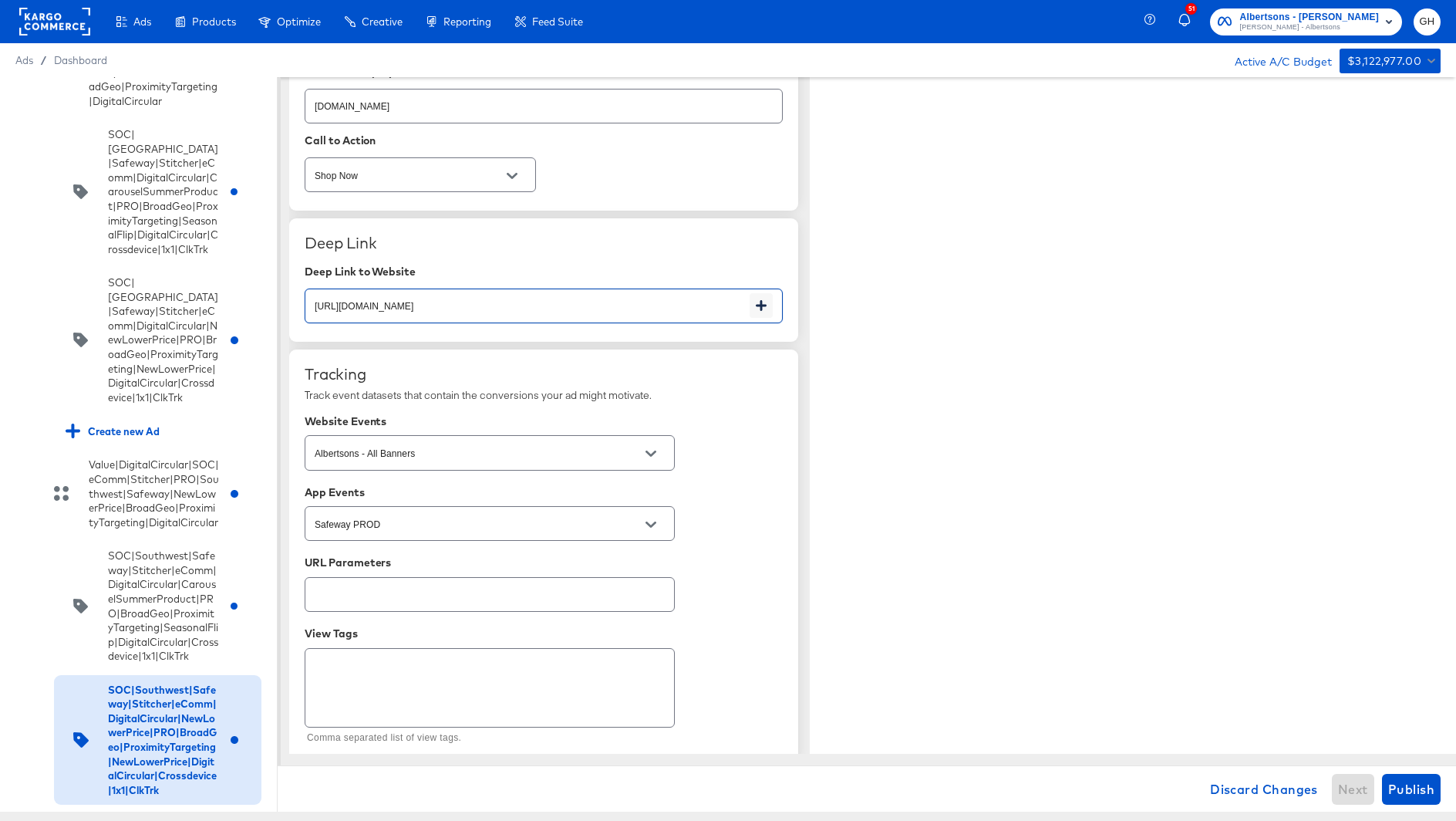 type on "https://ad.doubleclick.net/ddm/clk/617518707;425099799;f" 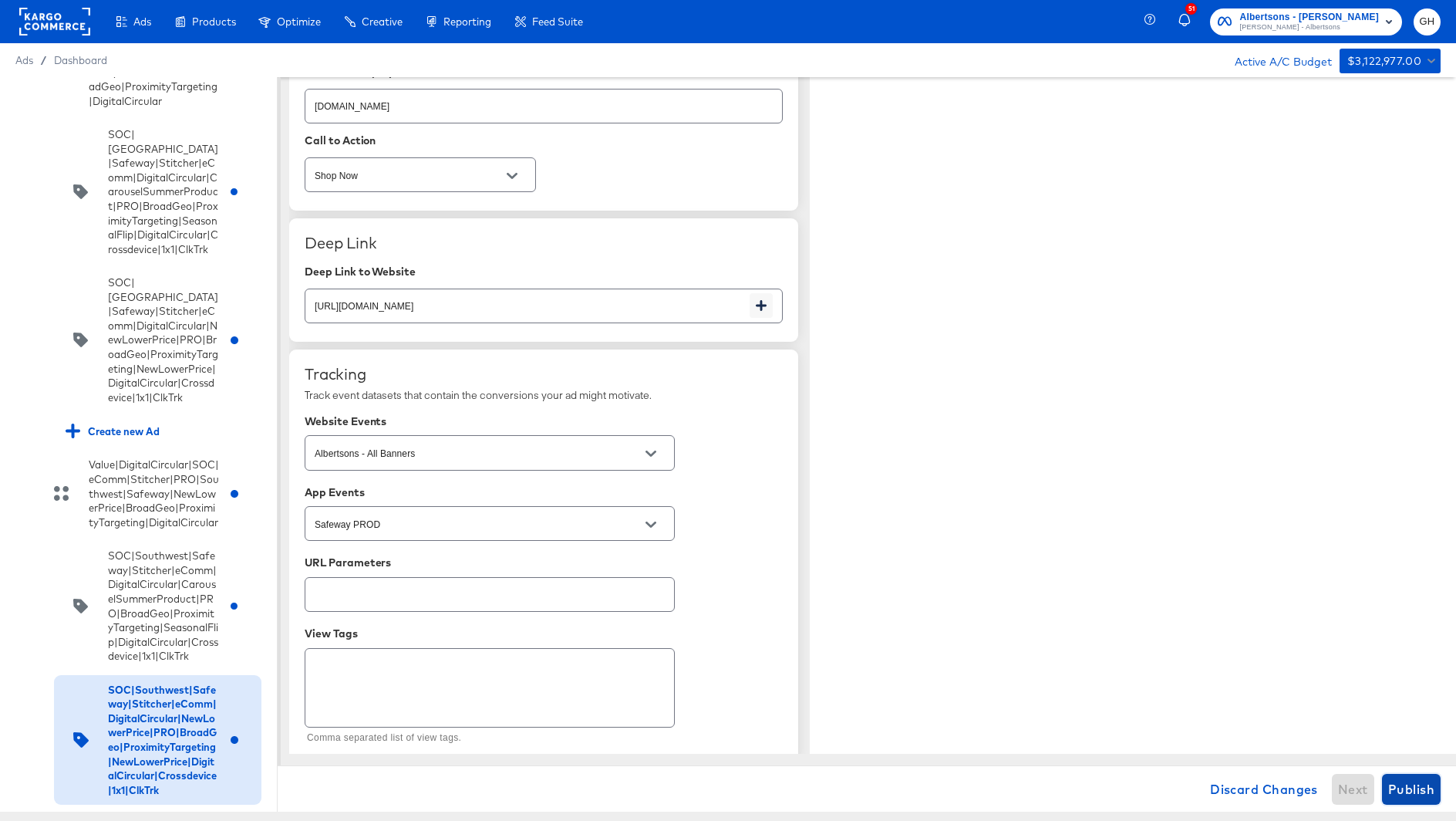 click on "Publish" at bounding box center [1411, 789] 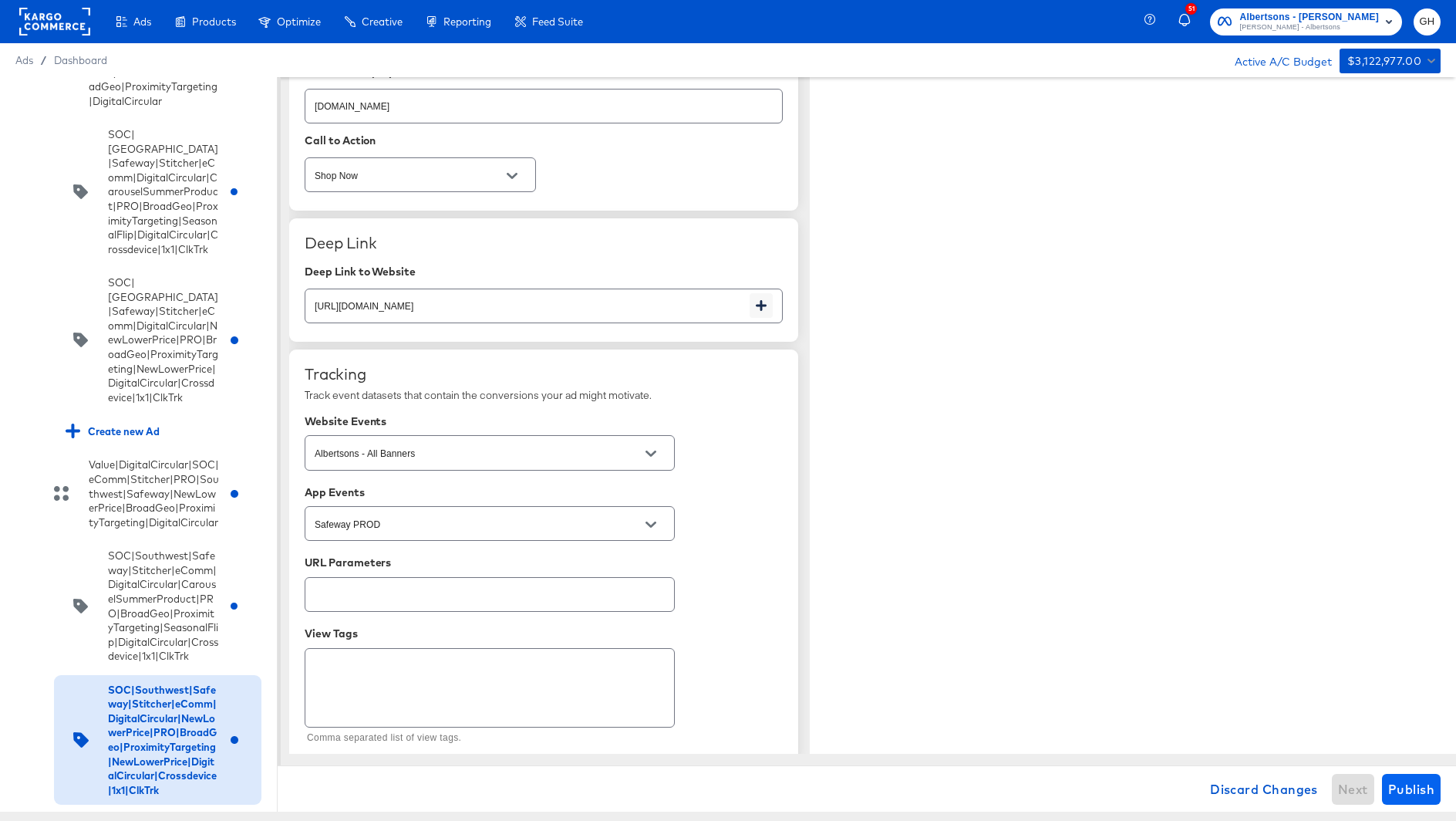 type on "x" 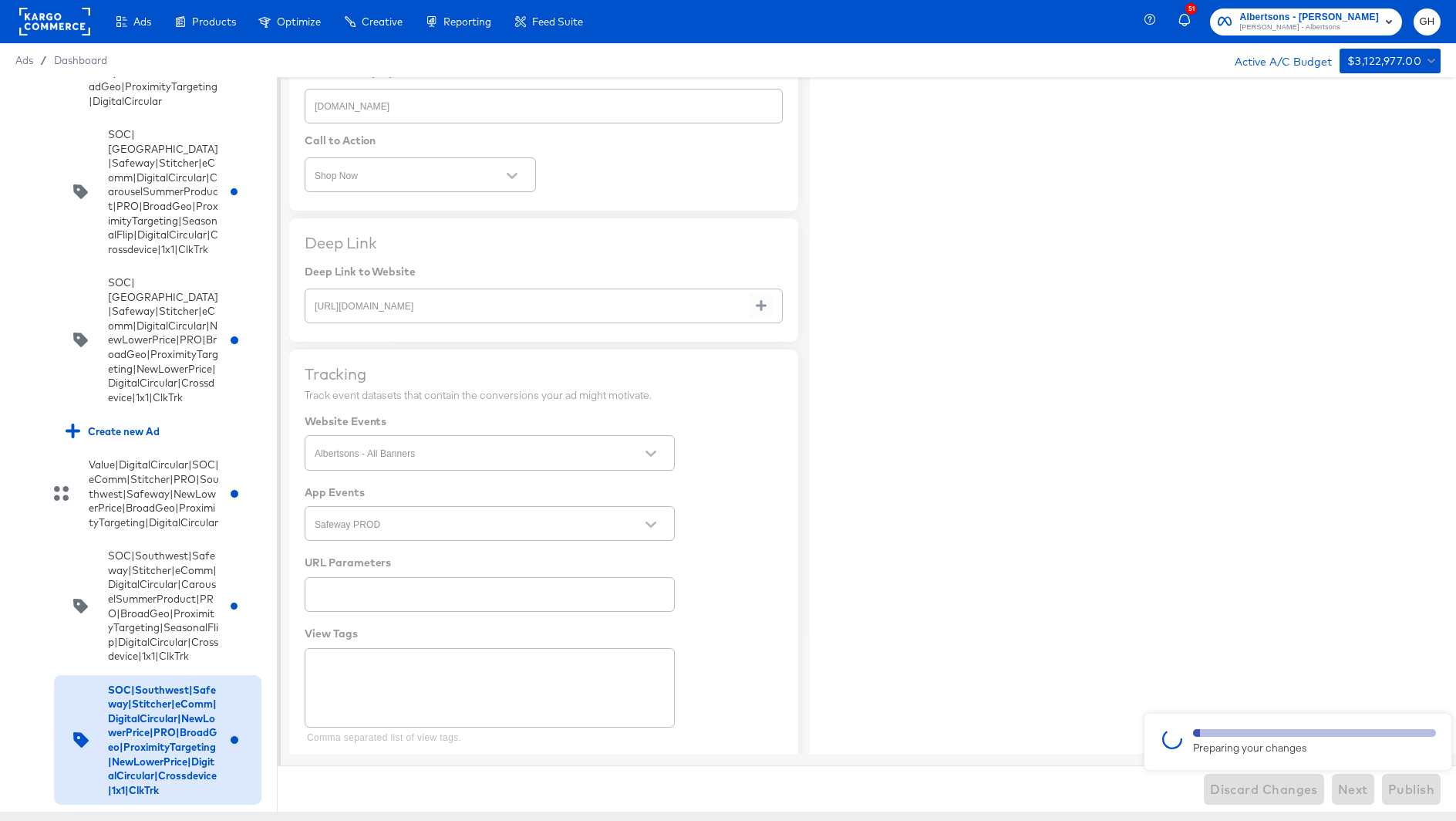 type on "x" 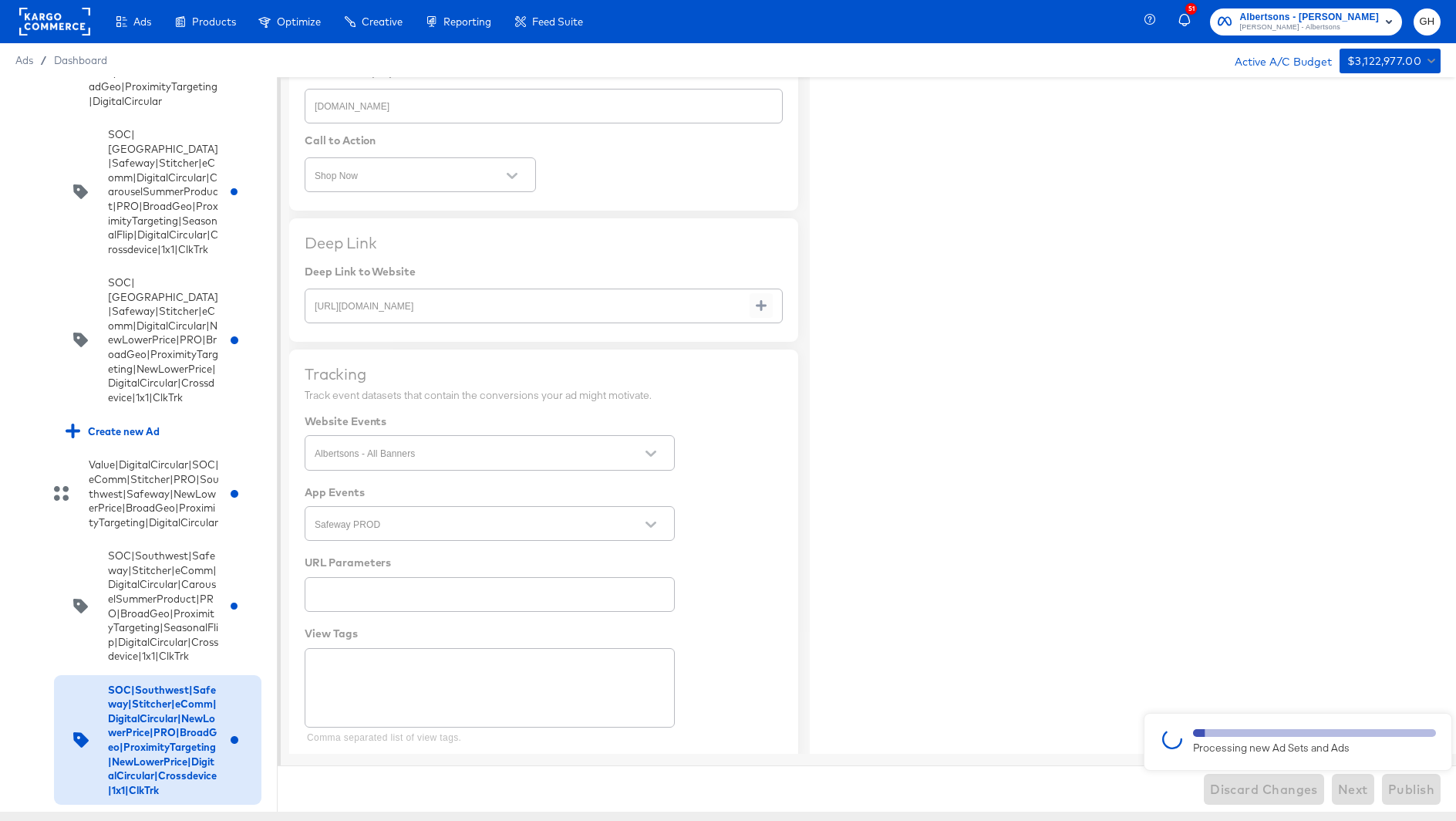 type on "x" 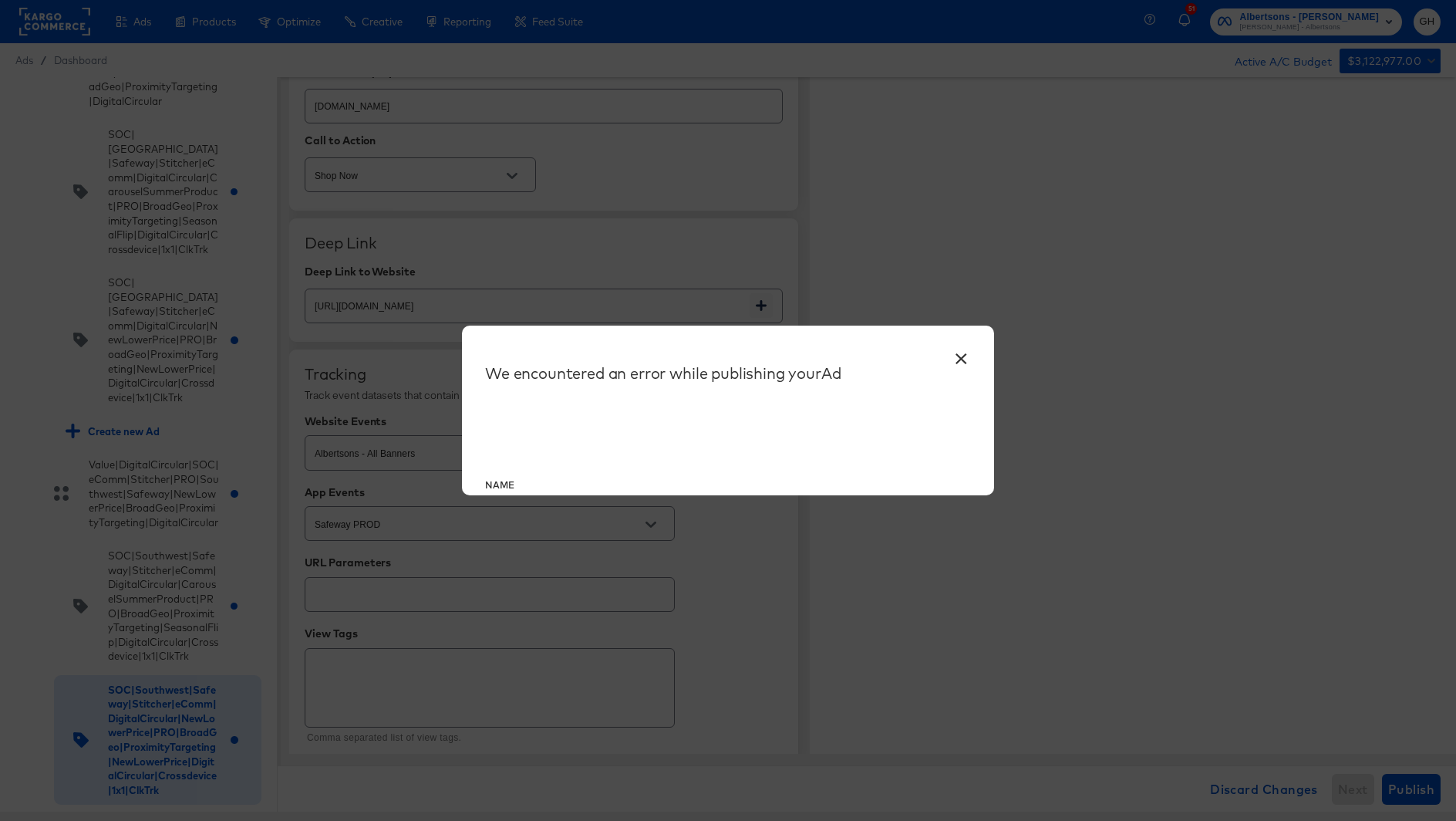 type on "x" 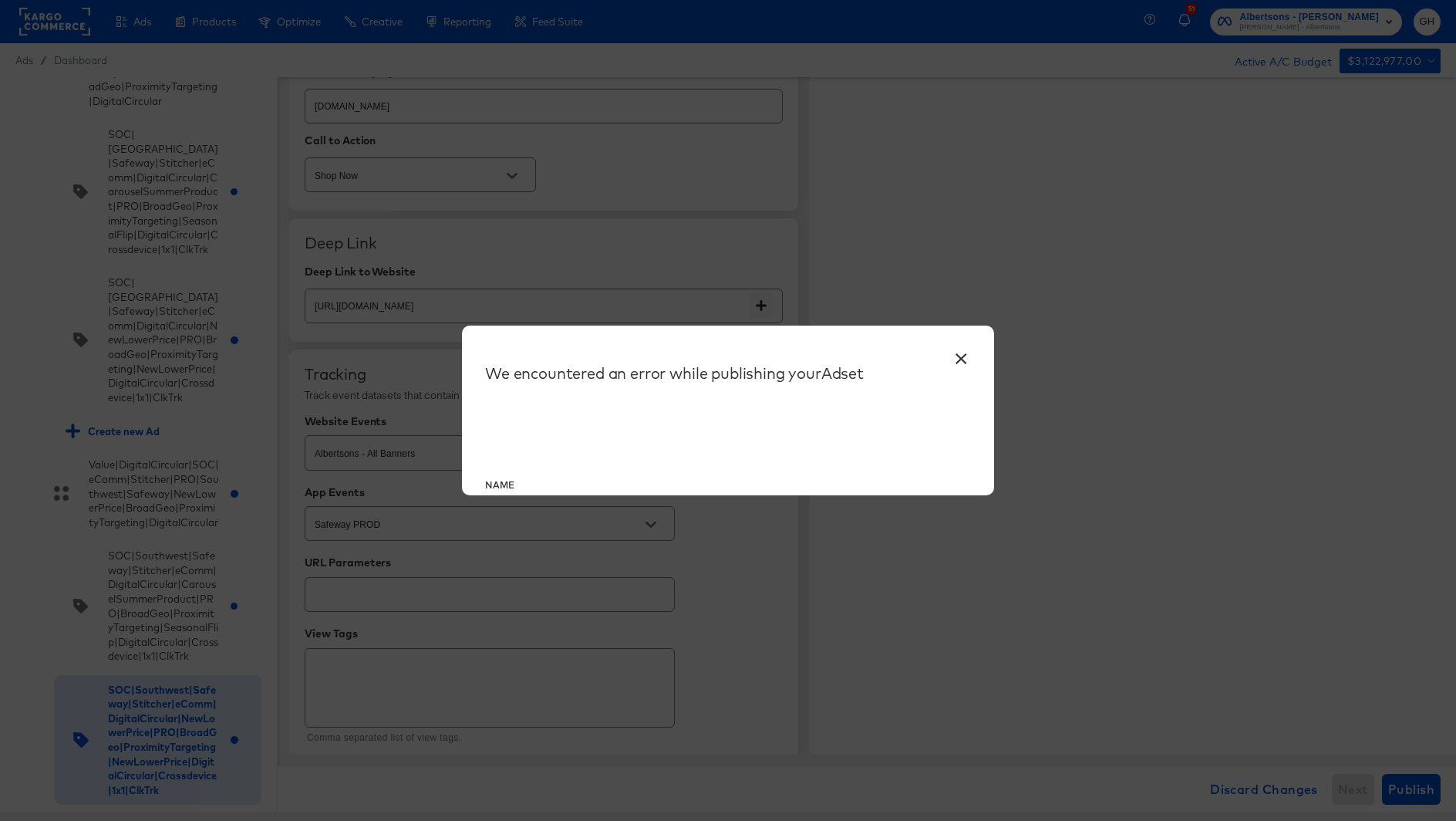 click on "×" at bounding box center [961, 355] 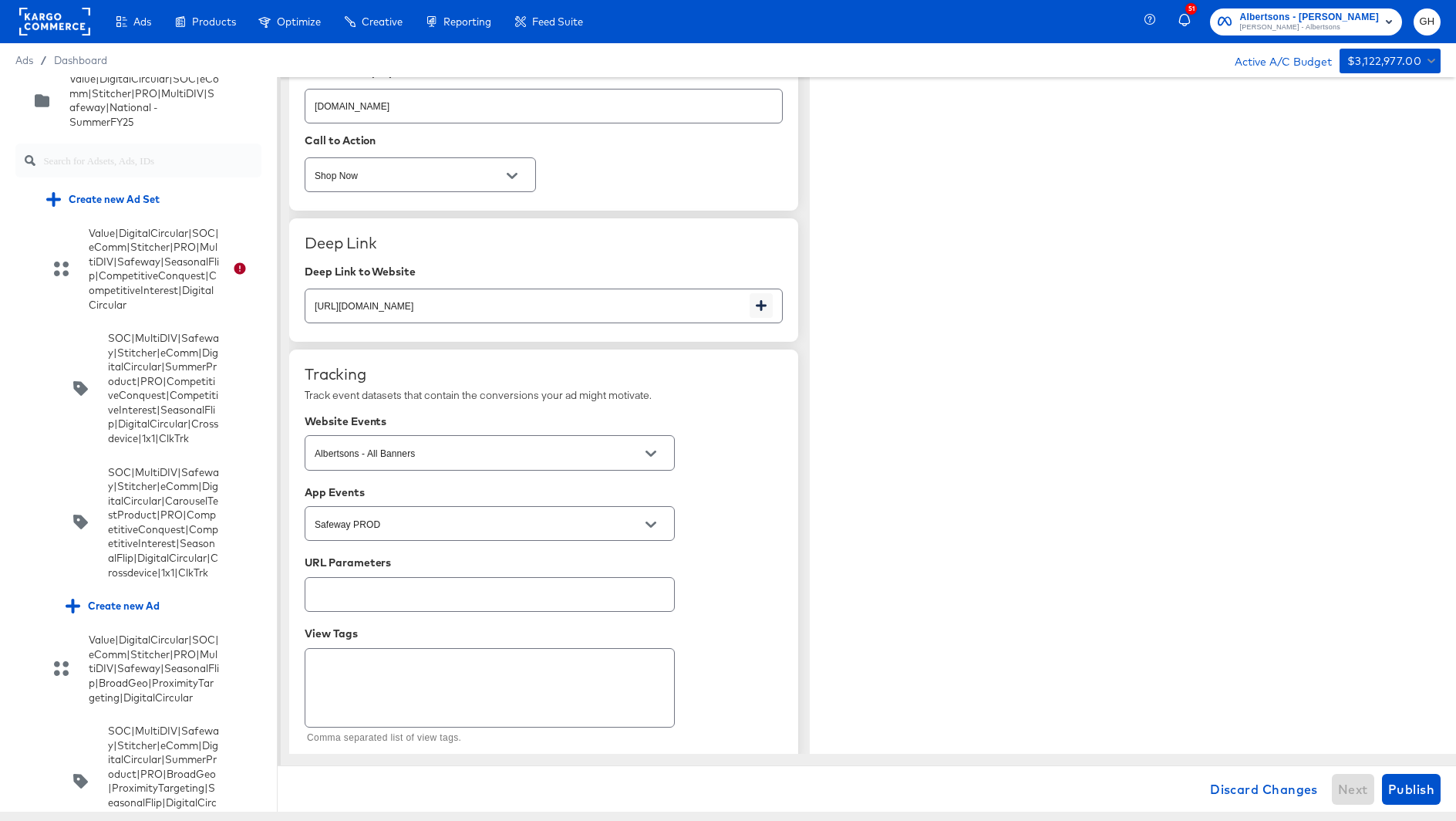 scroll, scrollTop: 0, scrollLeft: 0, axis: both 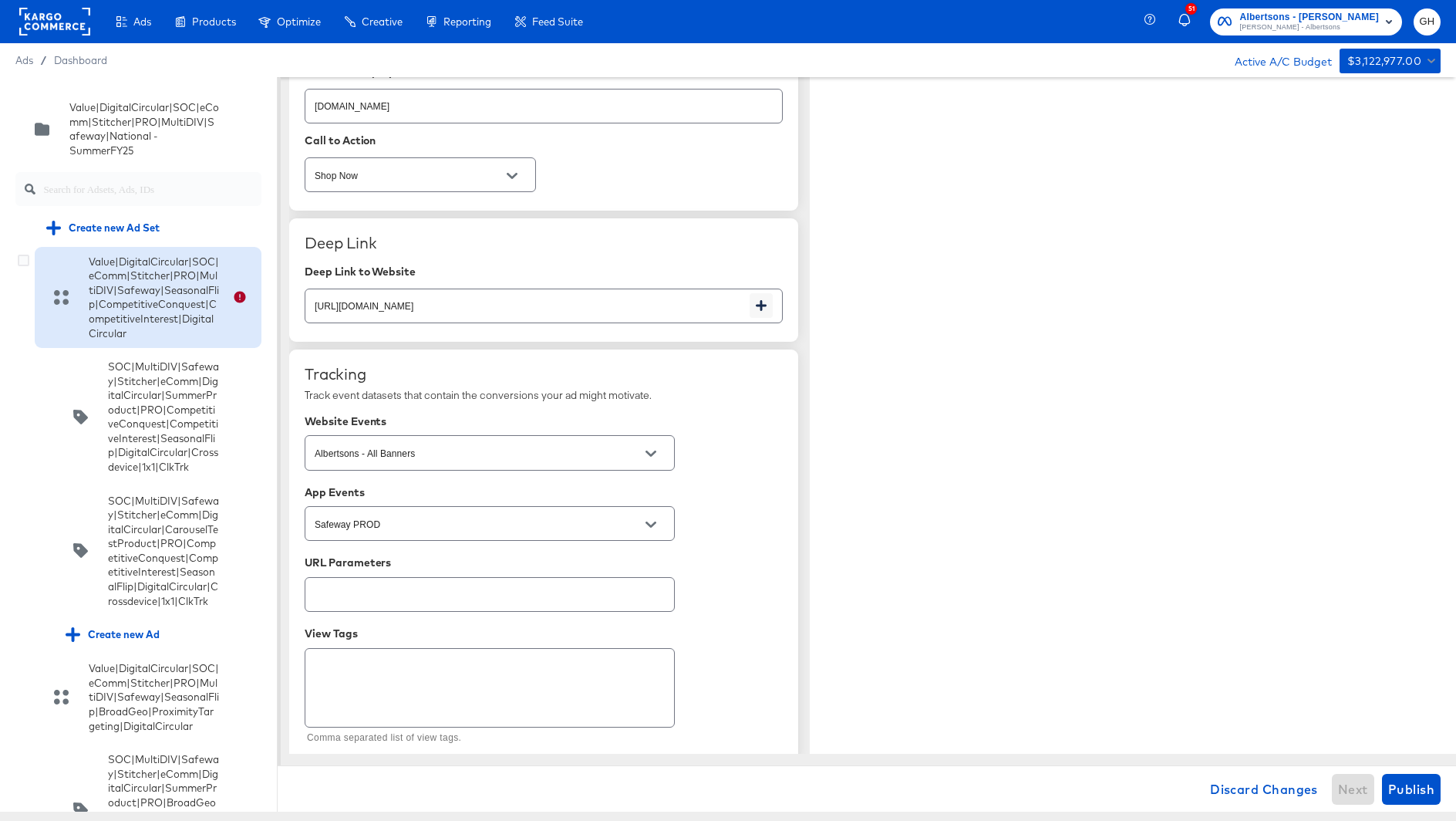 click on "Value|DigitalCircular|SOC|eComm|Stitcher|PRO|MultiDIV|Safeway|SeasonalFlip|CompetitiveConquest|CompetitiveInterest|DigitalCircular" at bounding box center (153, 297) 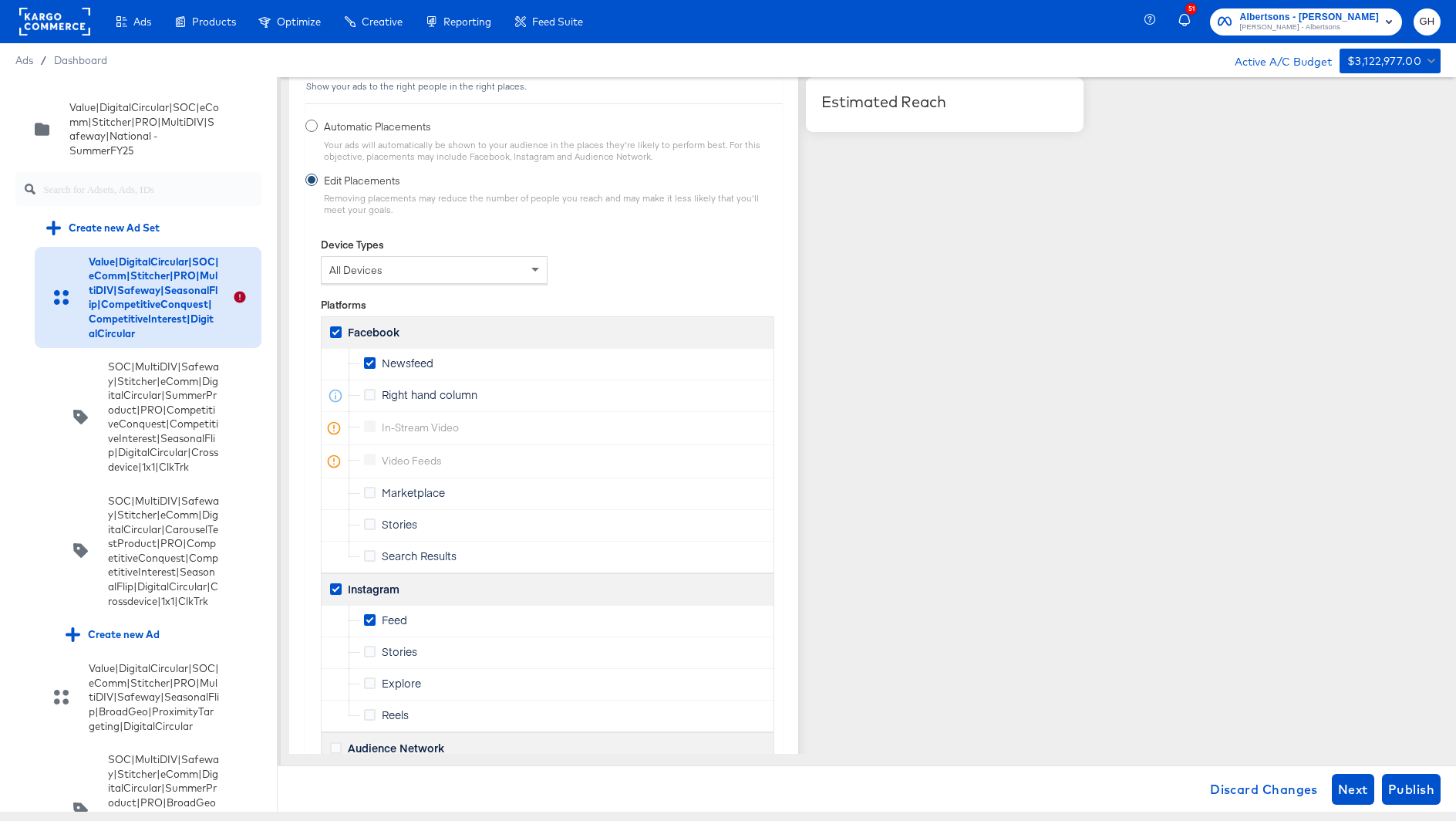 scroll, scrollTop: 4117, scrollLeft: 0, axis: vertical 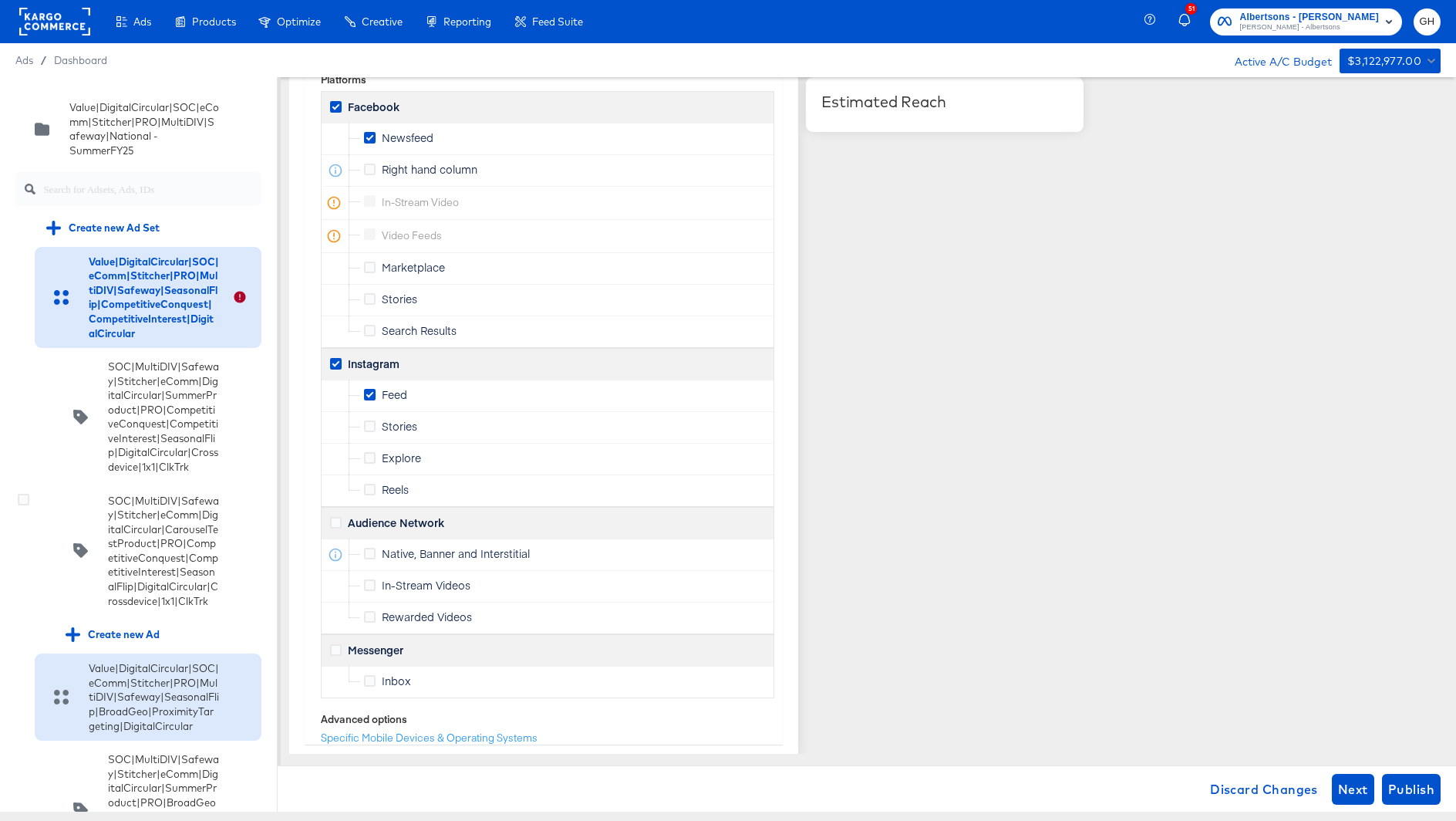 type 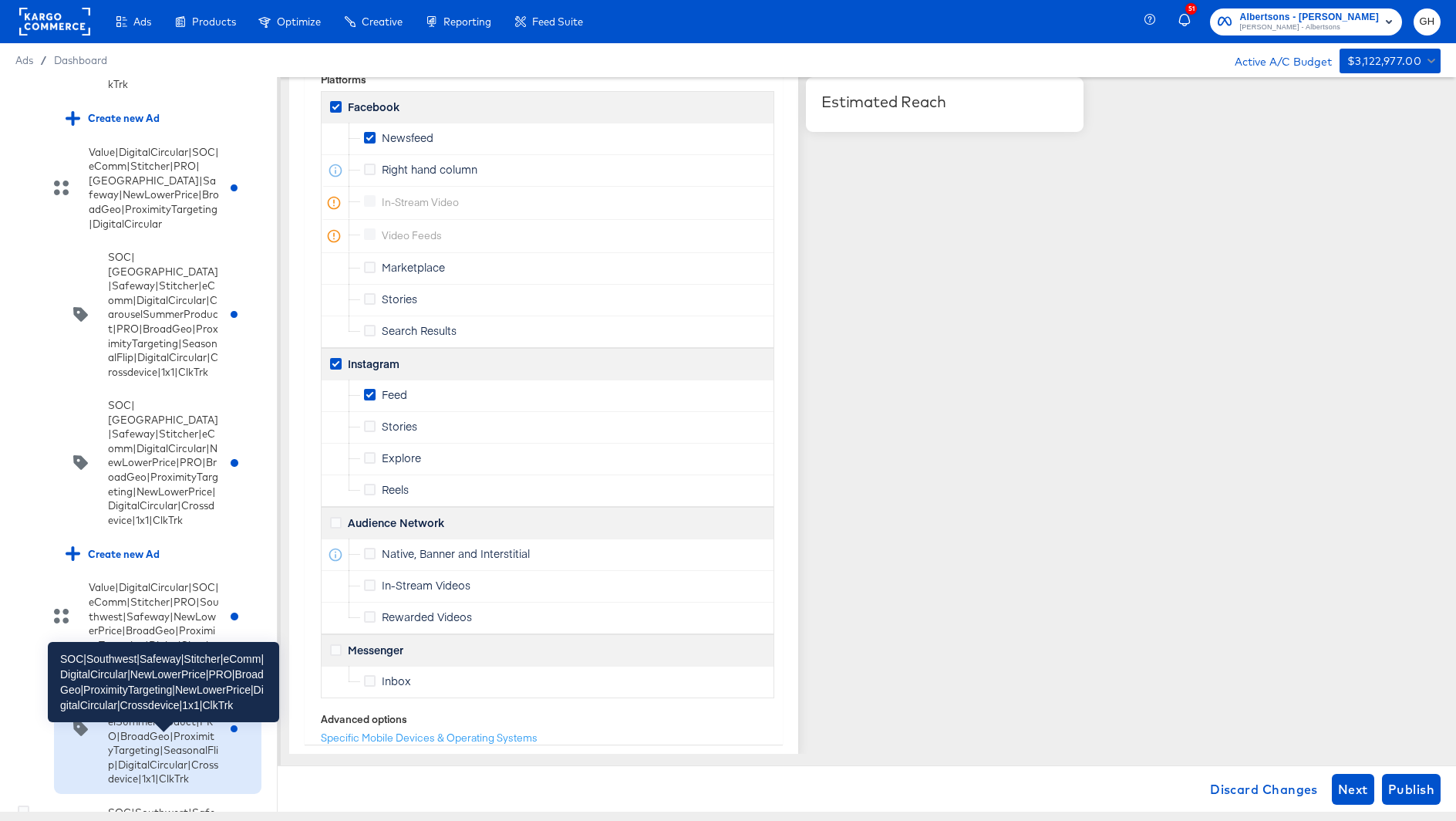 scroll, scrollTop: 912, scrollLeft: 0, axis: vertical 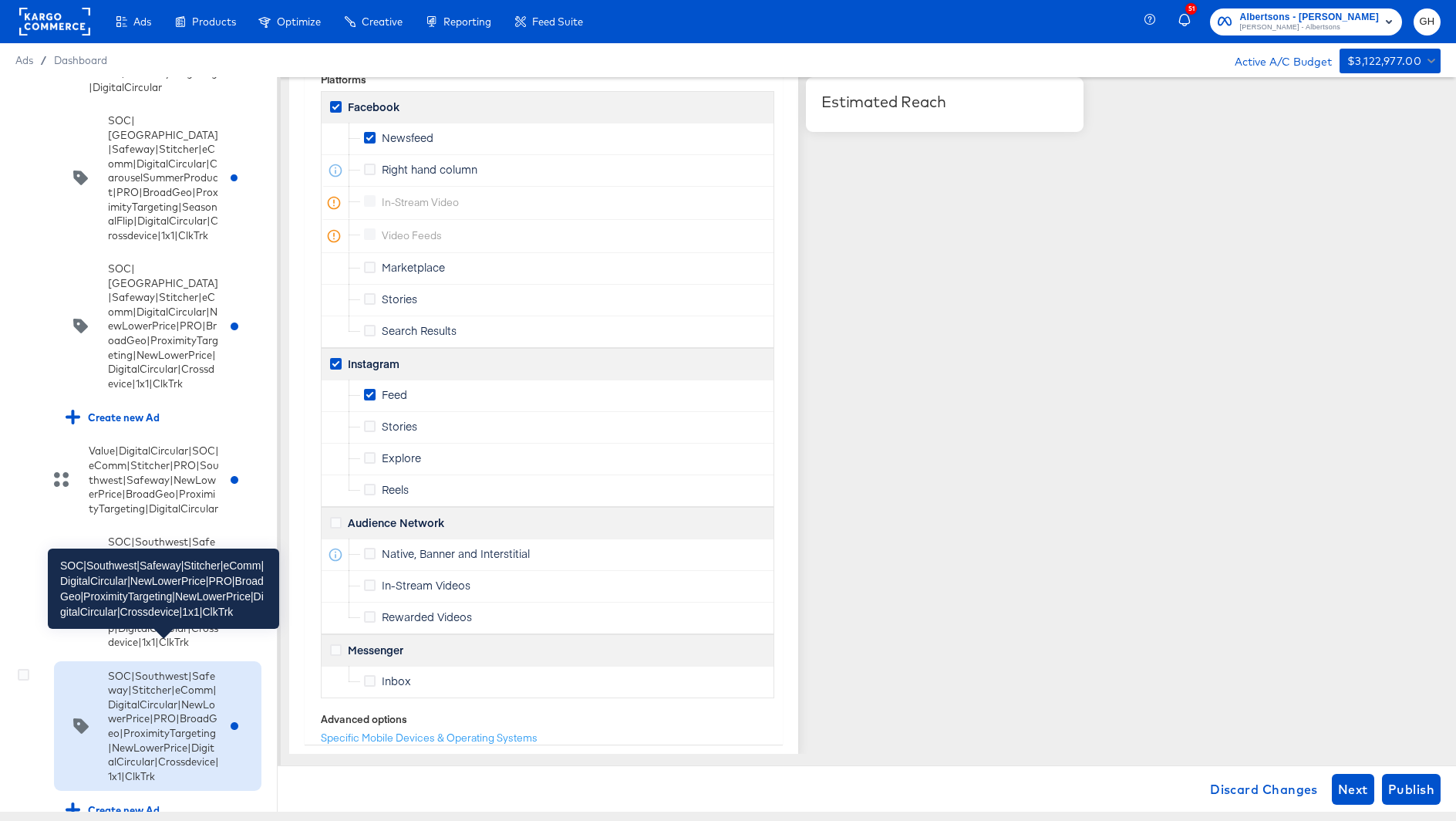 click on "SOC|Southwest|Safeway|Stitcher|eComm|DigitalCircular|NewLowerPrice|PRO|BroadGeo|ProximityTargeting|NewLowerPrice|DigitalCircular|Crossdevice|1x1|ClkTrk" at bounding box center [163, 726] 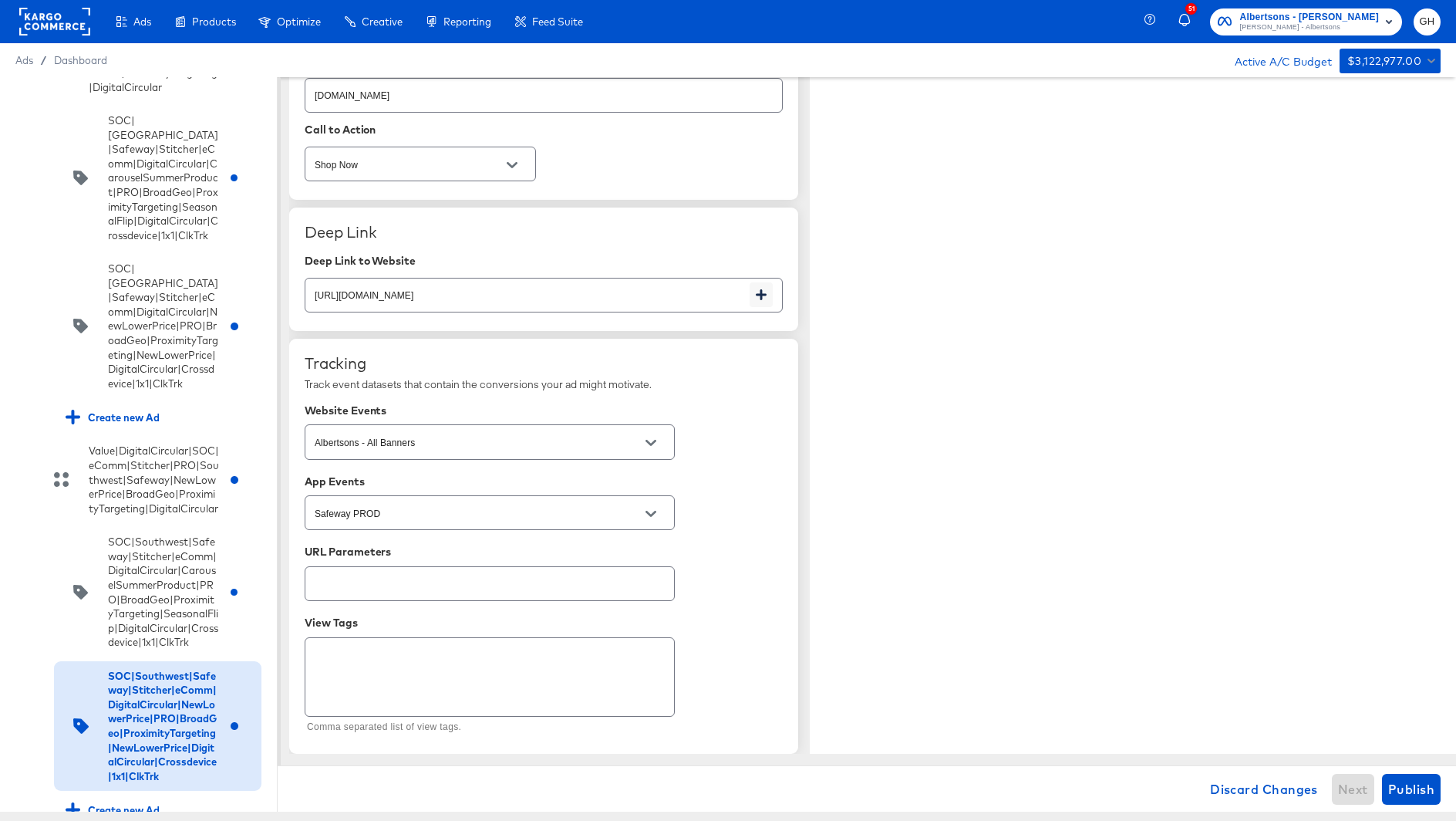 scroll, scrollTop: 2244, scrollLeft: 0, axis: vertical 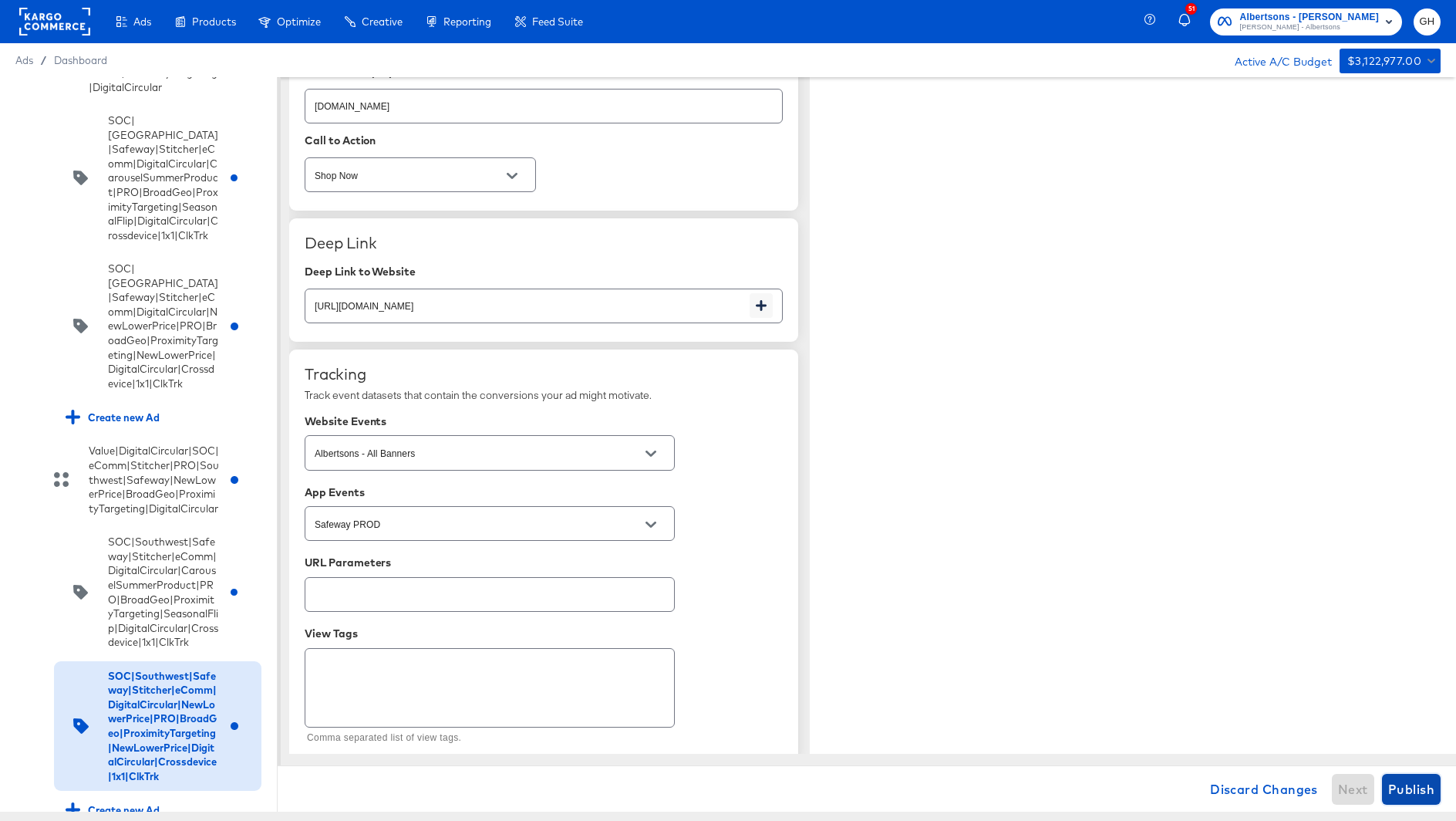 click on "Publish" at bounding box center [1411, 789] 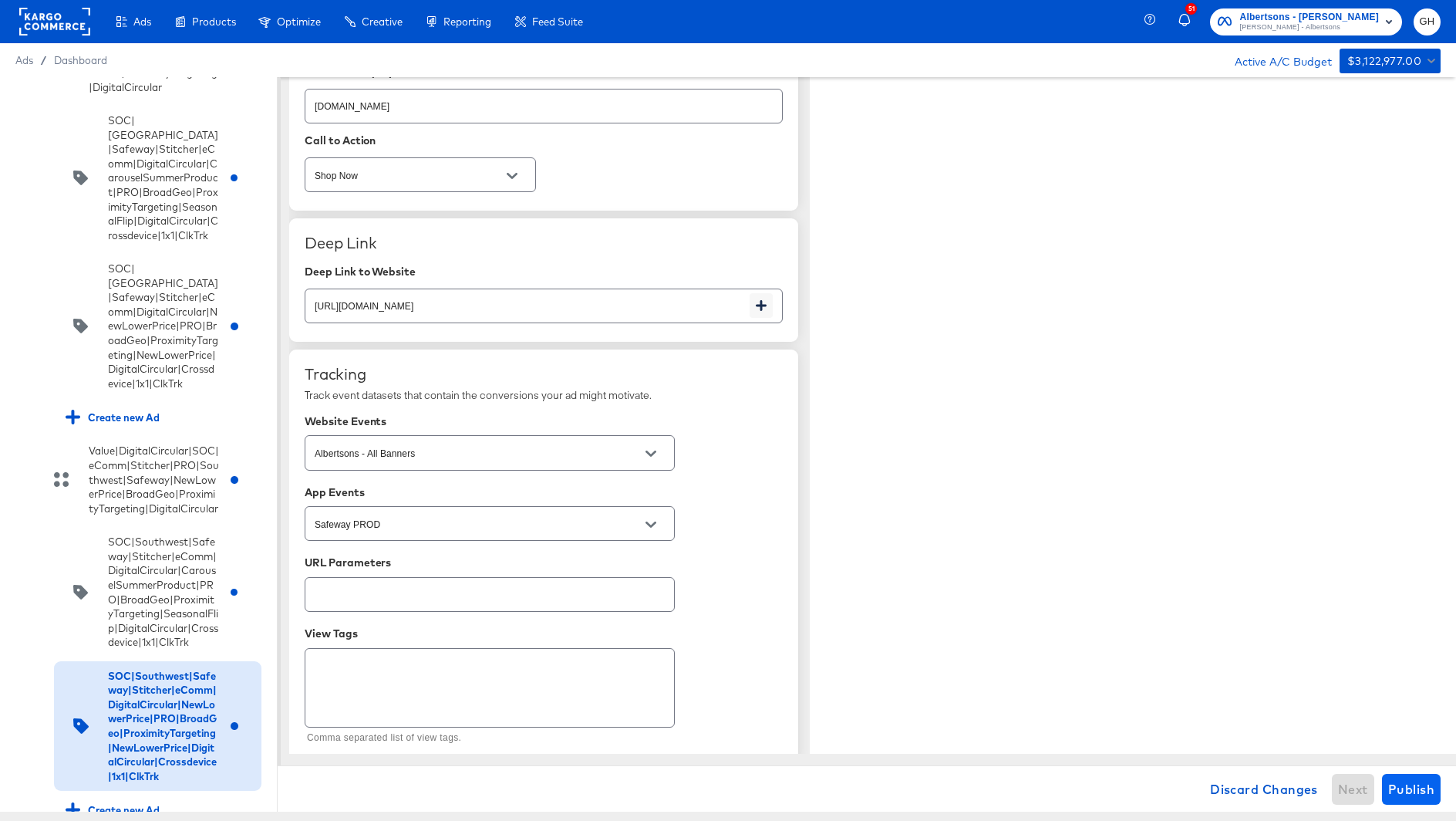 type on "x" 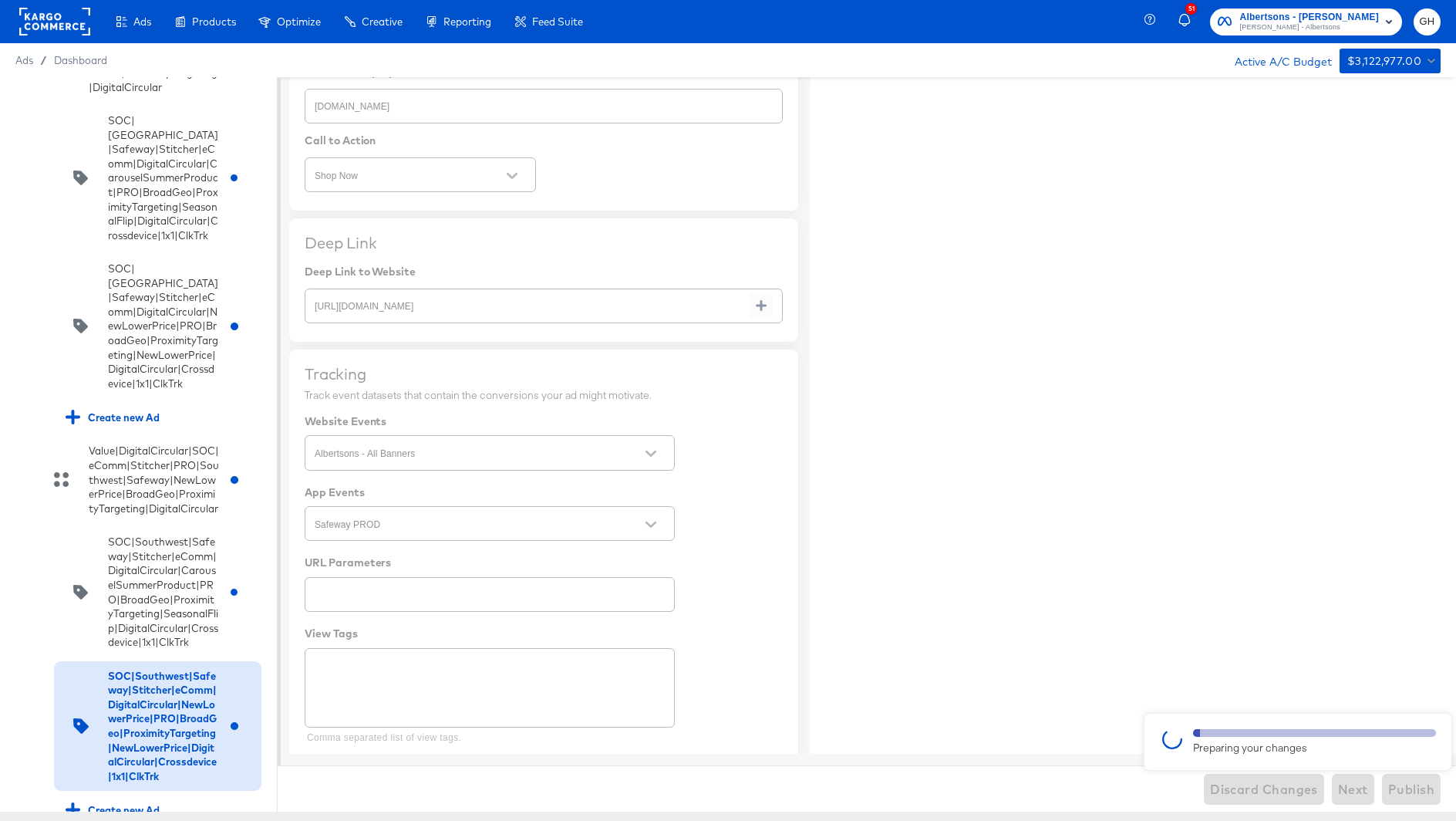 type on "x" 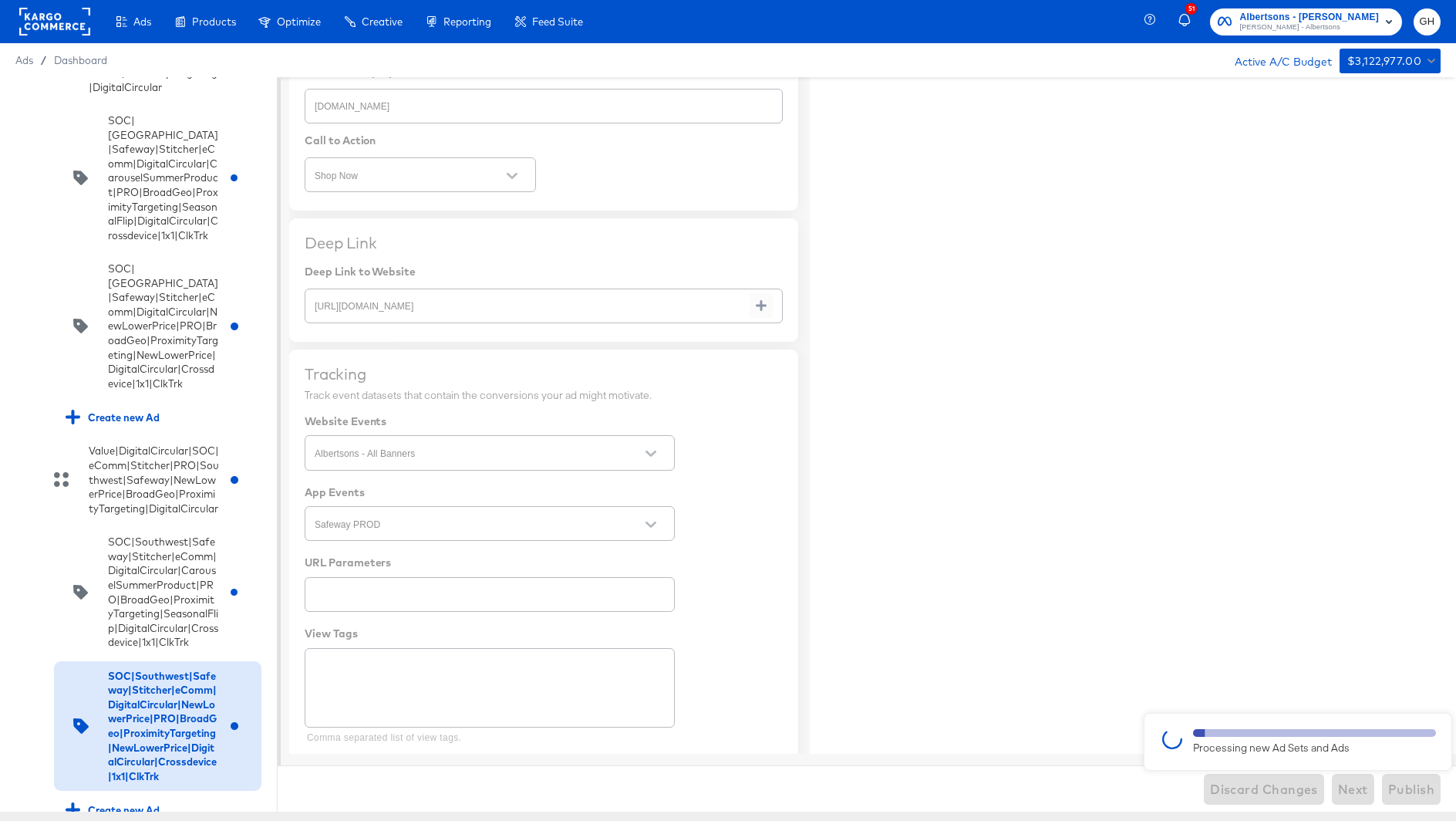 type on "x" 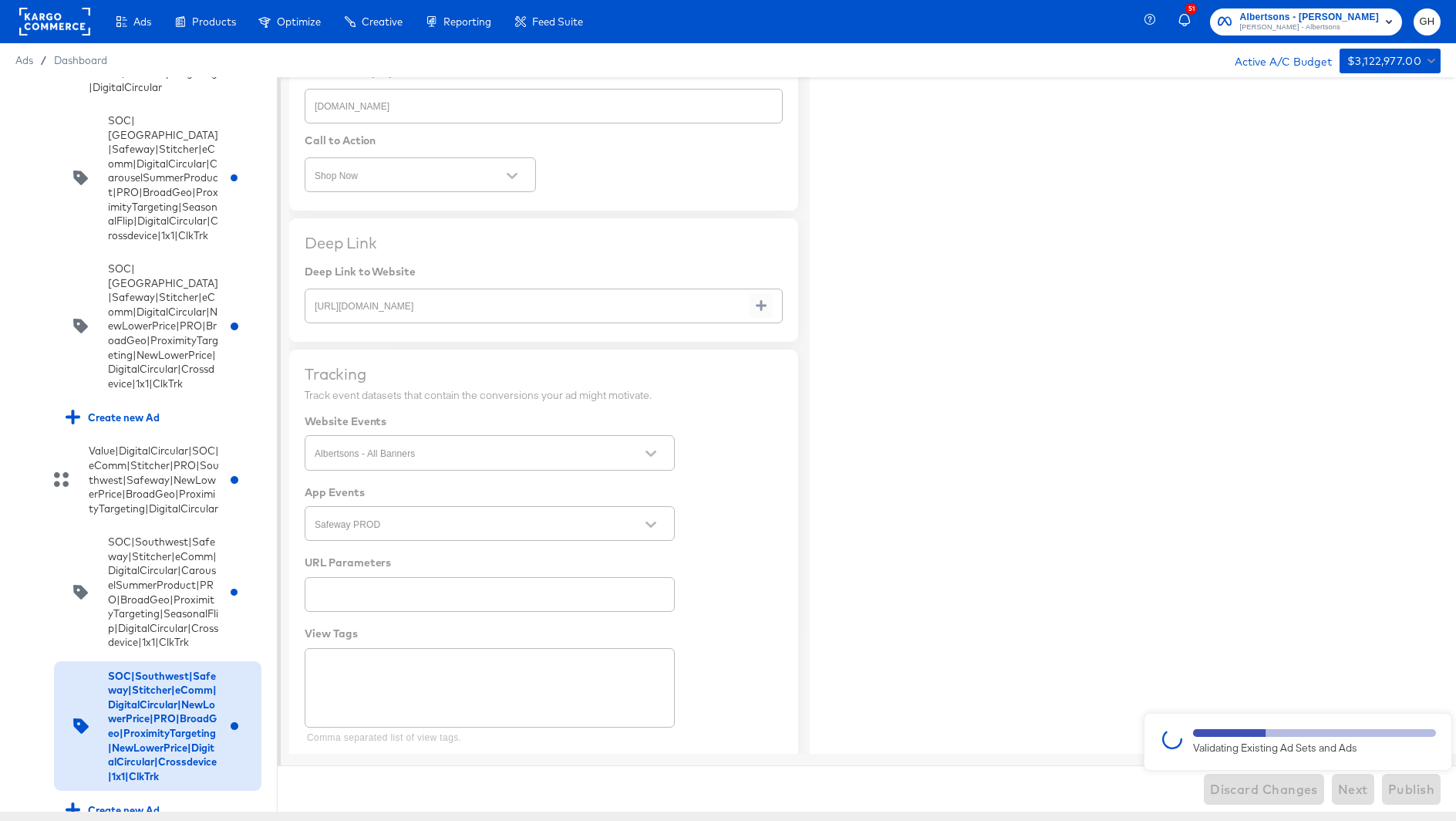 type on "x" 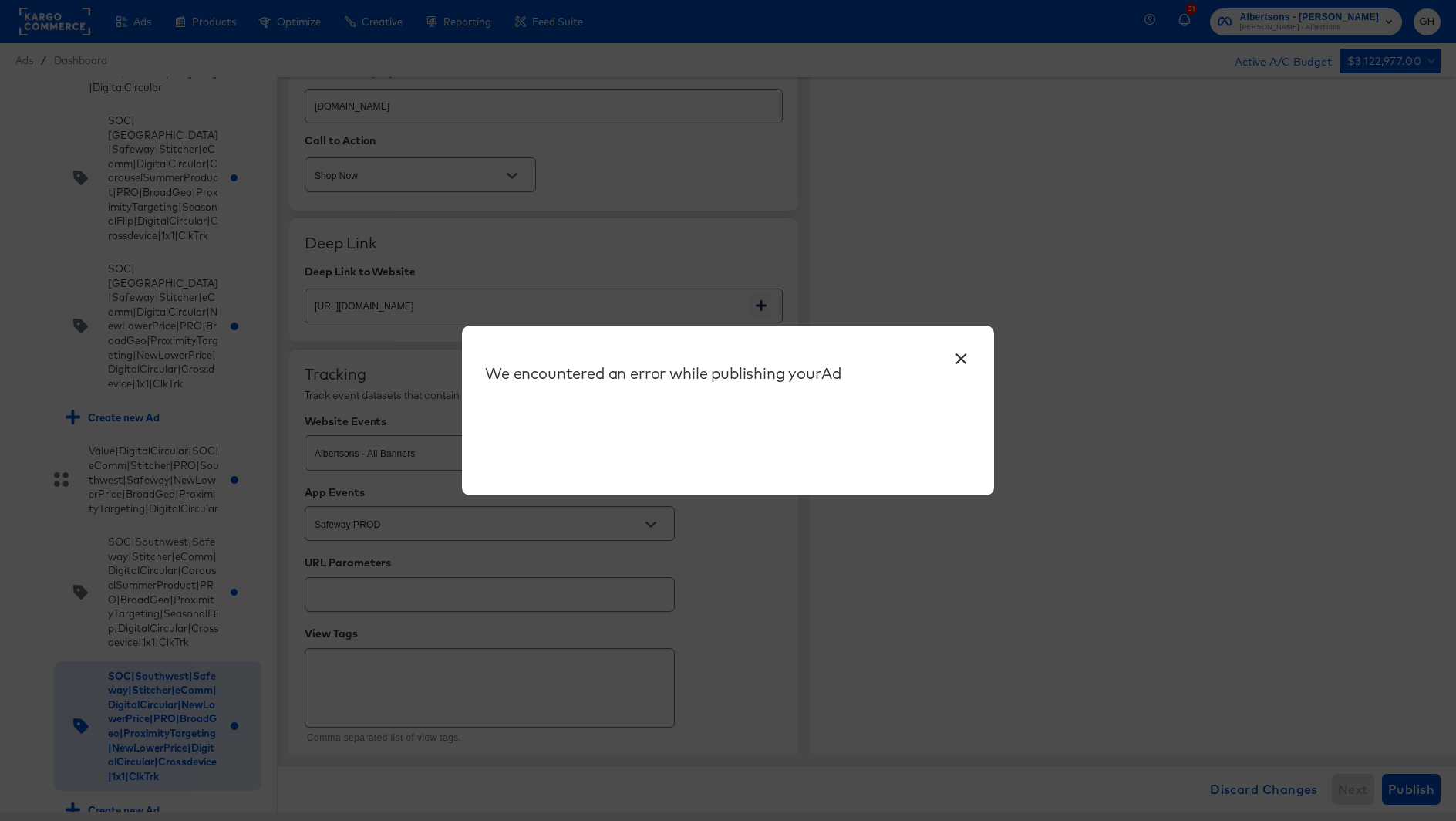 type on "x" 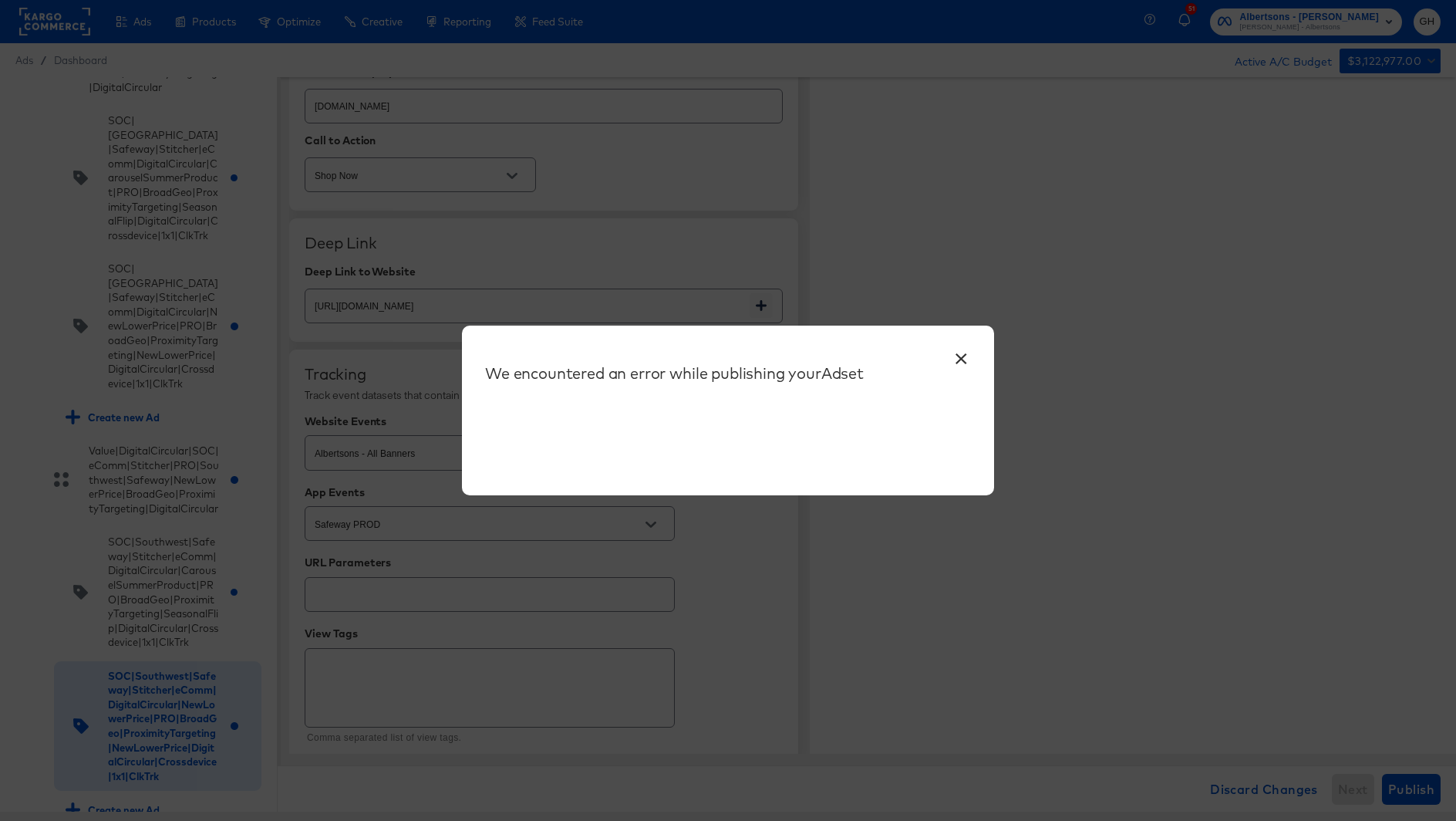 click on "×" at bounding box center [961, 355] 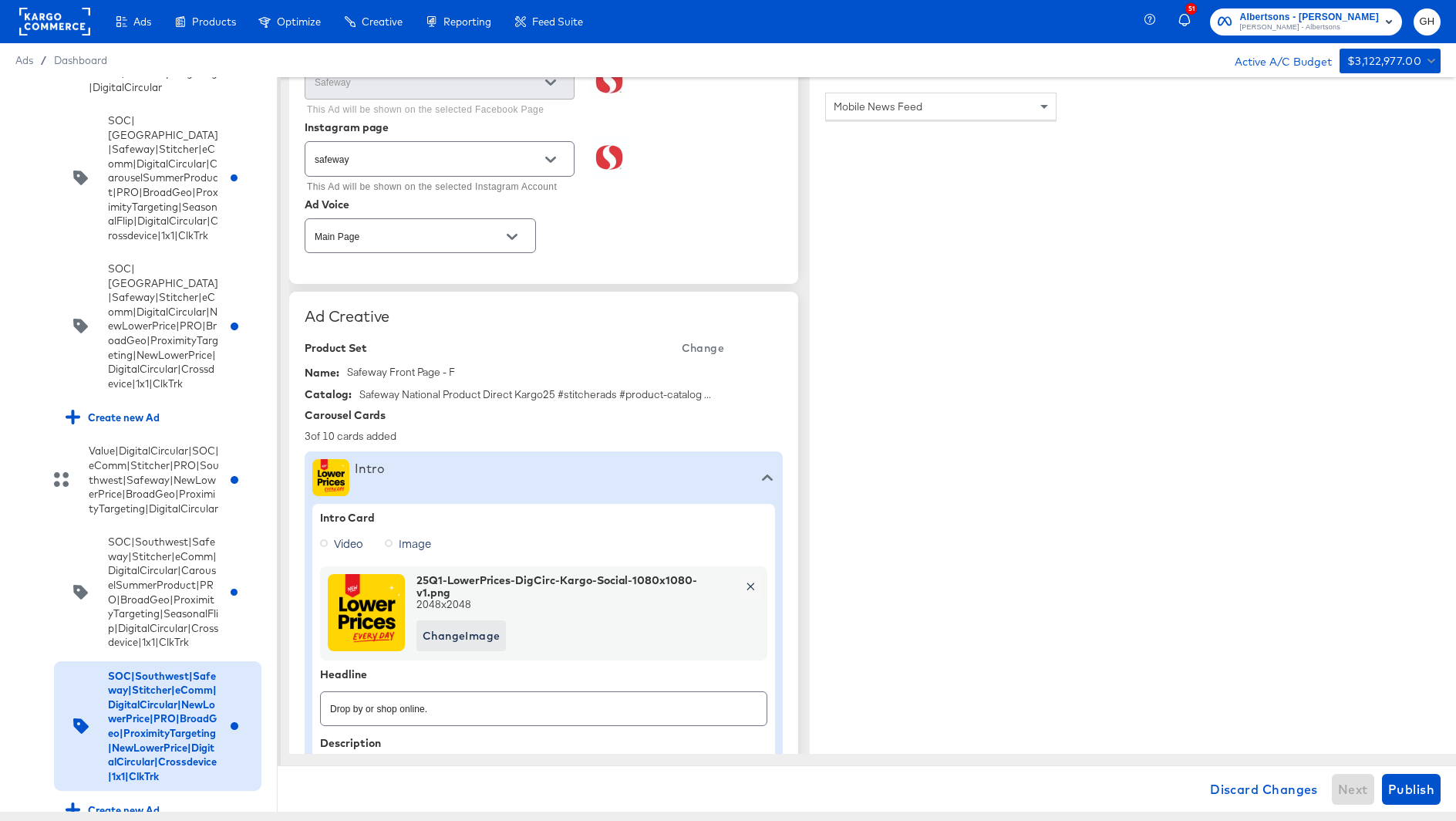 scroll, scrollTop: 153, scrollLeft: 0, axis: vertical 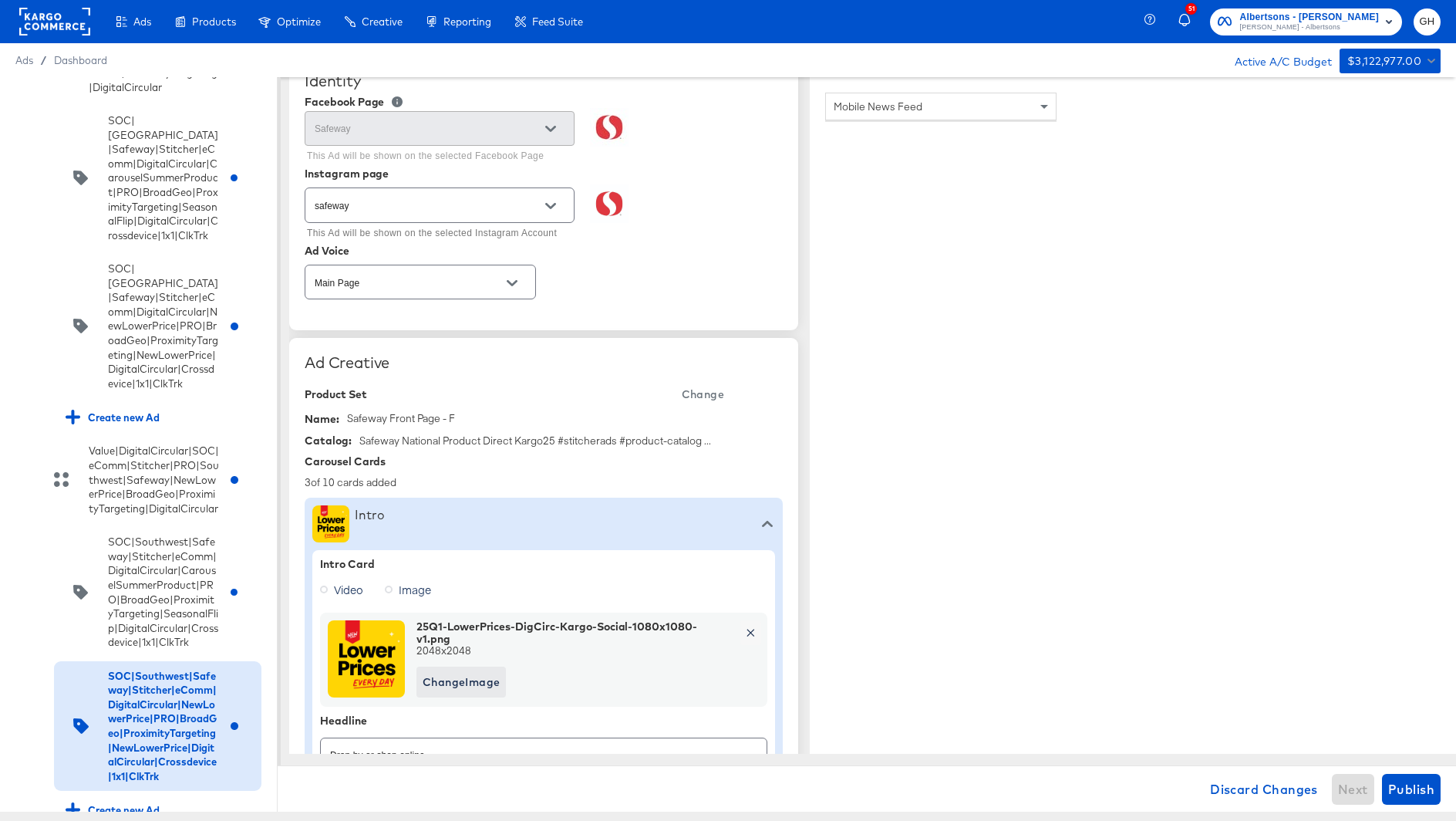 click 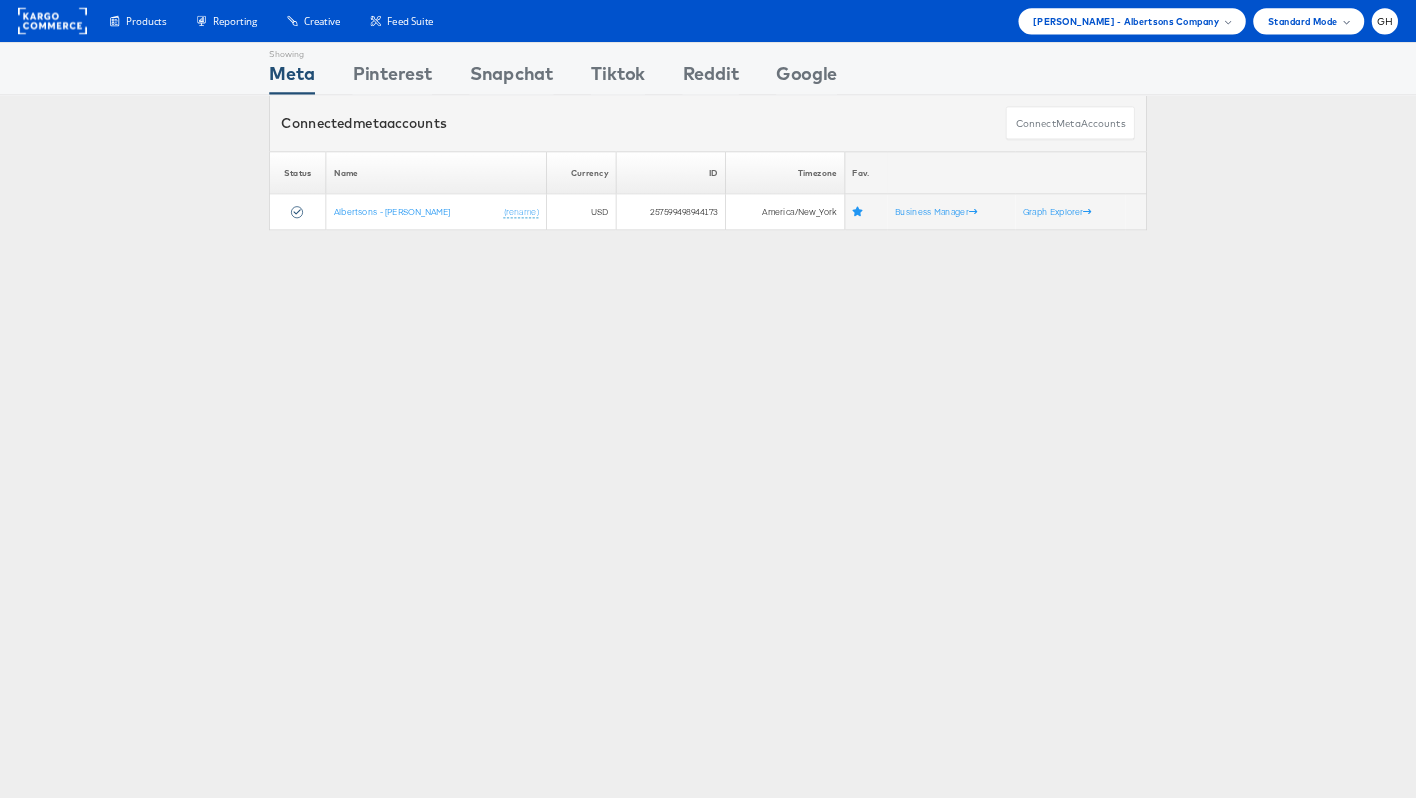 scroll, scrollTop: 0, scrollLeft: 0, axis: both 